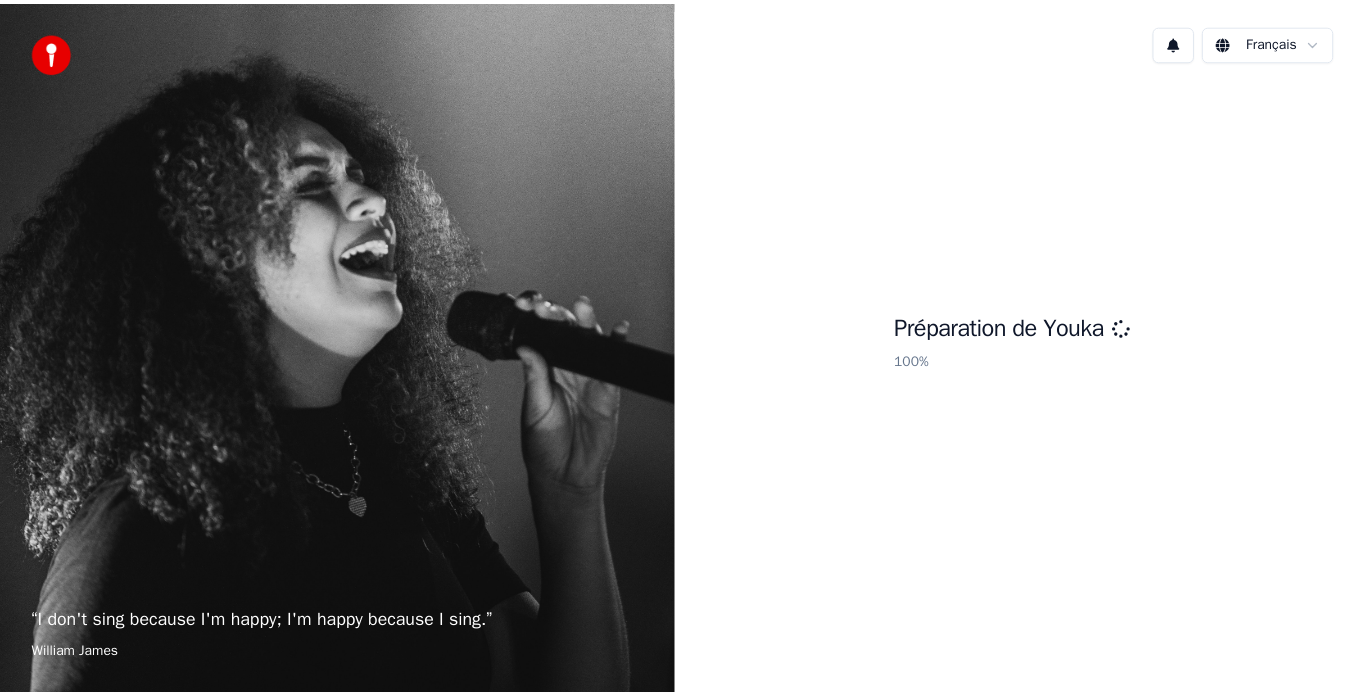scroll, scrollTop: 0, scrollLeft: 0, axis: both 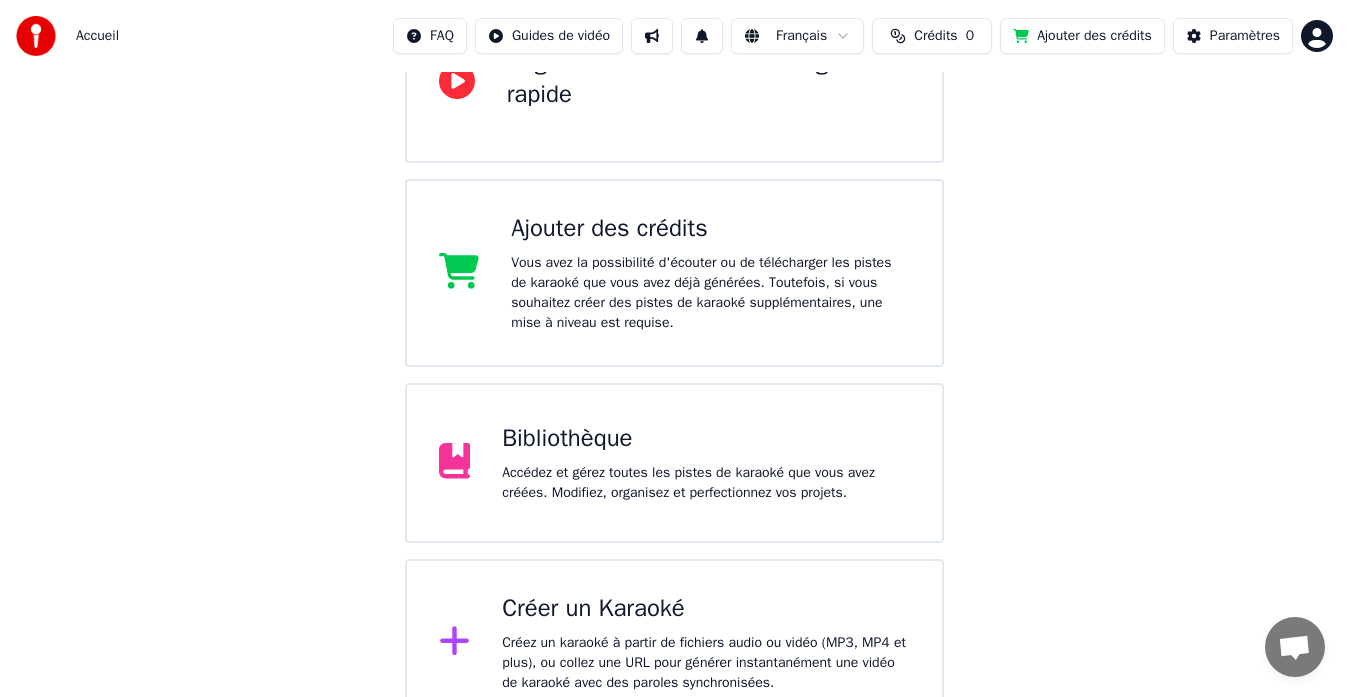 click on "Accédez et gérez toutes les pistes de karaoké que vous avez créées. Modifiez, organisez et perfectionnez vos projets." at bounding box center [706, 483] 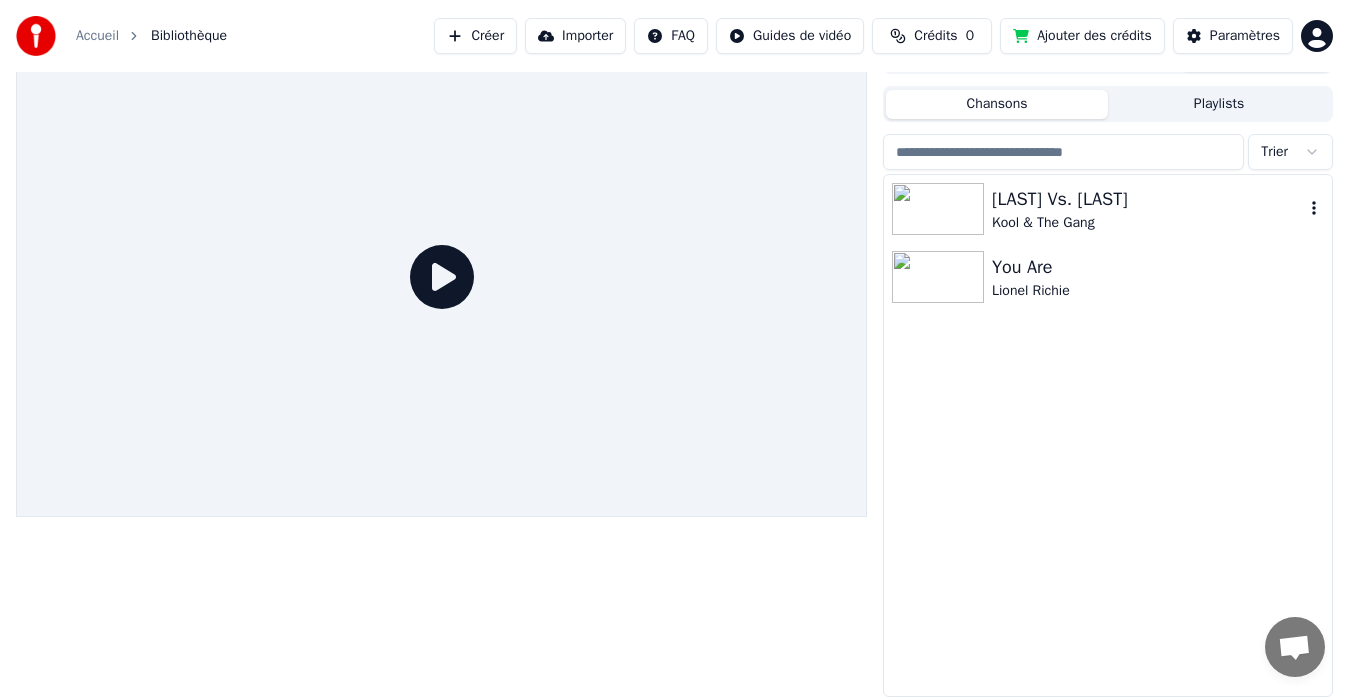 click on "[LAST] Vs. [LAST]" at bounding box center [1148, 199] 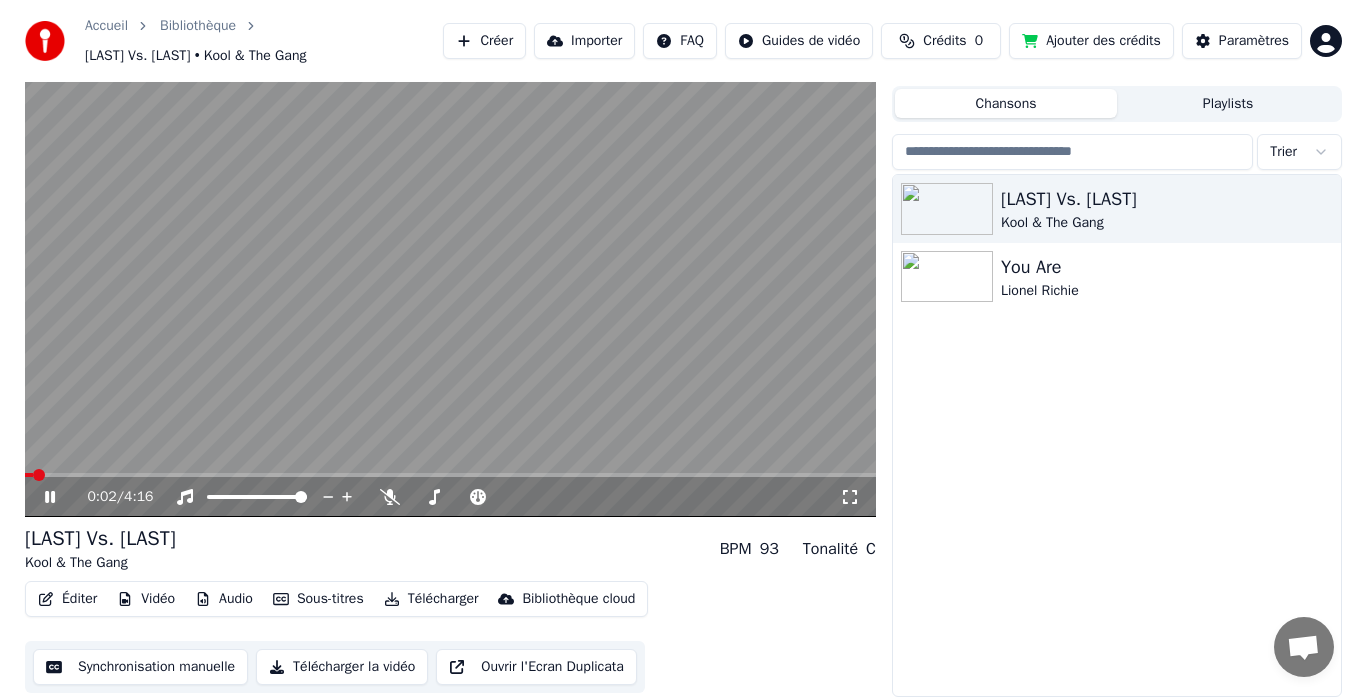 scroll, scrollTop: 0, scrollLeft: 0, axis: both 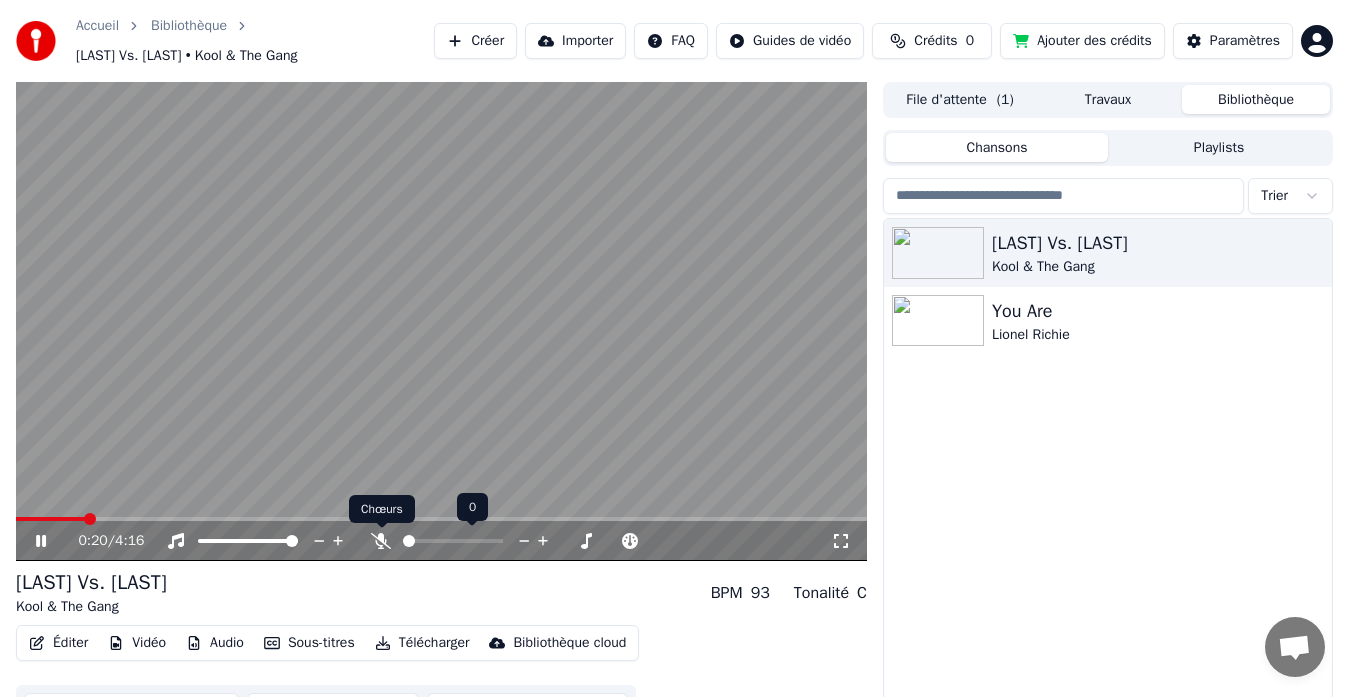 click 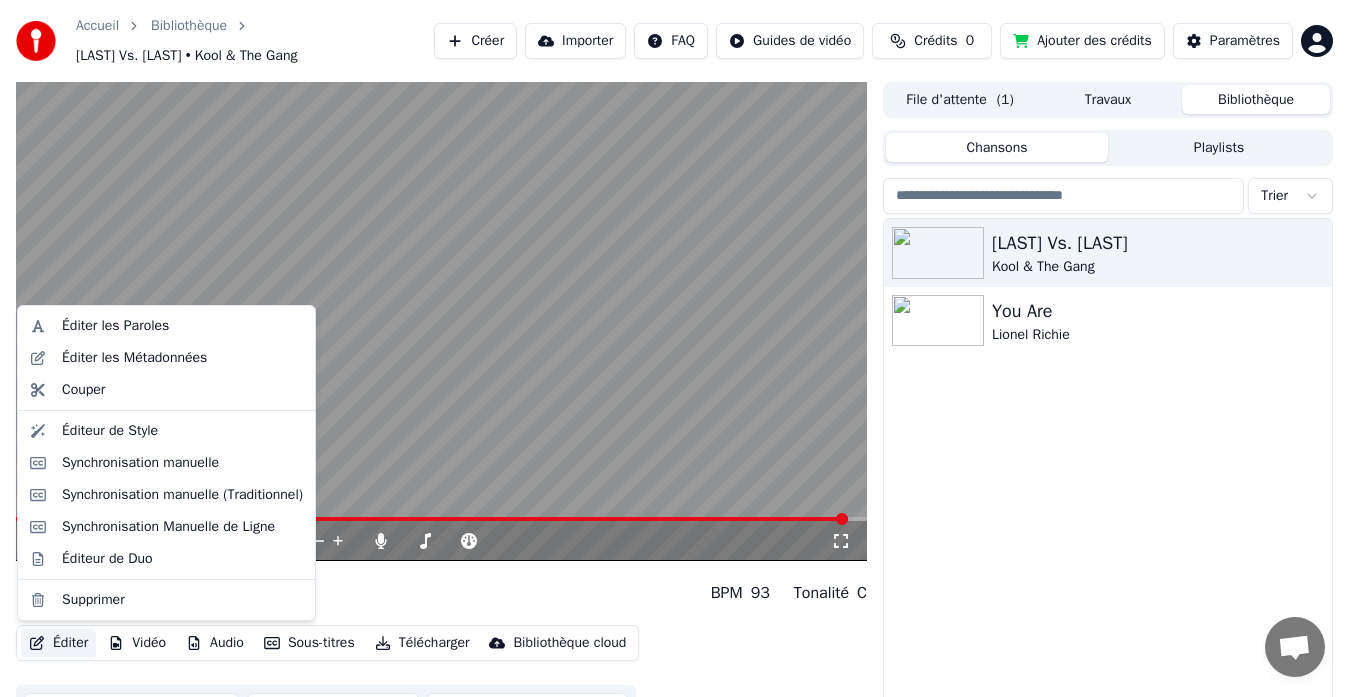 click on "Éditer" at bounding box center [58, 643] 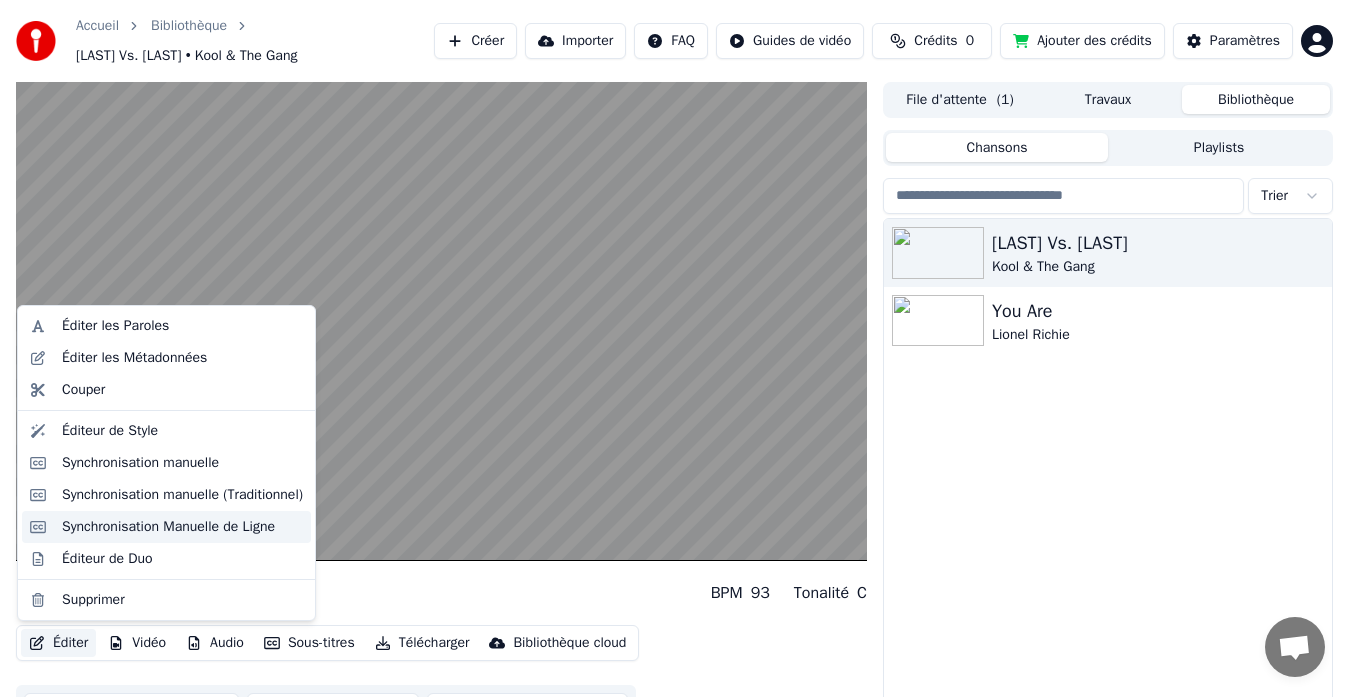 click on "Synchronisation Manuelle de Ligne" at bounding box center [168, 527] 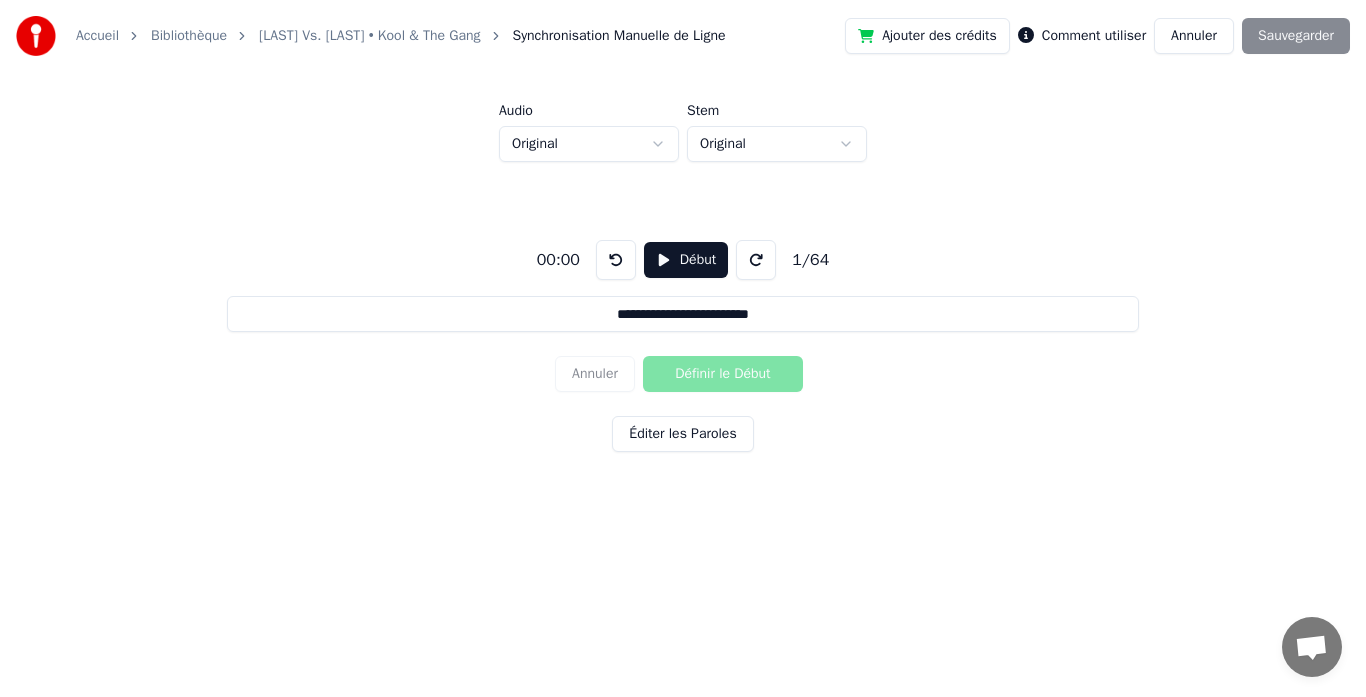 click at bounding box center (756, 260) 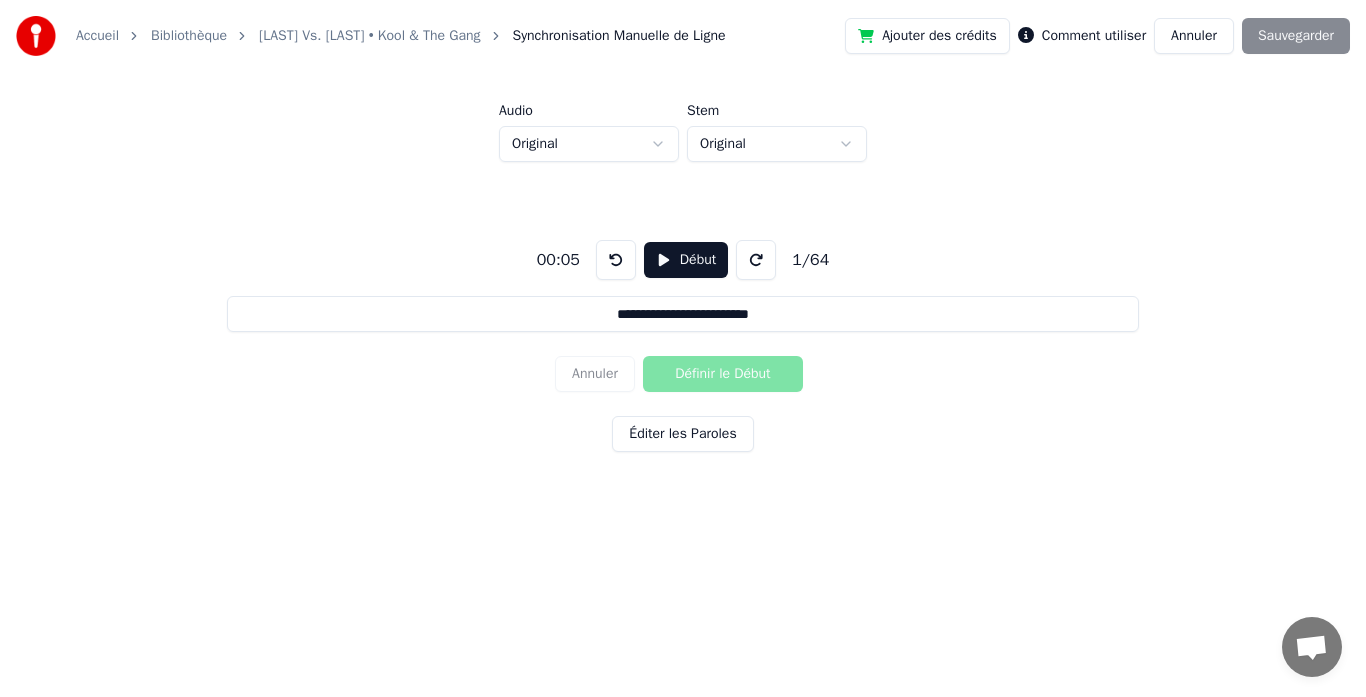 click on "1  /  64" at bounding box center [810, 260] 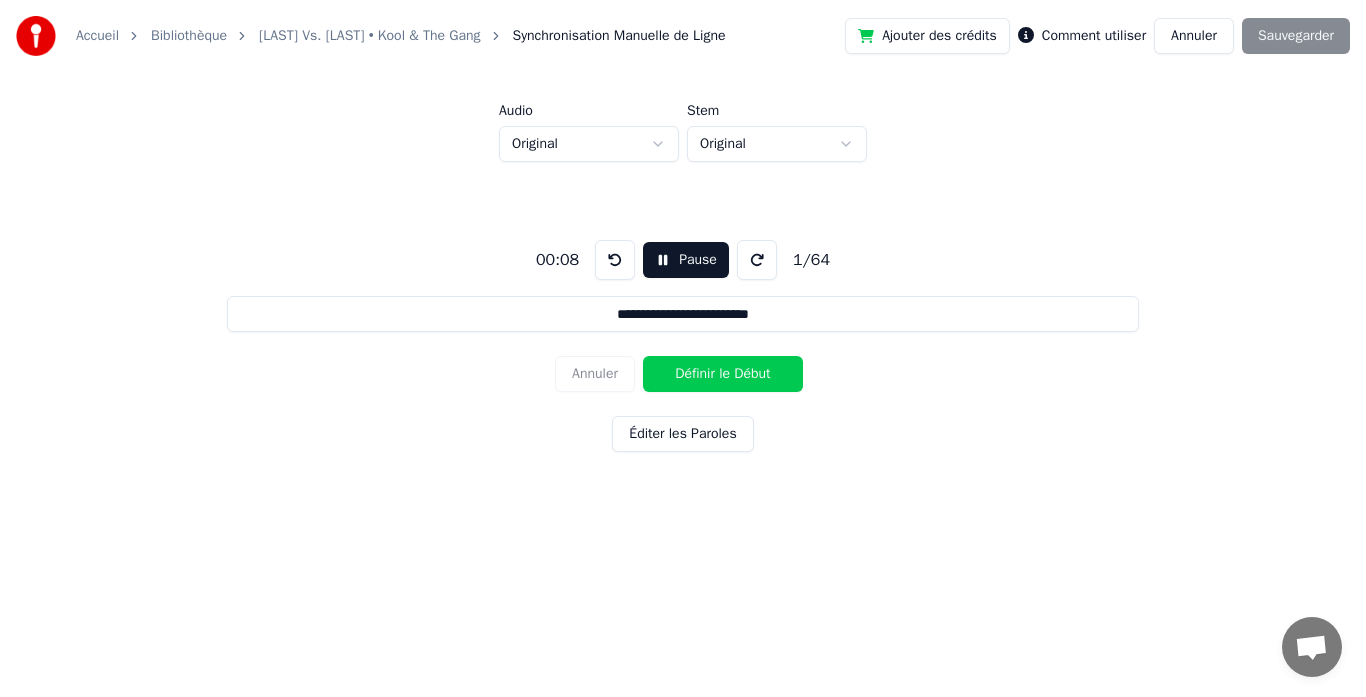 click at bounding box center (757, 260) 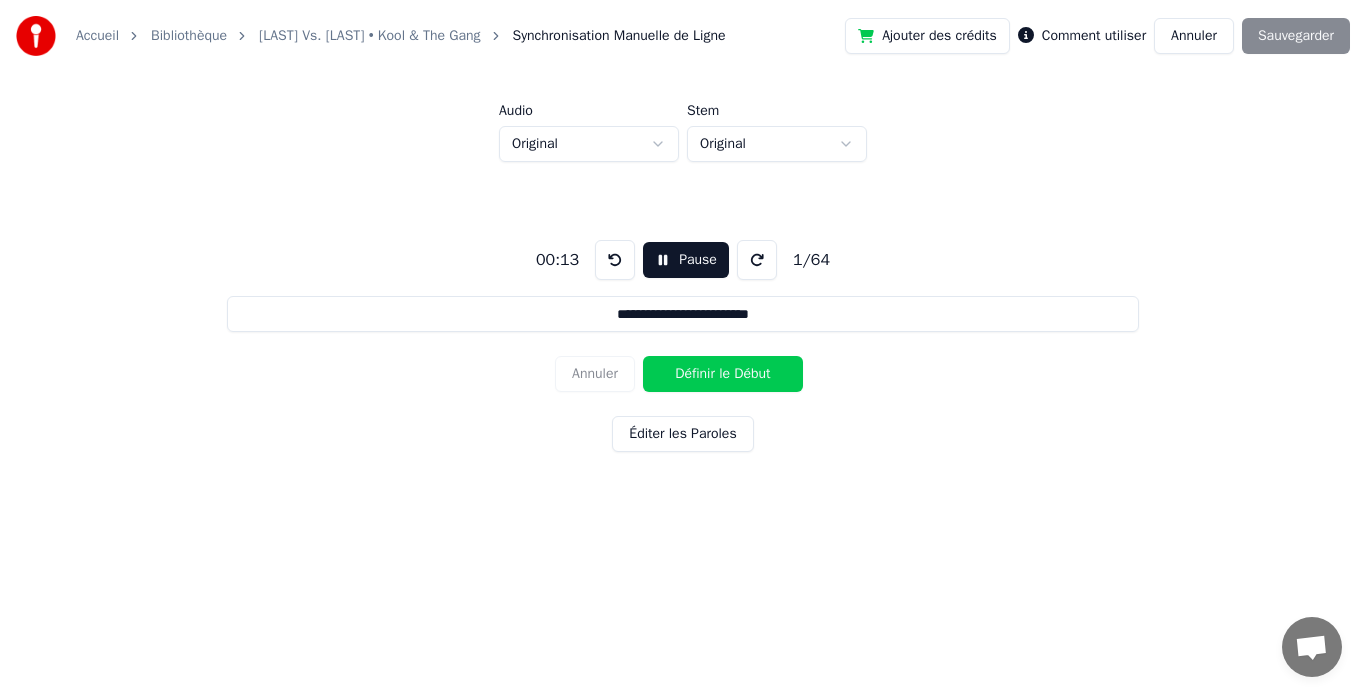 click at bounding box center [757, 260] 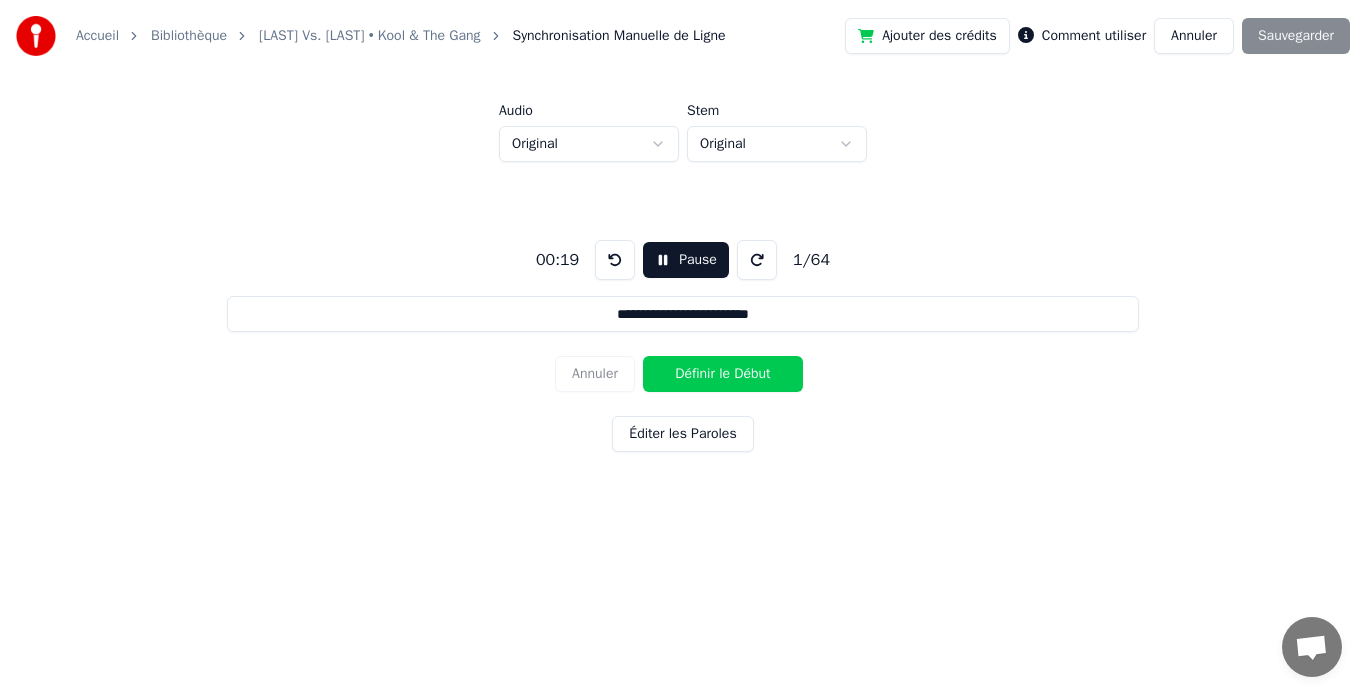 click at bounding box center (757, 260) 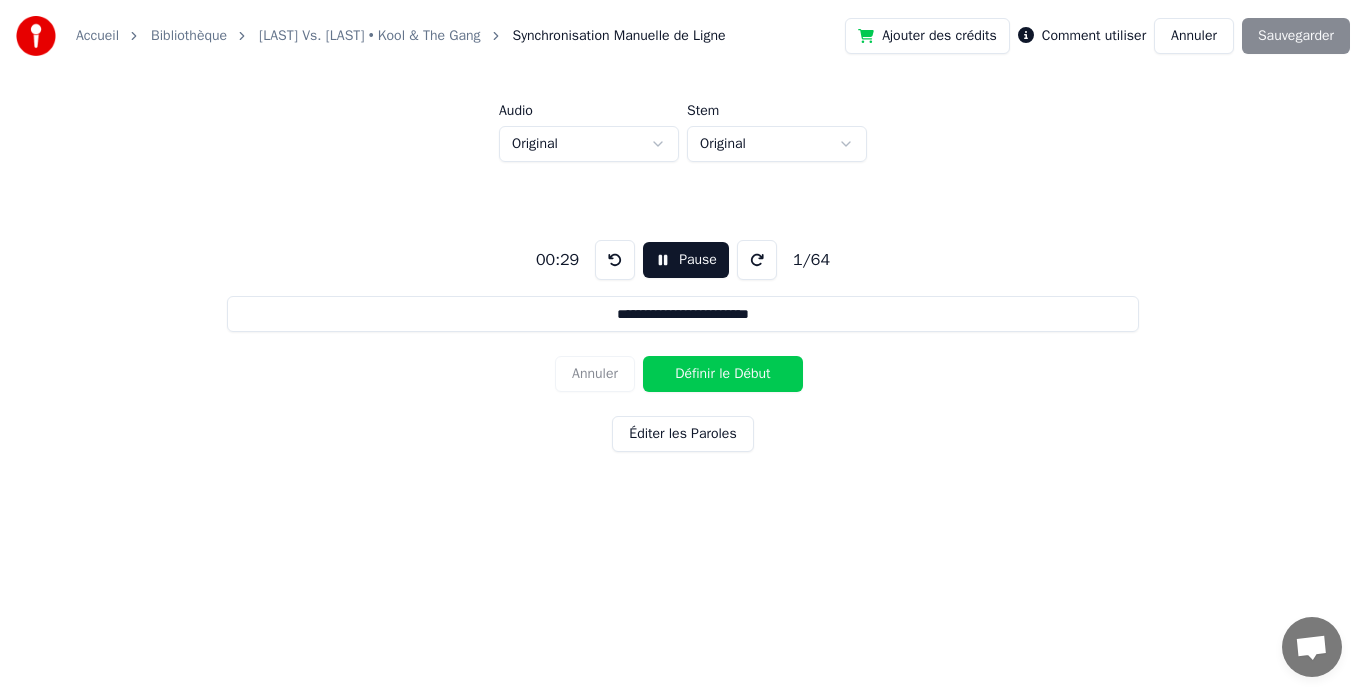 click on "**********" at bounding box center (683, 277) 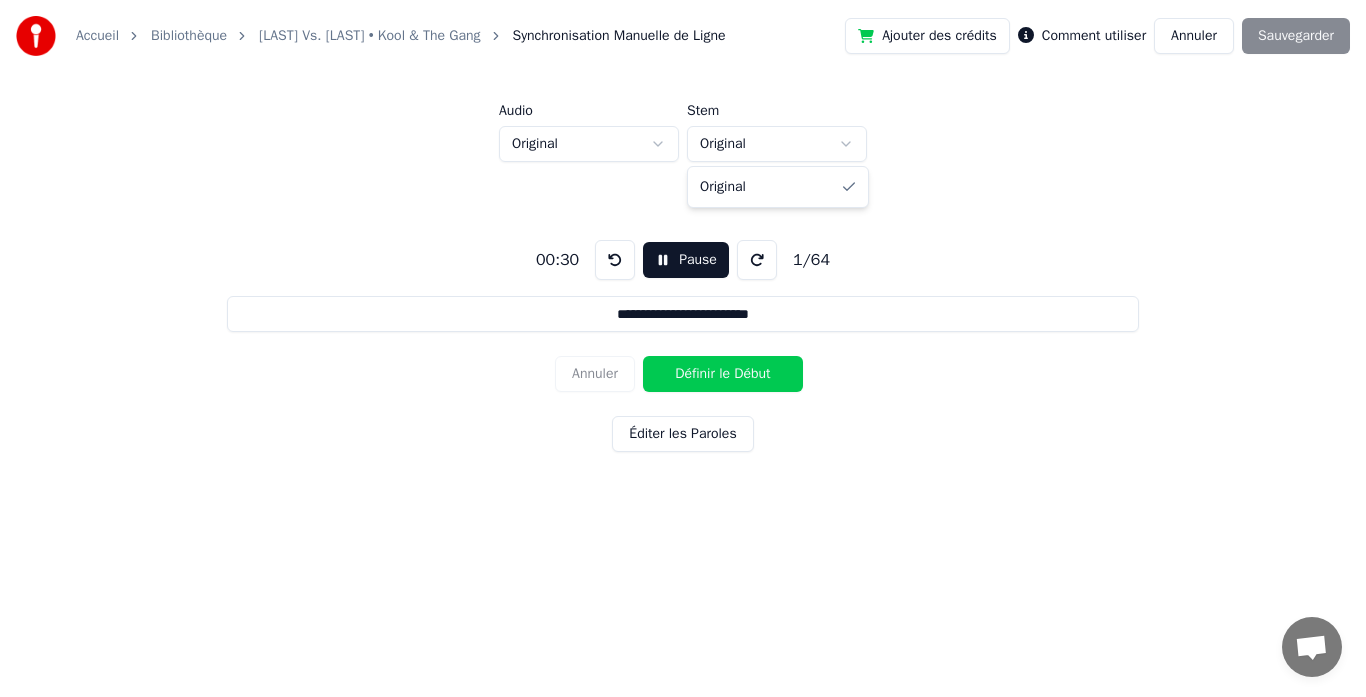 click on "**********" at bounding box center [683, 277] 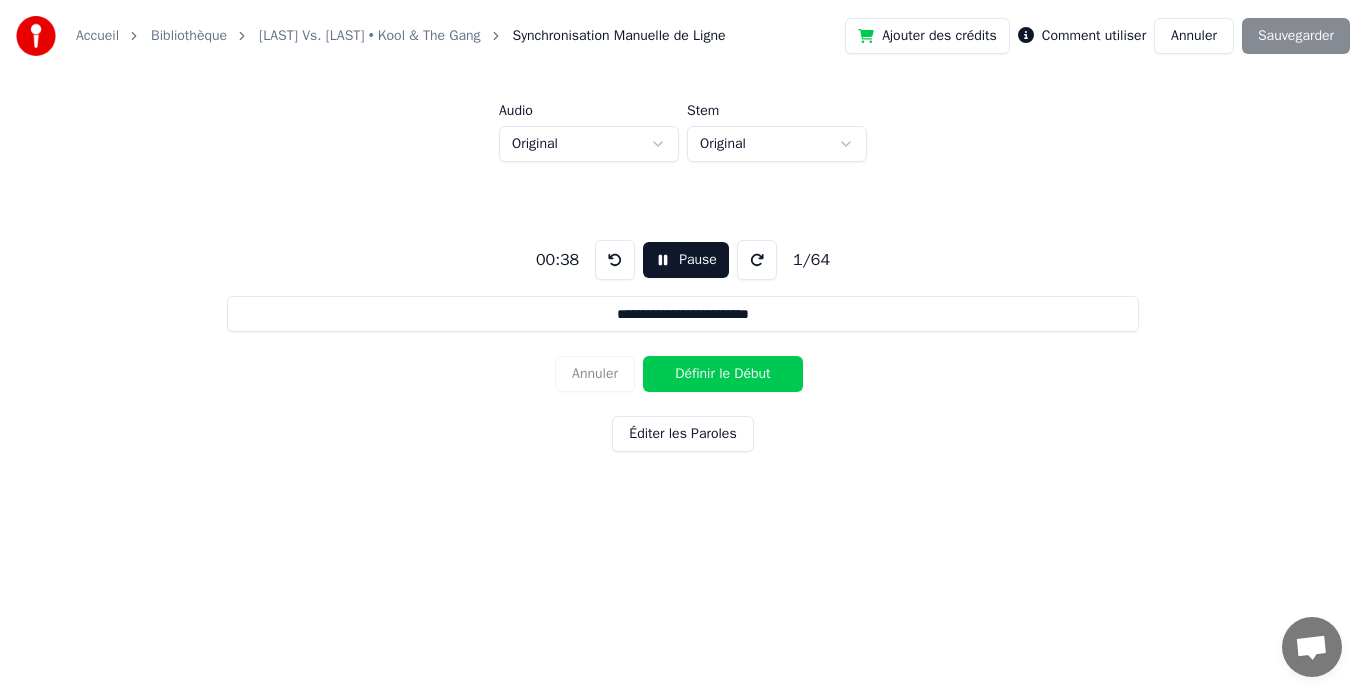 click on "Pause" at bounding box center (686, 260) 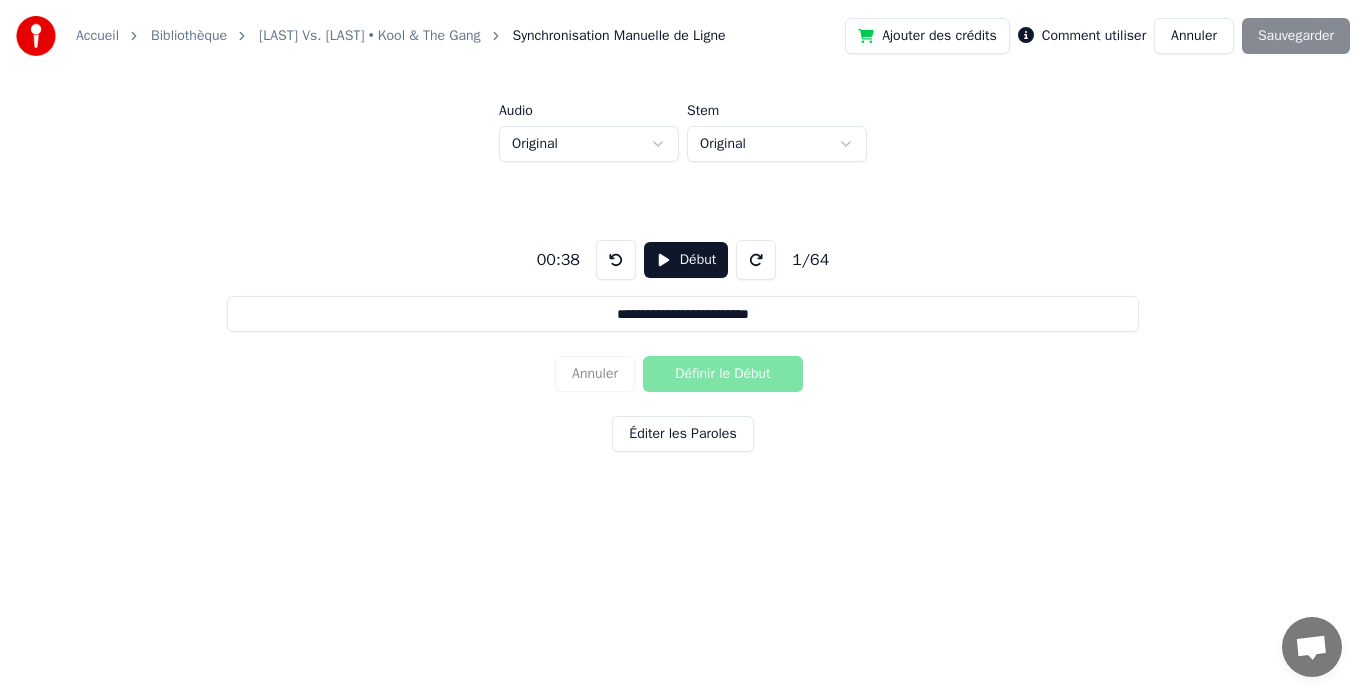 click on "00:38" at bounding box center [558, 260] 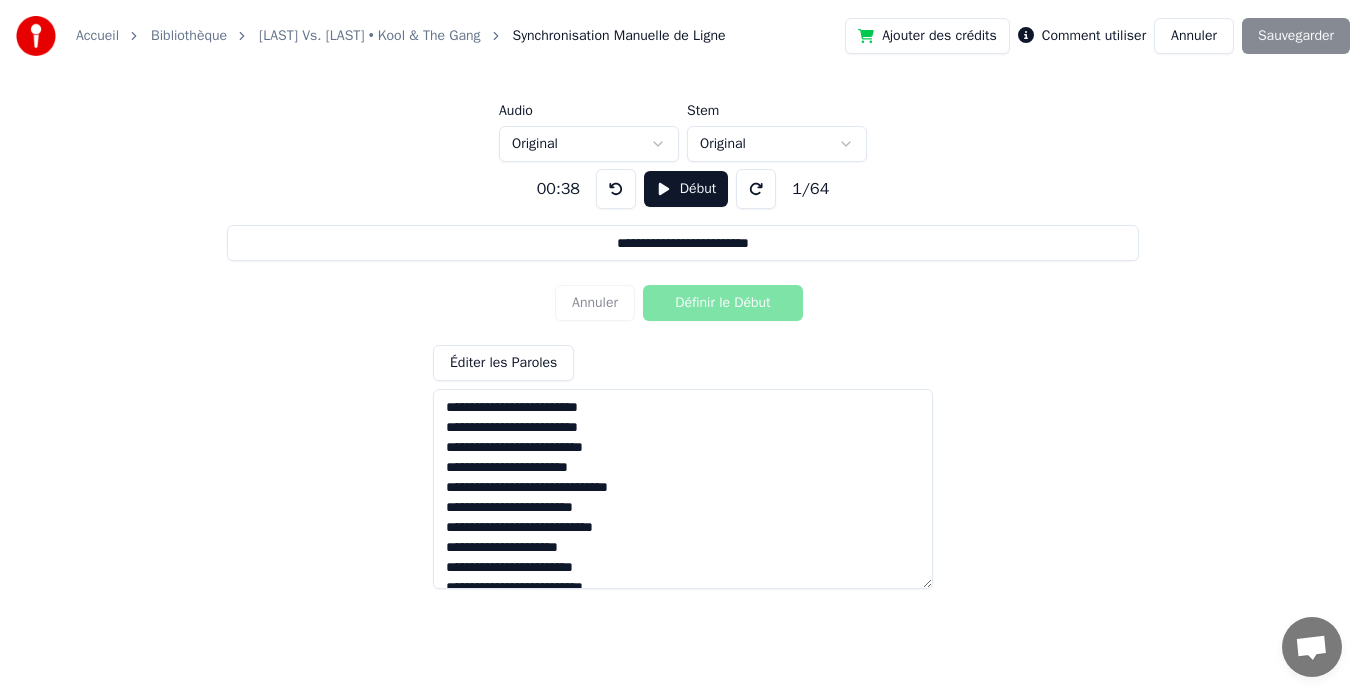 click on "**********" at bounding box center (682, 243) 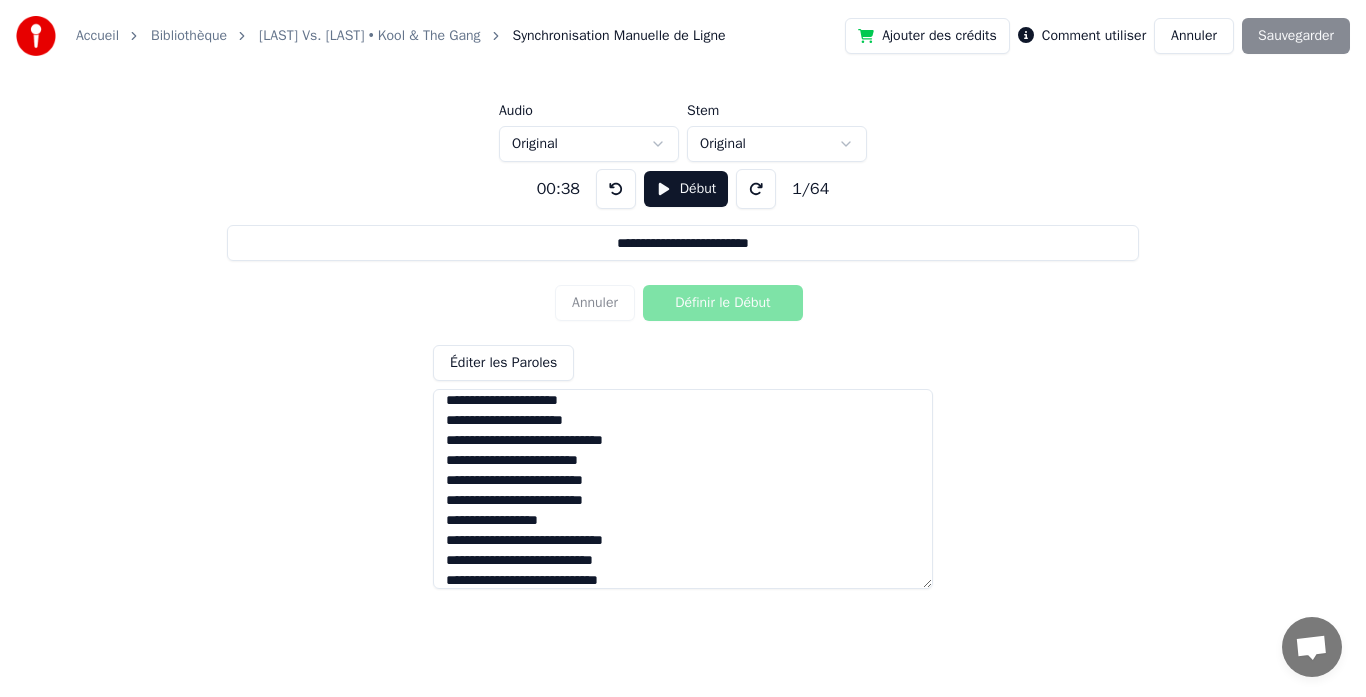 scroll, scrollTop: 0, scrollLeft: 0, axis: both 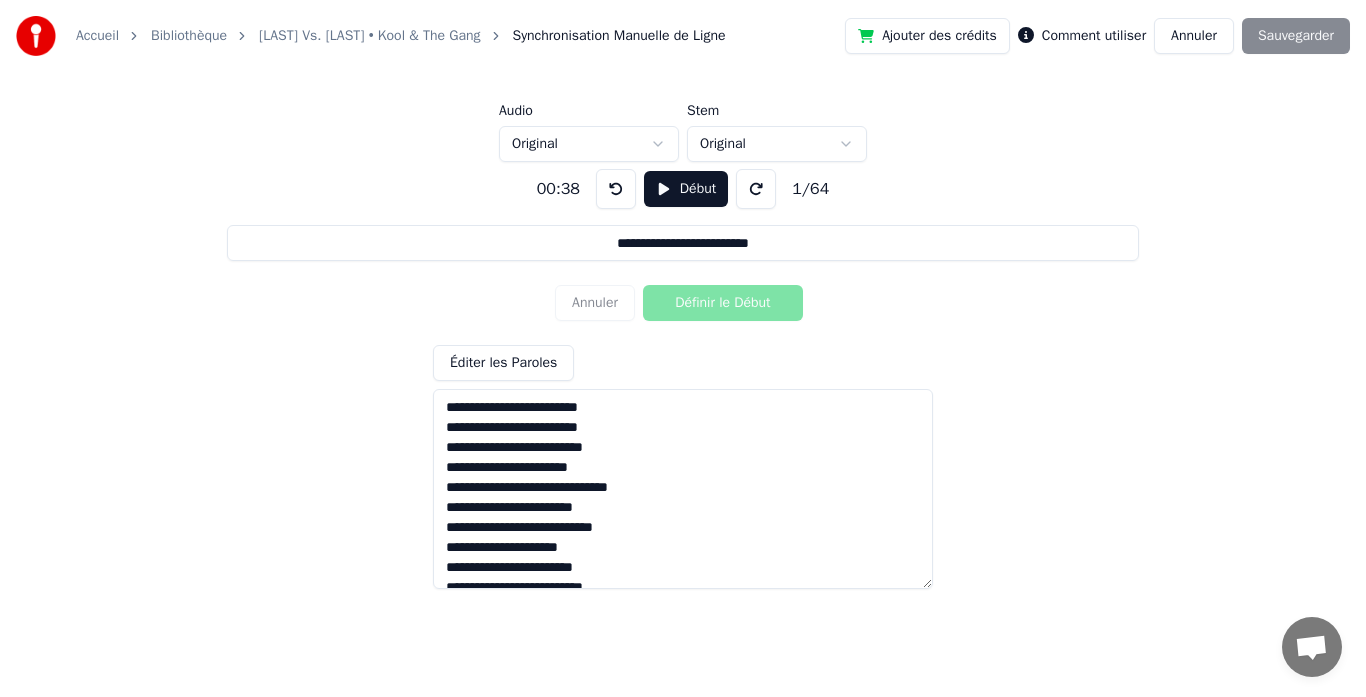 click at bounding box center (683, 489) 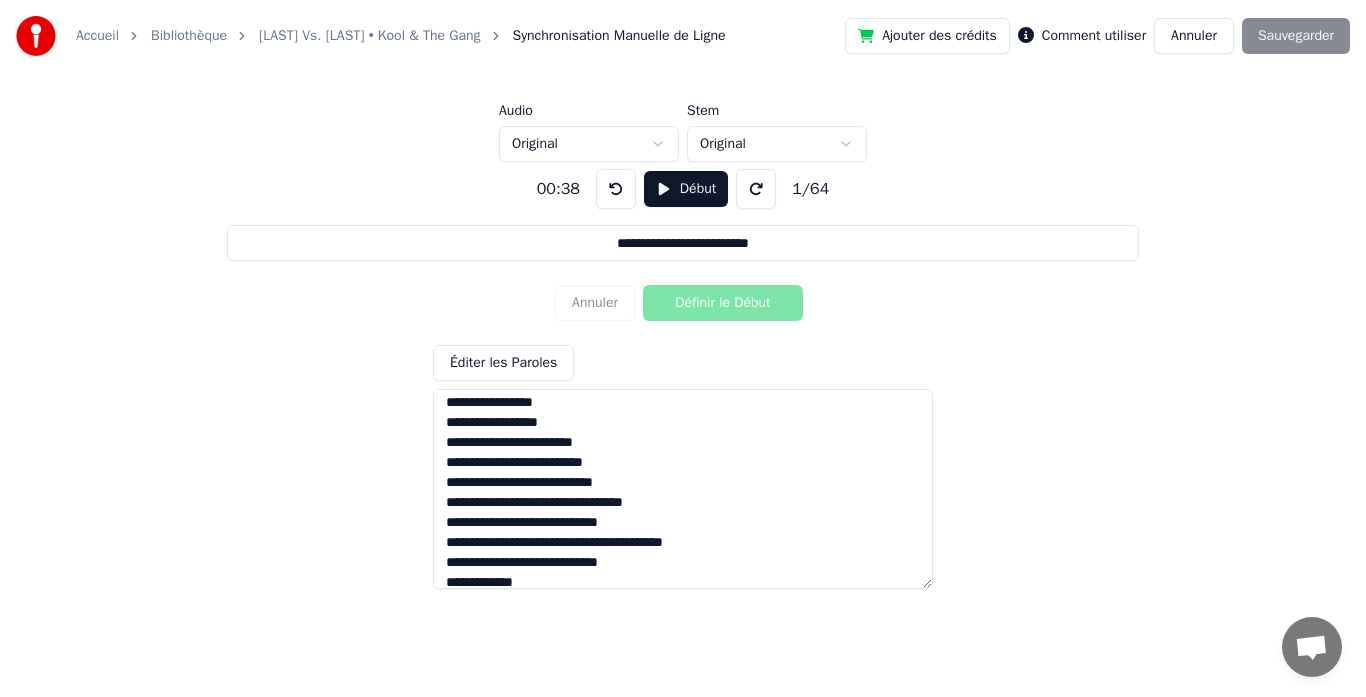 scroll, scrollTop: 958, scrollLeft: 0, axis: vertical 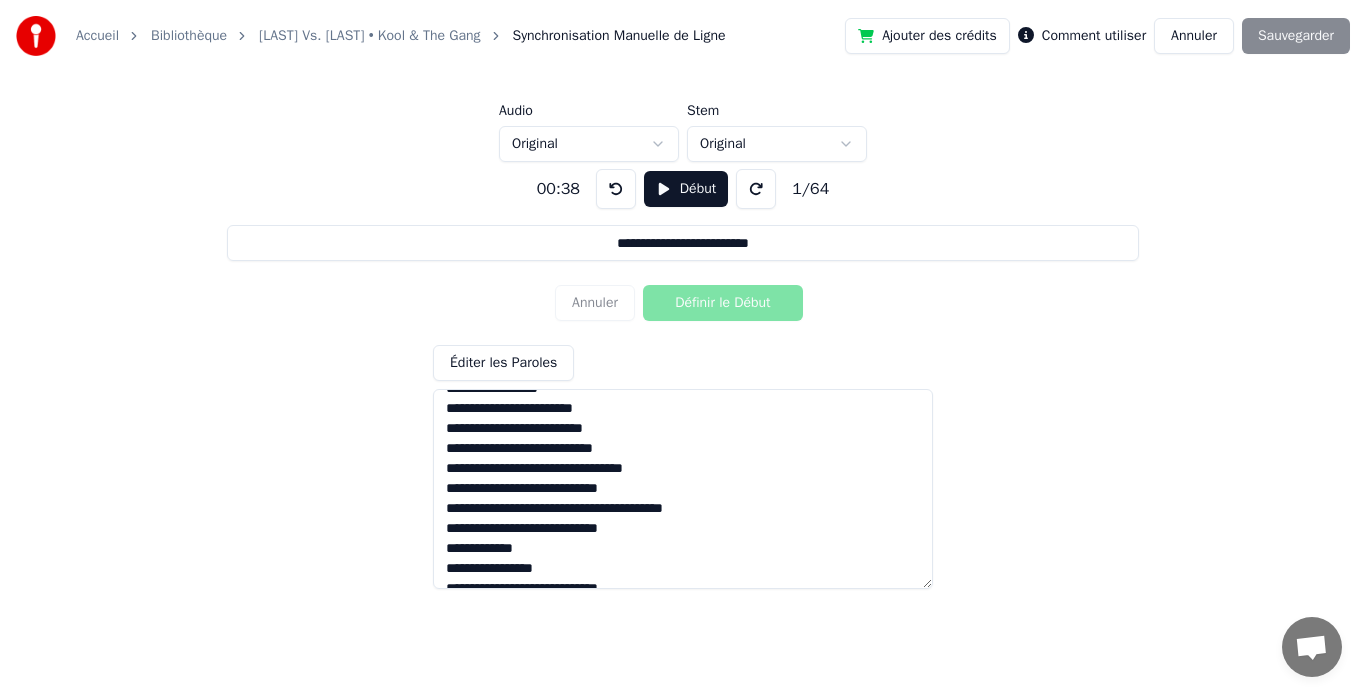 click at bounding box center (683, 489) 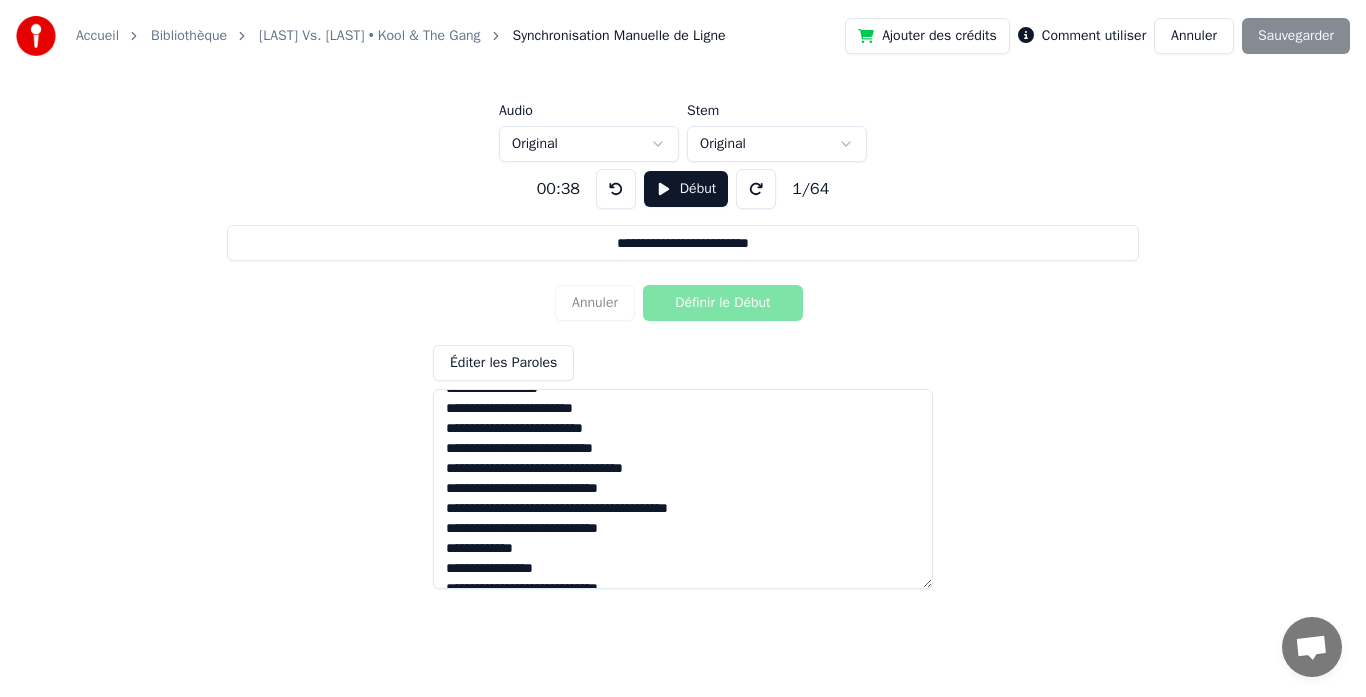 click at bounding box center (683, 489) 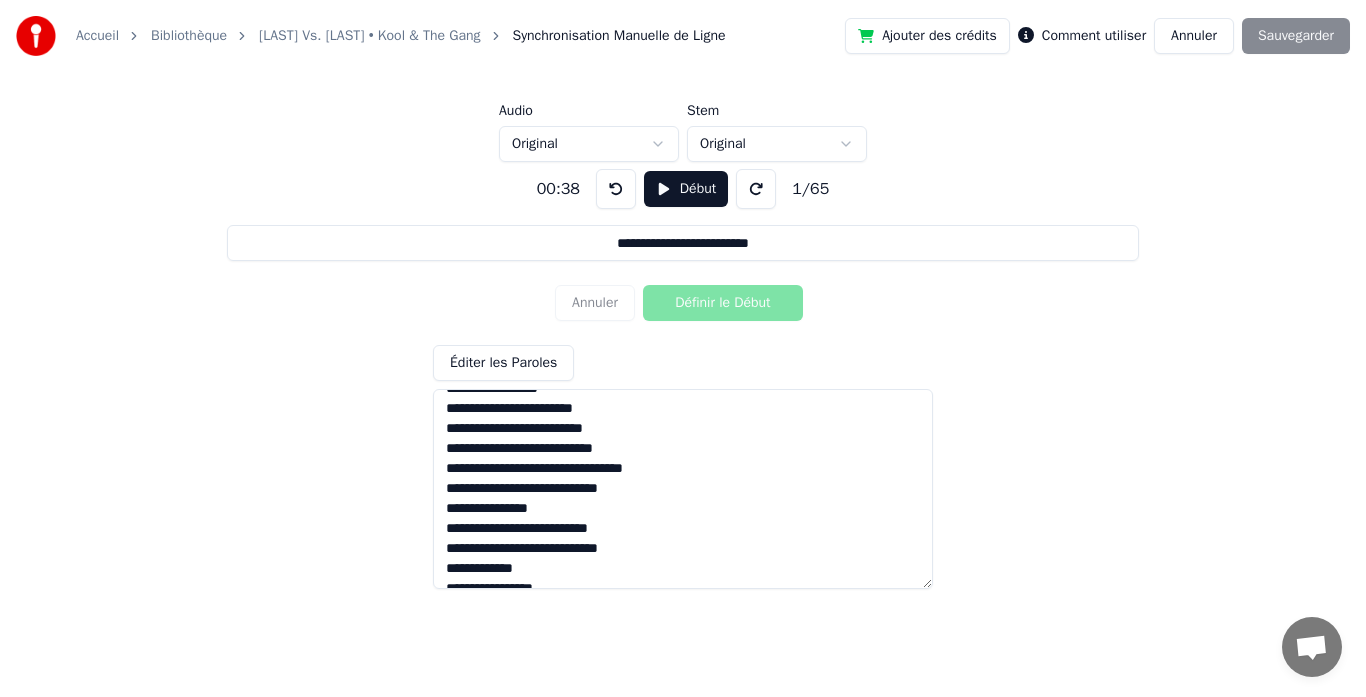 scroll, scrollTop: 1087, scrollLeft: 0, axis: vertical 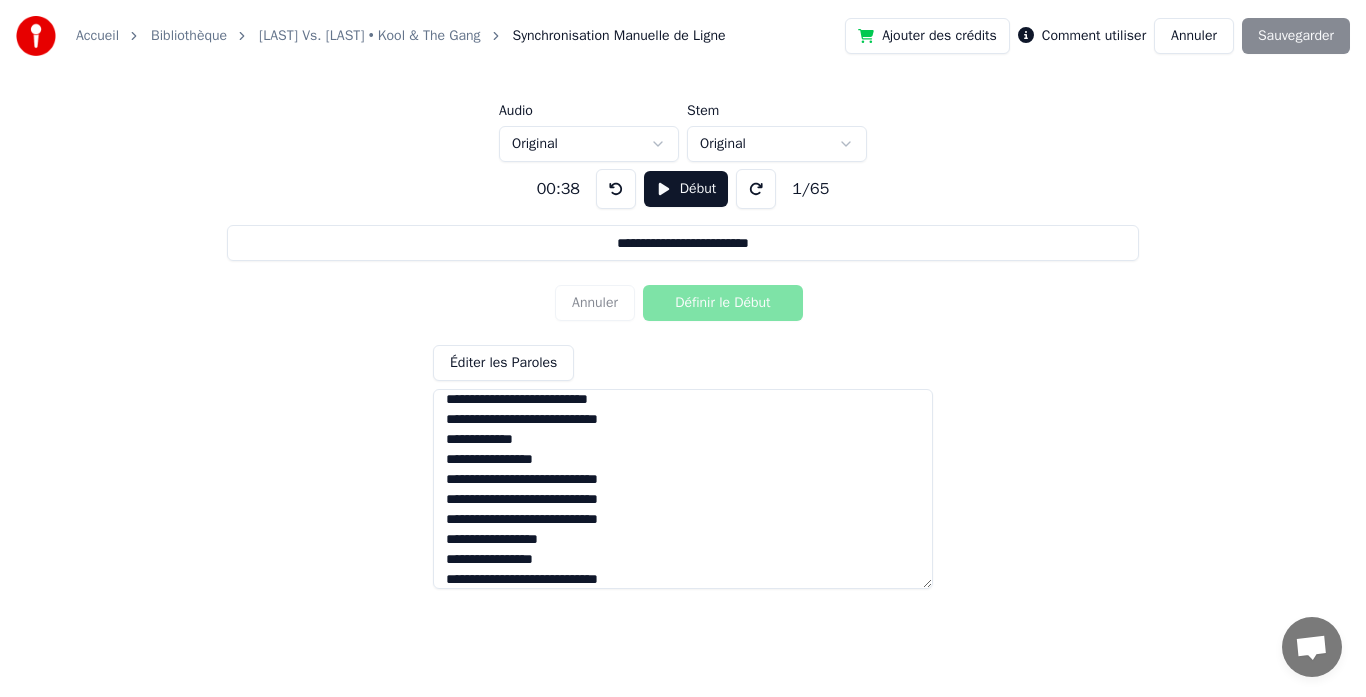 type on "**********" 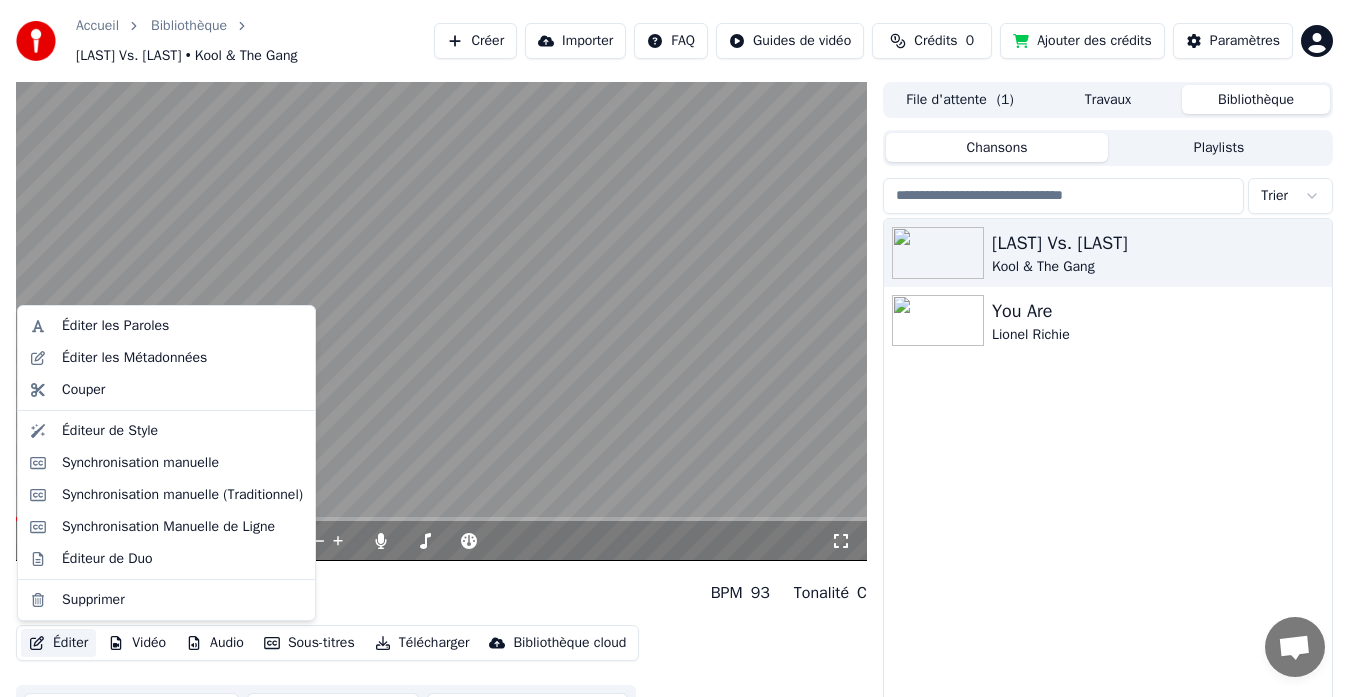 click on "Éditer" at bounding box center (58, 643) 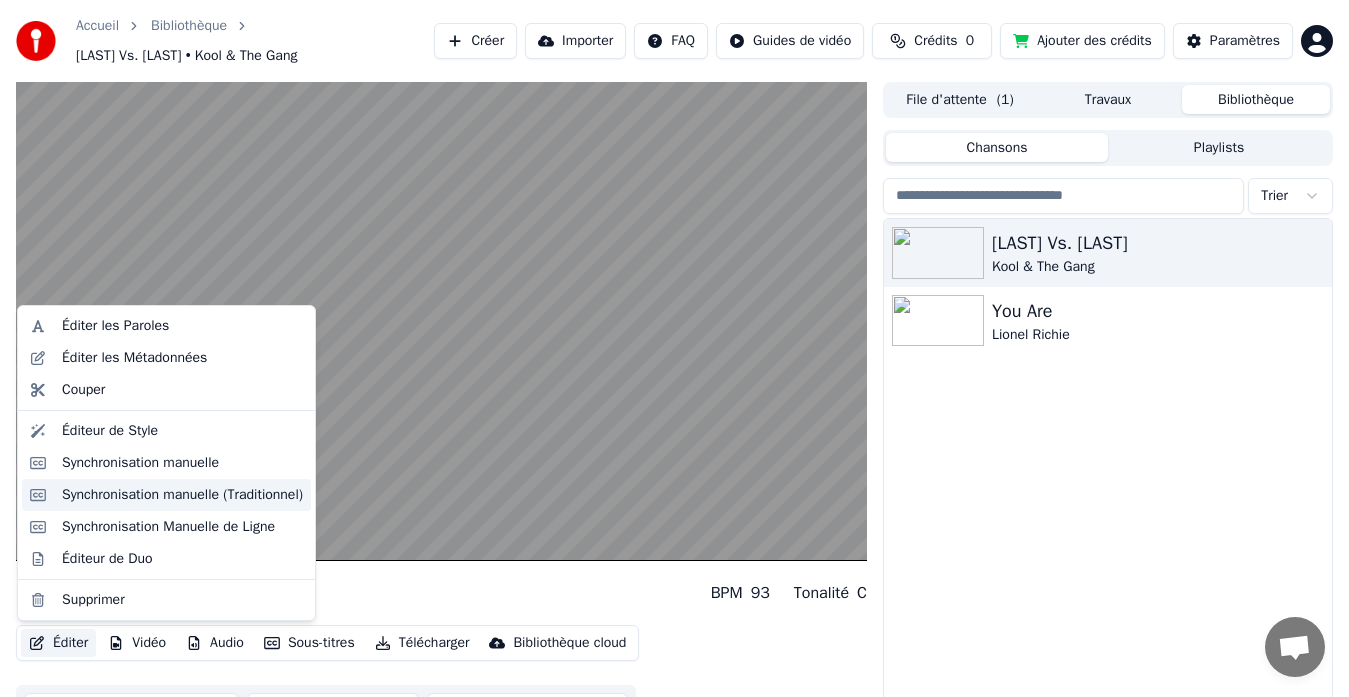 click on "Synchronisation manuelle (Traditionnel)" at bounding box center [182, 495] 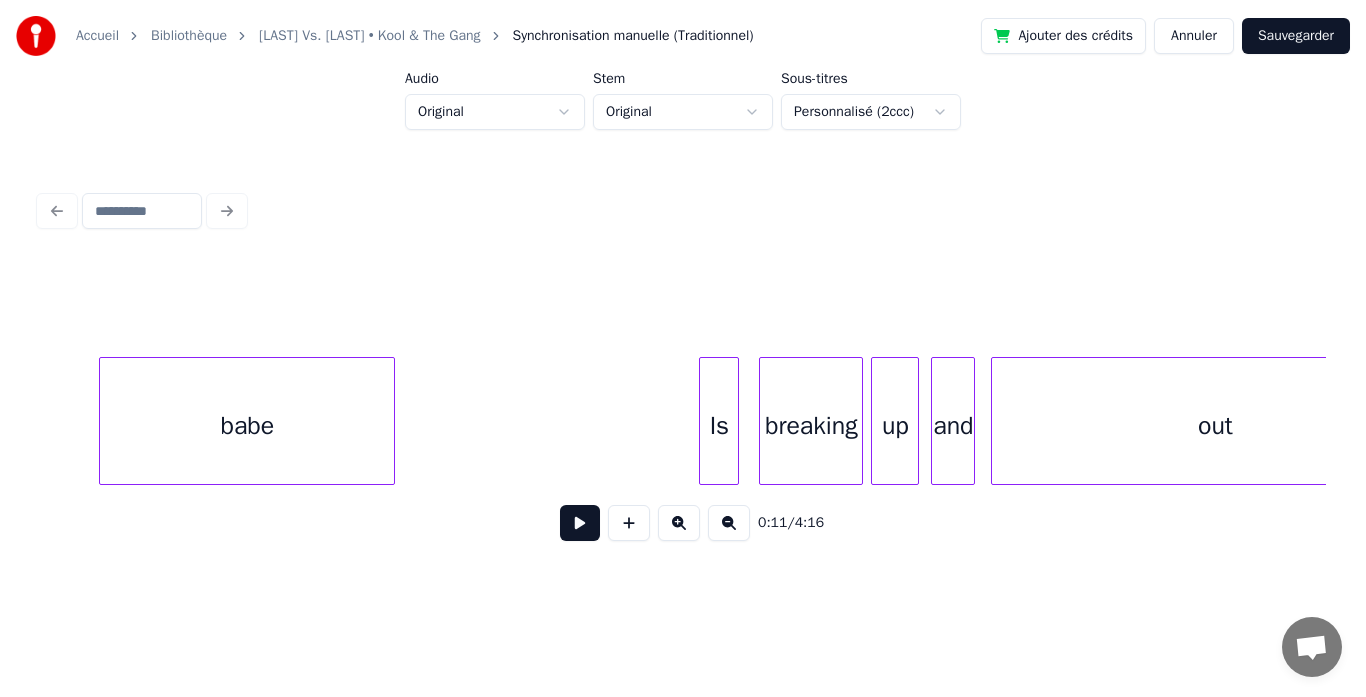 scroll, scrollTop: 0, scrollLeft: 8992, axis: horizontal 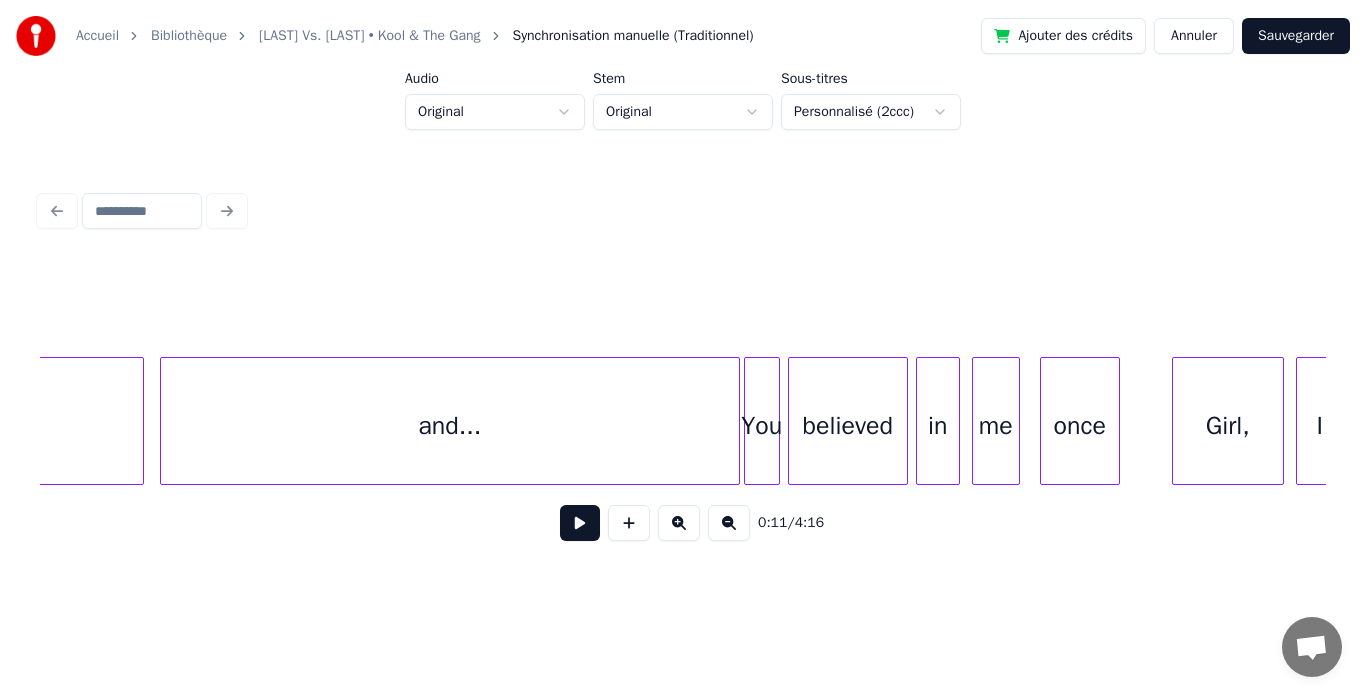click on "Annuler" at bounding box center (1194, 36) 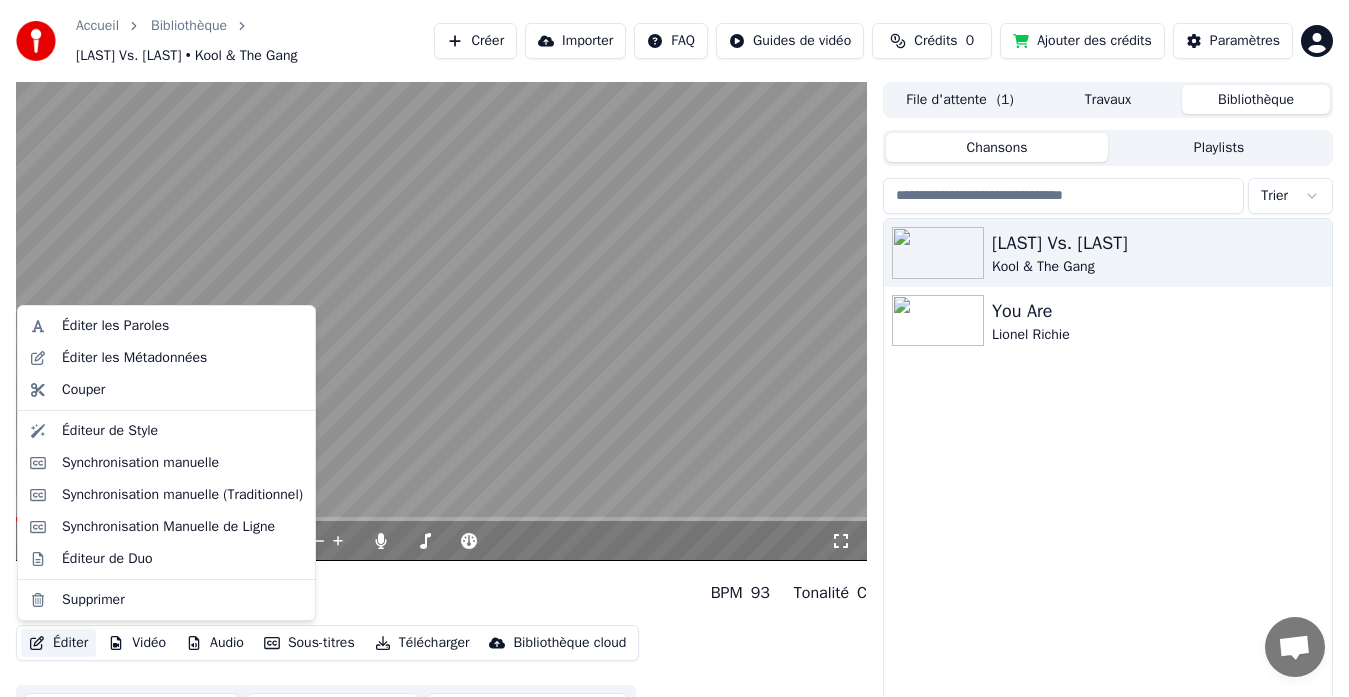 click on "Éditer" at bounding box center [58, 643] 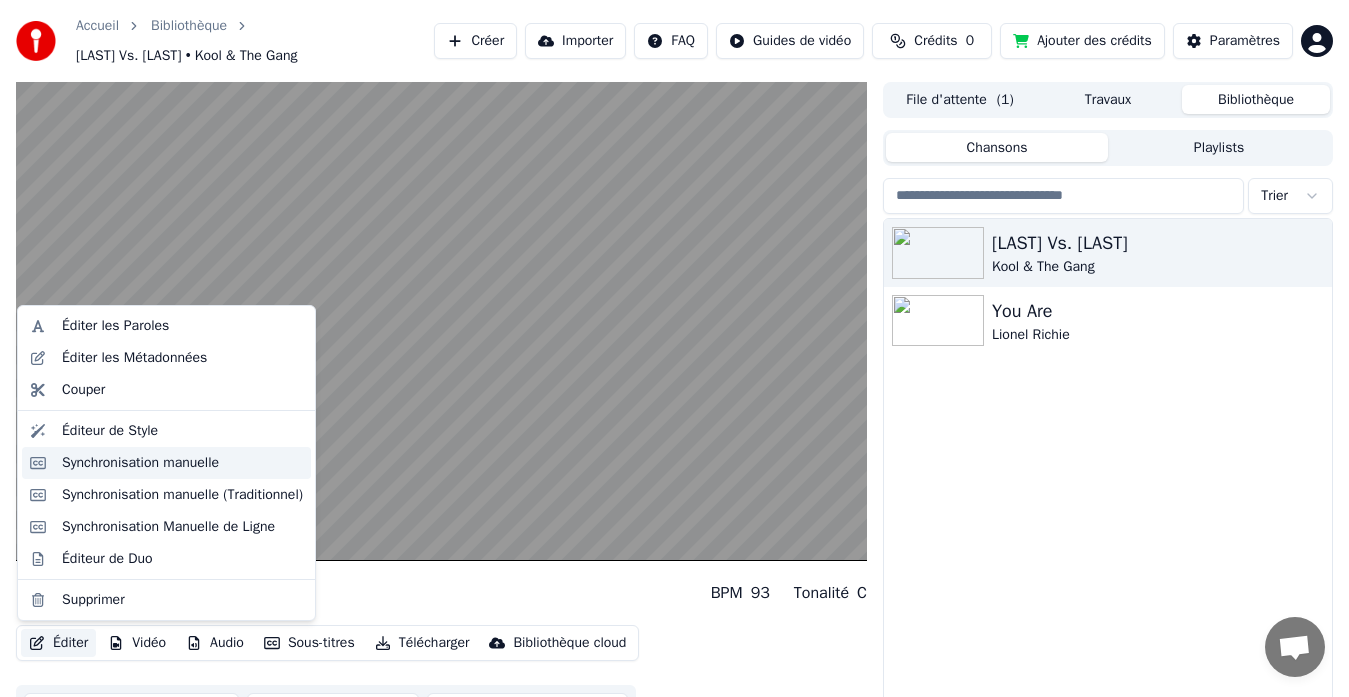 click on "Synchronisation manuelle" at bounding box center [140, 463] 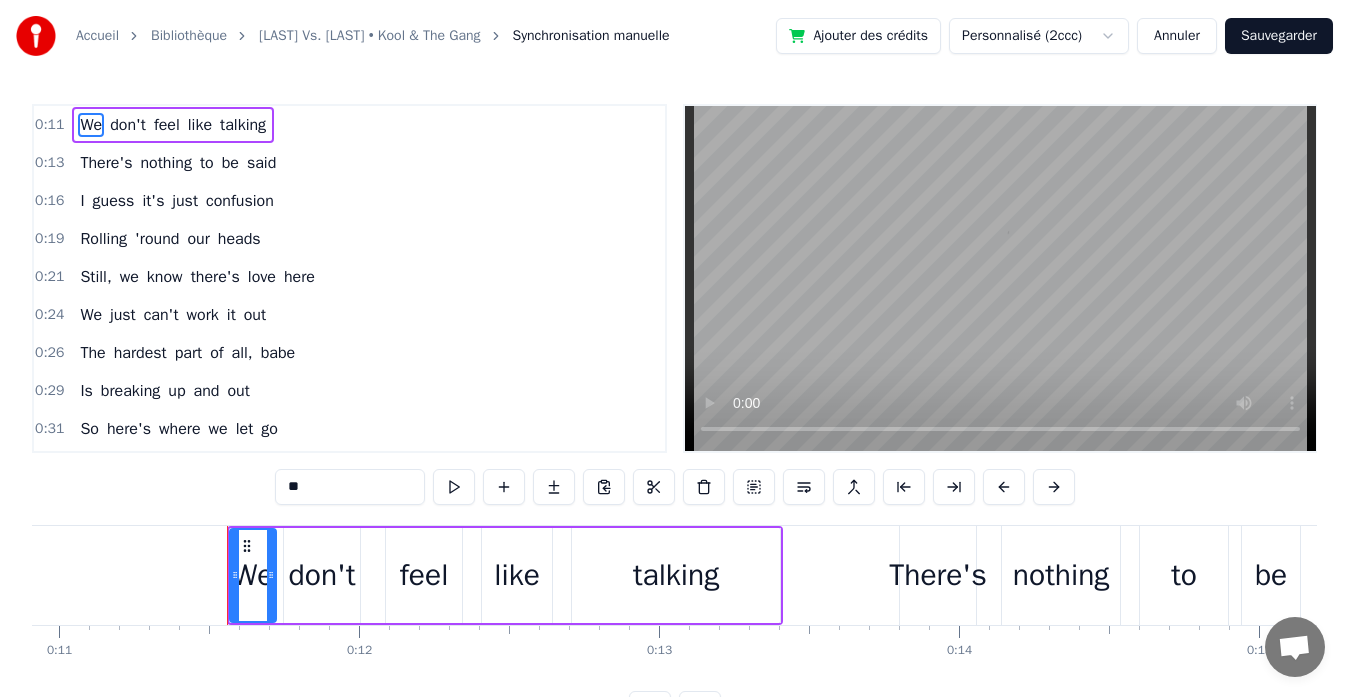 scroll, scrollTop: 0, scrollLeft: 3368, axis: horizontal 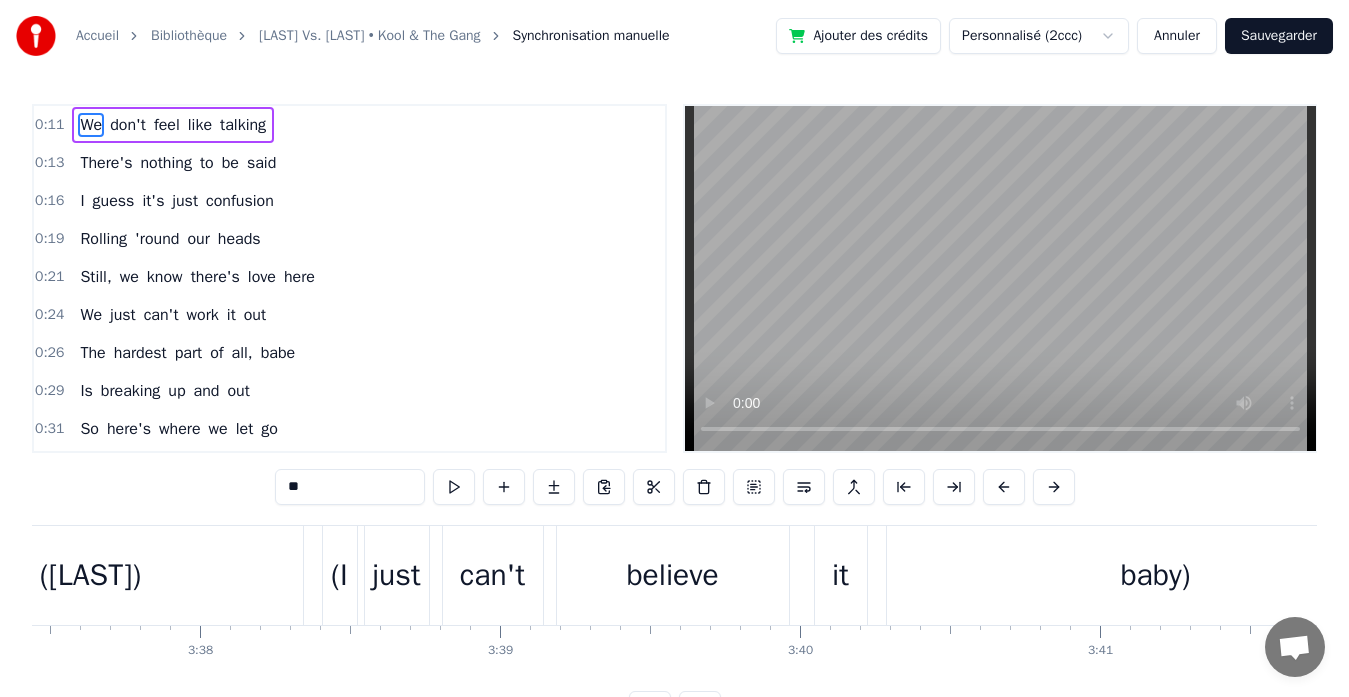 click on "baby)" at bounding box center [1156, 575] 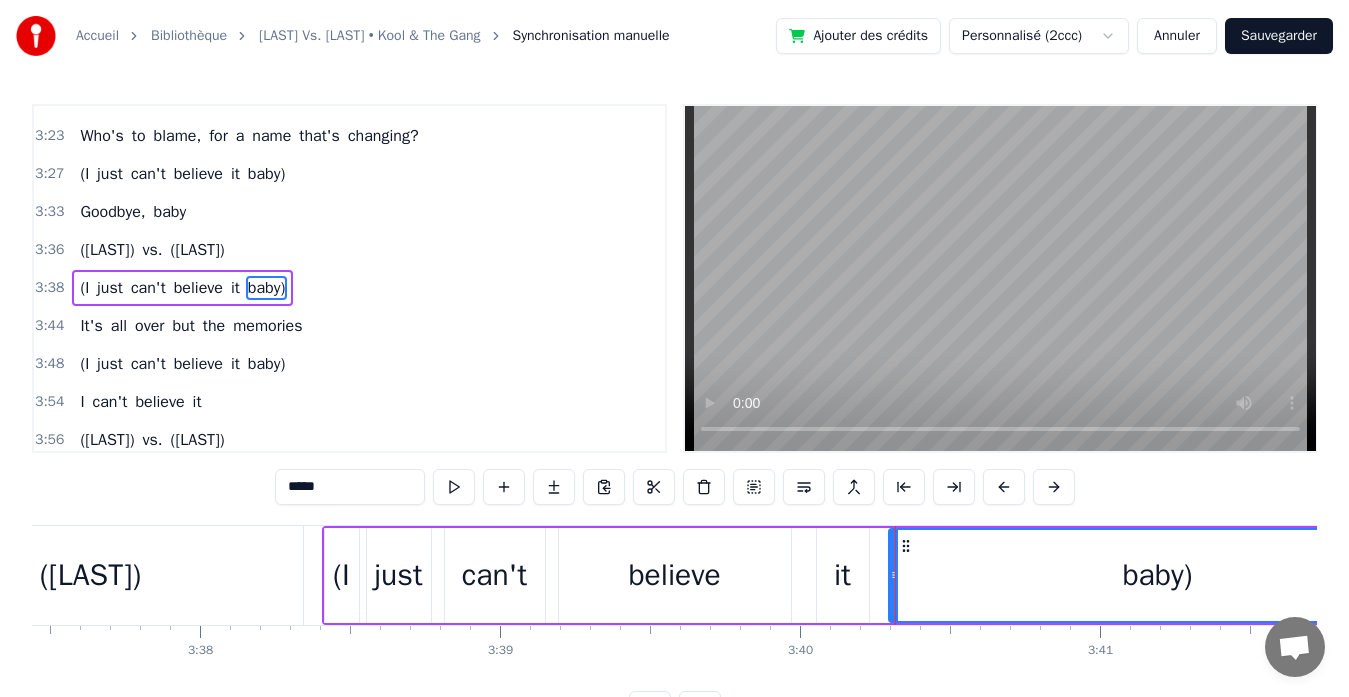 scroll, scrollTop: 1974, scrollLeft: 0, axis: vertical 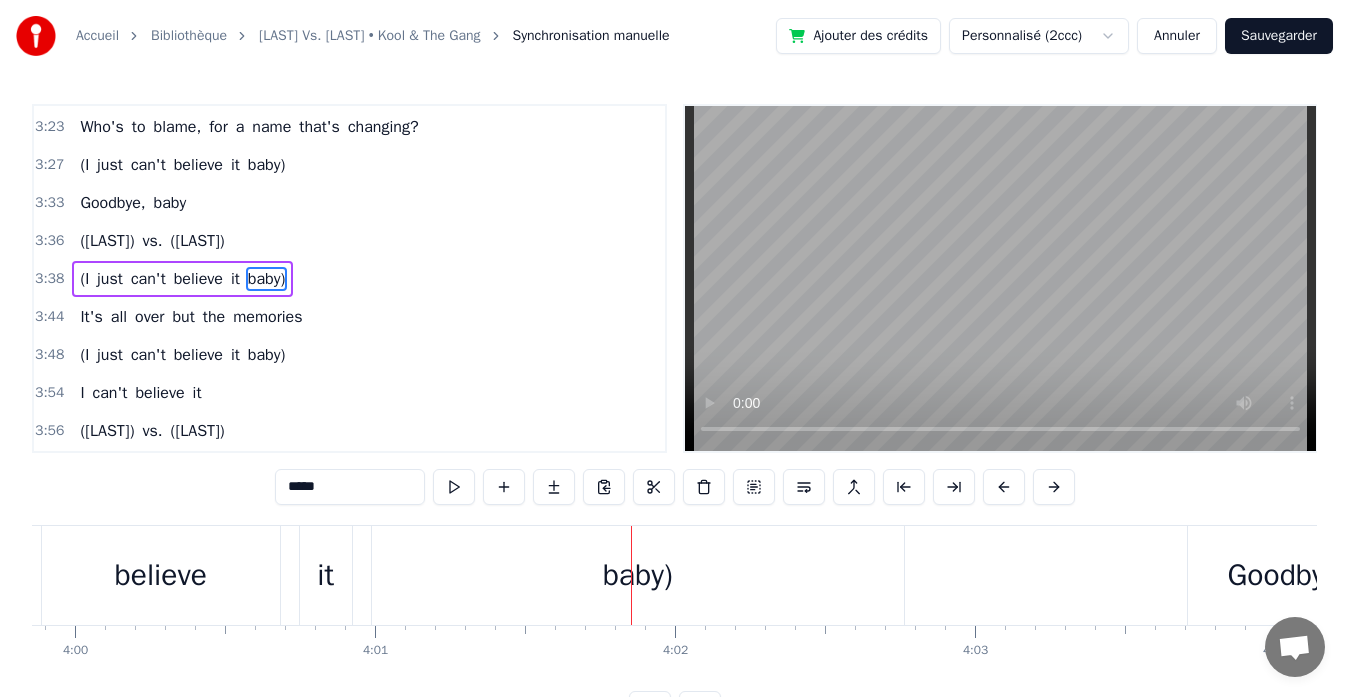 click on "Who's to blame, for a name that's changing?" at bounding box center [249, 127] 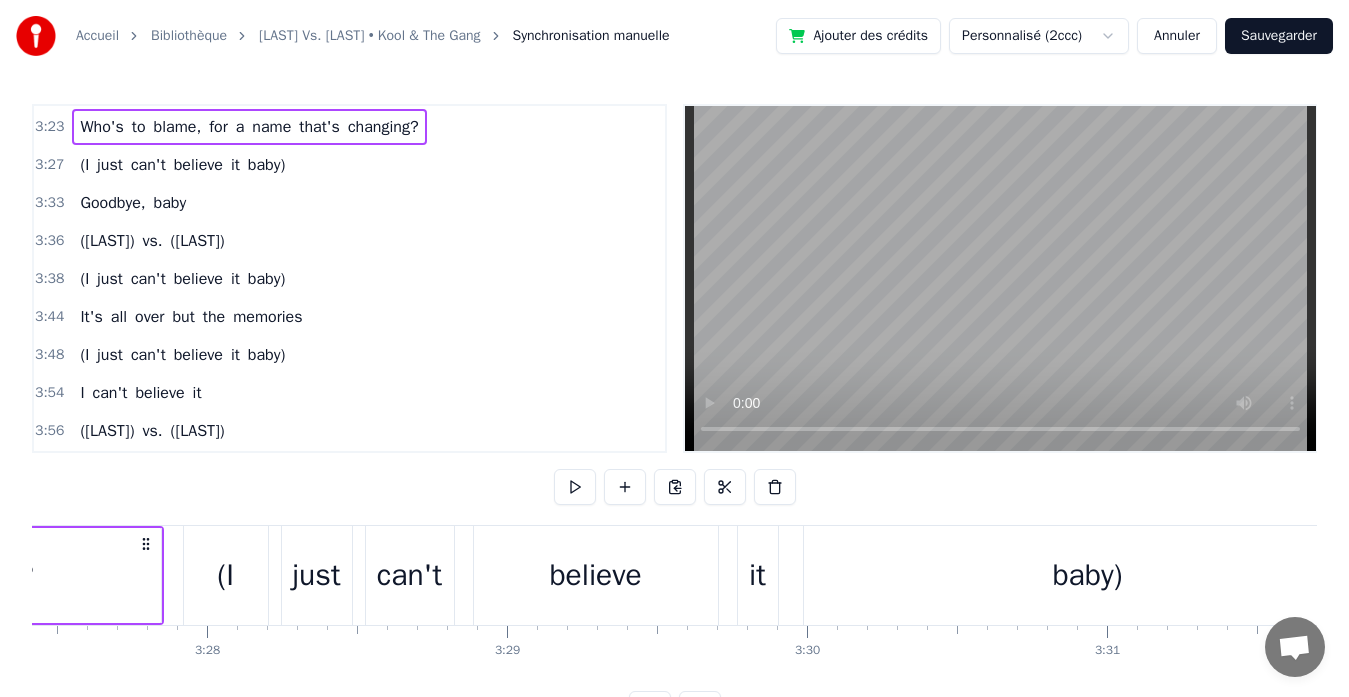 scroll, scrollTop: 0, scrollLeft: 60921, axis: horizontal 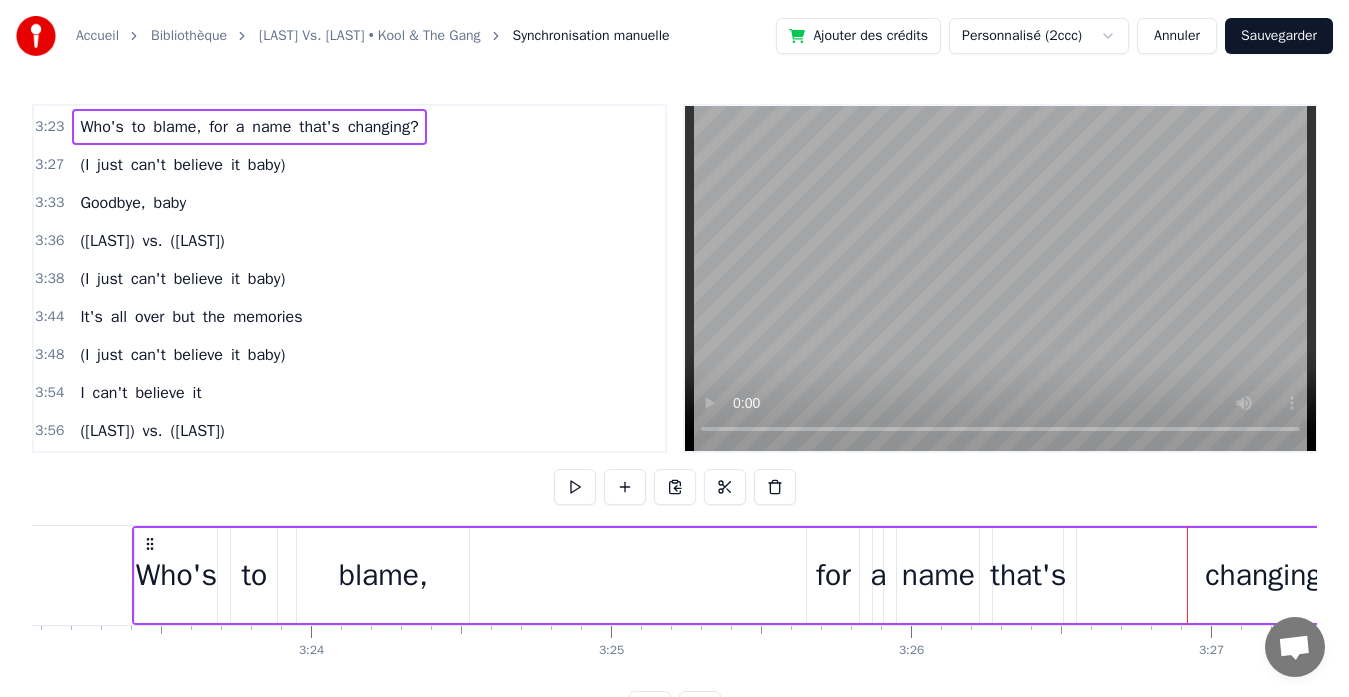 click on "a" at bounding box center [240, 127] 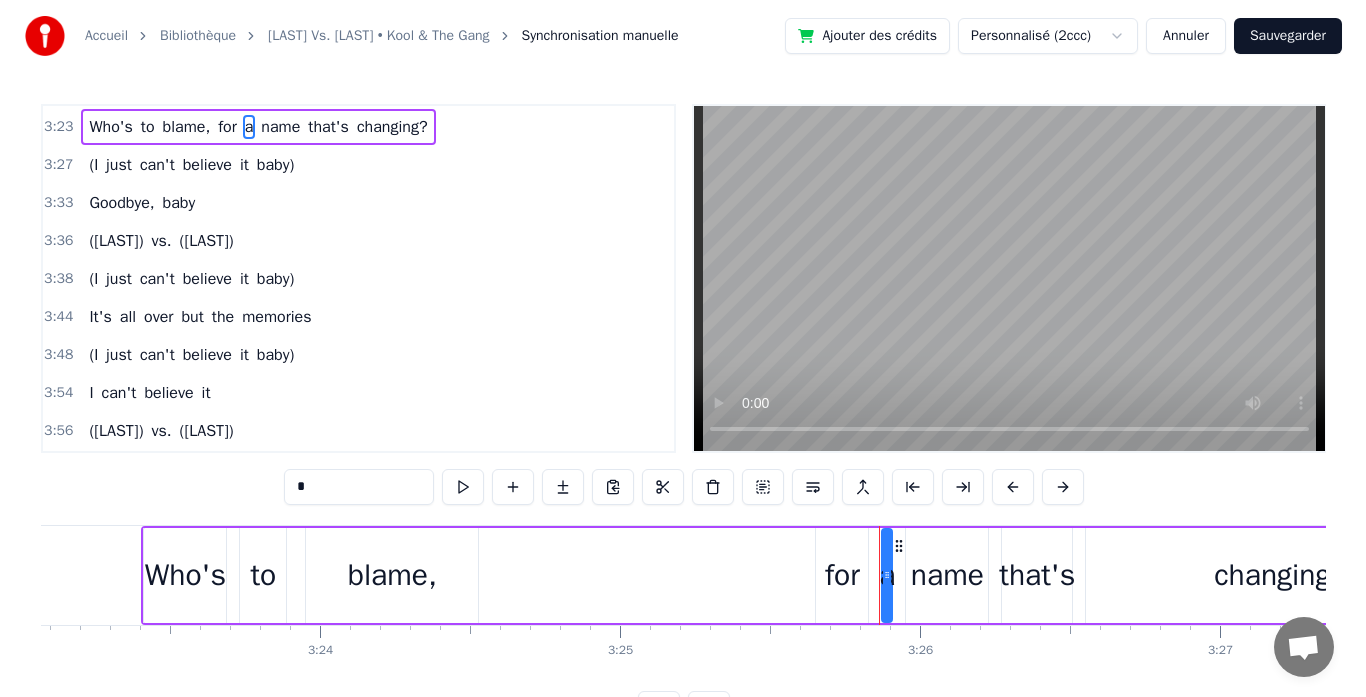 scroll, scrollTop: 1822, scrollLeft: 0, axis: vertical 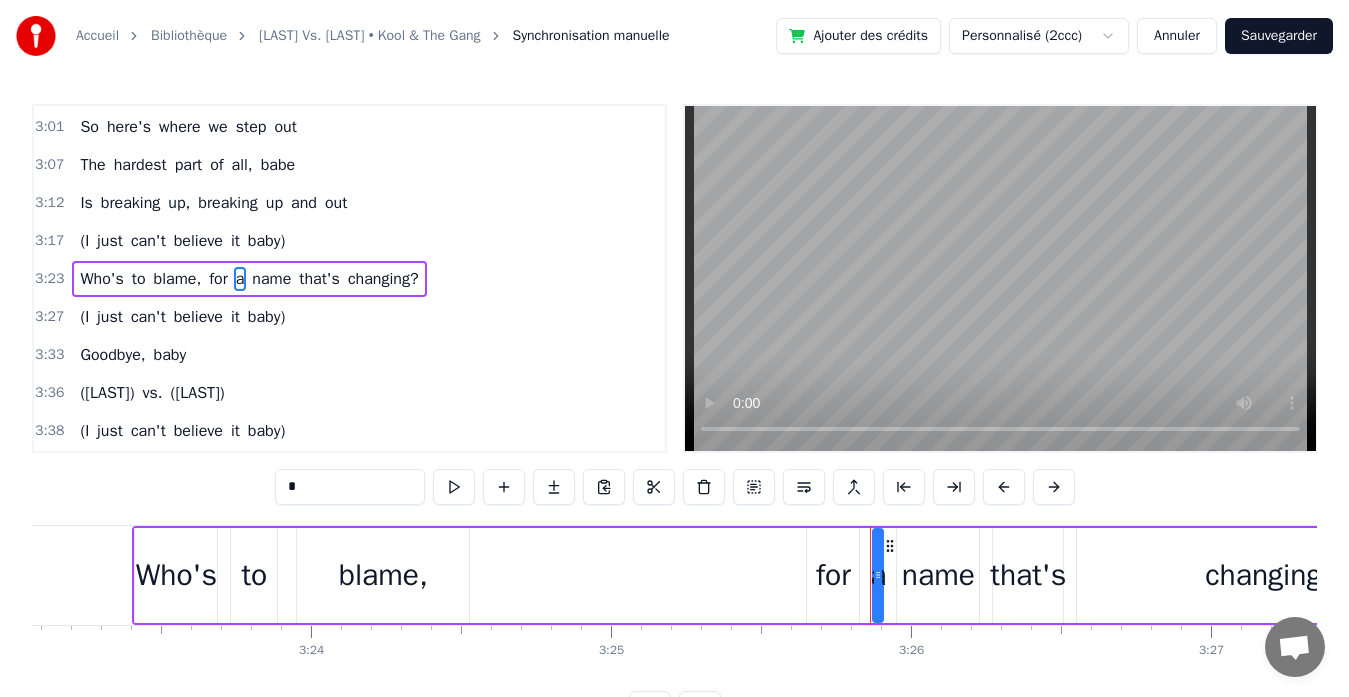 click on "name" at bounding box center [938, 575] 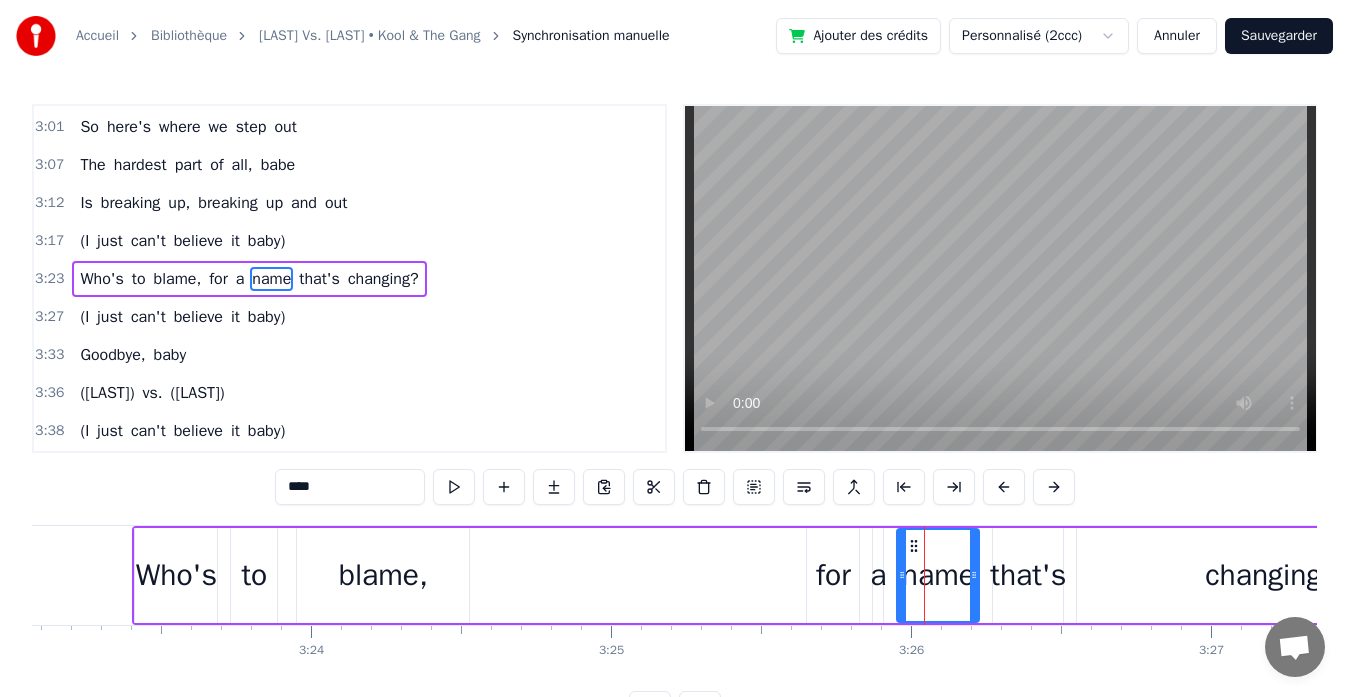 click on "Annuler" at bounding box center (1177, 36) 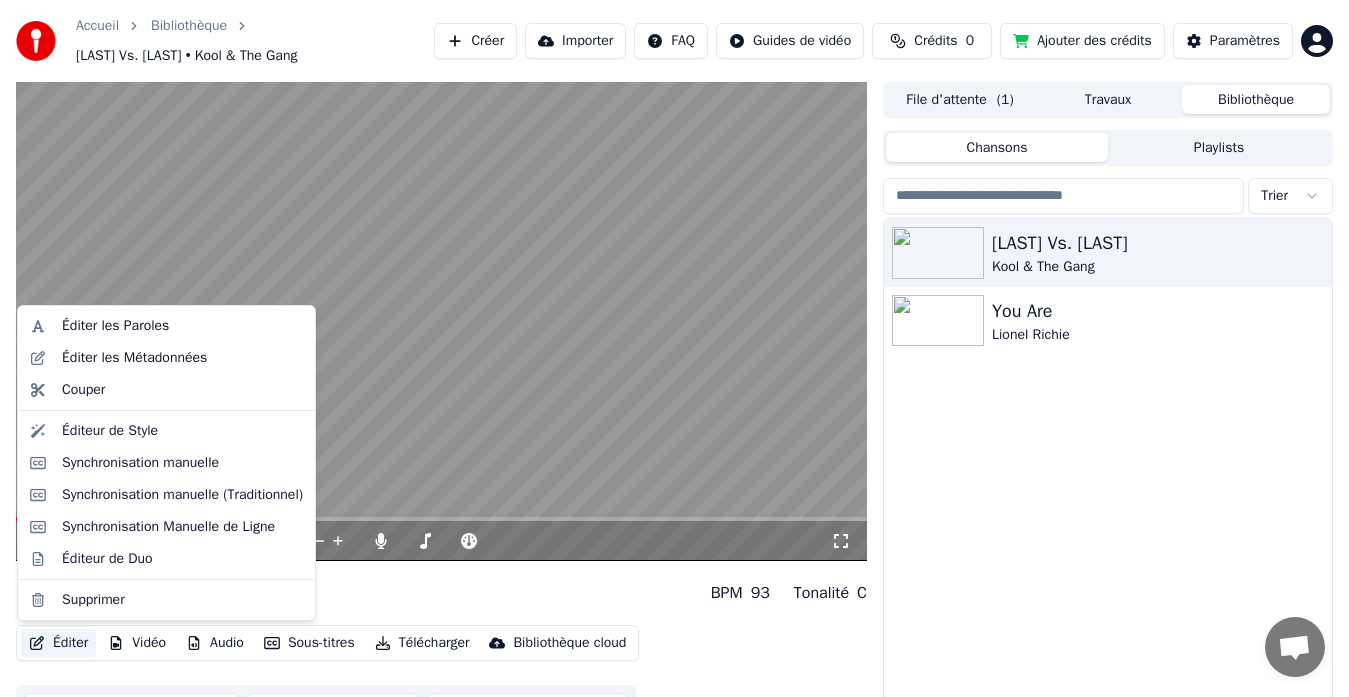 click on "Éditer" at bounding box center (58, 643) 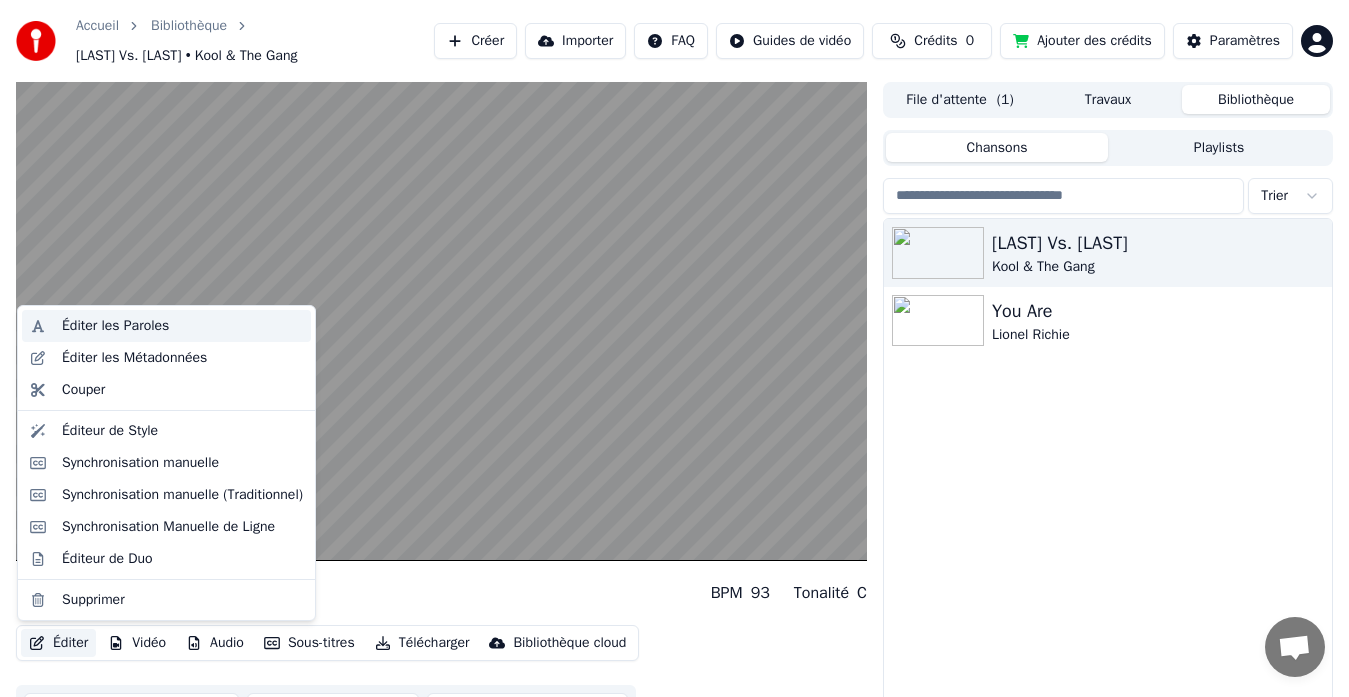 click on "Éditer les Paroles" at bounding box center (115, 326) 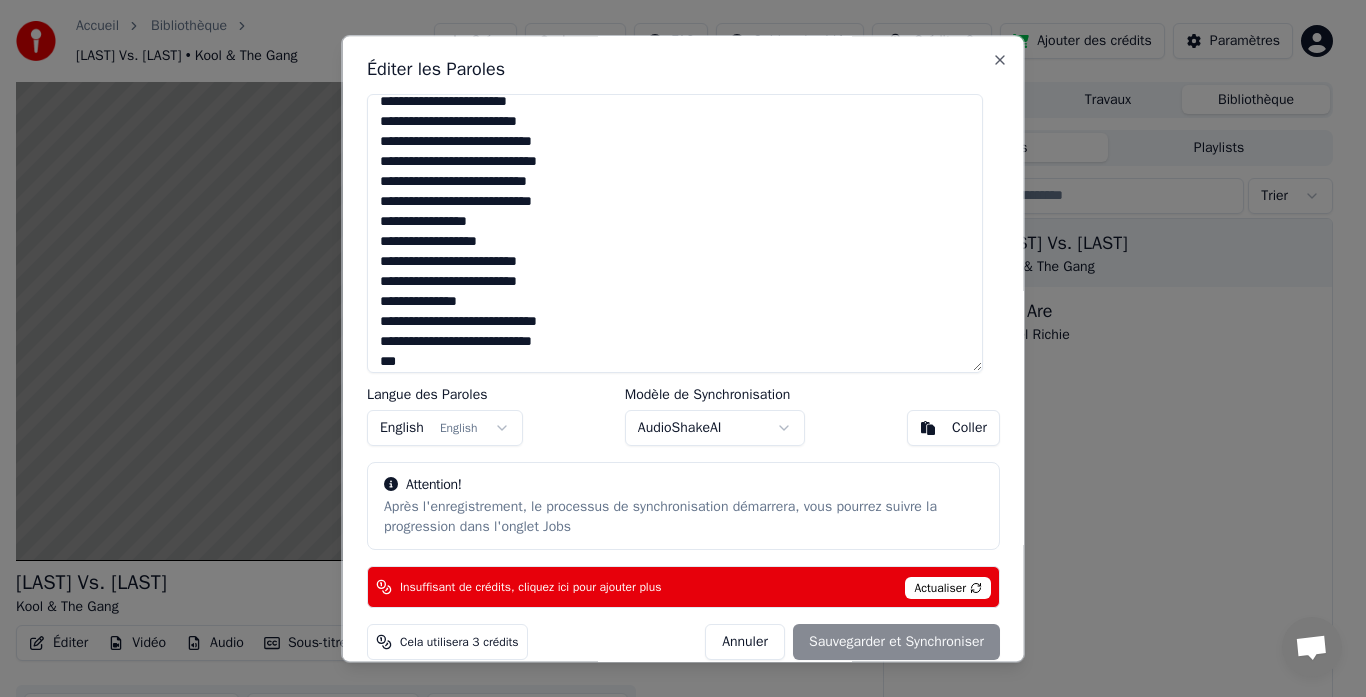 scroll, scrollTop: 631, scrollLeft: 0, axis: vertical 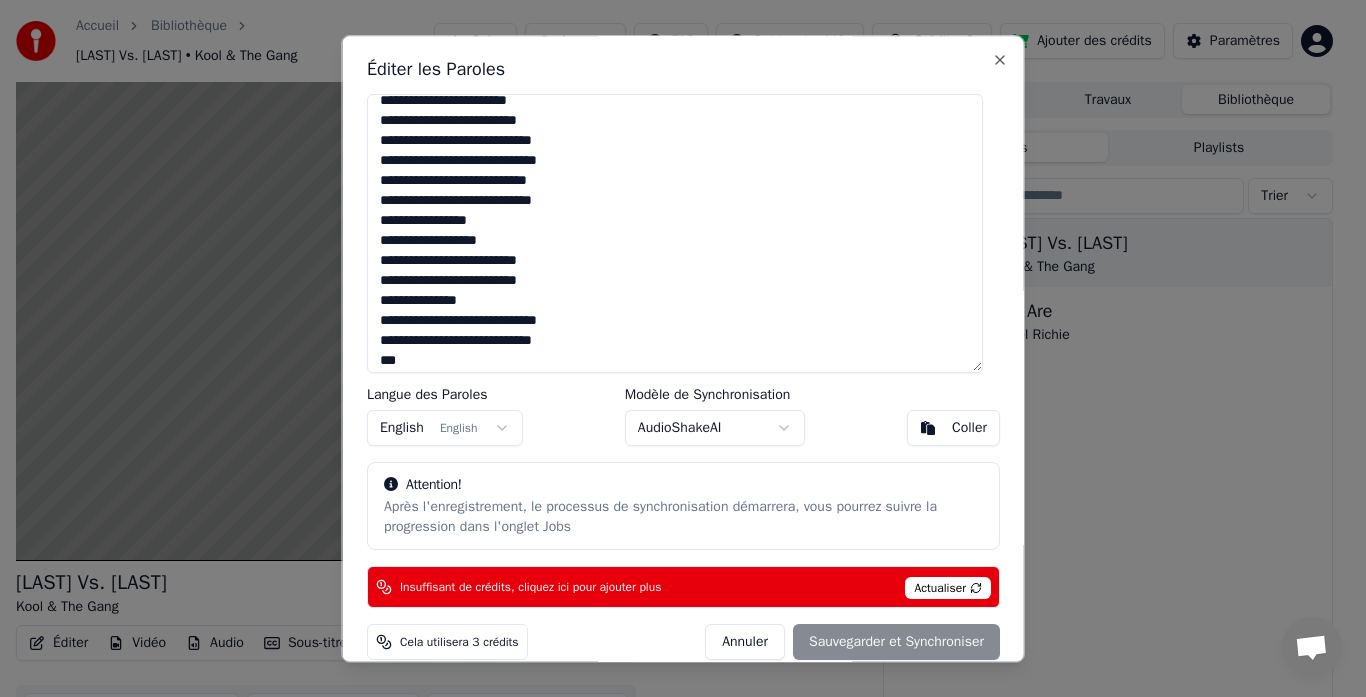click at bounding box center [675, 233] 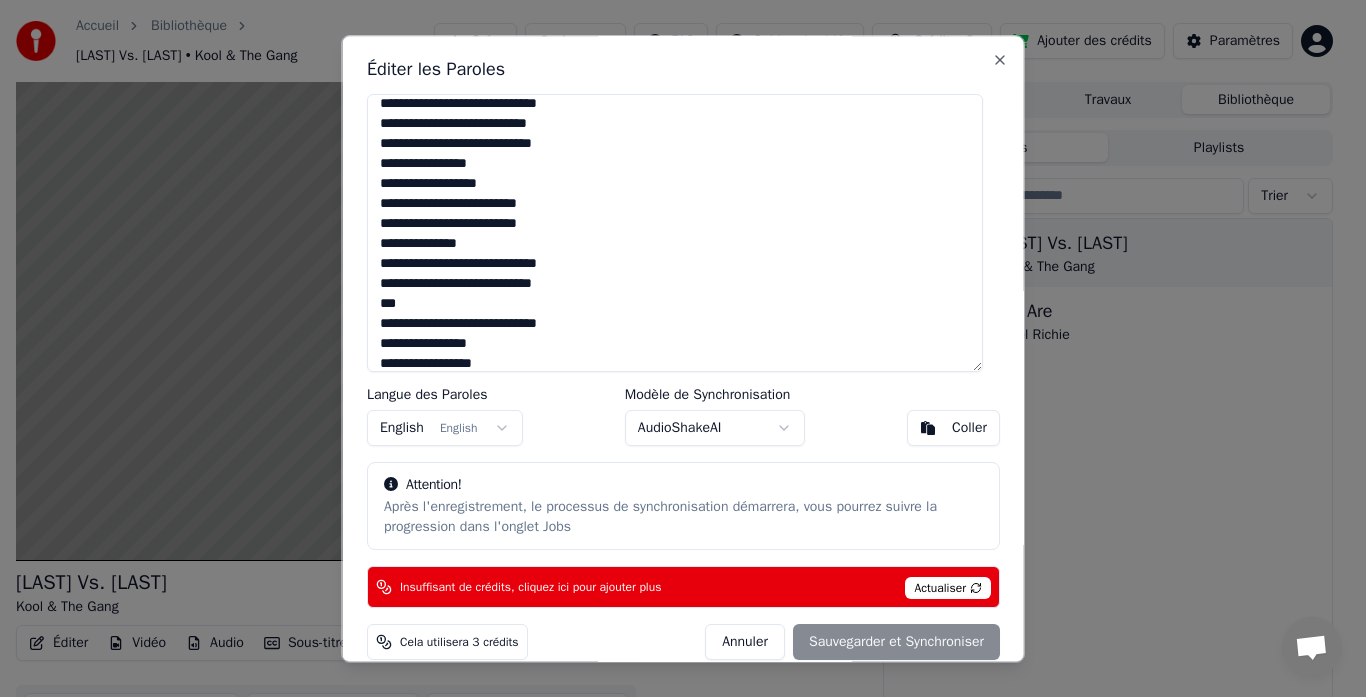 scroll, scrollTop: 1018, scrollLeft: 0, axis: vertical 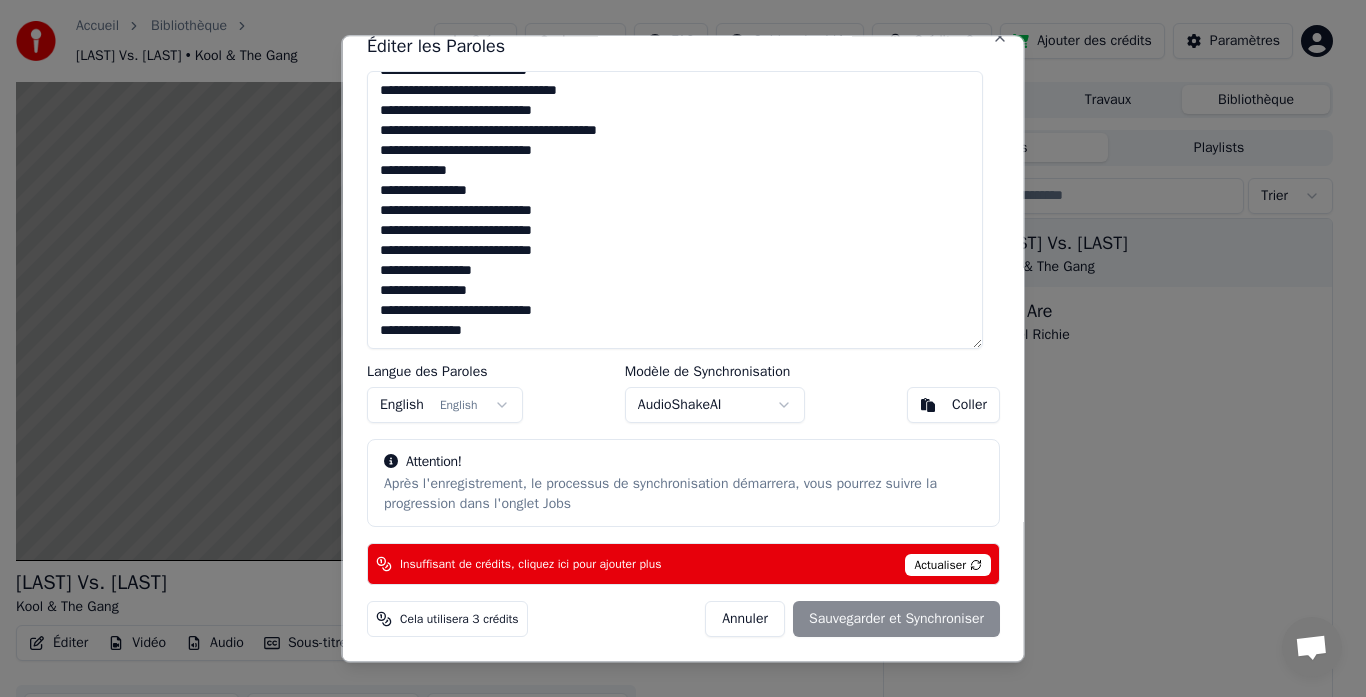 click at bounding box center [675, 210] 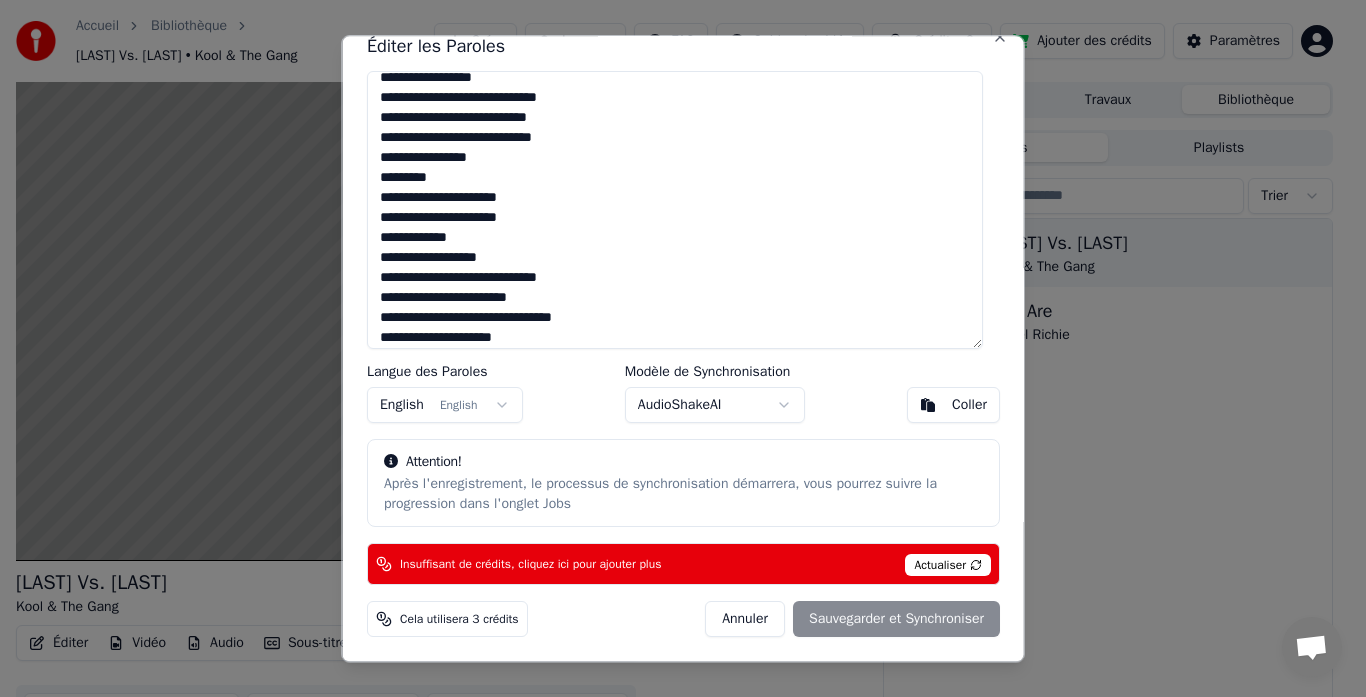 scroll, scrollTop: 0, scrollLeft: 0, axis: both 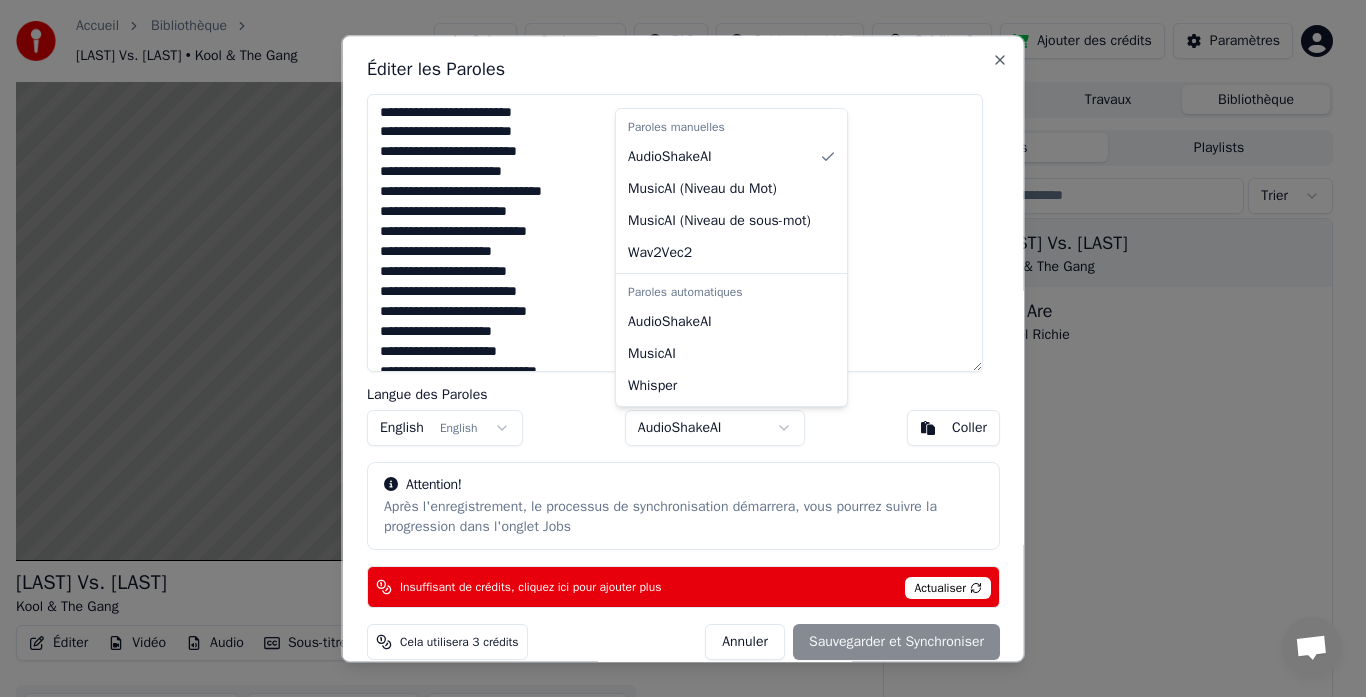 click on "Accueil Bibliothèque [LAST] Vs. [LAST] • Kool & The Gang Créer Importer FAQ Guides de vidéo Crédits 0 Ajouter des crédits Paramètres [LAST] Vs. [LAST] Kool & The Gang BPM 93 Tonalité C Éditer Vidéo Audio Sous-titres Télécharger Bibliothèque cloud Synchronisation manuelle Télécharger la vidéo Ouvrir l'Ecran Duplicata File d'attente ( 1 ) Travaux Bibliothèque Chansons Playlists Trier [LAST] Vs. [LAST] Kool & The Gang You Are [PERSON] Éditer les Paroles Langue des Paroles English English Modèle de Synchronisation AudioShakeAI Coller Attention! Après l'enregistrement, le processus de synchronisation démarrera, vous pourrez suivre la progression dans l'onglet Jobs Insuffisant de crédits, cliquez ici pour ajouter plus Actualiser Cela utilisera 3 crédits Annuler Sauvegarder et Synchroniser Close Paroles manuelles AudioShakeAI MusicAI ( Niveau du Mot ) MusicAI ( Niveau de sous-mot ) Wav2Vec2 Paroles automatiques AudioShakeAI MusicAI Whisper" at bounding box center [674, 348] 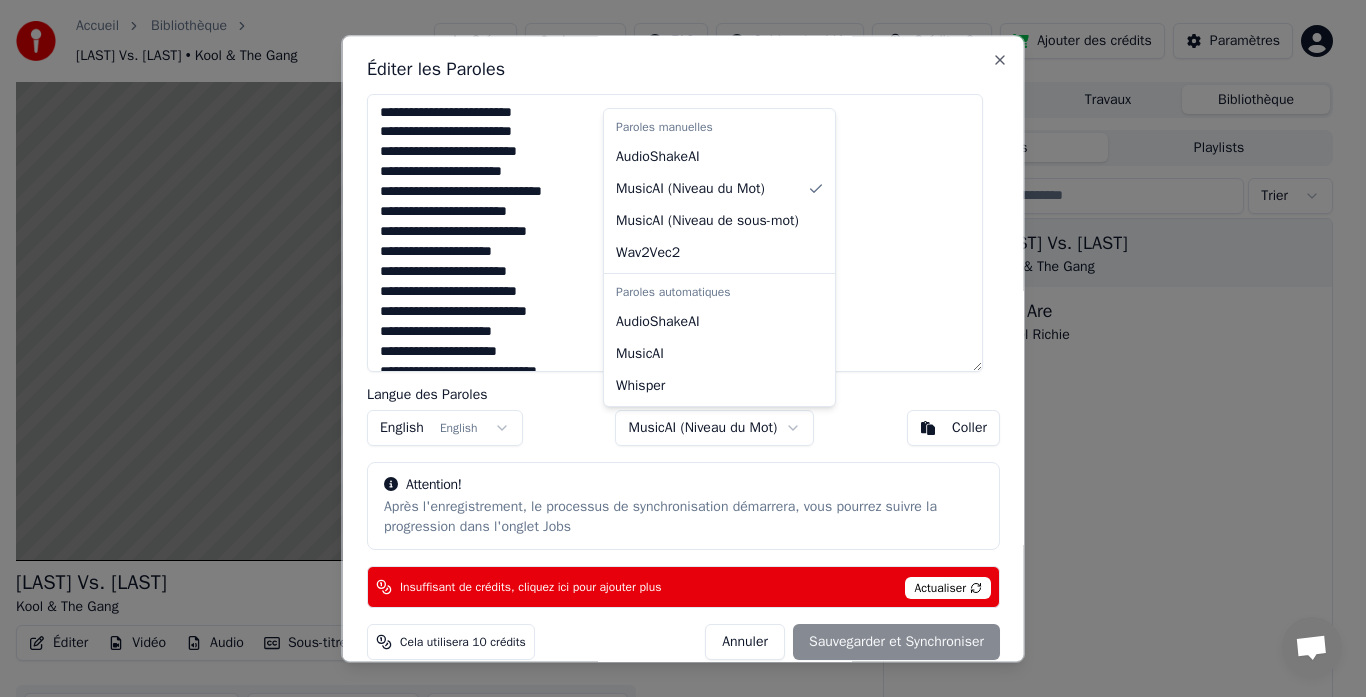 click on "Accueil Bibliothèque [LAST] Vs. [LAST] • Kool & The Gang Créer Importer FAQ Guides de vidéo Crédits 0 Ajouter des crédits Paramètres [LAST] Vs. [LAST] Kool & The Gang BPM 93 Tonalité C Éditer Vidéo Audio Sous-titres Télécharger Bibliothèque cloud Synchronisation manuelle Télécharger la vidéo Ouvrir l'Ecran Duplicata File d'attente ( 1 ) Travaux Bibliothèque Chansons Playlists Trier [LAST] Vs. [LAST] Kool & The Gang You Are [PERSON] Éditer les Paroles Langue des Paroles English English Modèle de Synchronisation MusicAI ( Niveau du Mot ) Coller Attention! Après l'enregistrement, le processus de synchronisation démarrera, vous pourrez suivre la progression dans l'onglet Jobs Insuffisant de crédits, cliquez ici pour ajouter plus Actualiser Cela utilisera 10 crédits Annuler Sauvegarder et Synchroniser Close Paroles manuelles AudioShakeAI MusicAI ( Niveau du Mot ) MusicAI ( Niveau de sous-mot ) Wav2Vec2 Paroles automatiques AudioShakeAI MusicAI Whisper" at bounding box center (674, 348) 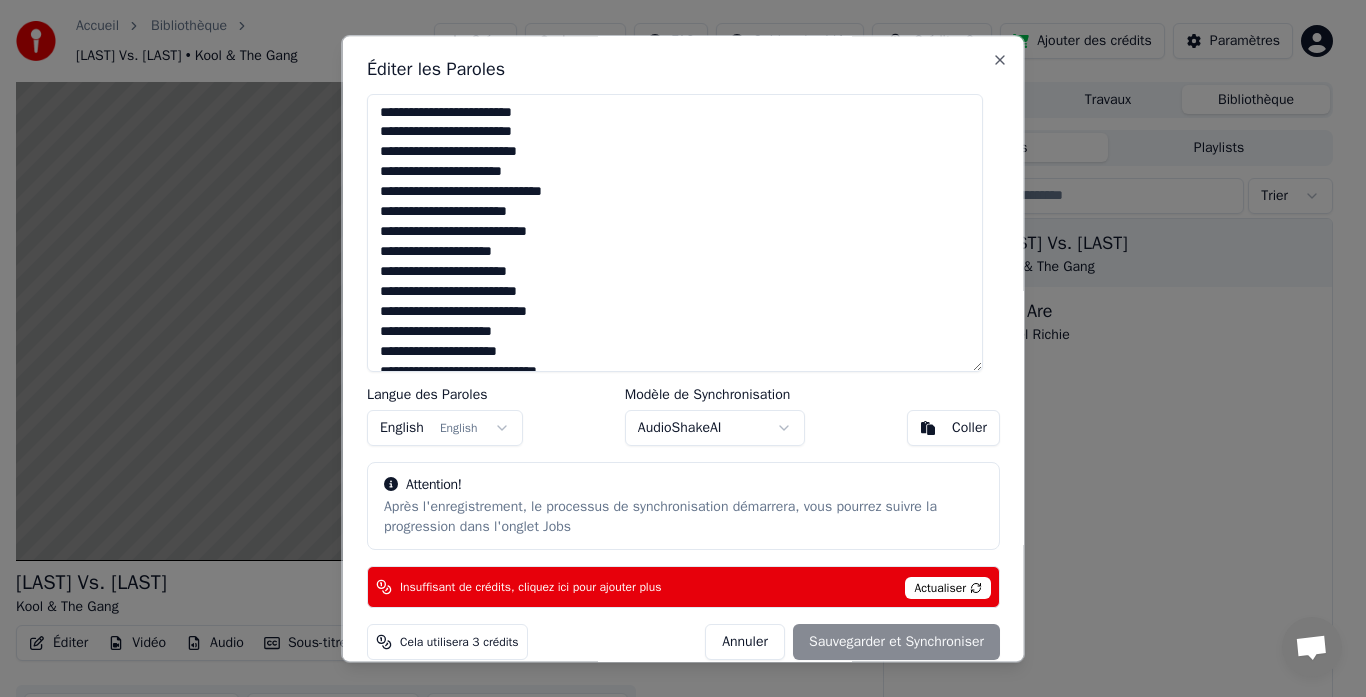 click on "Annuler" at bounding box center (745, 643) 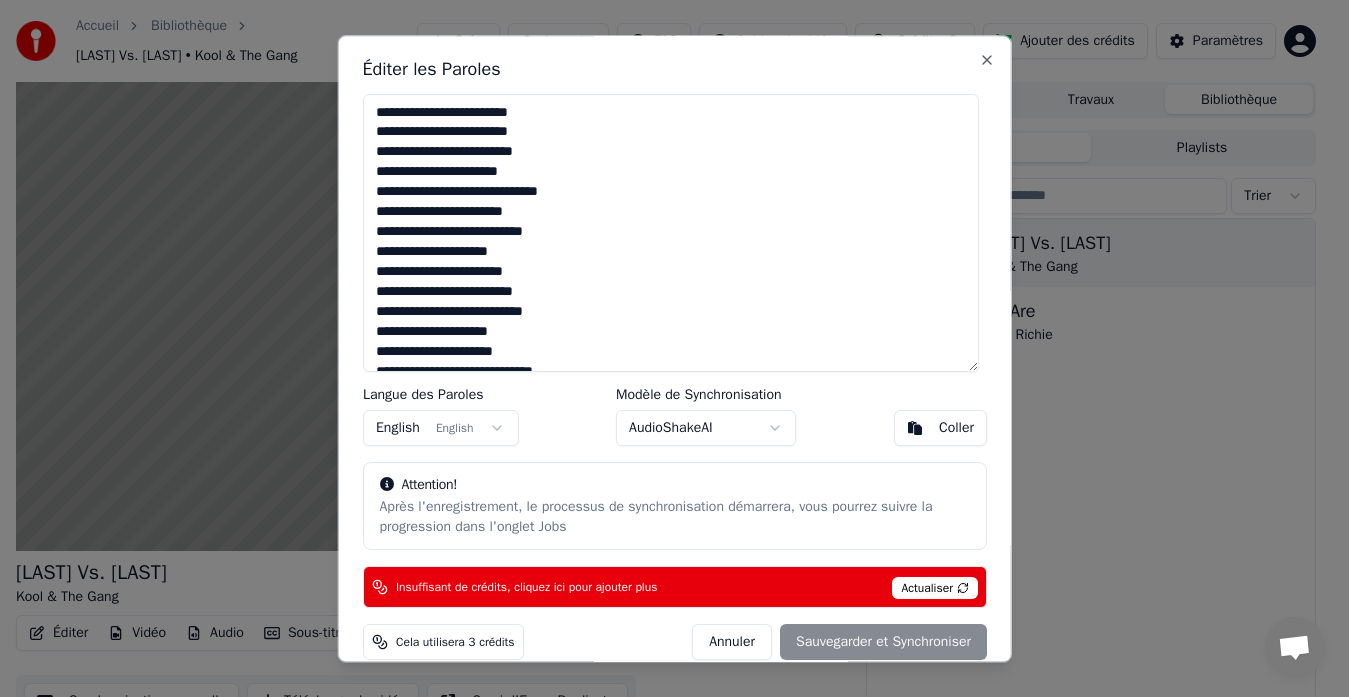 type on "**********" 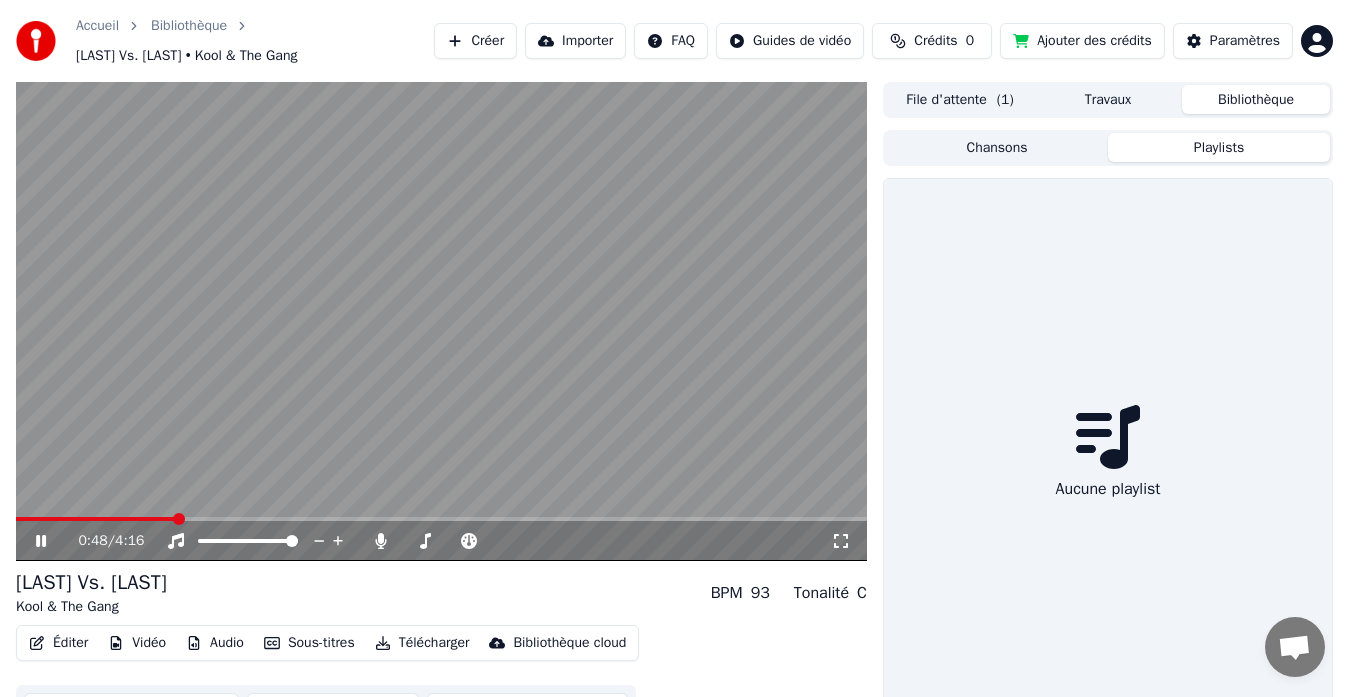 click on "Playlists" at bounding box center [1219, 147] 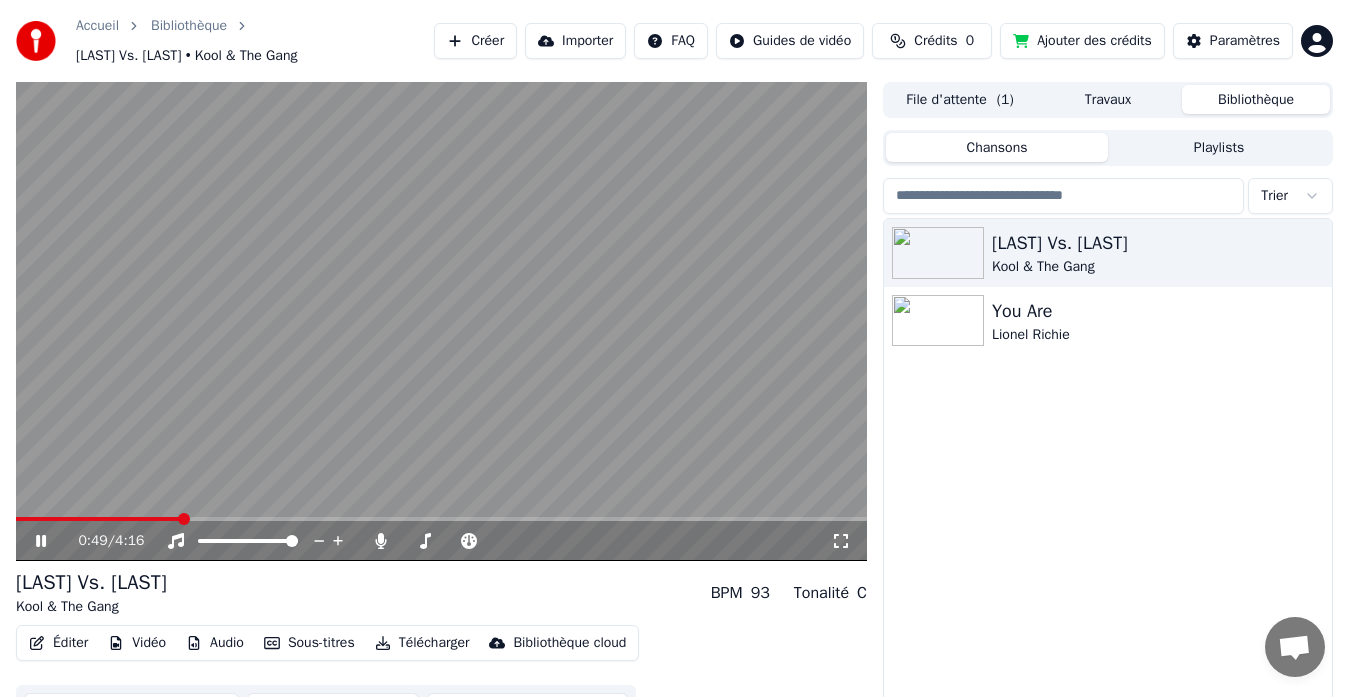 click on "Chansons" at bounding box center [997, 147] 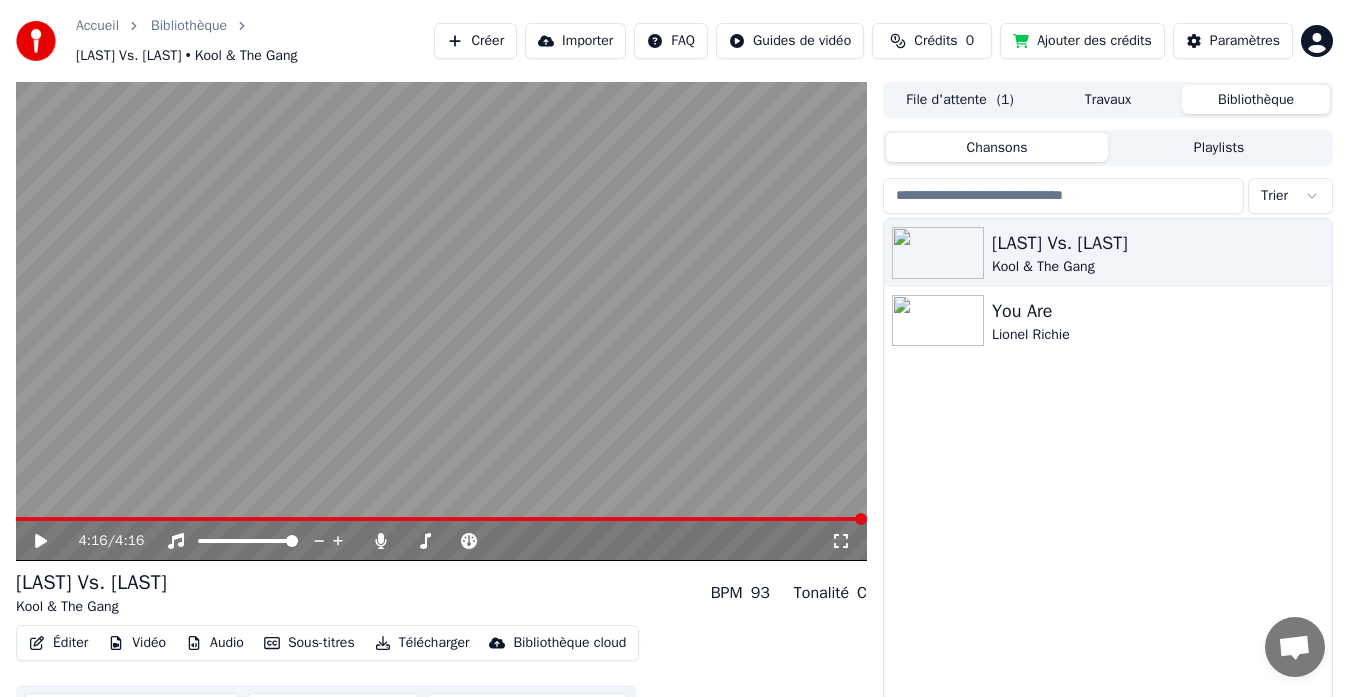 click on "Éditer" at bounding box center [58, 643] 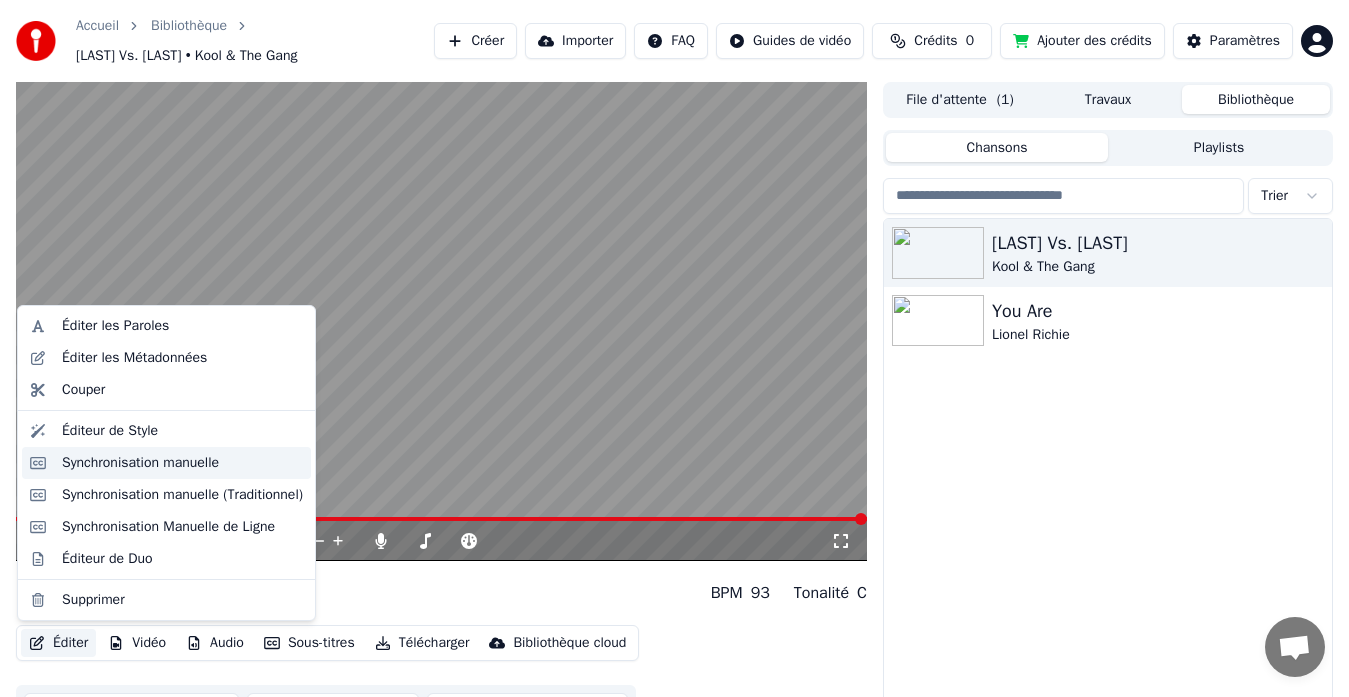 click on "Synchronisation manuelle" at bounding box center [140, 463] 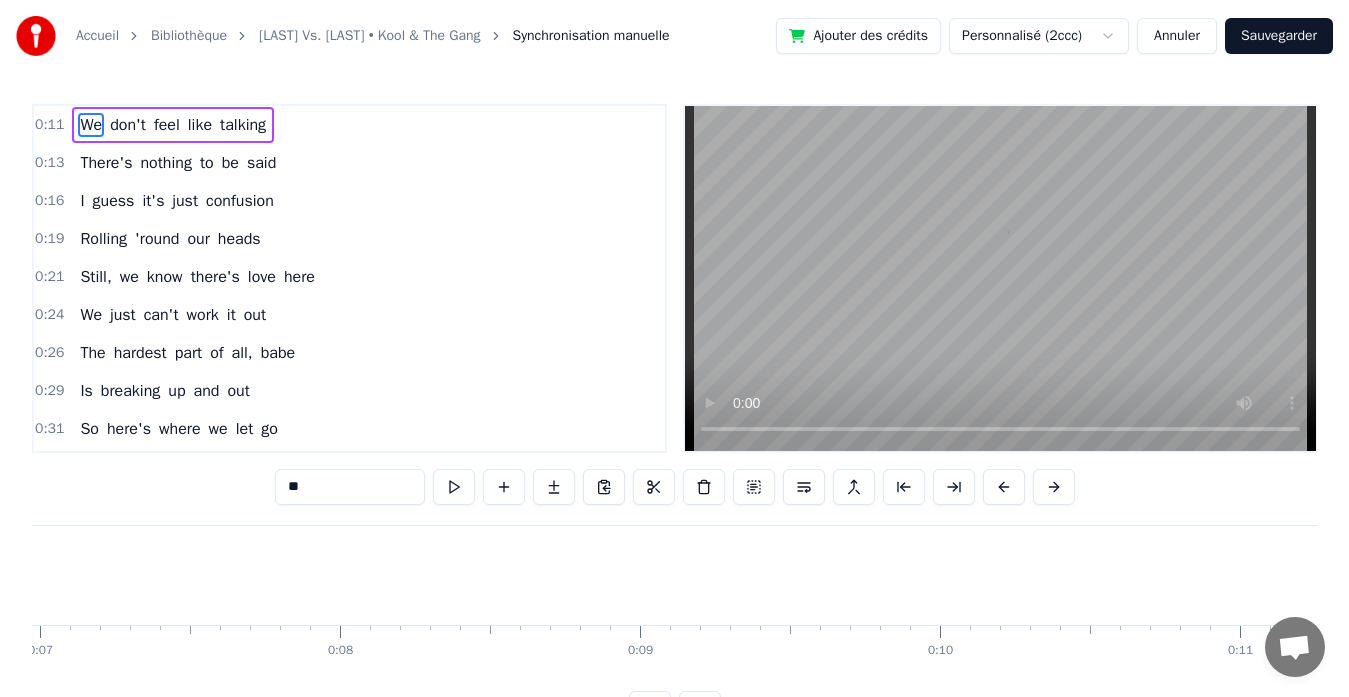 scroll, scrollTop: 0, scrollLeft: 3368, axis: horizontal 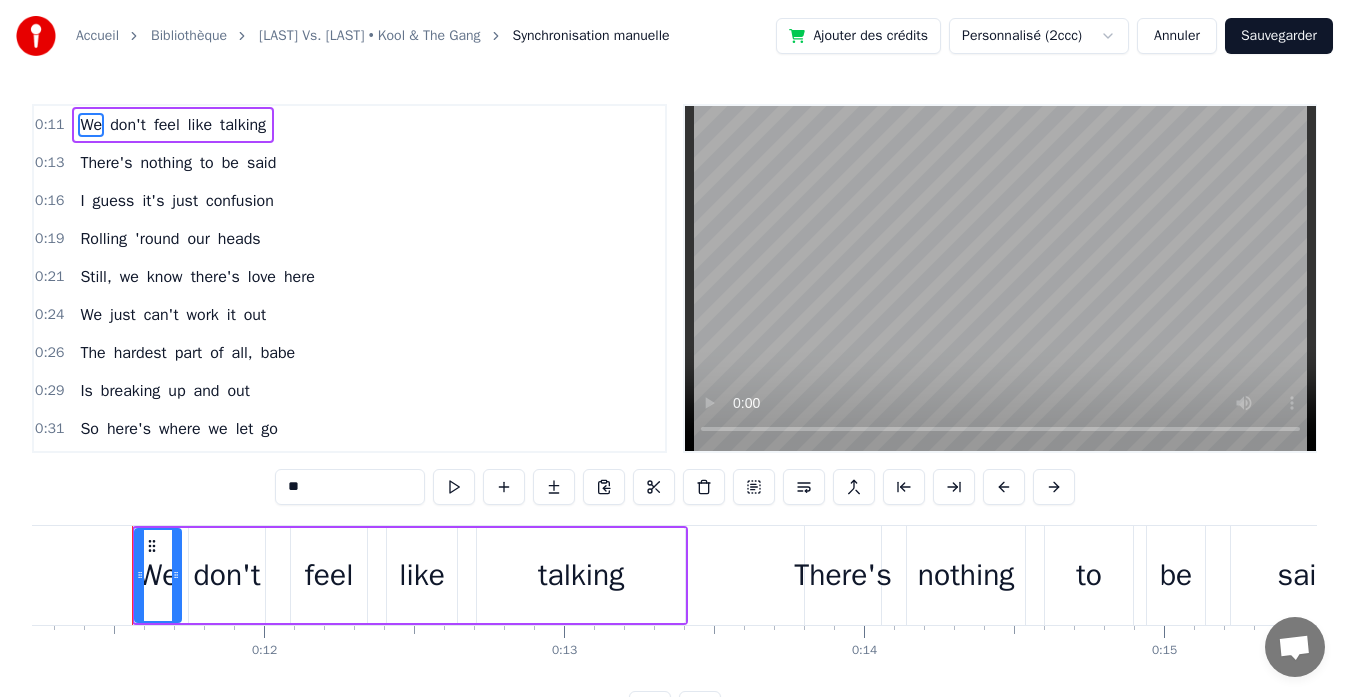click on "confusion" at bounding box center [240, 201] 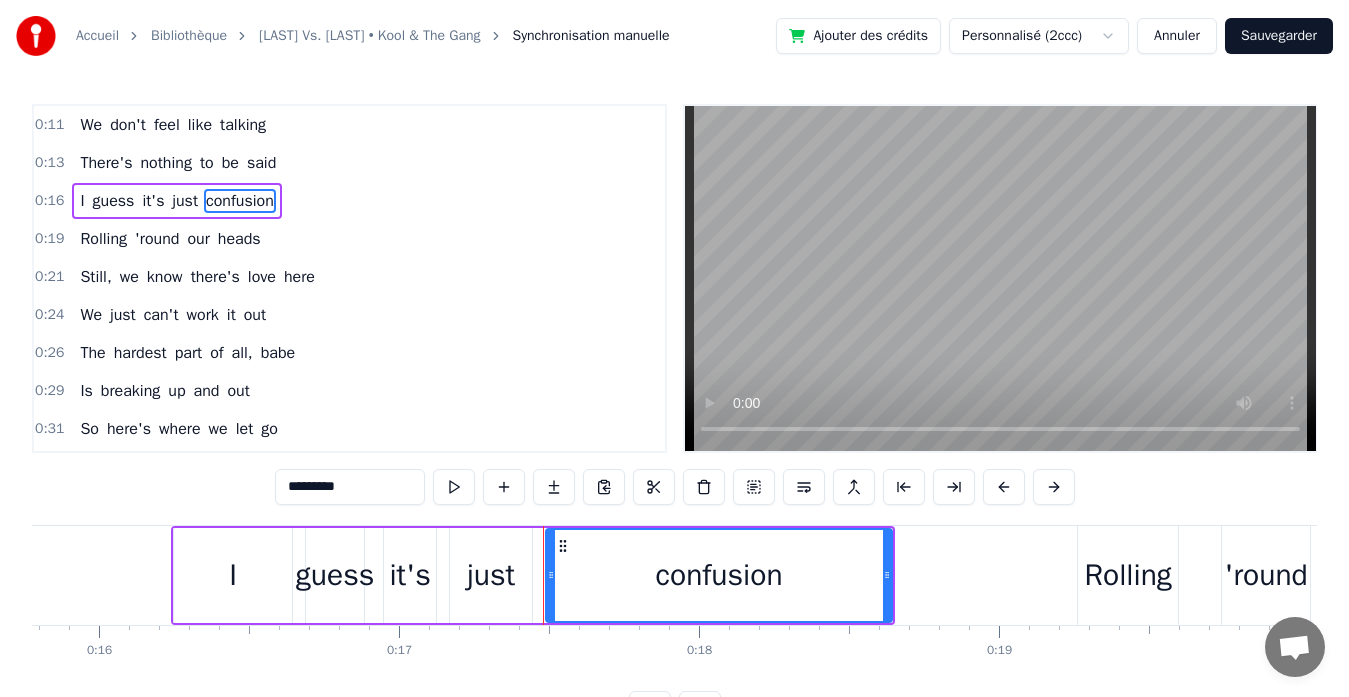 click on "confusion" at bounding box center [240, 201] 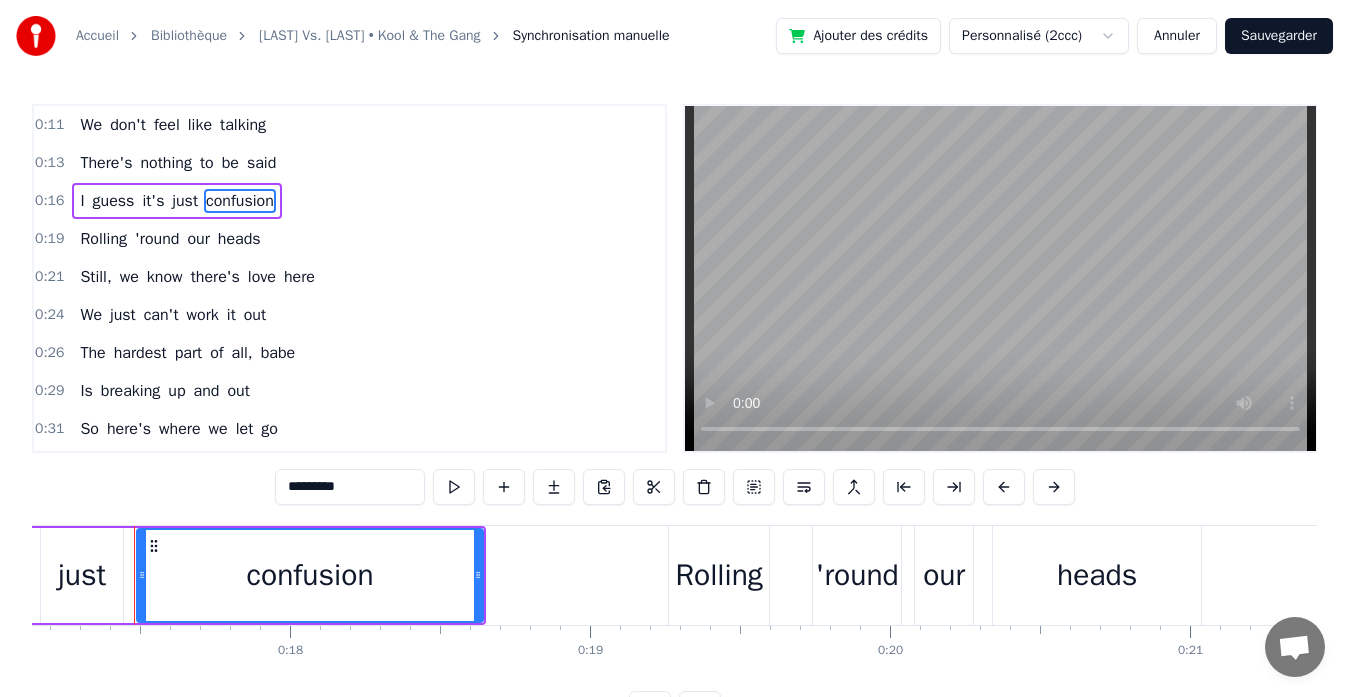 click on "confusion" at bounding box center [240, 201] 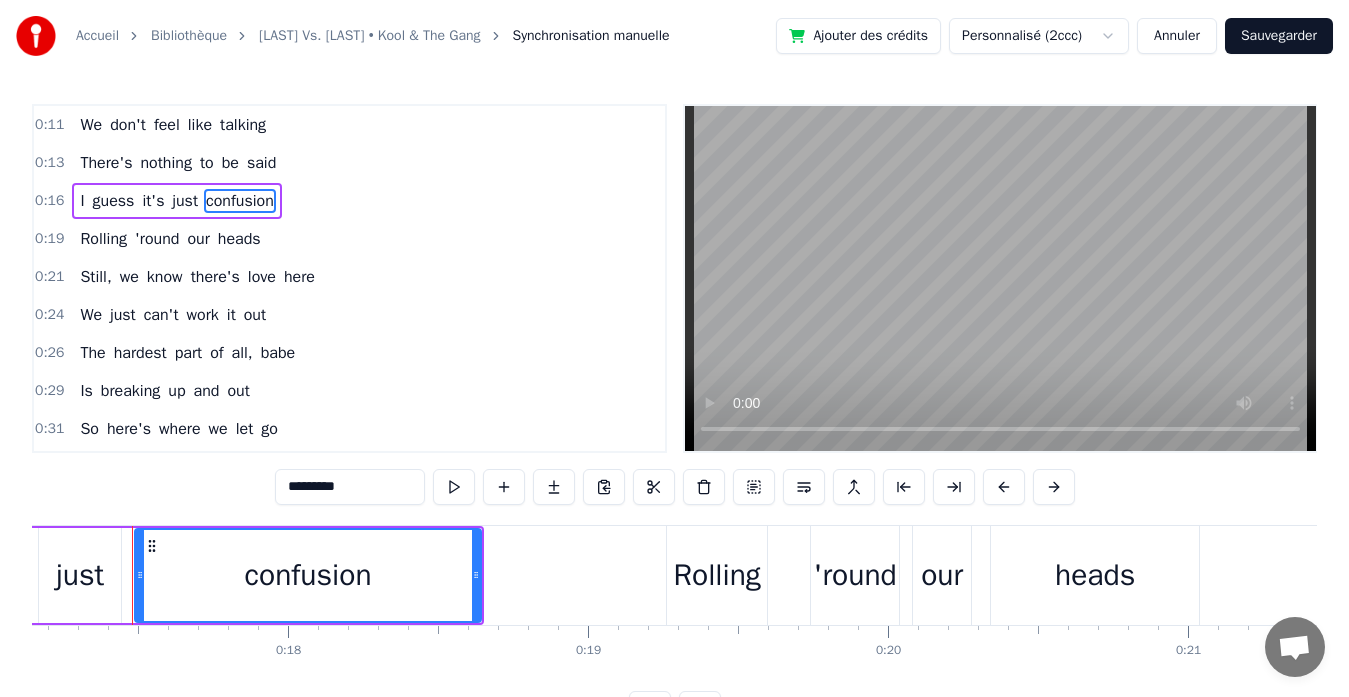 click on "confusion" at bounding box center [308, 575] 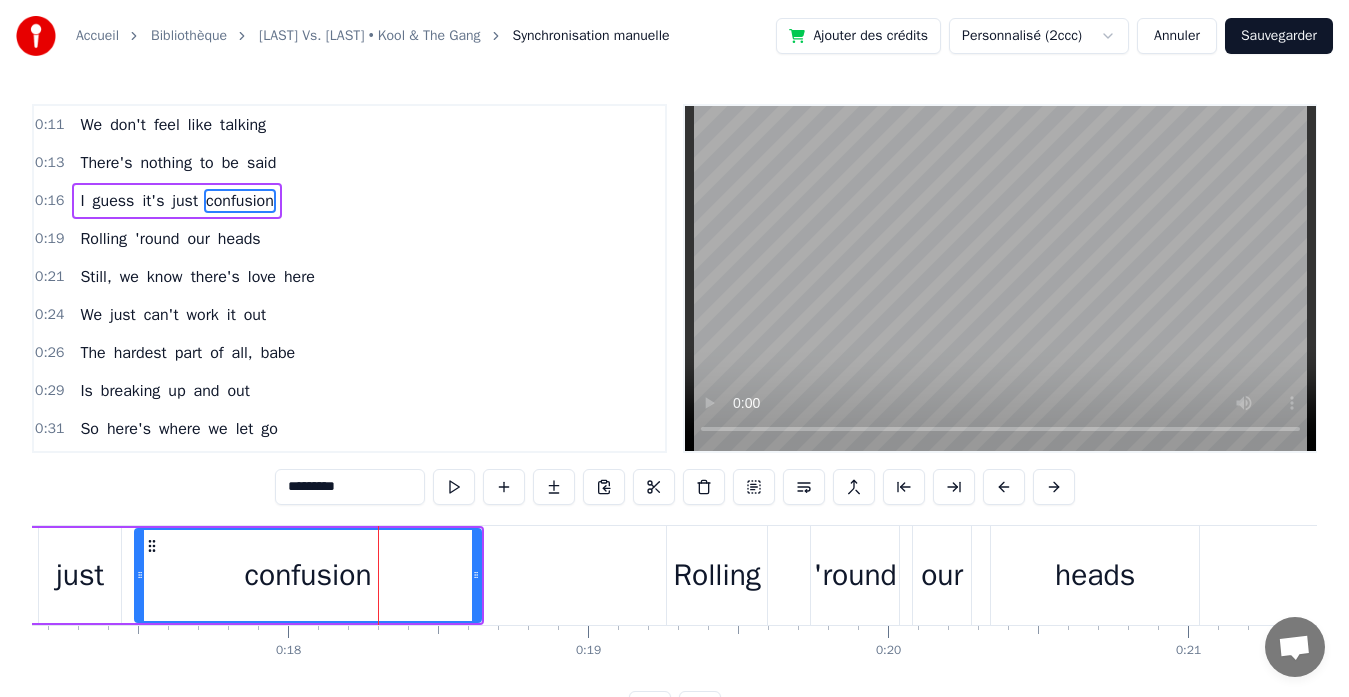 click on "confusion" at bounding box center [308, 575] 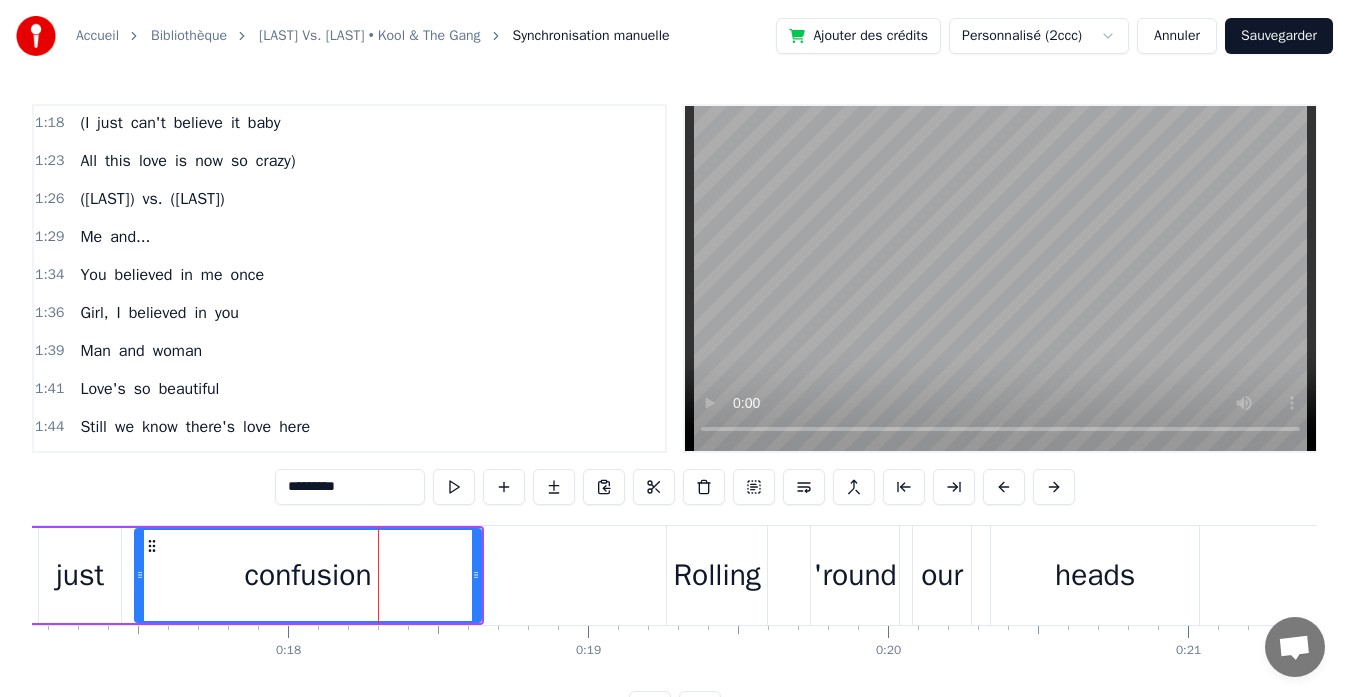 scroll, scrollTop: 731, scrollLeft: 0, axis: vertical 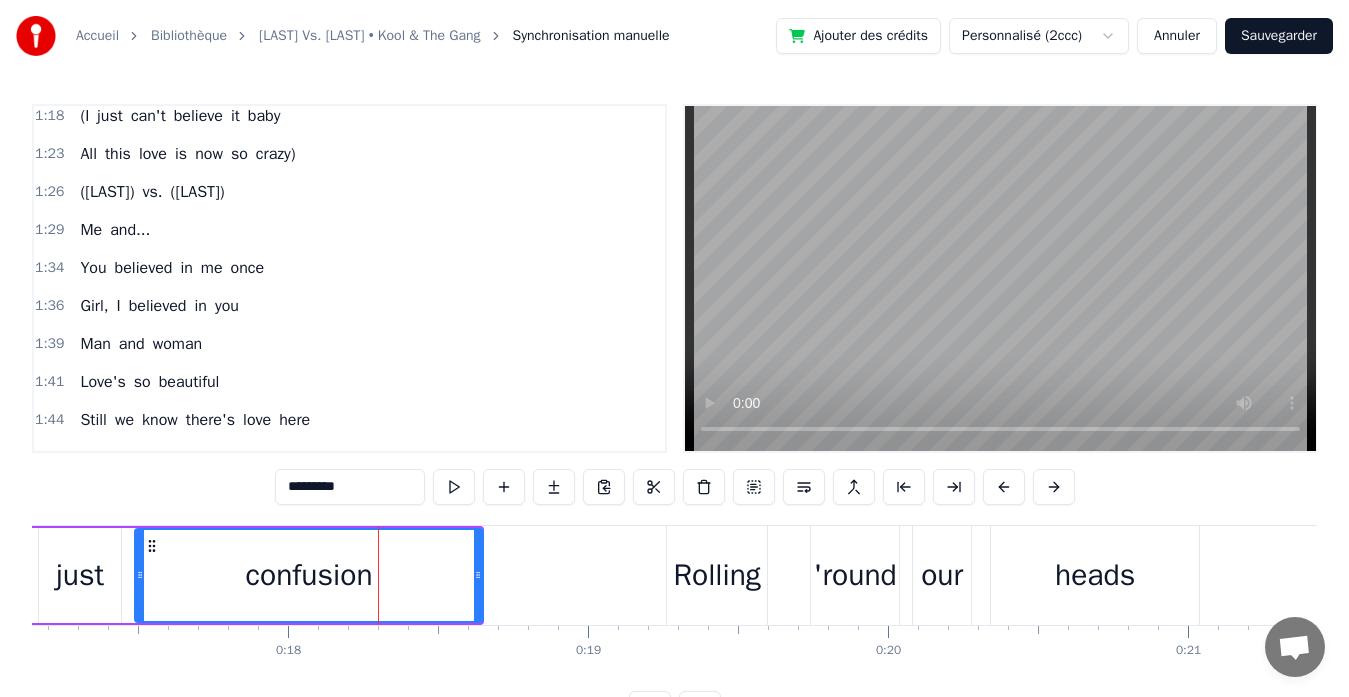 click 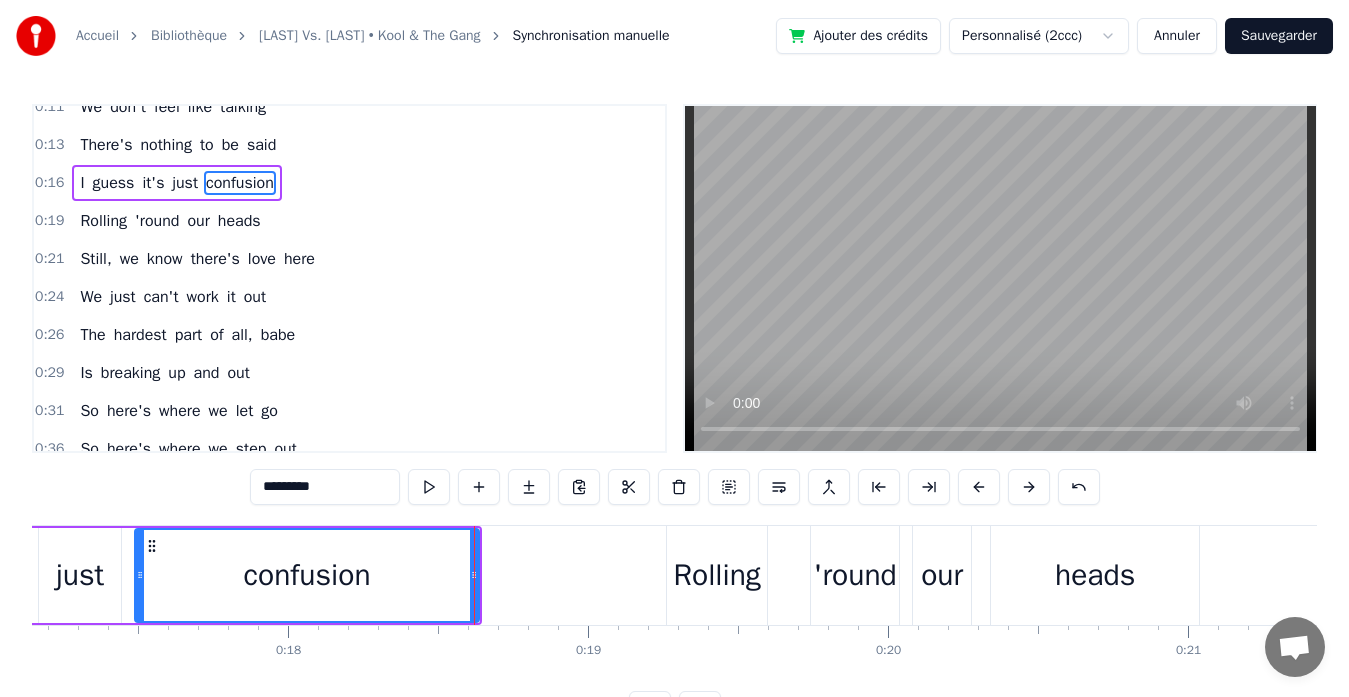 scroll, scrollTop: 0, scrollLeft: 0, axis: both 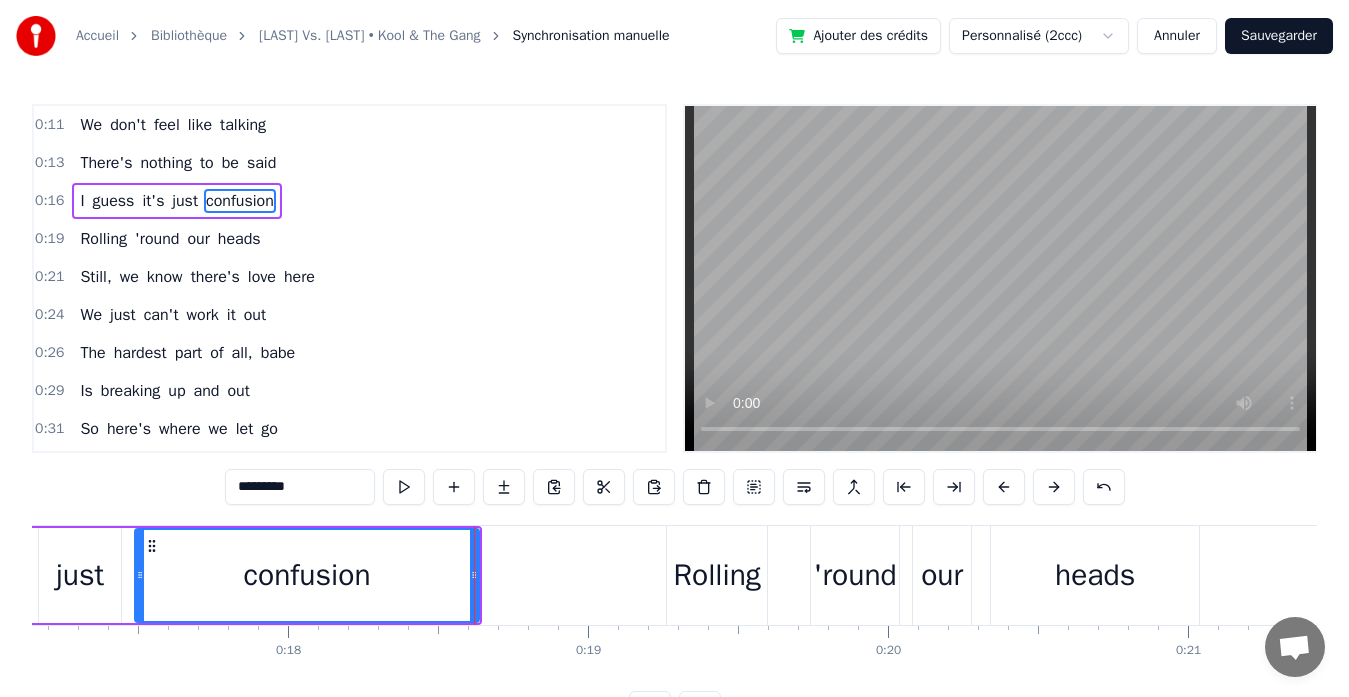 click on "I guess it's just confusion" at bounding box center [121, 575] 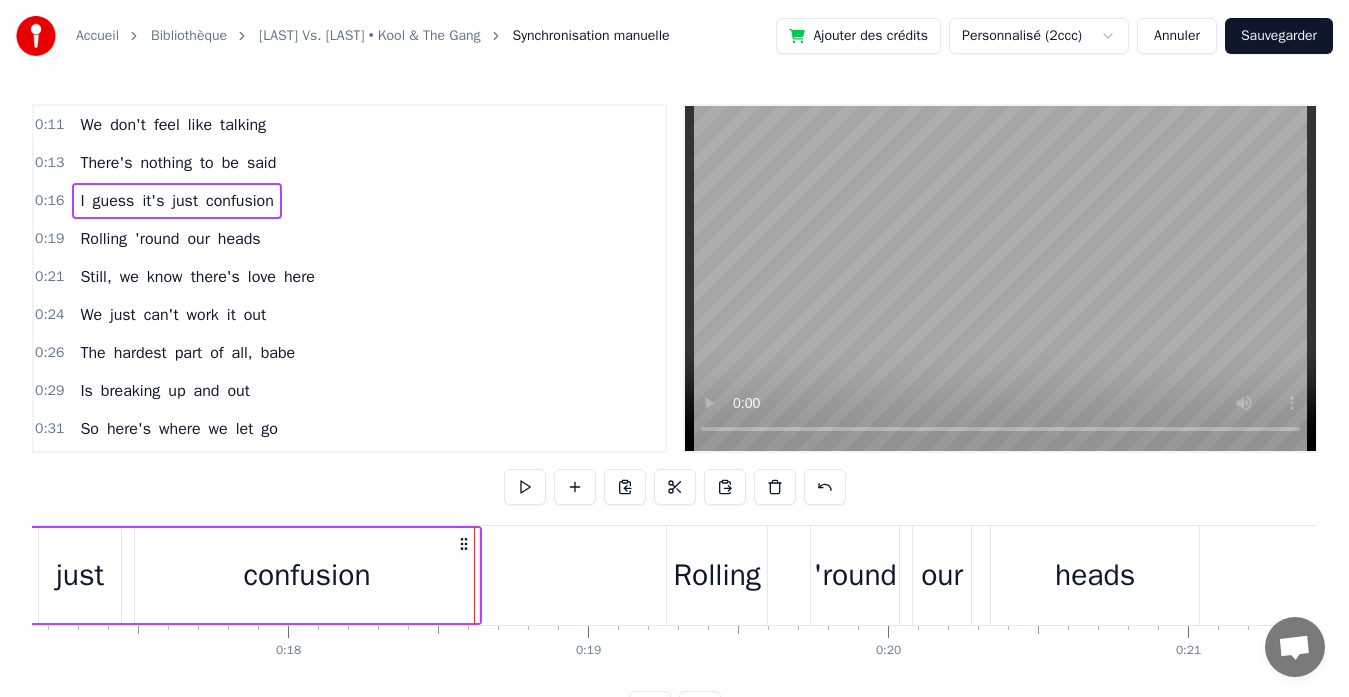 click 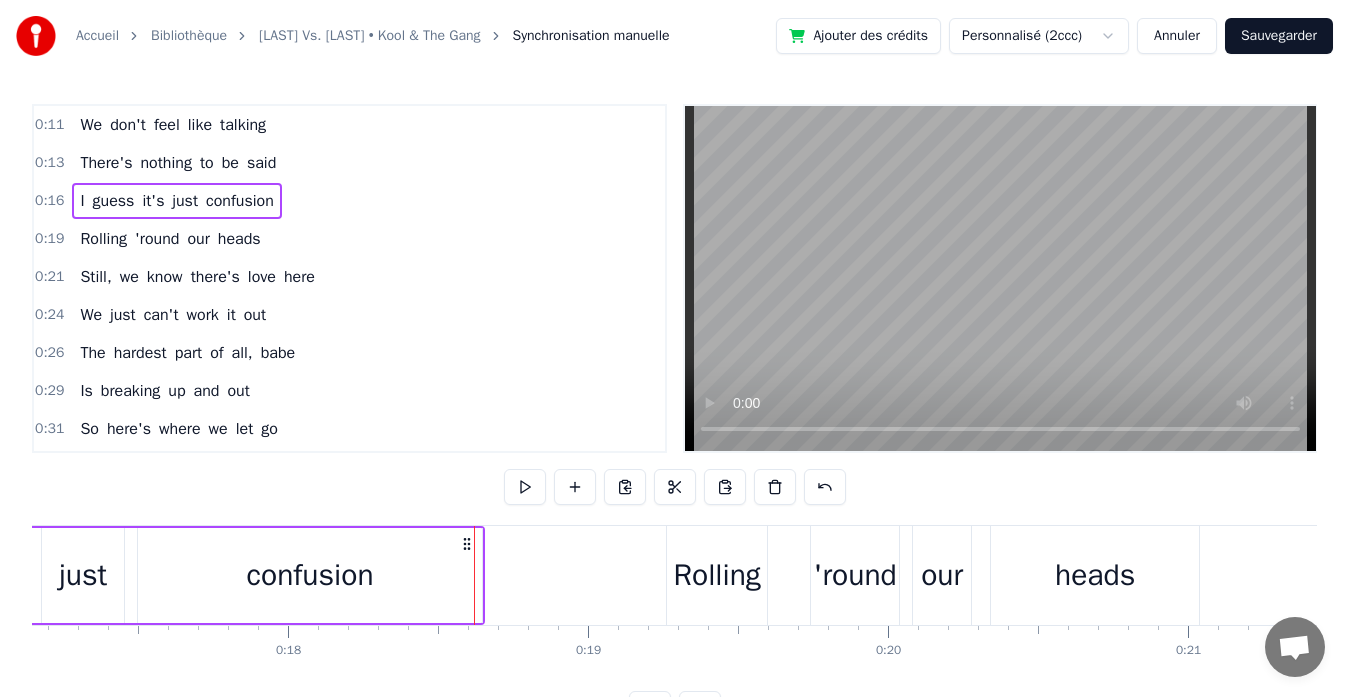 click 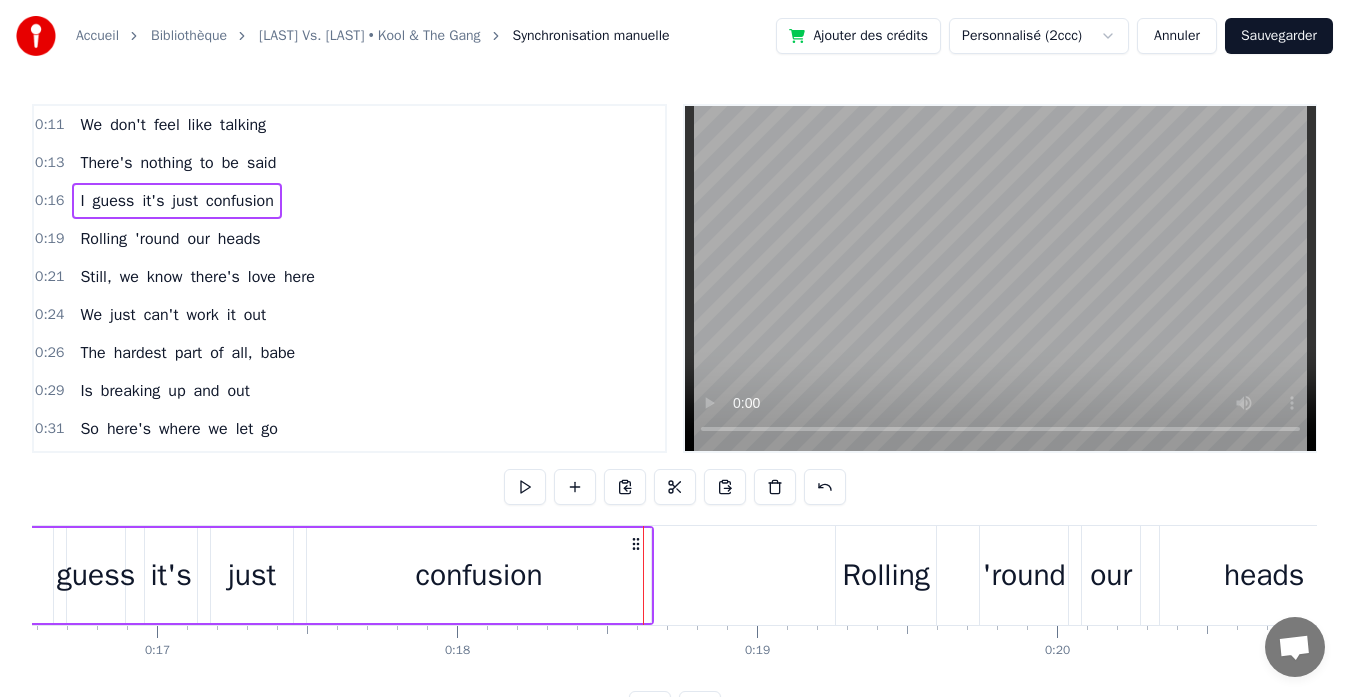 scroll, scrollTop: 0, scrollLeft: 4975, axis: horizontal 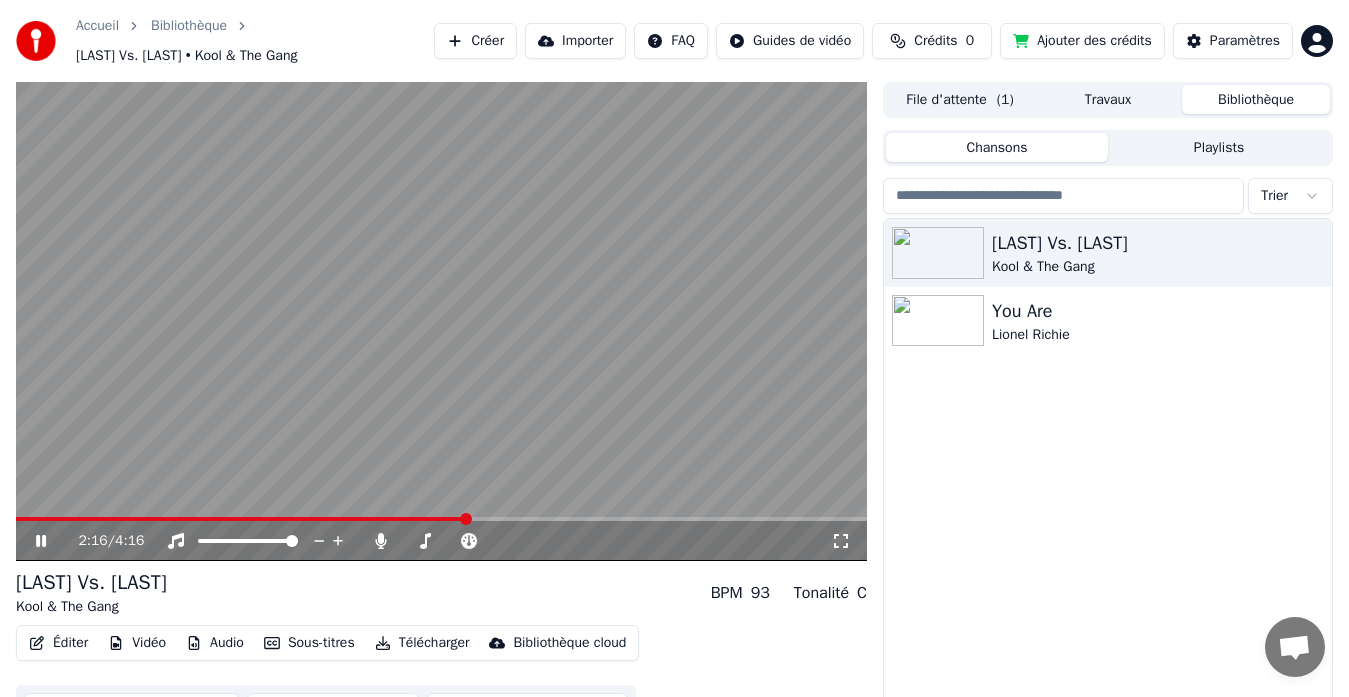 click at bounding box center [441, 519] 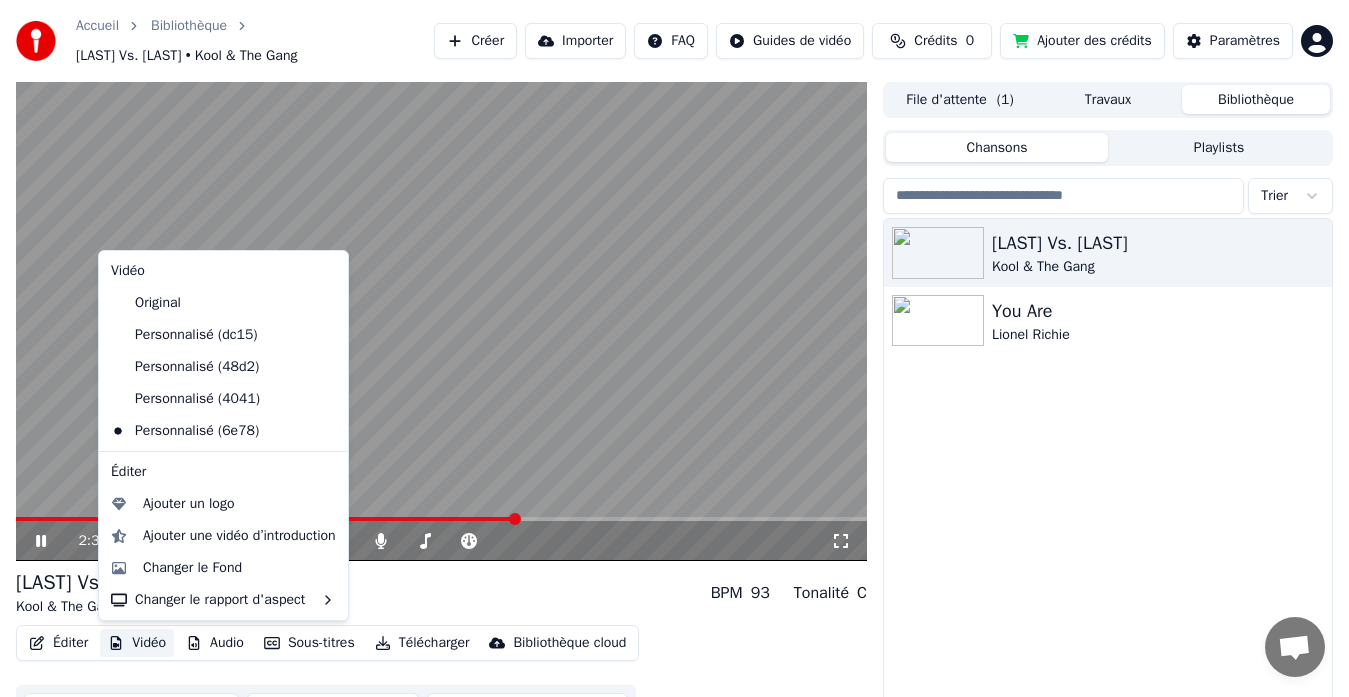 click on "Vidéo" at bounding box center (137, 643) 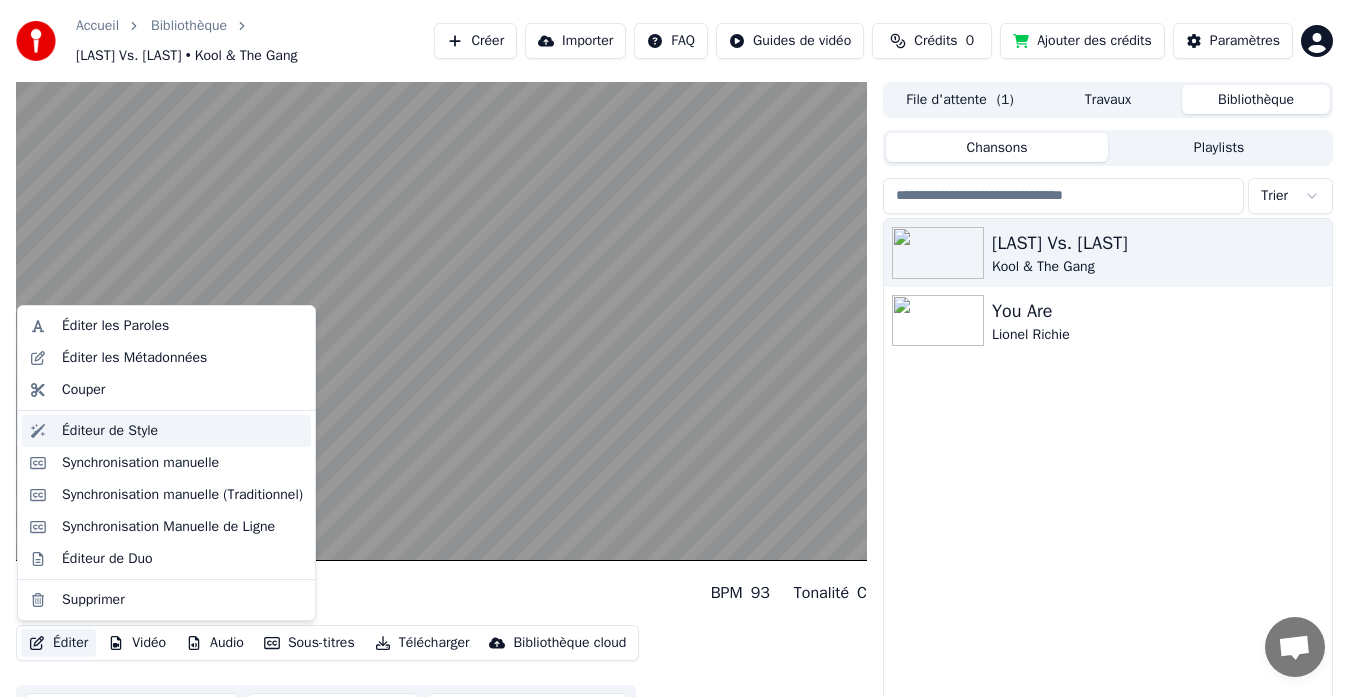 click on "Éditeur de Style" at bounding box center [110, 431] 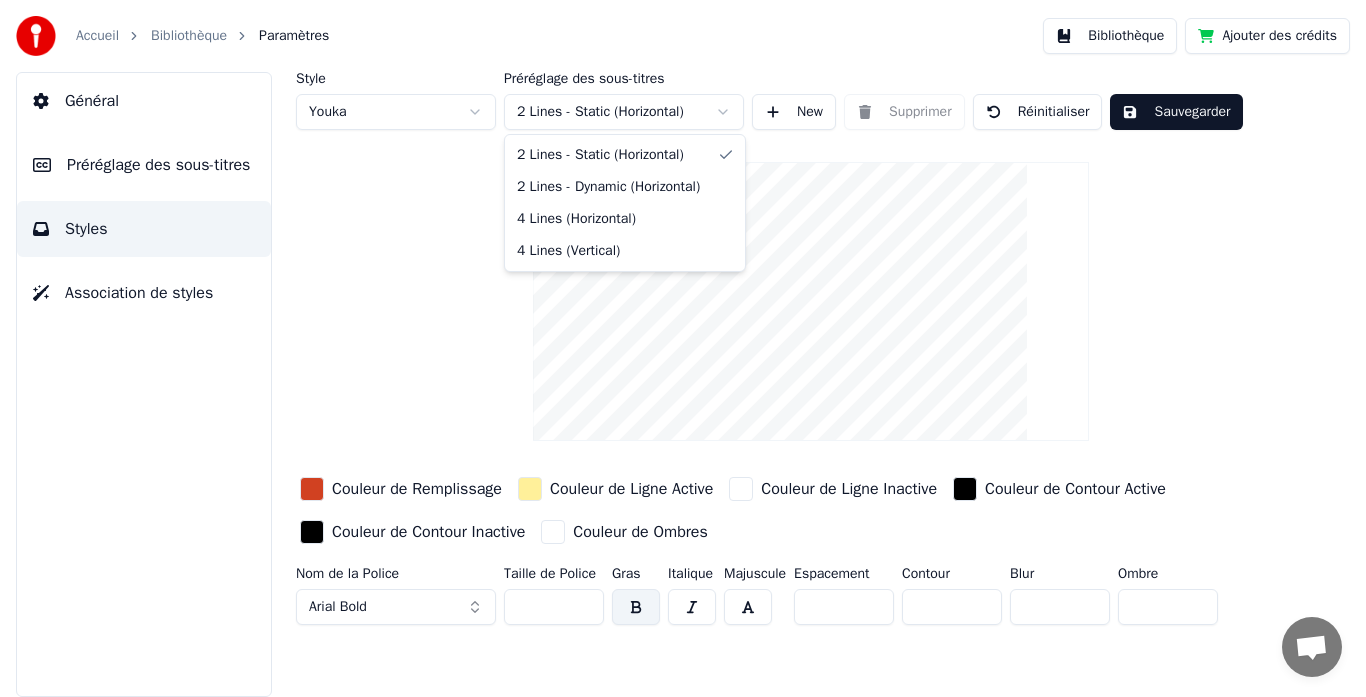 click on "Accueil Bibliothèque Paramètres Bibliothèque Ajouter des crédits Général Préréglage des sous-titres Styles Association de styles Style Youka Préréglage des sous-titres 2 Lines - Static (Horizontal) New Supprimer Réinitialiser Sauvegarder Couleur de Remplissage Couleur de Ligne Active Couleur de Ligne Inactive Couleur de Contour Active Couleur de Contour Inactive Couleur de Ombres Nom de la Police Arial Bold Taille de Police ** Gras Italique Majuscule Espacement * Contour ** Blur * Ombre * 2 Lines - Static (Horizontal) 2 Lines - Dynamic (Horizontal) 4 Lines (Horizontal) 4 Lines (Vertical)" at bounding box center (683, 348) 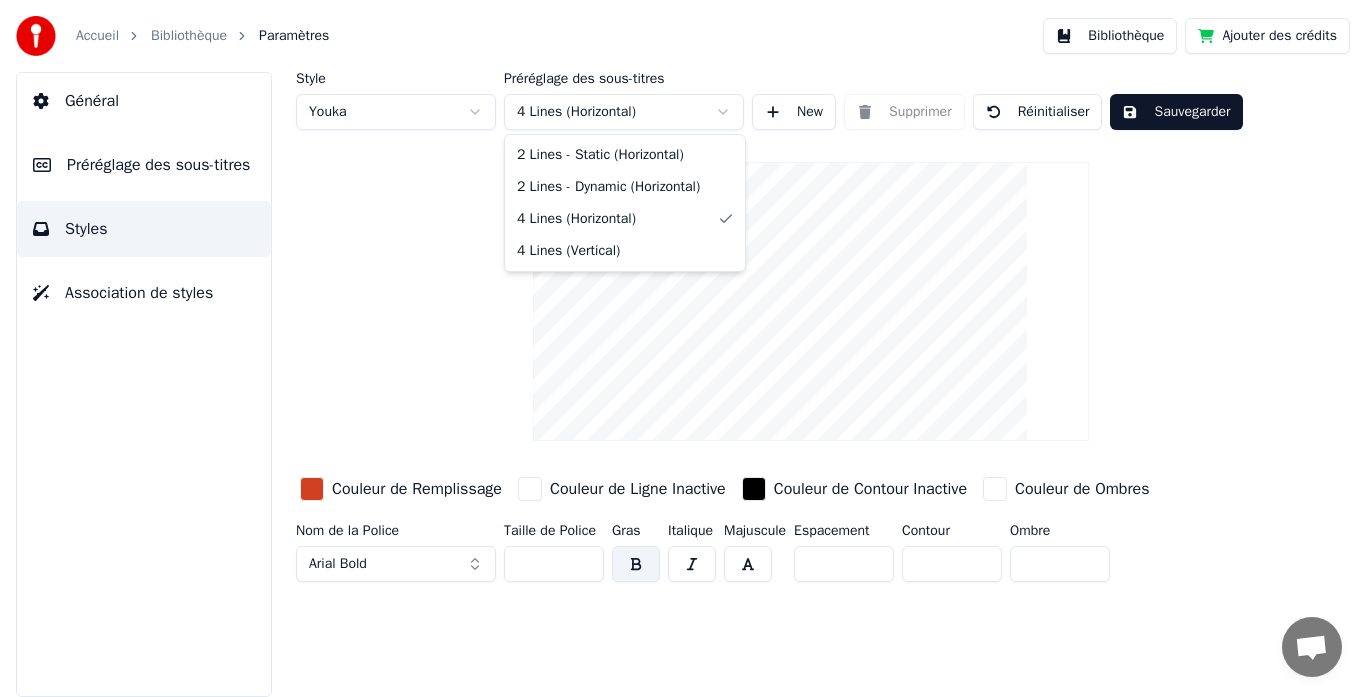 click on "Accueil Bibliothèque Paramètres Bibliothèque Ajouter des crédits Général Préréglage des sous-titres Styles Association de styles Style Youka Préréglage des sous-titres 4 Lines (Horizontal) New Supprimer Réinitialiser Sauvegarder Couleur de Remplissage Couleur de Ligne Inactive Couleur de Contour Inactive Couleur de Ombres Nom de la Police Arial Bold Taille de Police ** Gras Italique Majuscule Espacement * Contour ** Ombre * 2 Lines - Static (Horizontal) 2 Lines - Dynamic (Horizontal) 4 Lines (Horizontal) 4 Lines (Vertical)" at bounding box center [683, 348] 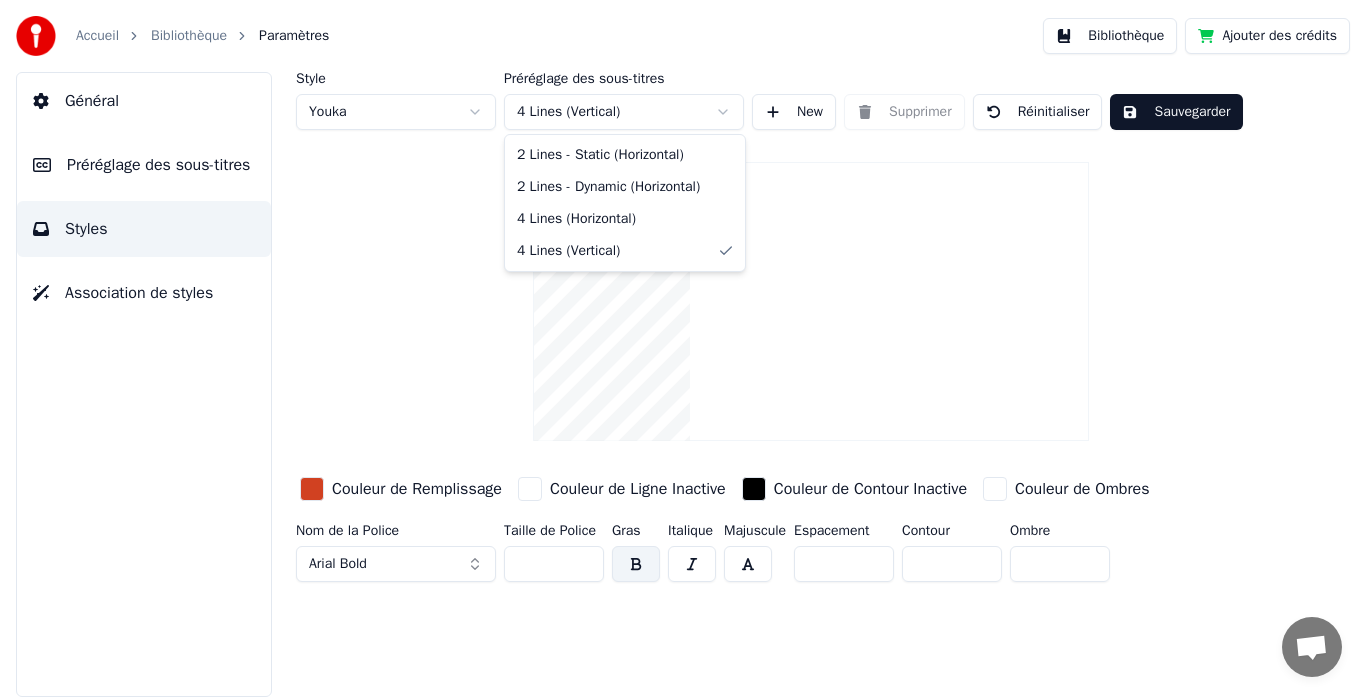 click on "Accueil Bibliothèque Paramètres Bibliothèque Ajouter des crédits Général Préréglage des sous-titres Styles Association de styles Style Youka Préréglage des sous-titres 4 Lines (Vertical) New Supprimer Réinitialiser Sauvegarder Couleur de Remplissage Couleur de Ligne Inactive Couleur de Contour Inactive Couleur de Ombres Nom de la Police Arial Bold Taille de Police ** Gras Italique Majuscule Espacement * Contour ** Ombre * 2 Lines - Static (Horizontal) 2 Lines - Dynamic (Horizontal) 4 Lines (Horizontal) 4 Lines (Vertical)" at bounding box center (683, 348) 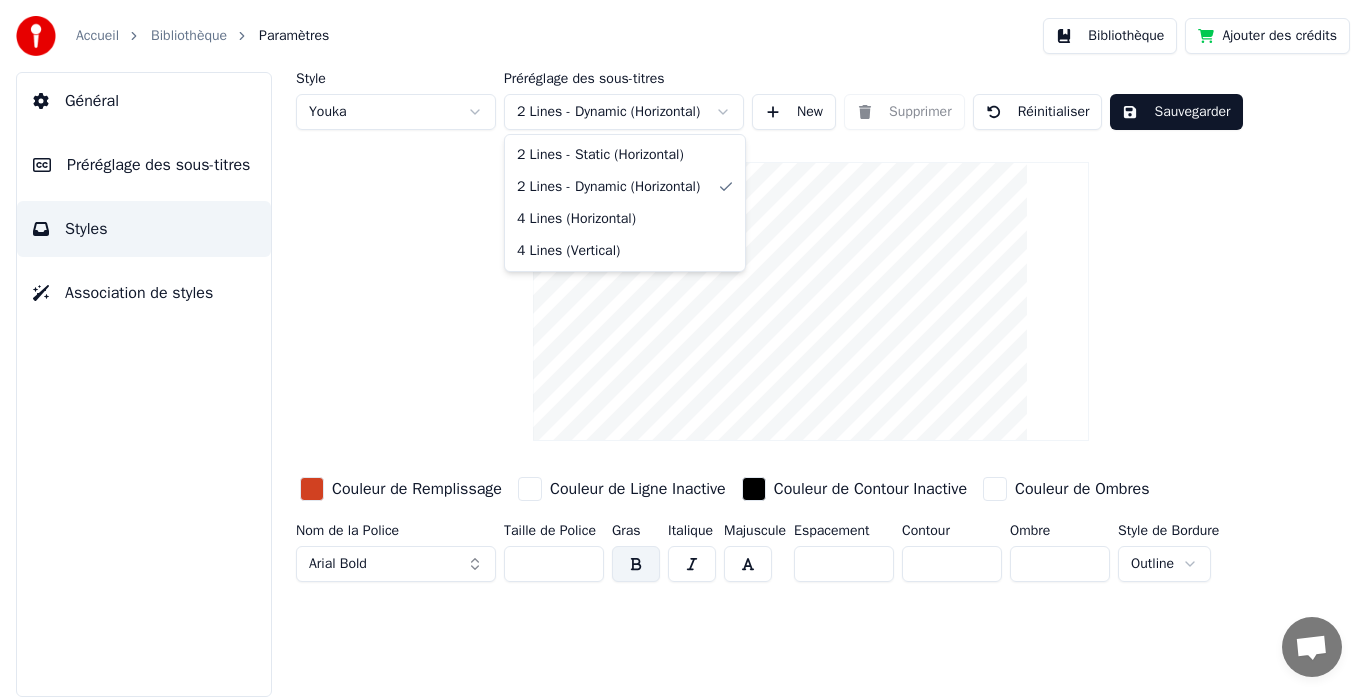 click on "Accueil Bibliothèque Paramètres Bibliothèque Ajouter des crédits Général Préréglage des sous-titres Styles Association de styles Style Youka Préréglage des sous-titres 2 Lines - Dynamic (Horizontal) New Supprimer Réinitialiser Sauvegarder Couleur de Remplissage Couleur de Ligne Inactive Couleur de Contour Inactive Couleur de Ombres Nom de la Police Arial Bold Taille de Police ** Gras Italique Majuscule Espacement * Contour ** Ombre * Style de Bordure Outline 2 Lines - Static (Horizontal) 2 Lines - Dynamic (Horizontal) 4 Lines (Horizontal) 4 Lines (Vertical)" at bounding box center (683, 348) 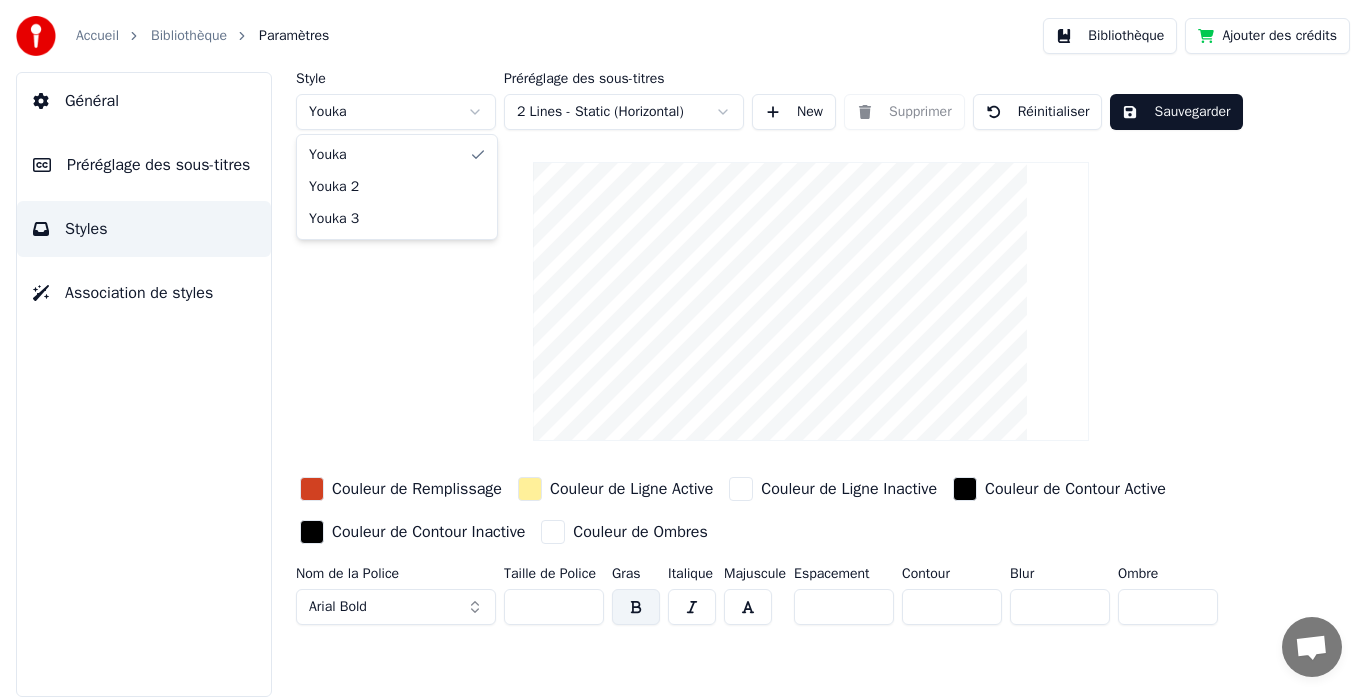 click on "Accueil Bibliothèque Paramètres Bibliothèque Ajouter des crédits Général Préréglage des sous-titres Styles Association de styles Style Youka Préréglage des sous-titres 2 Lines - Static (Horizontal) New Supprimer Réinitialiser Sauvegarder Couleur de Remplissage Couleur de Ligne Active Couleur de Ligne Inactive Couleur de Contour Active Couleur de Contour Inactive Couleur de Ombres Nom de la Police Arial Bold Taille de Police ** Gras Italique Majuscule Espacement * Contour ** Blur * Ombre * Youka Youka 2 Youka 3" at bounding box center [683, 348] 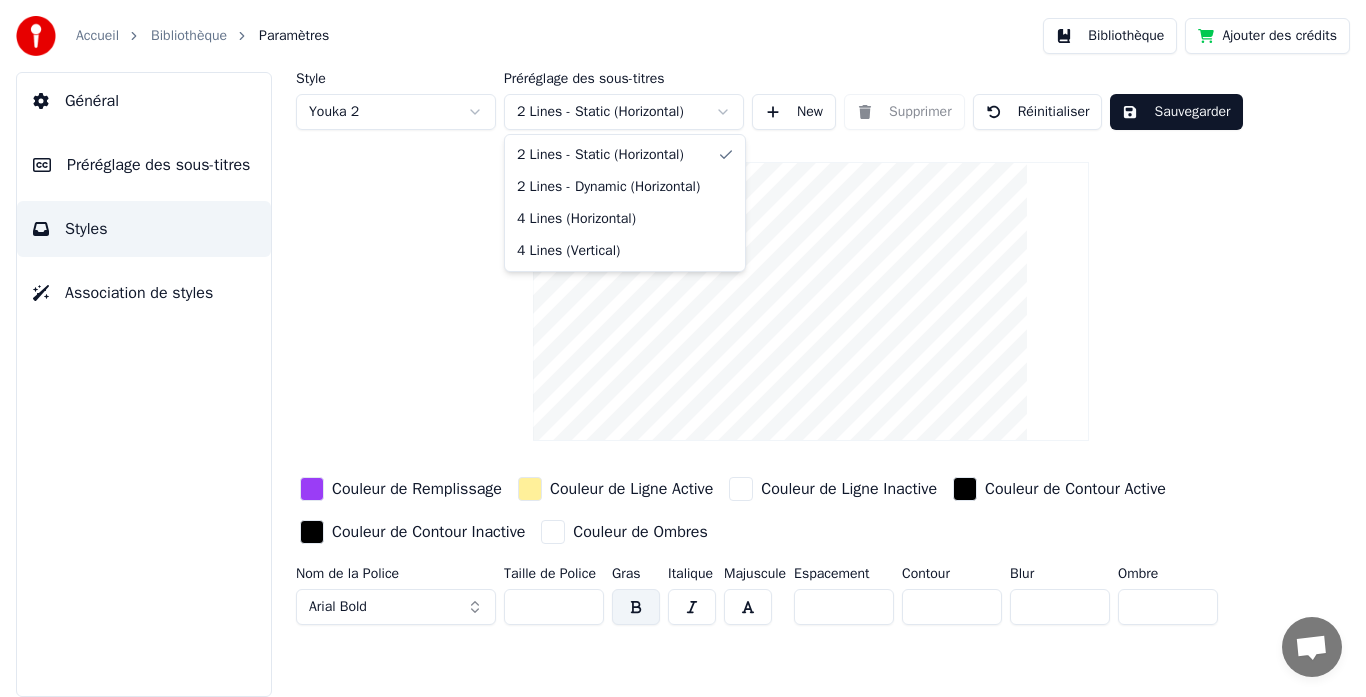 click on "Accueil Bibliothèque Paramètres Bibliothèque Ajouter des crédits Général Préréglage des sous-titres Styles Association de styles Style Youka 2 Préréglage des sous-titres 2 Lines - Static (Horizontal) New Supprimer Réinitialiser Sauvegarder Couleur de Remplissage Couleur de Ligne Active Couleur de Ligne Inactive Couleur de Contour Active Couleur de Contour Inactive Couleur de Ombres Nom de la Police Arial Bold Taille de Police ** Gras Italique Majuscule Espacement * Contour * Blur * Ombre * 2 Lines - Static (Horizontal) 2 Lines - Dynamic (Horizontal) 4 Lines (Horizontal) 4 Lines (Vertical)" at bounding box center (683, 348) 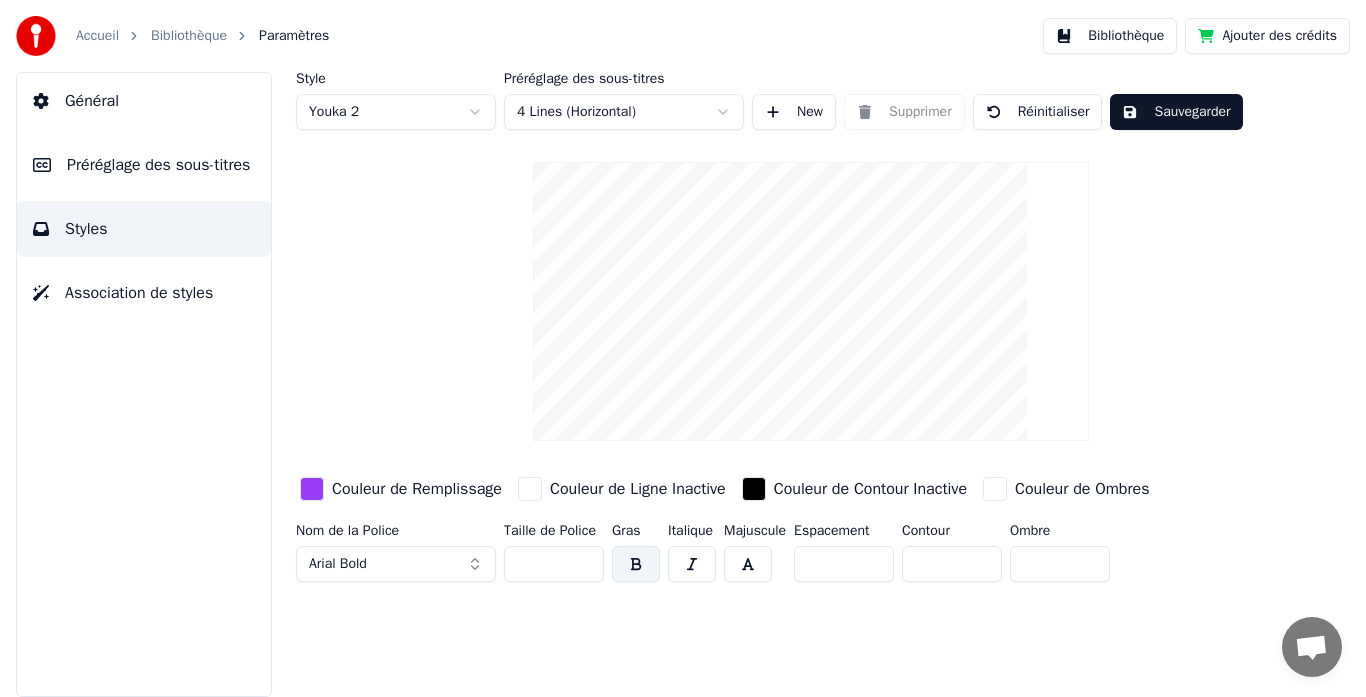click on "Sauvegarder" at bounding box center [1176, 112] 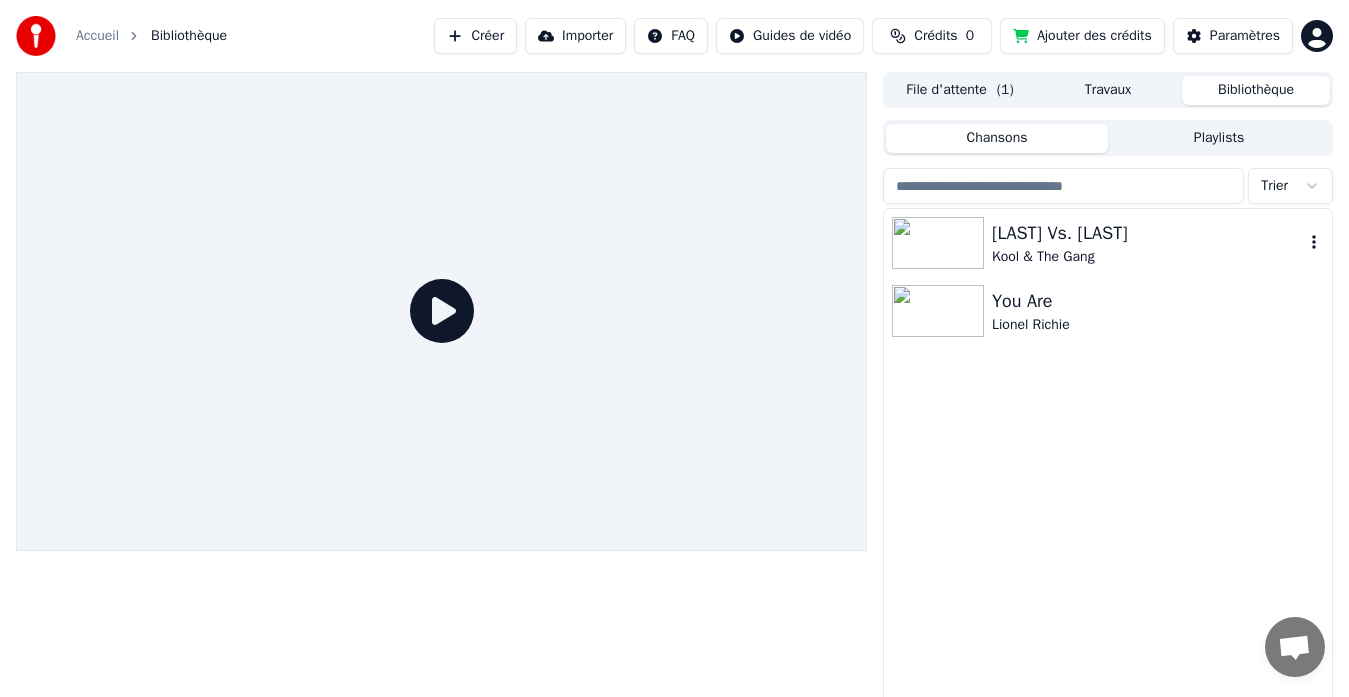 click on "[LAST] Vs. [LAST]" at bounding box center [1148, 233] 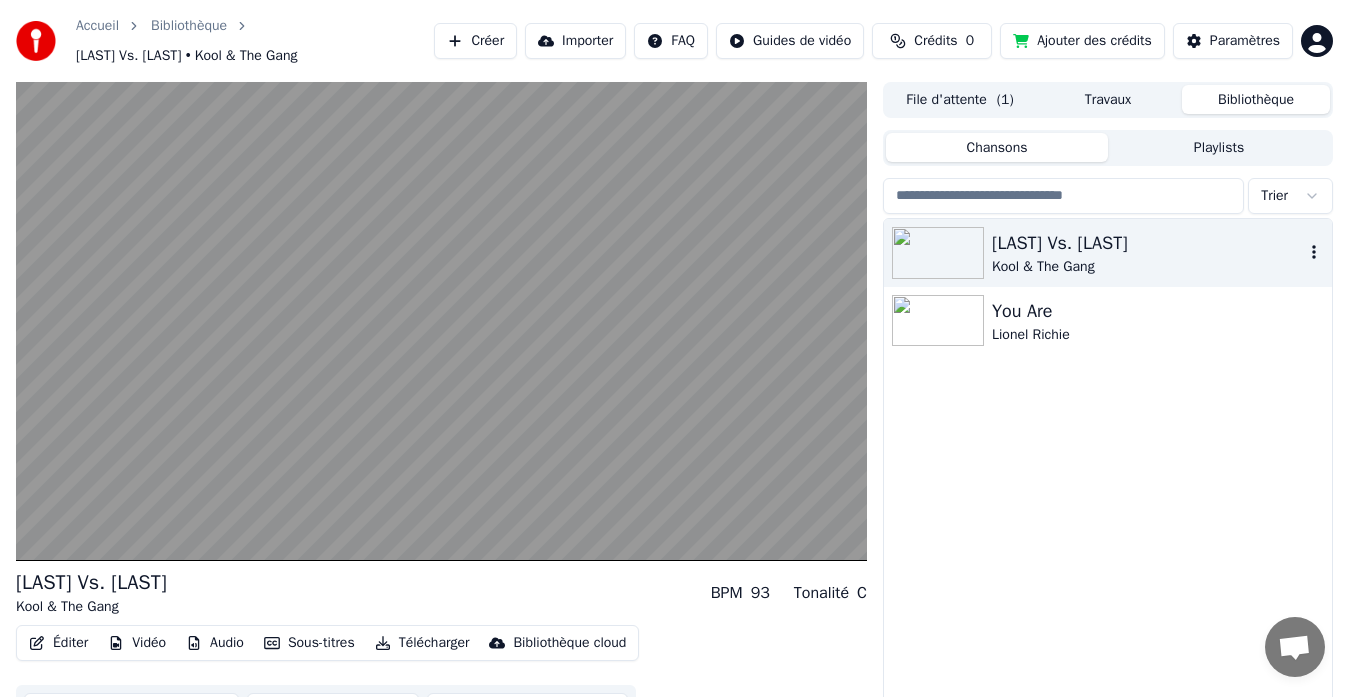 click on "[LAST] Vs. [LAST]" at bounding box center [1148, 243] 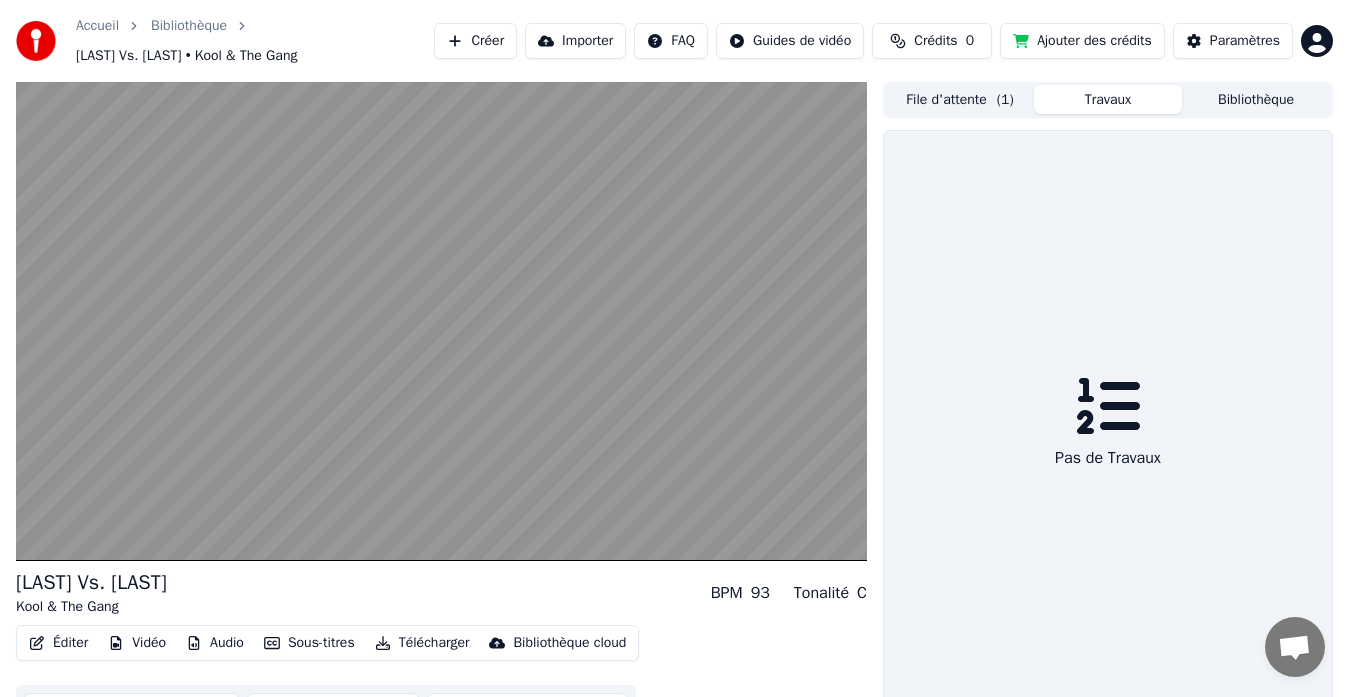 click on "Travaux" at bounding box center [1108, 99] 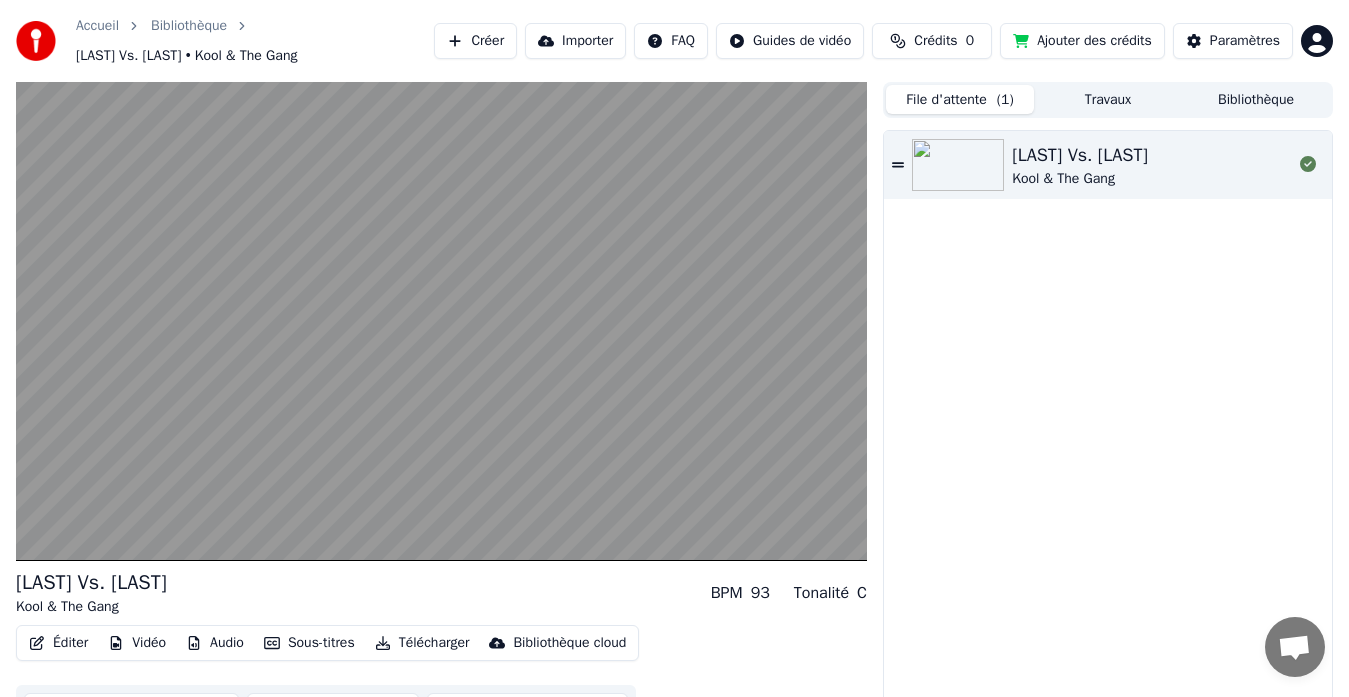click on "File d'attente ( 1 )" at bounding box center (960, 99) 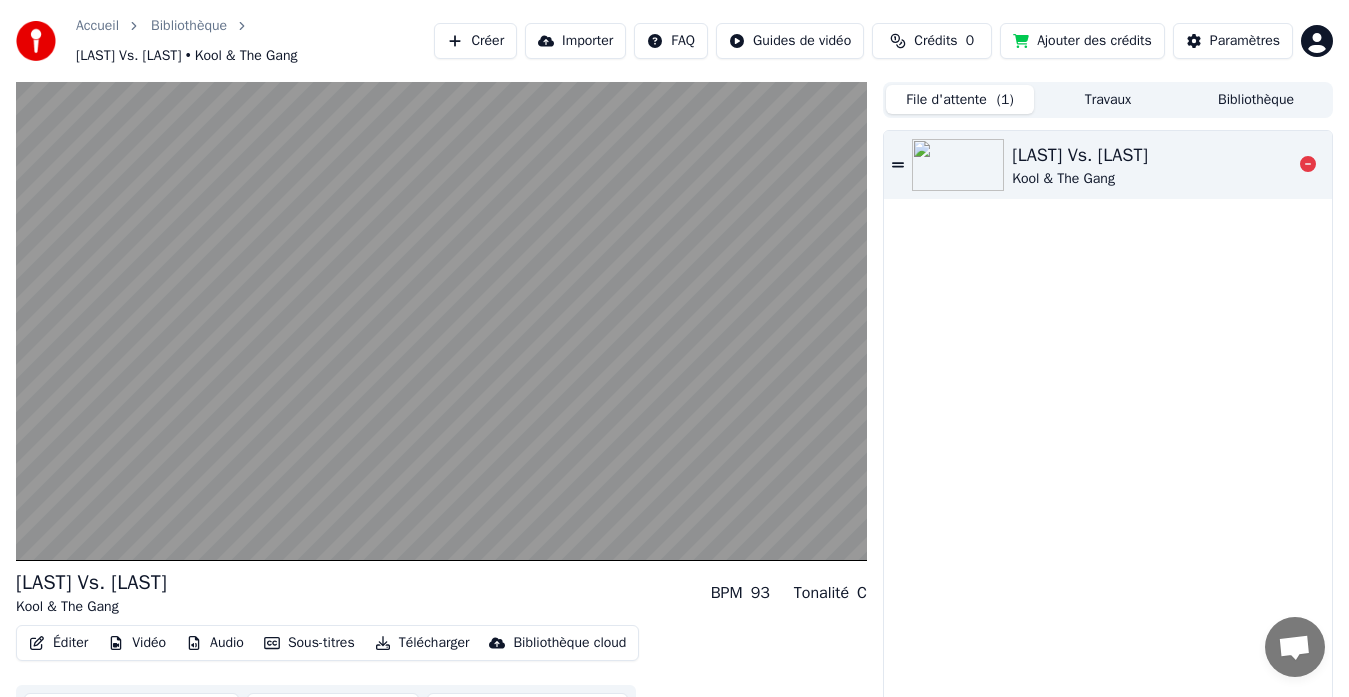 click on "[LAST] Vs. [LAST]" at bounding box center (1080, 155) 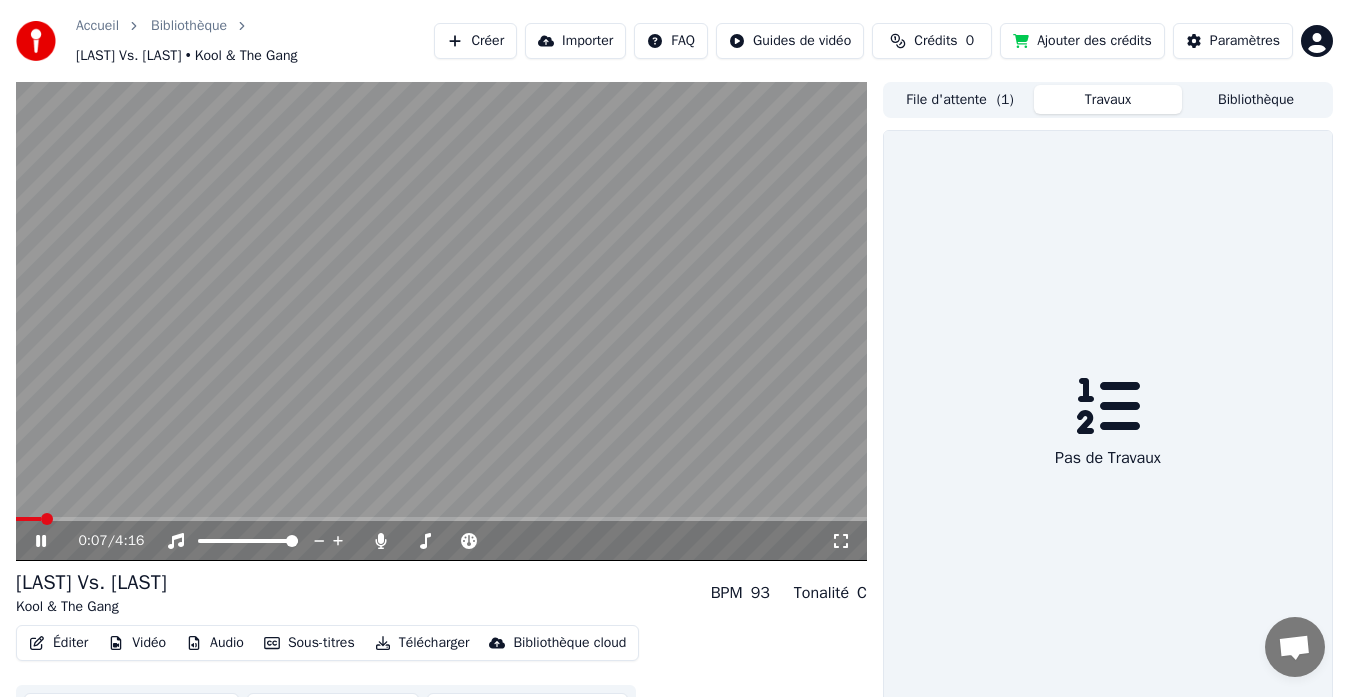click on "Travaux" at bounding box center [1108, 99] 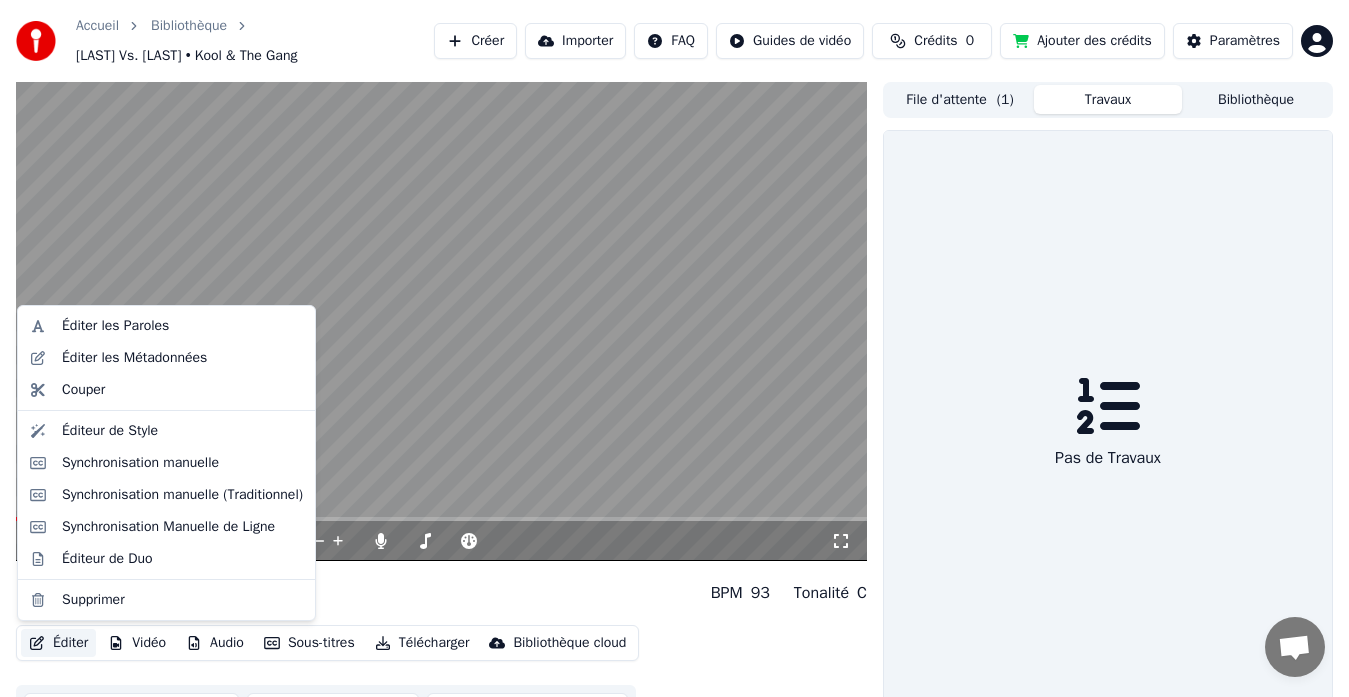 click on "Éditer" at bounding box center [58, 643] 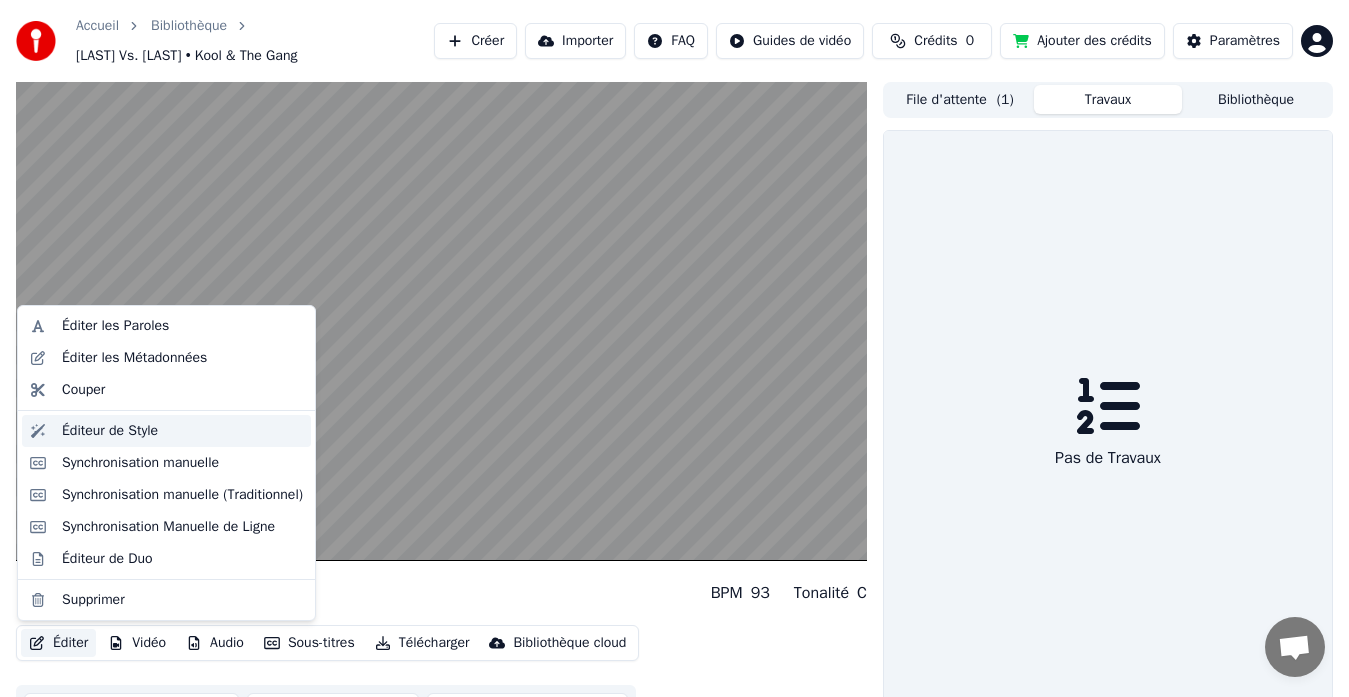 click on "Éditeur de Style" at bounding box center [110, 431] 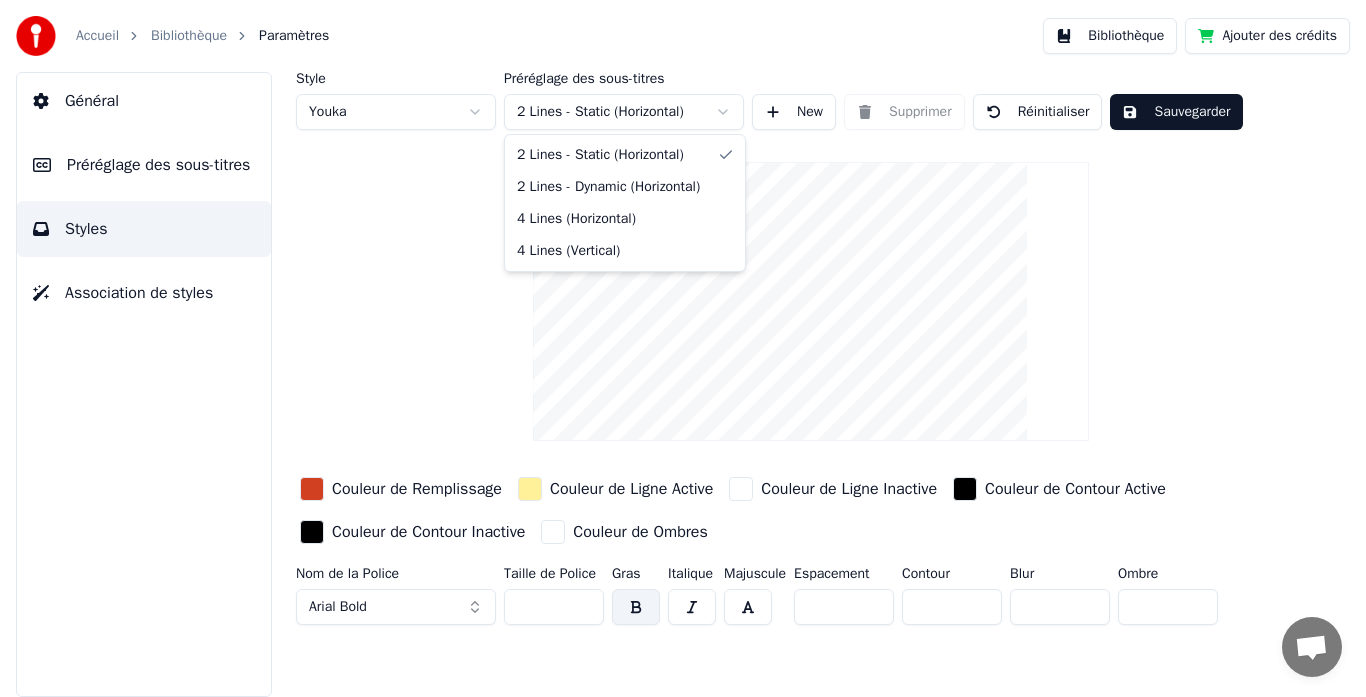 click on "Accueil Bibliothèque Paramètres Bibliothèque Ajouter des crédits Général Préréglage des sous-titres Styles Association de styles Style Youka Préréglage des sous-titres 2 Lines - Static (Horizontal) New Supprimer Réinitialiser Sauvegarder Couleur de Remplissage Couleur de Ligne Active Couleur de Ligne Inactive Couleur de Contour Active Couleur de Contour Inactive Couleur de Ombres Nom de la Police Arial Bold Taille de Police ** Gras Italique Majuscule Espacement * Contour ** Blur * Ombre * 2 Lines - Static (Horizontal) 2 Lines - Dynamic (Horizontal) 4 Lines (Horizontal) 4 Lines (Vertical)" at bounding box center [683, 348] 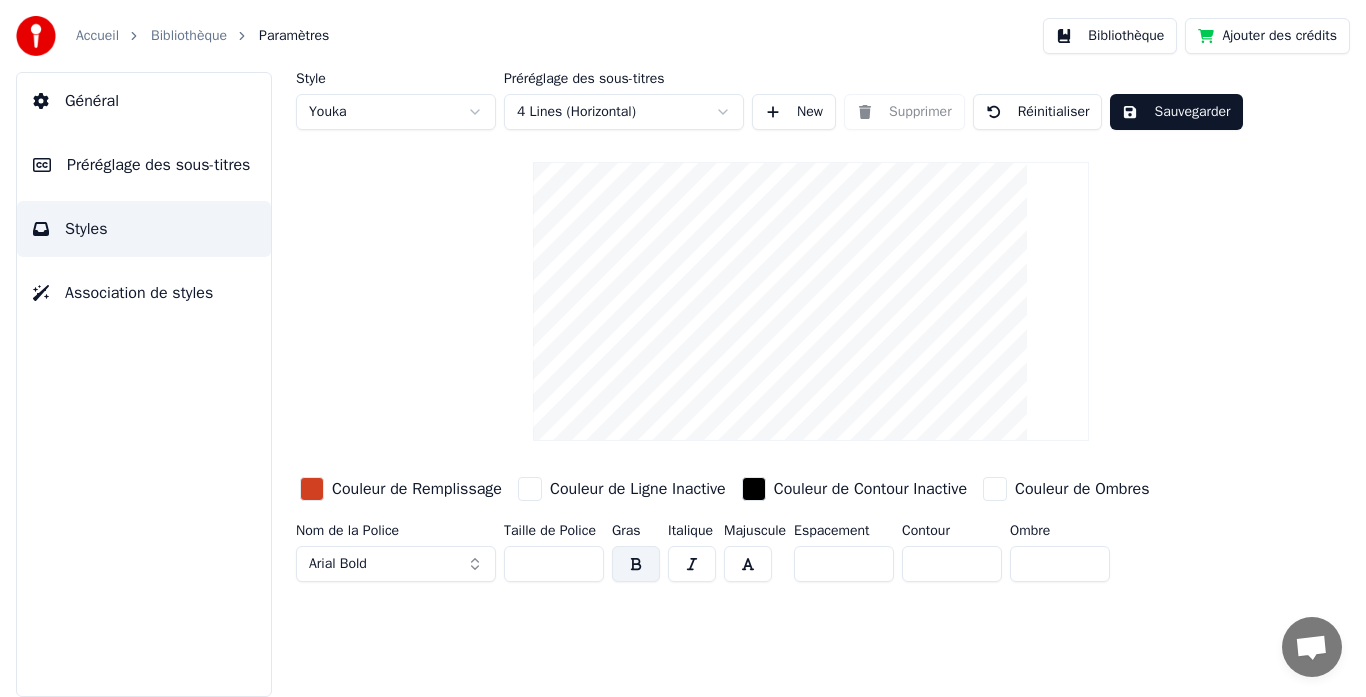 click on "Accueil Bibliothèque Paramètres Bibliothèque Ajouter des crédits Général Préréglage des sous-titres Styles Association de styles Style Youka Préréglage des sous-titres 4 Lines (Horizontal) New Supprimer Réinitialiser Sauvegarder Couleur de Remplissage Couleur de Ligne Inactive Couleur de Contour Inactive Couleur de Ombres Nom de la Police Arial Bold Taille de Police ** Gras Italique Majuscule Espacement * Contour ** Ombre *" at bounding box center (683, 348) 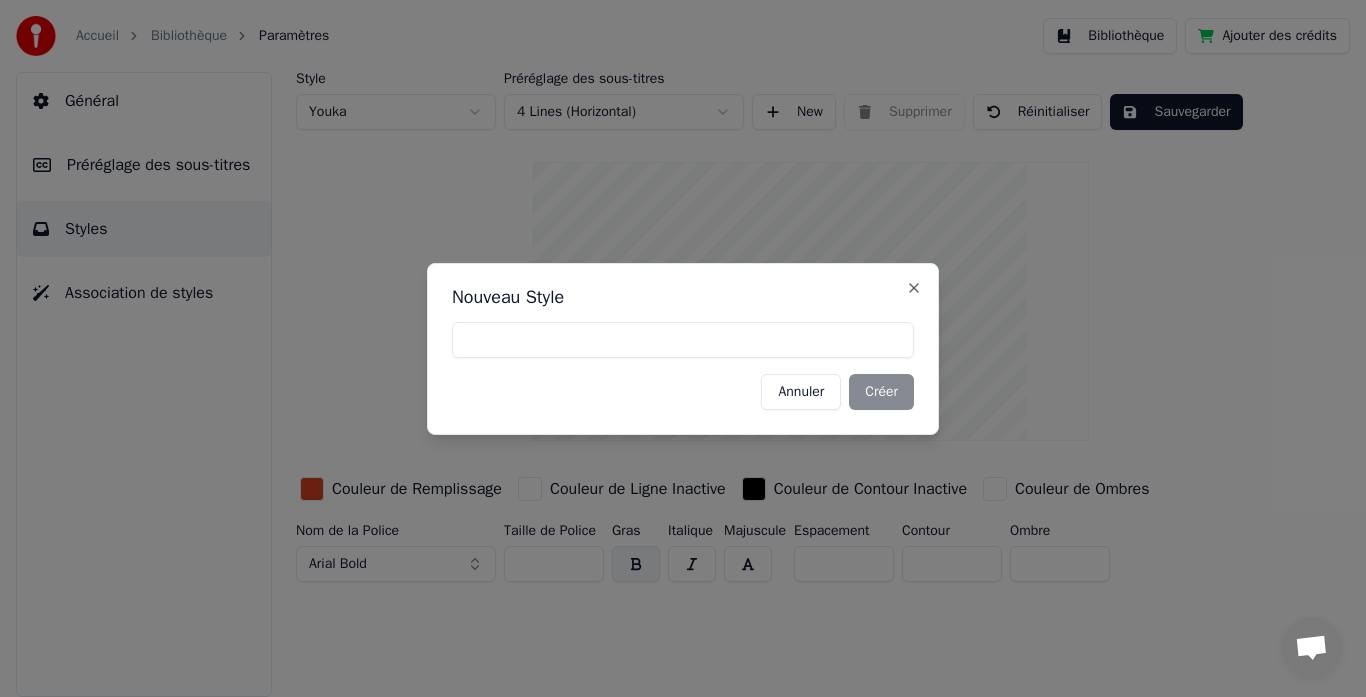 click at bounding box center (683, 340) 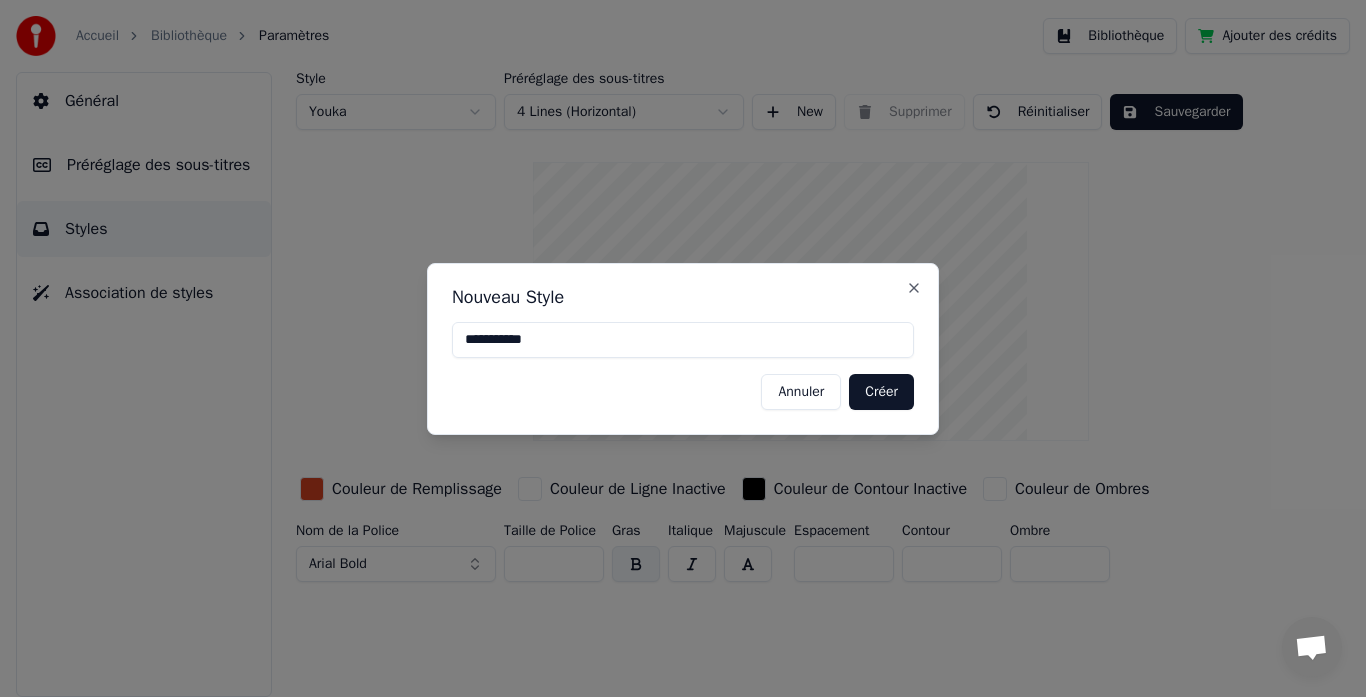 type on "**********" 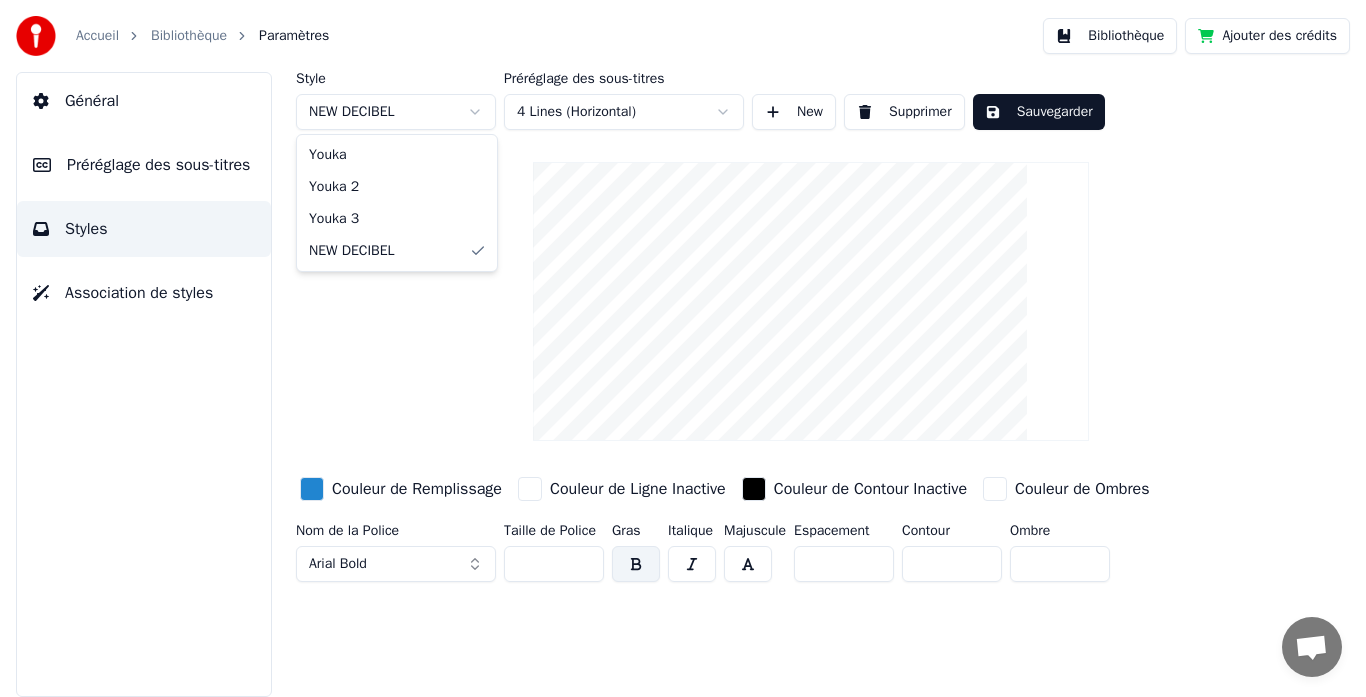 click on "Accueil Bibliothèque Paramètres Bibliothèque Ajouter des crédits Général Préréglage des sous-titres Styles Association de styles Style NEW DECIBEL Préréglage des sous-titres 4 Lines (Horizontal) New Supprimer Sauvegarder Couleur de Remplissage Couleur de Ligne Inactive Couleur de Contour Inactive Couleur de Ombres Nom de la Police Arial Bold Taille de Police ** Gras Italique Majuscule Espacement * Contour * Ombre * Youka Youka 2 Youka 3 NEW DECIBEL" at bounding box center (683, 348) 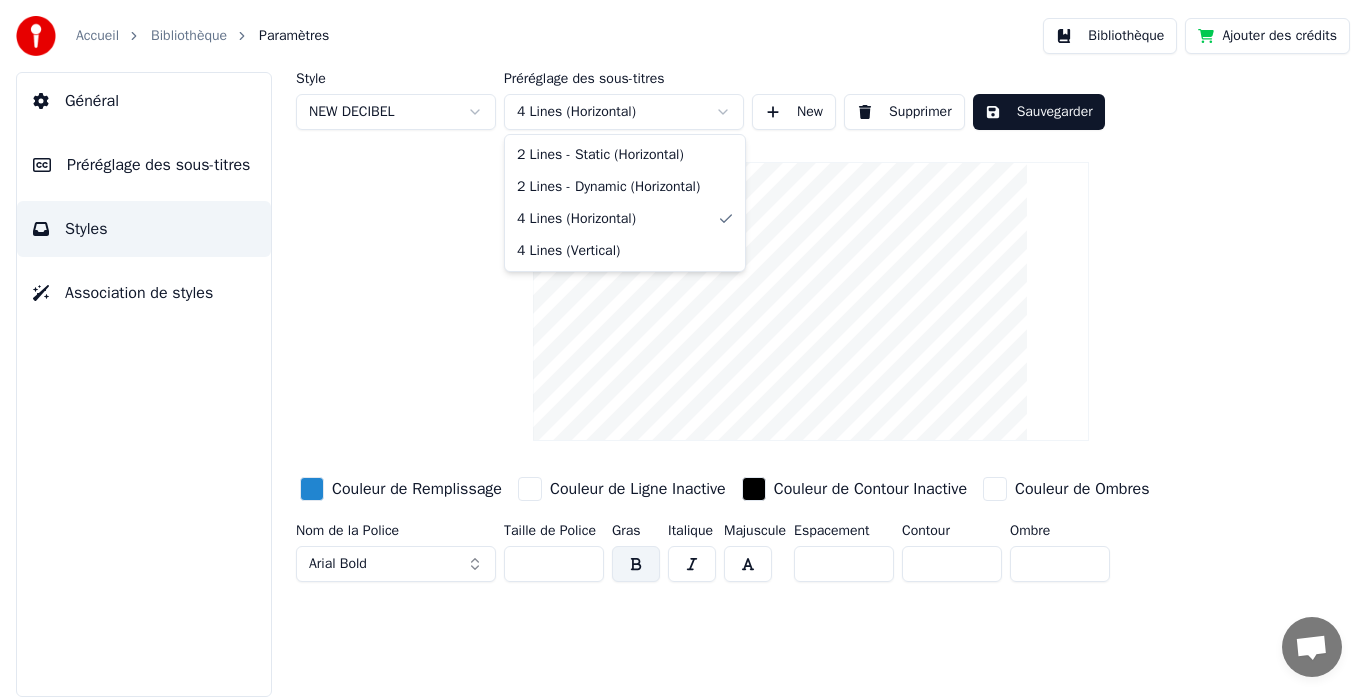 click on "Accueil Bibliothèque Paramètres Bibliothèque Ajouter des crédits Général Préréglage des sous-titres Styles Association de styles Style NEW DECIBEL Préréglage des sous-titres 4 Lines (Horizontal) New Supprimer Sauvegarder Couleur de Remplissage Couleur de Ligne Inactive Couleur de Contour Inactive Couleur de Ombres Nom de la Police Arial Bold Taille de Police ** Gras Italique Majuscule Espacement * Contour * Ombre * 2 Lines - Static (Horizontal) 2 Lines - Dynamic (Horizontal) 4 Lines (Horizontal) 4 Lines (Vertical)" at bounding box center (683, 348) 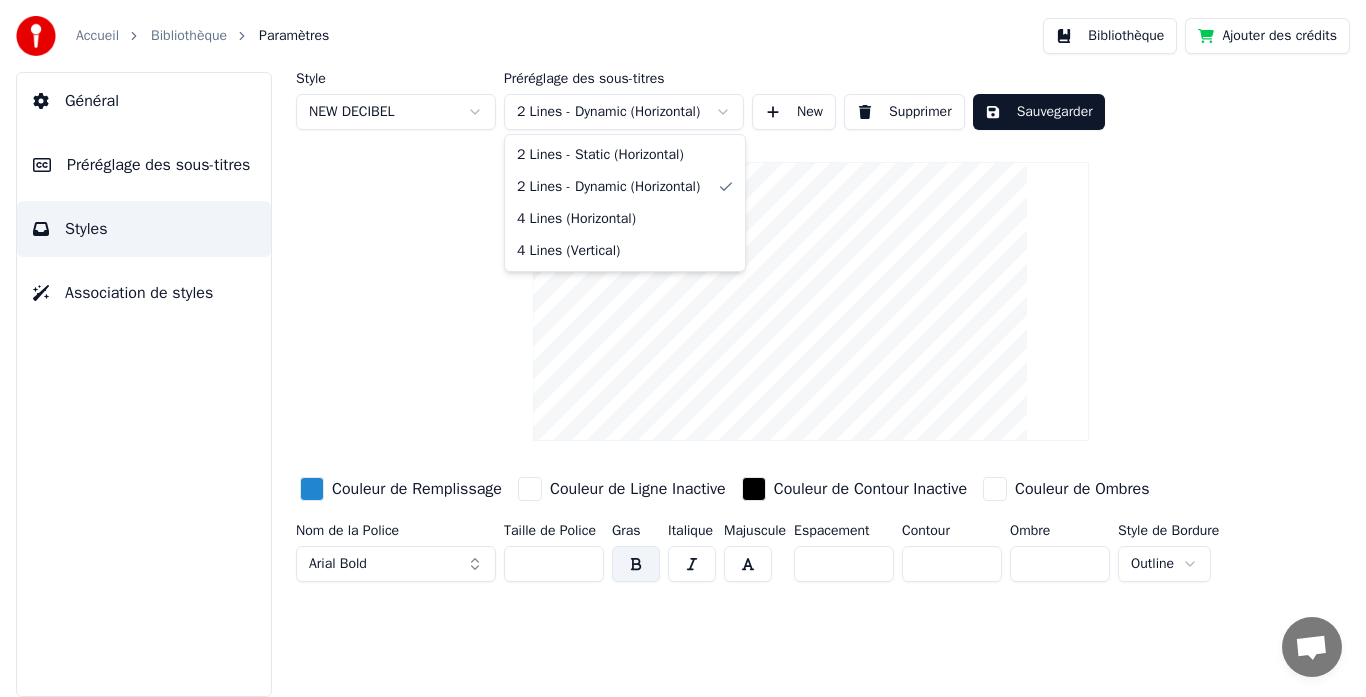 click on "Accueil Bibliothèque Paramètres Bibliothèque Ajouter des crédits Général Préréglage des sous-titres Styles Association de styles Style NEW DECIBEL Préréglage des sous-titres 2 Lines - Dynamic (Horizontal) New Supprimer Sauvegarder Couleur de Remplissage Couleur de Ligne Inactive Couleur de Contour Inactive Couleur de Ombres Nom de la Police Arial Bold Taille de Police ** Gras Italique Majuscule Espacement * Contour * Ombre * Style de Bordure Outline 2 Lines - Static (Horizontal) 2 Lines - Dynamic (Horizontal) 4 Lines (Horizontal) 4 Lines (Vertical)" at bounding box center (683, 348) 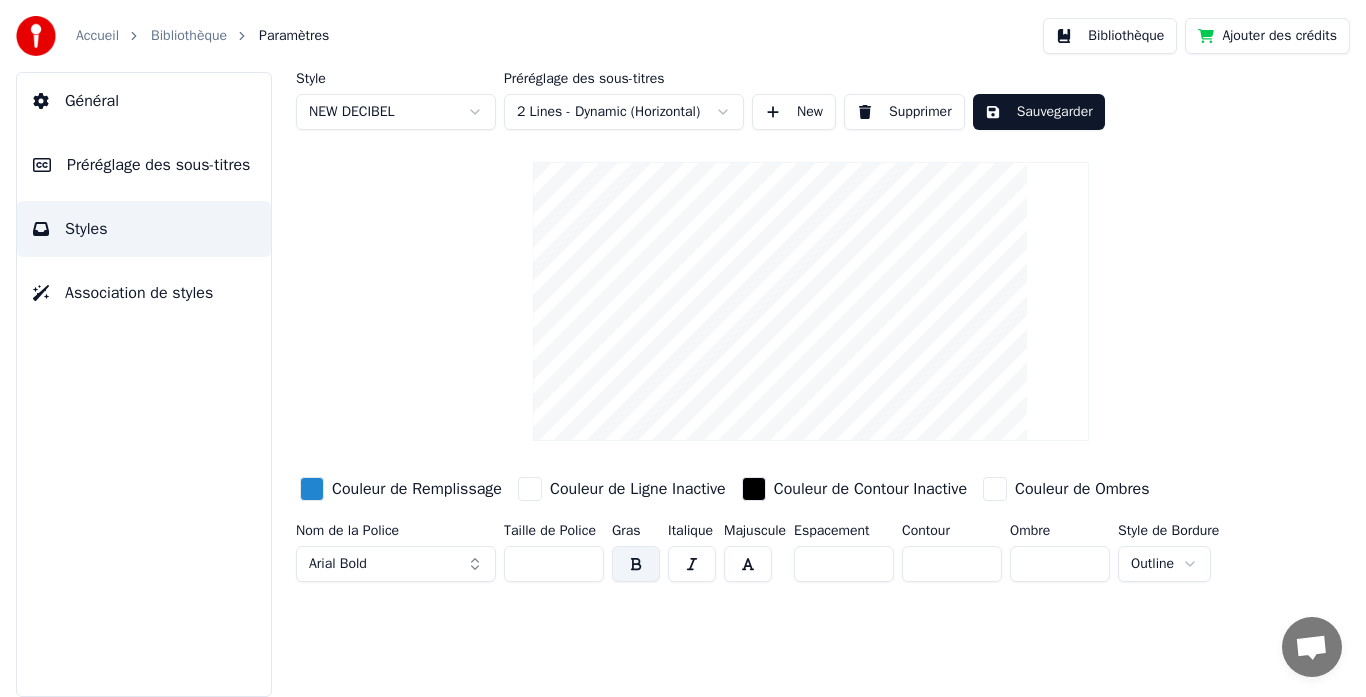 click on "Accueil Bibliothèque Paramètres Bibliothèque Ajouter des crédits Général Préréglage des sous-titres Styles Association de styles Style NEW DECIBEL Préréglage des sous-titres 2 Lines - Dynamic (Horizontal) New Supprimer Sauvegarder Couleur de Remplissage Couleur de Ligne Inactive Couleur de Contour Inactive Couleur de Ombres Nom de la Police Arial Bold Taille de Police ** Gras Italique Majuscule Espacement * Contour * Ombre * Style de Bordure Outline" at bounding box center (683, 348) 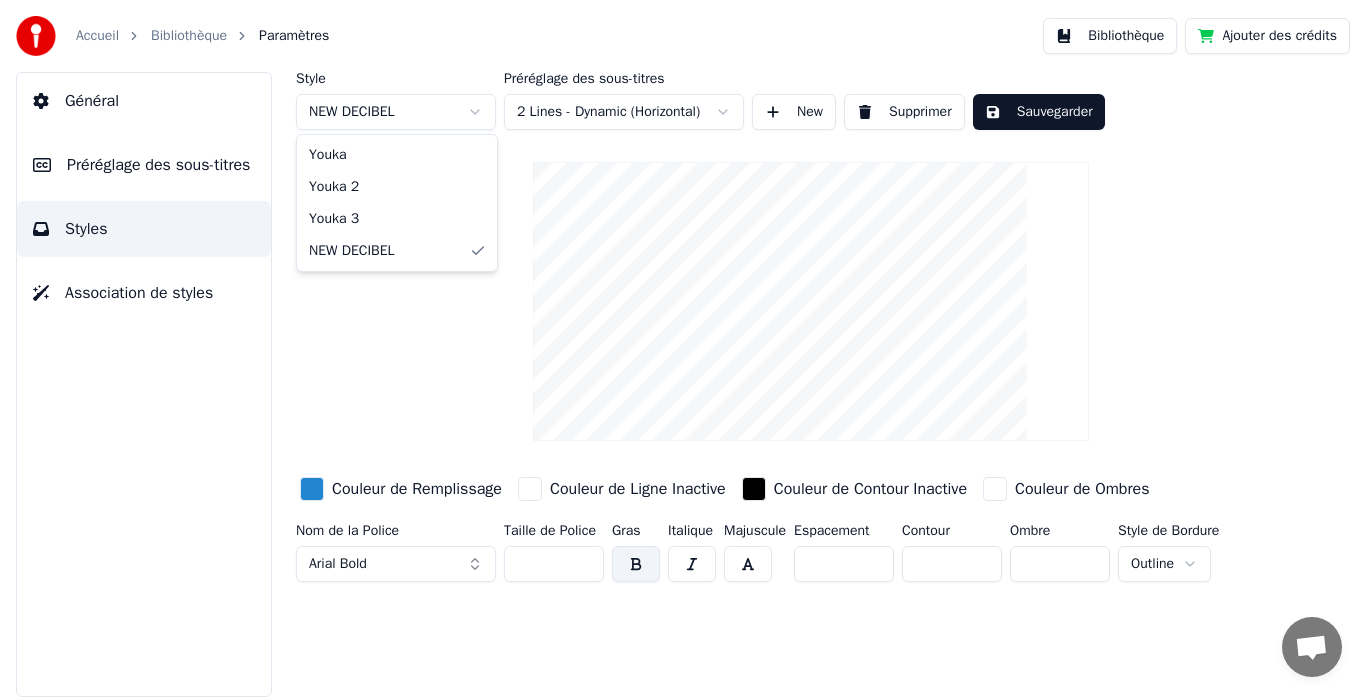 click on "Accueil Bibliothèque Paramètres Bibliothèque Ajouter des crédits Général Préréglage des sous-titres Styles Association de styles Style NEW DECIBEL Préréglage des sous-titres 2 Lines - Dynamic (Horizontal) New Supprimer Sauvegarder Couleur de Remplissage Couleur de Ligne Inactive Couleur de Contour Inactive Couleur de Ombres Nom de la Police Arial Bold Taille de Police ** Gras Italique Majuscule Espacement * Contour * Ombre * Style de Bordure Outline Youka Youka 2 Youka 3 NEW DECIBEL" at bounding box center (683, 348) 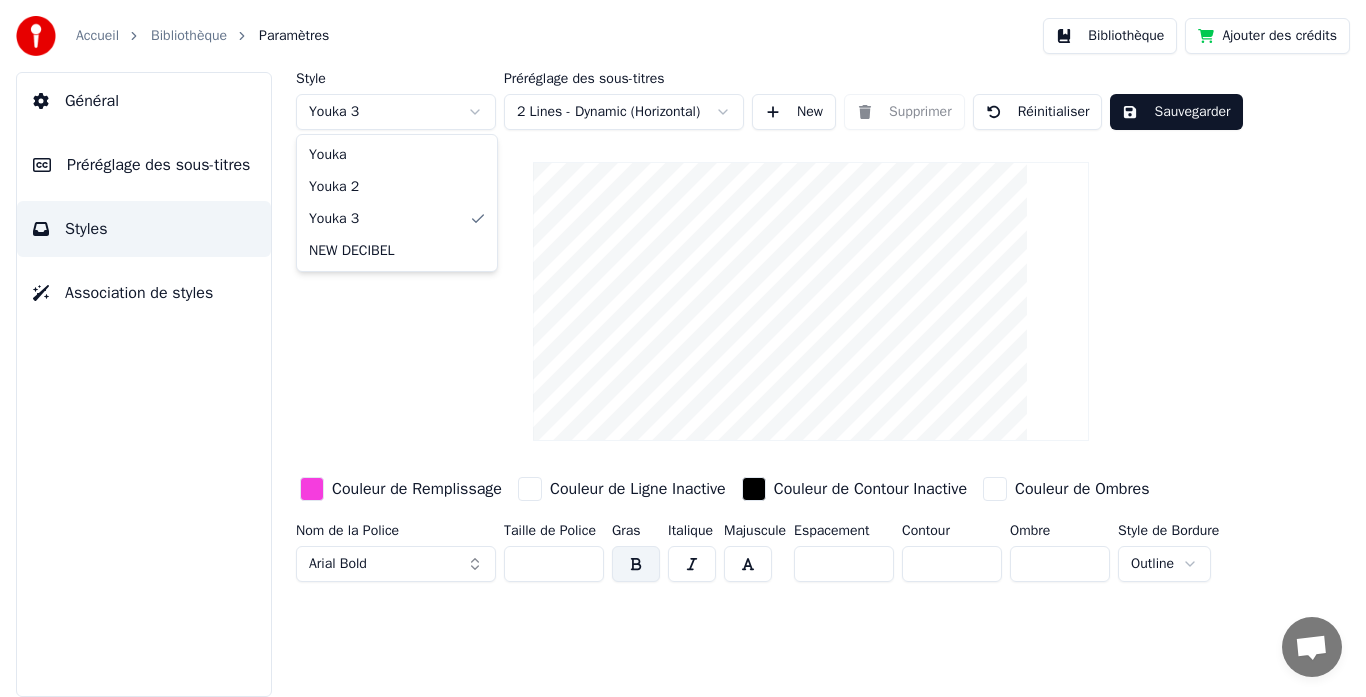 click on "Accueil Bibliothèque Paramètres Bibliothèque Ajouter des crédits Général Préréglage des sous-titres Styles Association de styles Style Youka 3 Préréglage des sous-titres 2 Lines - Dynamic (Horizontal) New Supprimer Réinitialiser Sauvegarder Couleur de Remplissage Couleur de Ligne Inactive Couleur de Contour Inactive Couleur de Ombres Nom de la Police Arial Bold Taille de Police ** Gras Italique Majuscule Espacement * Contour * Ombre * Style de Bordure Outline Youka Youka 2 Youka 3 NEW DECIBEL" at bounding box center (683, 348) 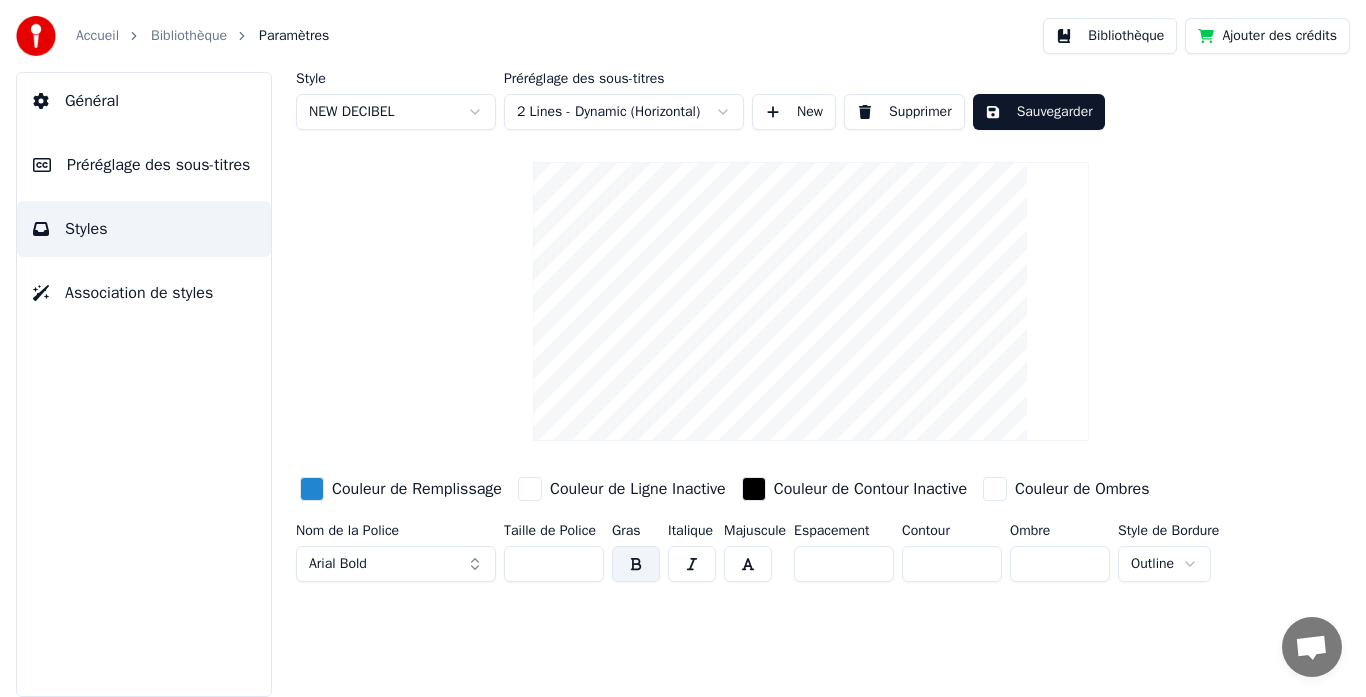 click on "Supprimer" at bounding box center [904, 112] 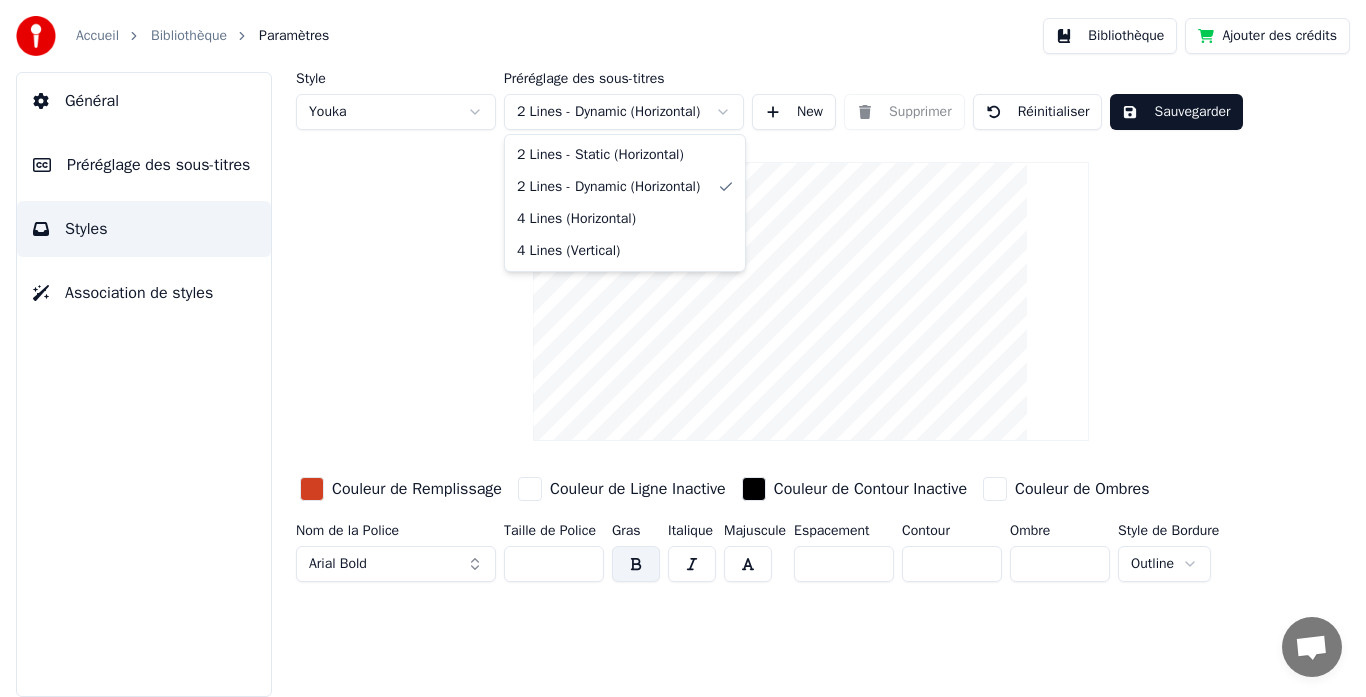 click on "Accueil Bibliothèque Paramètres Bibliothèque Ajouter des crédits Général Préréglage des sous-titres Styles Association de styles Style Youka Préréglage des sous-titres 2 Lines - Dynamic (Horizontal) New Supprimer Réinitialiser Sauvegarder Couleur de Remplissage Couleur de Ligne Inactive Couleur de Contour Inactive Couleur de Ombres Nom de la Police Arial Bold Taille de Police ** Gras Italique Majuscule Espacement * Contour ** Ombre * Style de Bordure Outline 2 Lines - Static (Horizontal) 2 Lines - Dynamic (Horizontal) 4 Lines (Horizontal) 4 Lines (Vertical)" at bounding box center [683, 348] 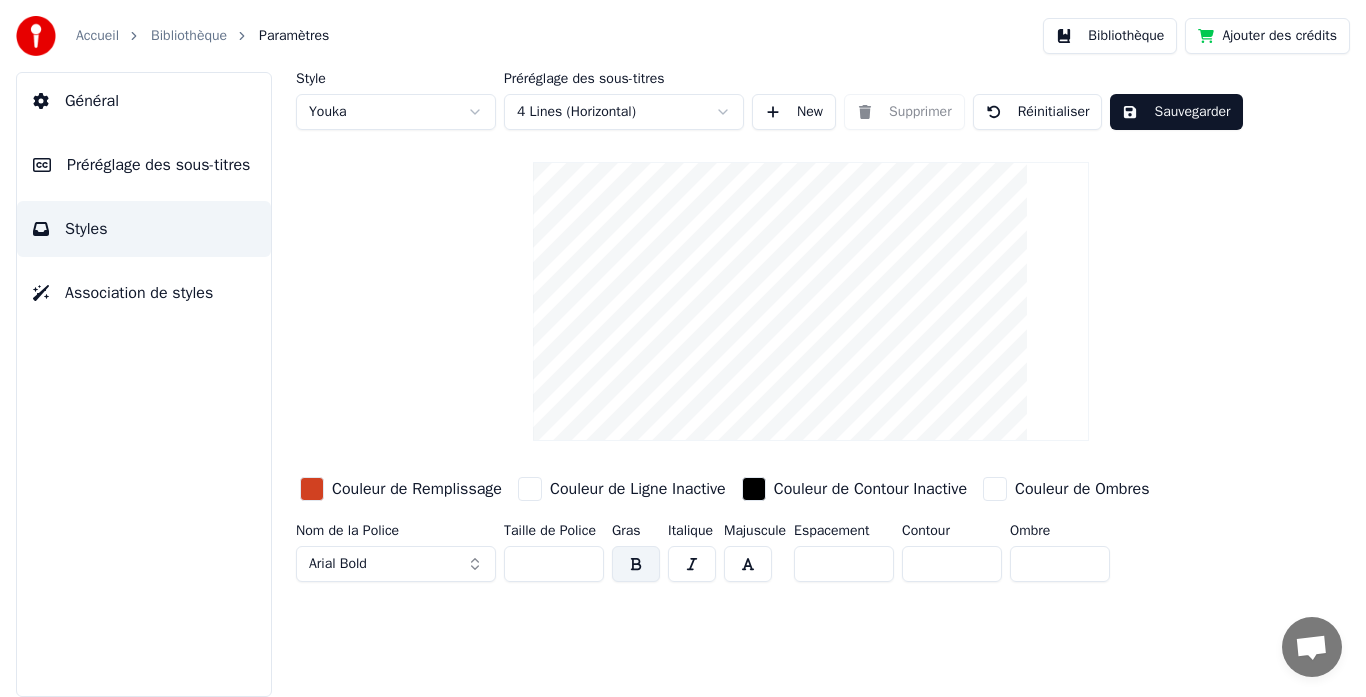 click on "Sauvegarder" at bounding box center (1176, 112) 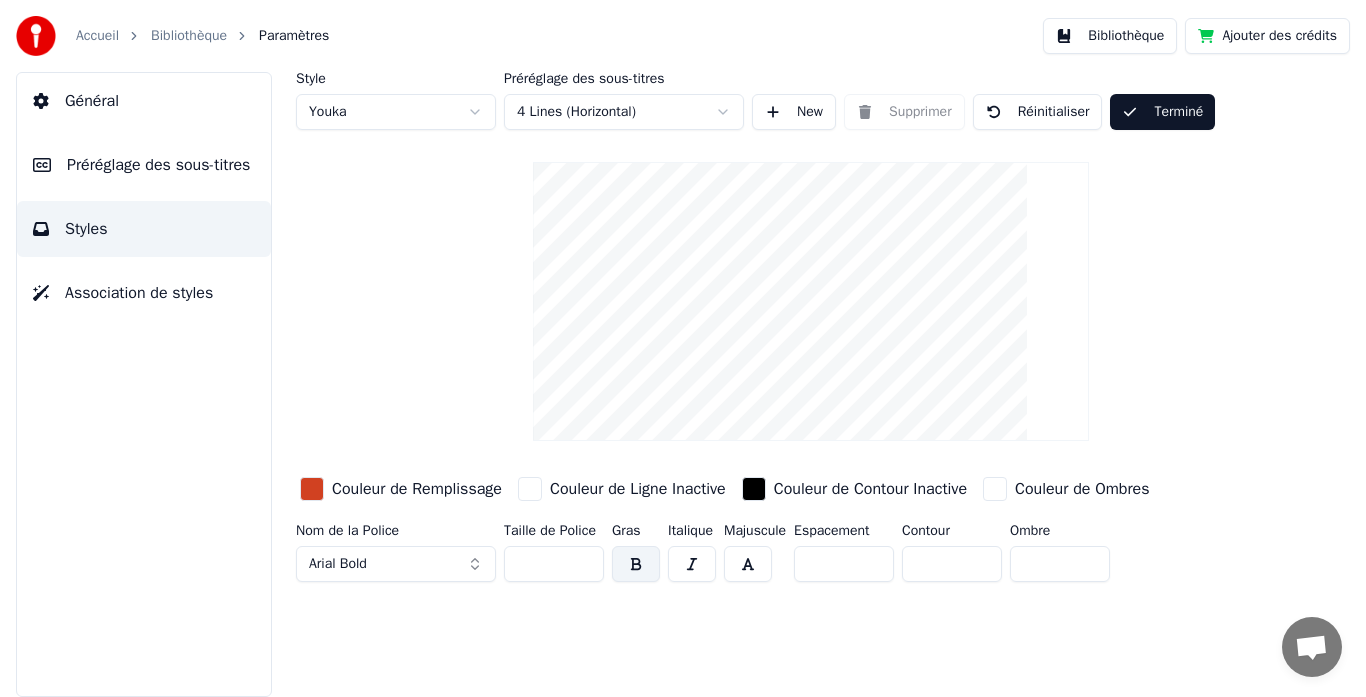 click on "Terminé" at bounding box center [1162, 112] 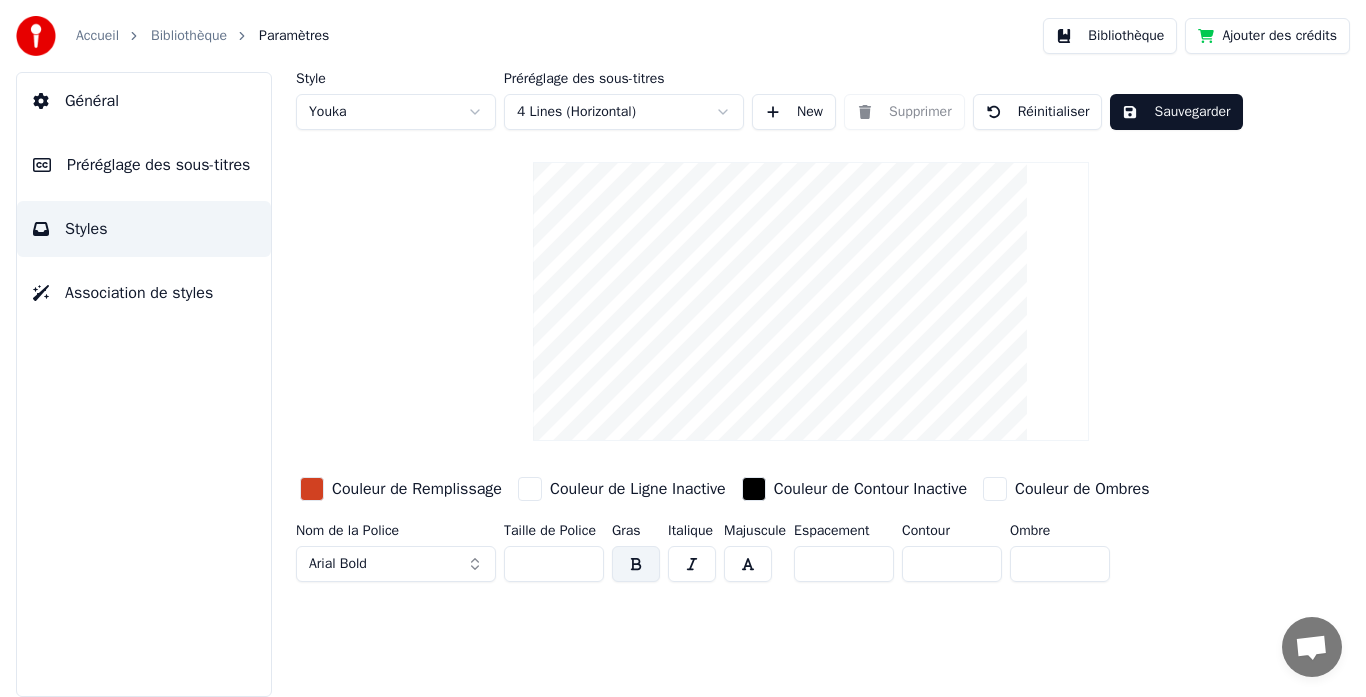 click on "Sauvegarder" at bounding box center (1176, 112) 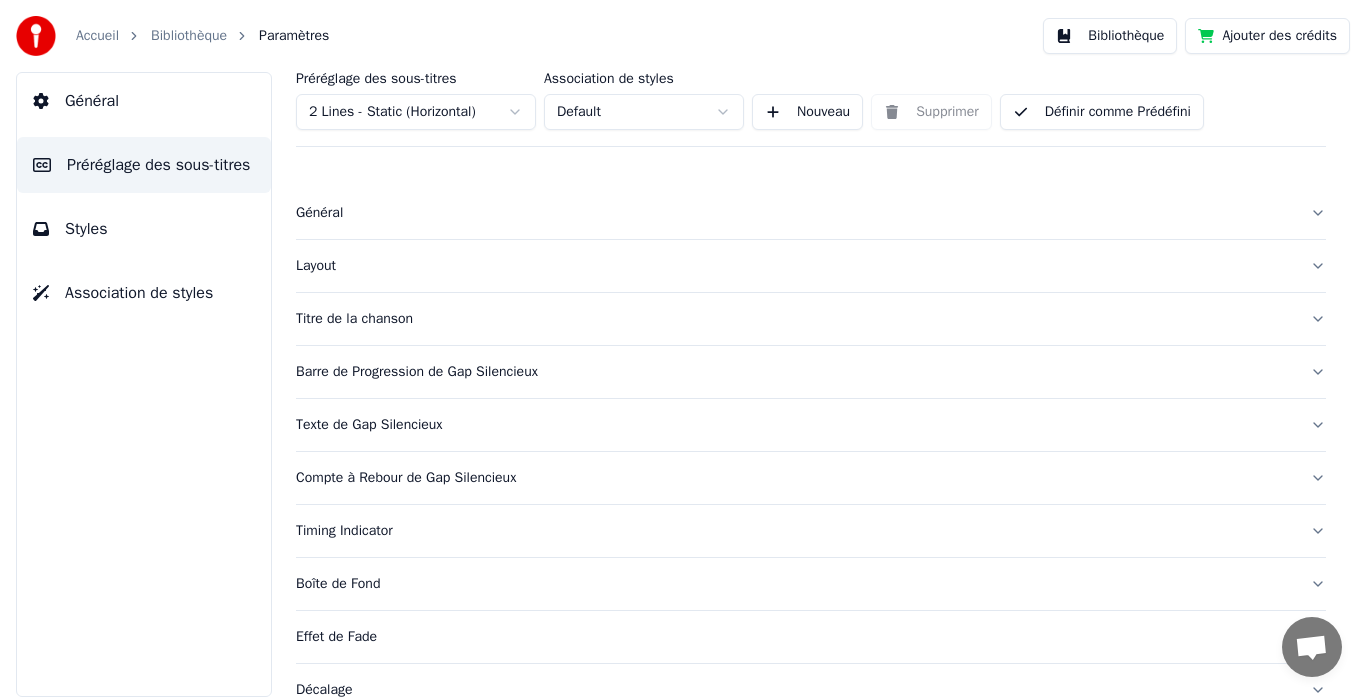 click on "Association de styles" at bounding box center [139, 293] 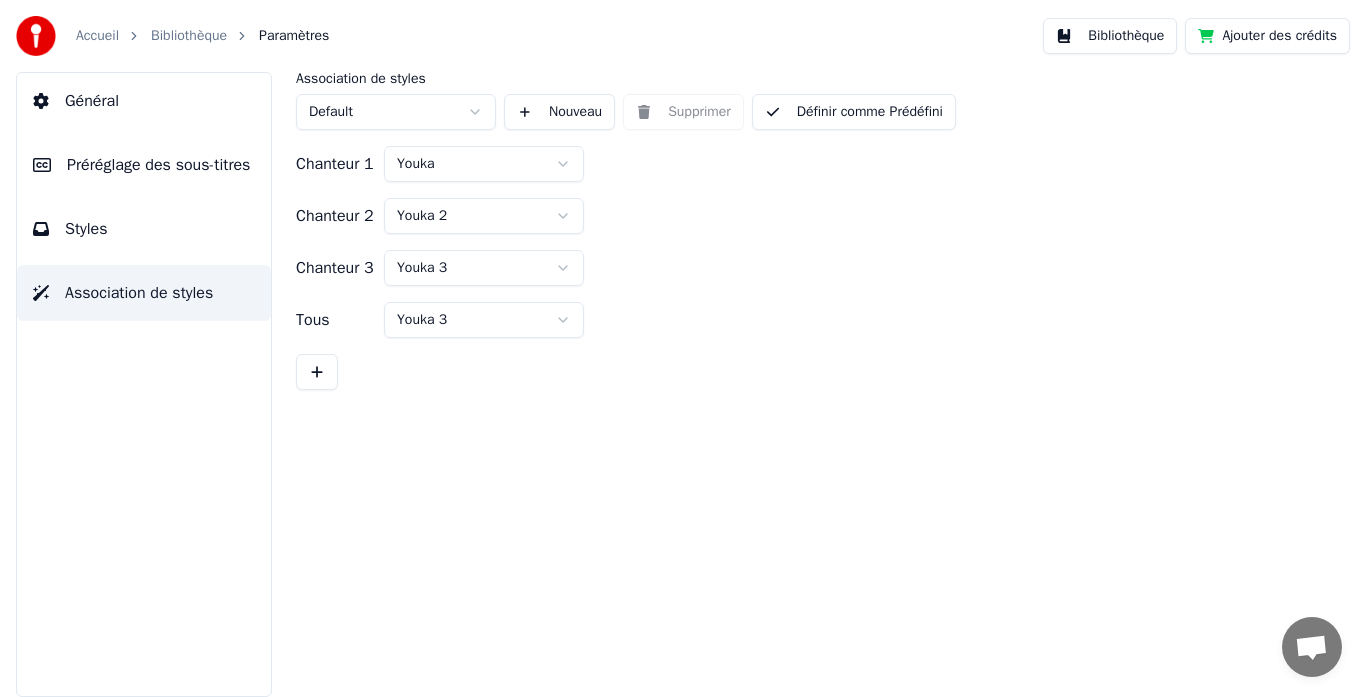 click on "Général" at bounding box center (92, 101) 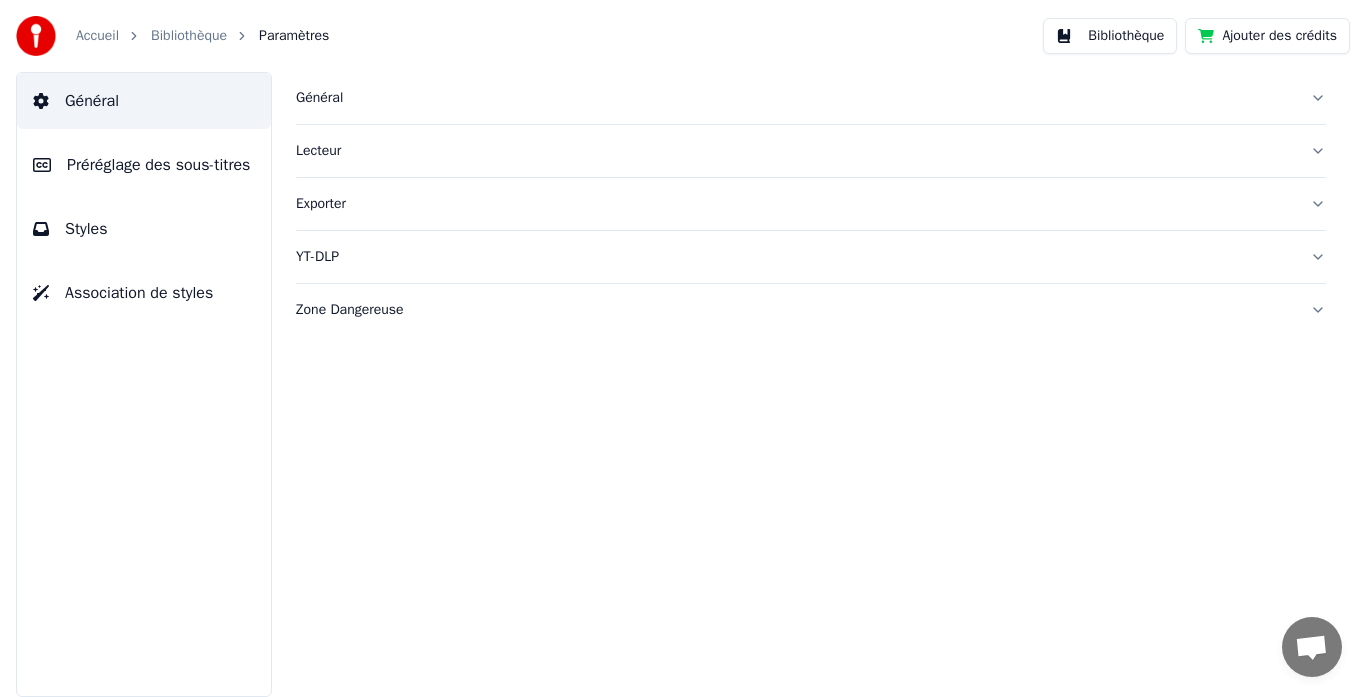 click on "Accueil" at bounding box center (97, 36) 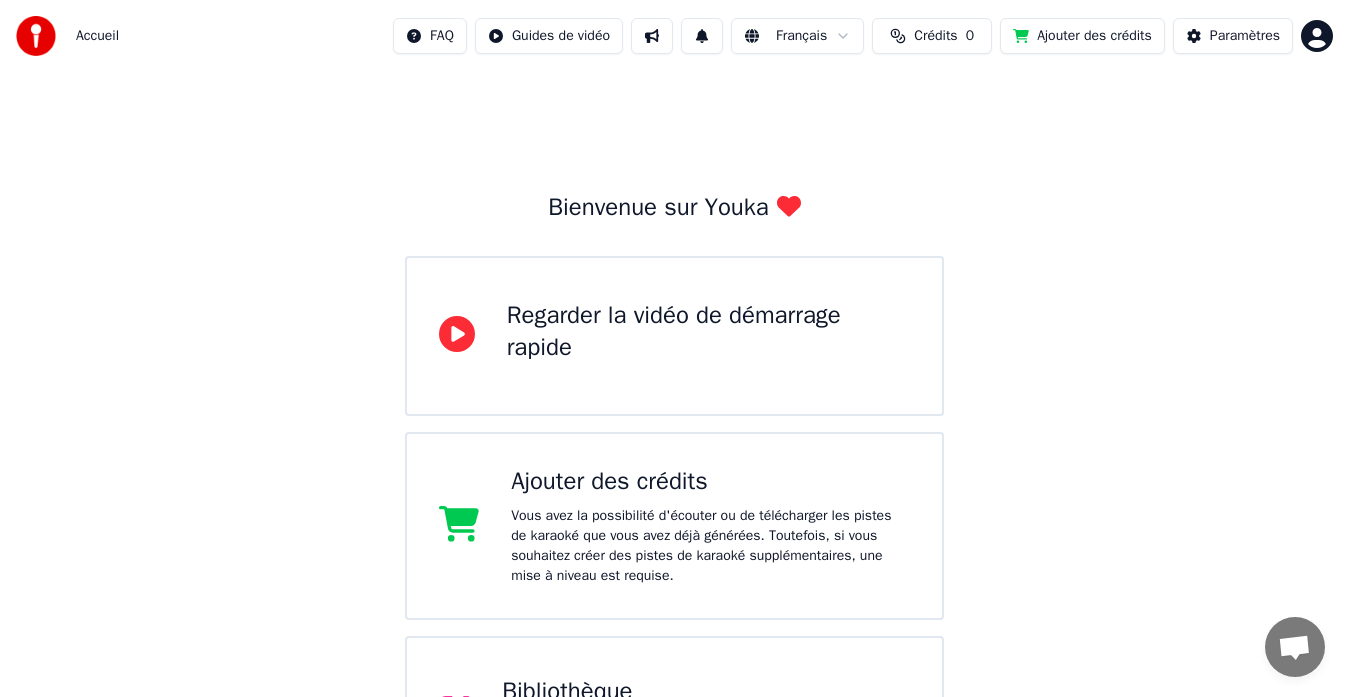 scroll, scrollTop: 283, scrollLeft: 0, axis: vertical 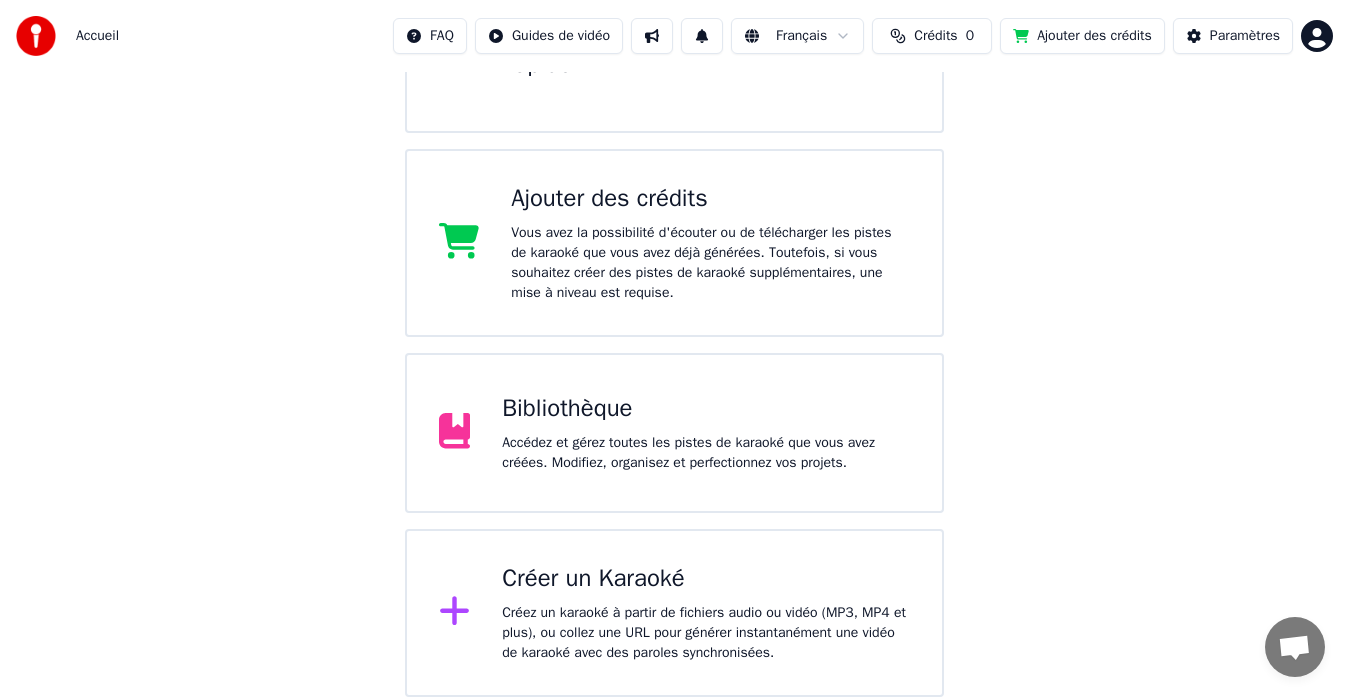 click on "Créer un Karaoké" at bounding box center (706, 579) 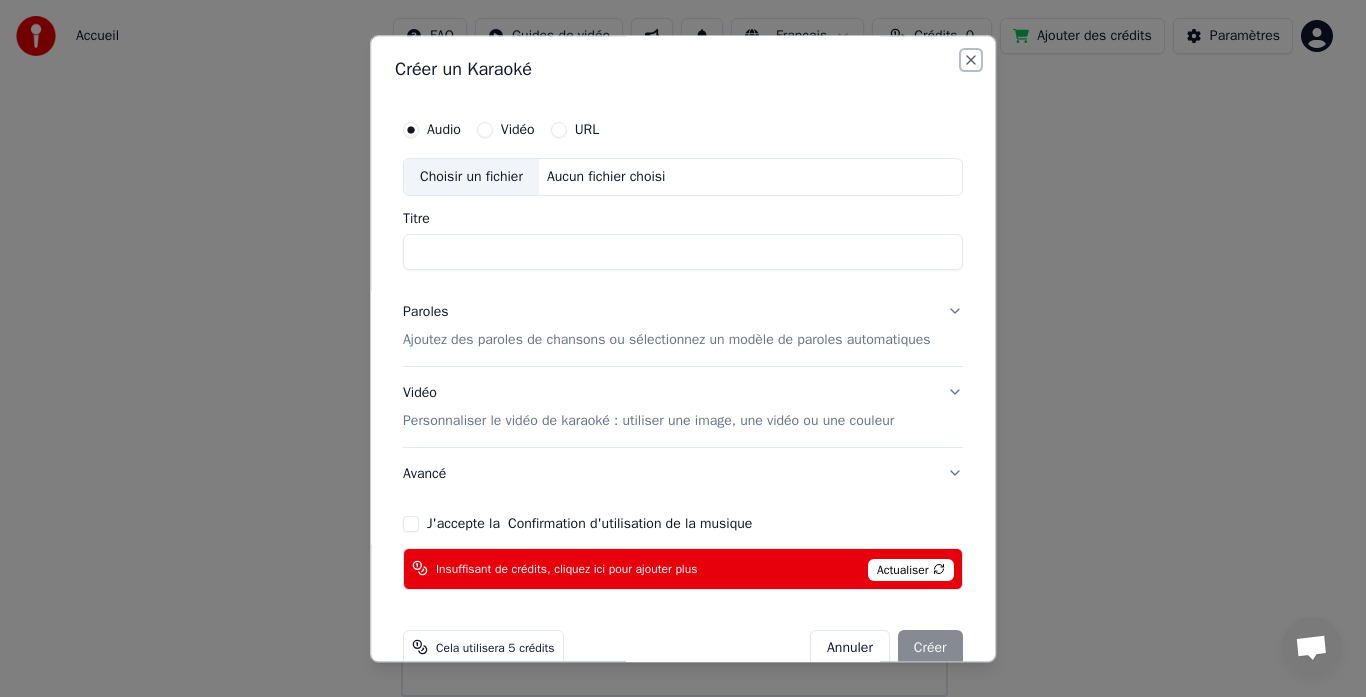 click on "Close" at bounding box center [971, 60] 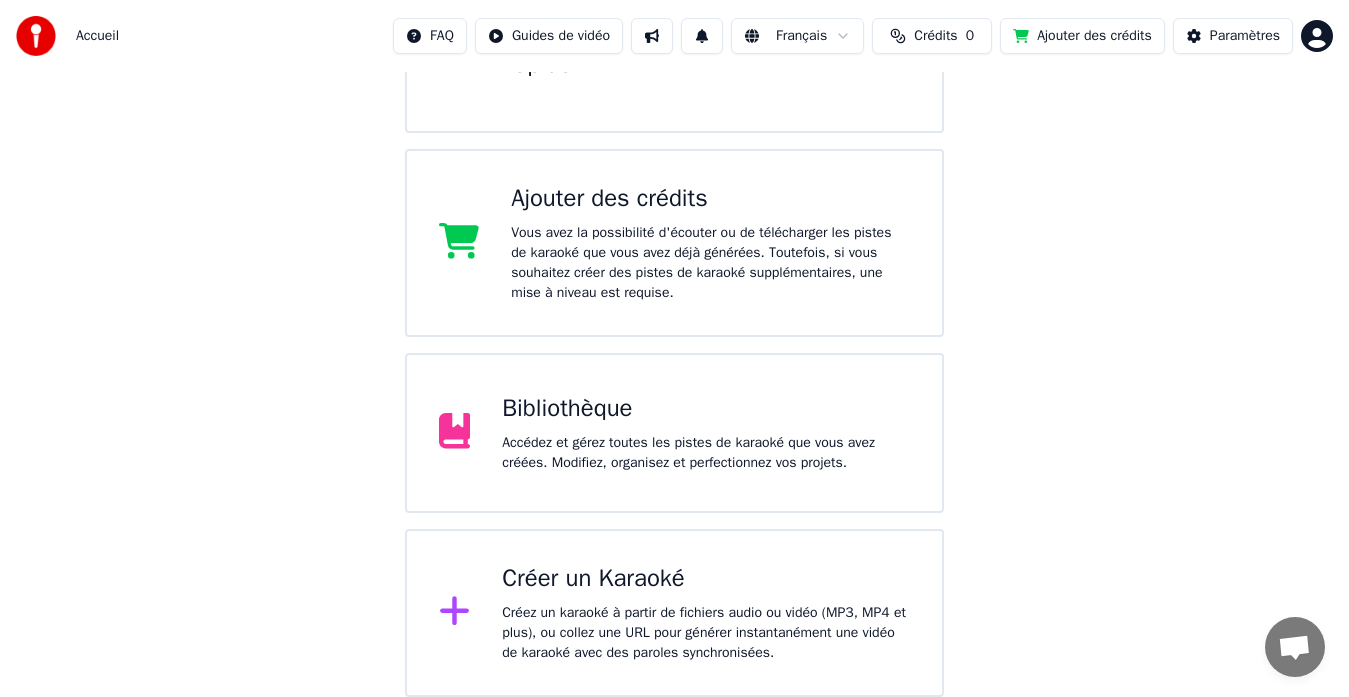 click on "Accédez et gérez toutes les pistes de karaoké que vous avez créées. Modifiez, organisez et perfectionnez vos projets." at bounding box center [706, 453] 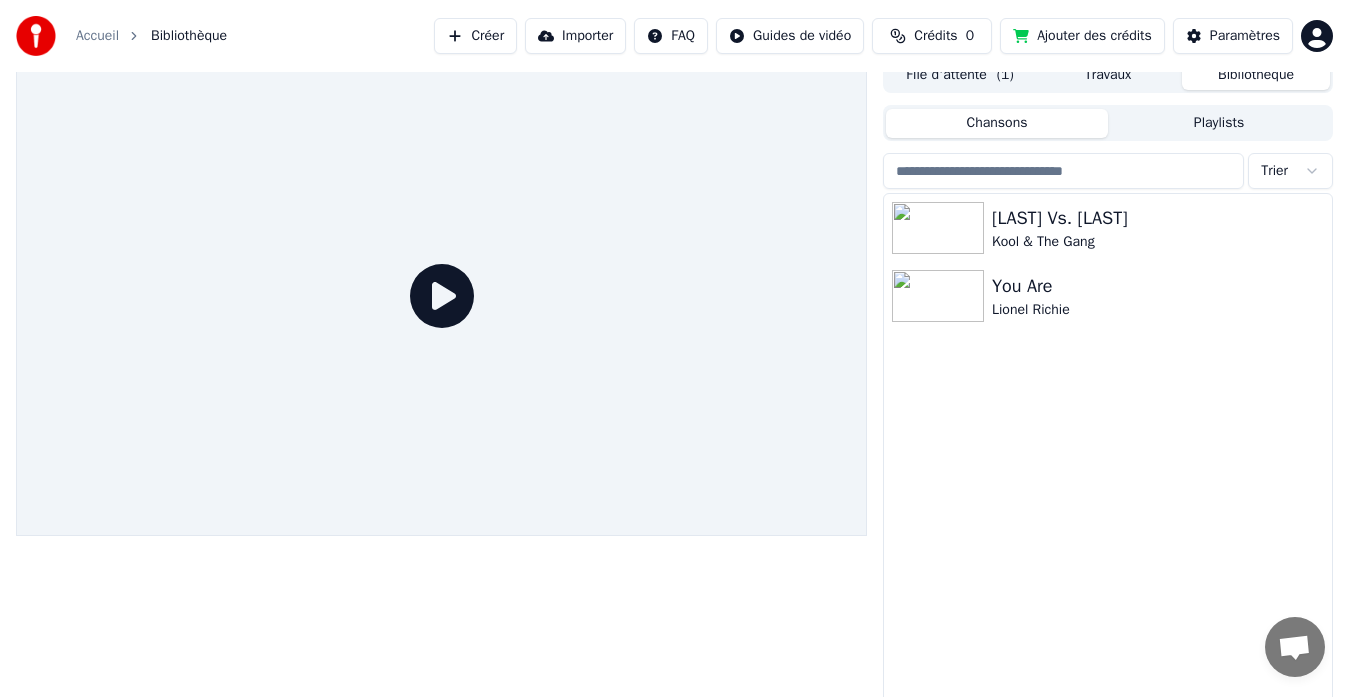 scroll, scrollTop: 34, scrollLeft: 0, axis: vertical 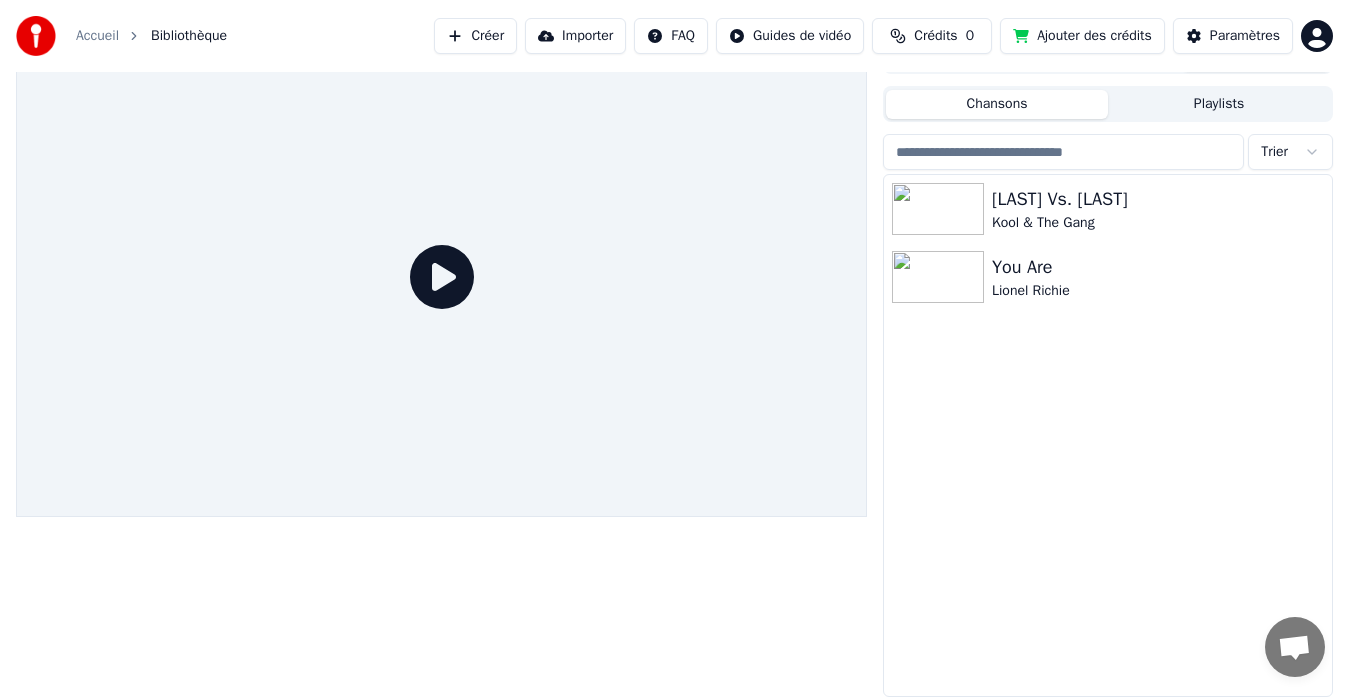 click on "File d'attente ( 1 ) Travaux Bibliothèque Chansons Playlists Trier [LAST] Vs. [LAST] Kool & The Gang You Are Lionel Richie" at bounding box center (1108, 367) 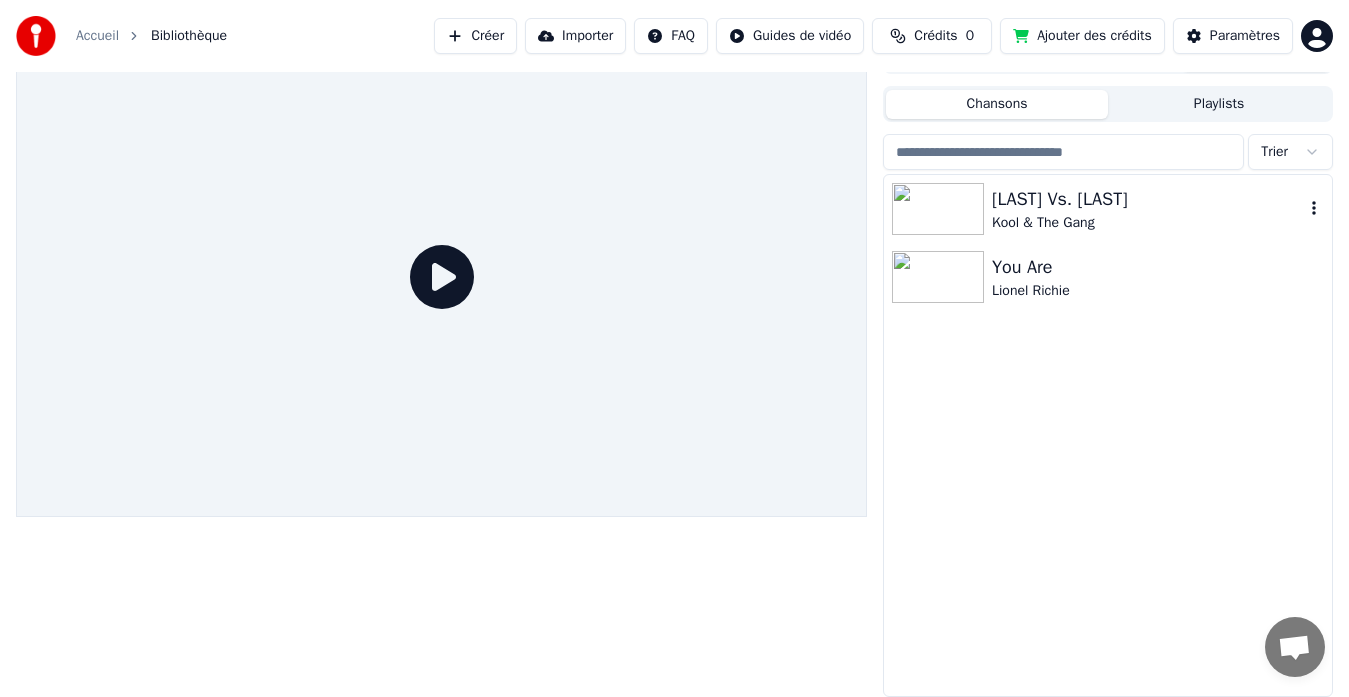 click on "Kool & The Gang" at bounding box center (1148, 223) 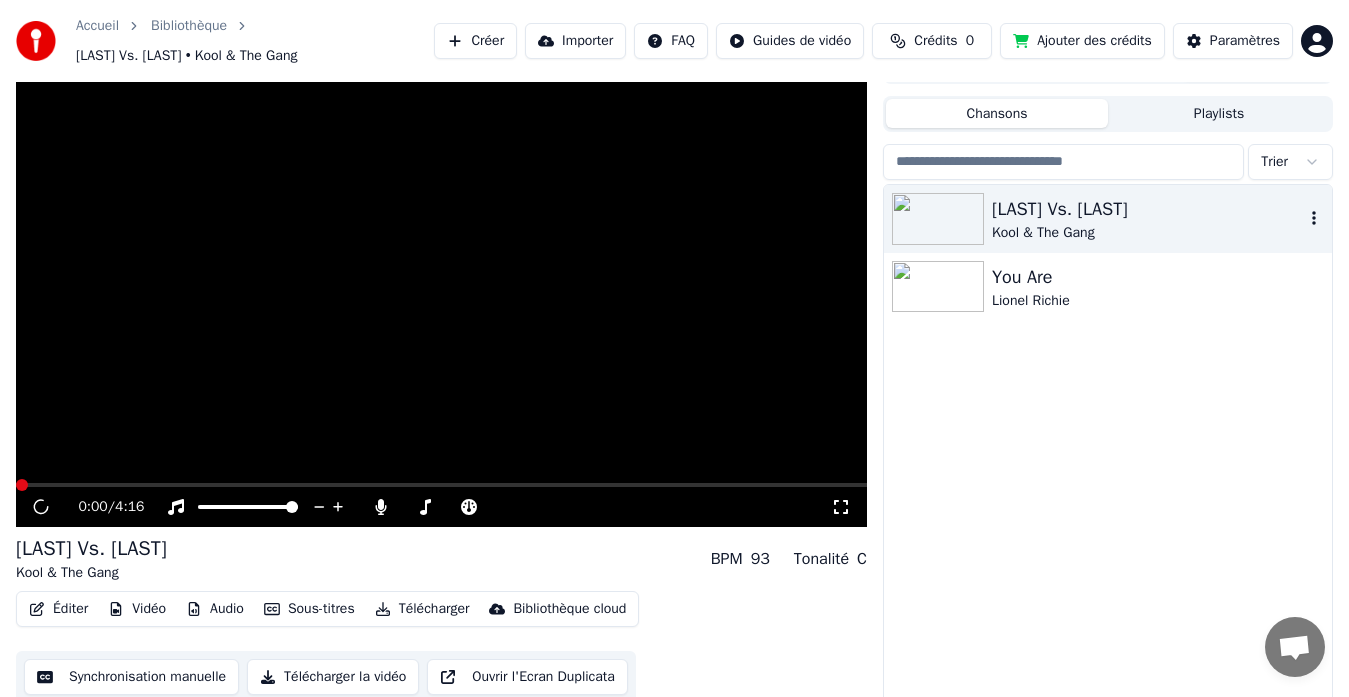 scroll, scrollTop: 44, scrollLeft: 0, axis: vertical 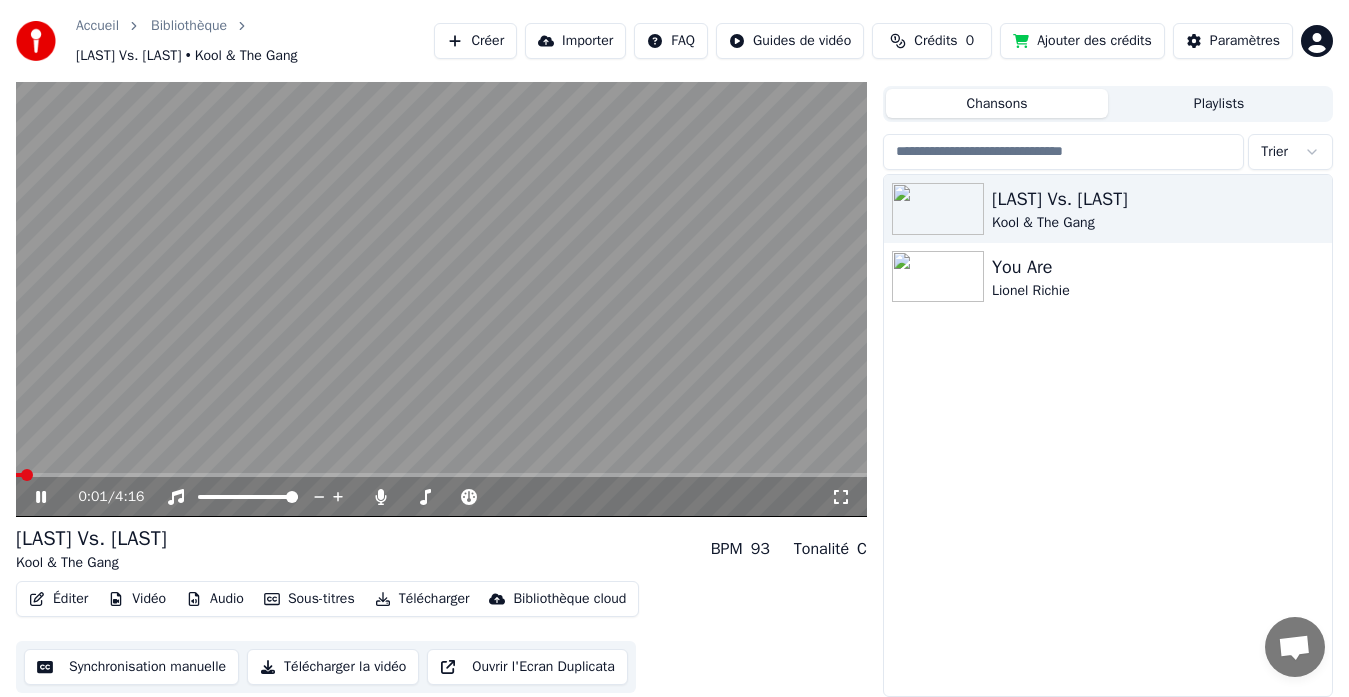 click at bounding box center [441, 277] 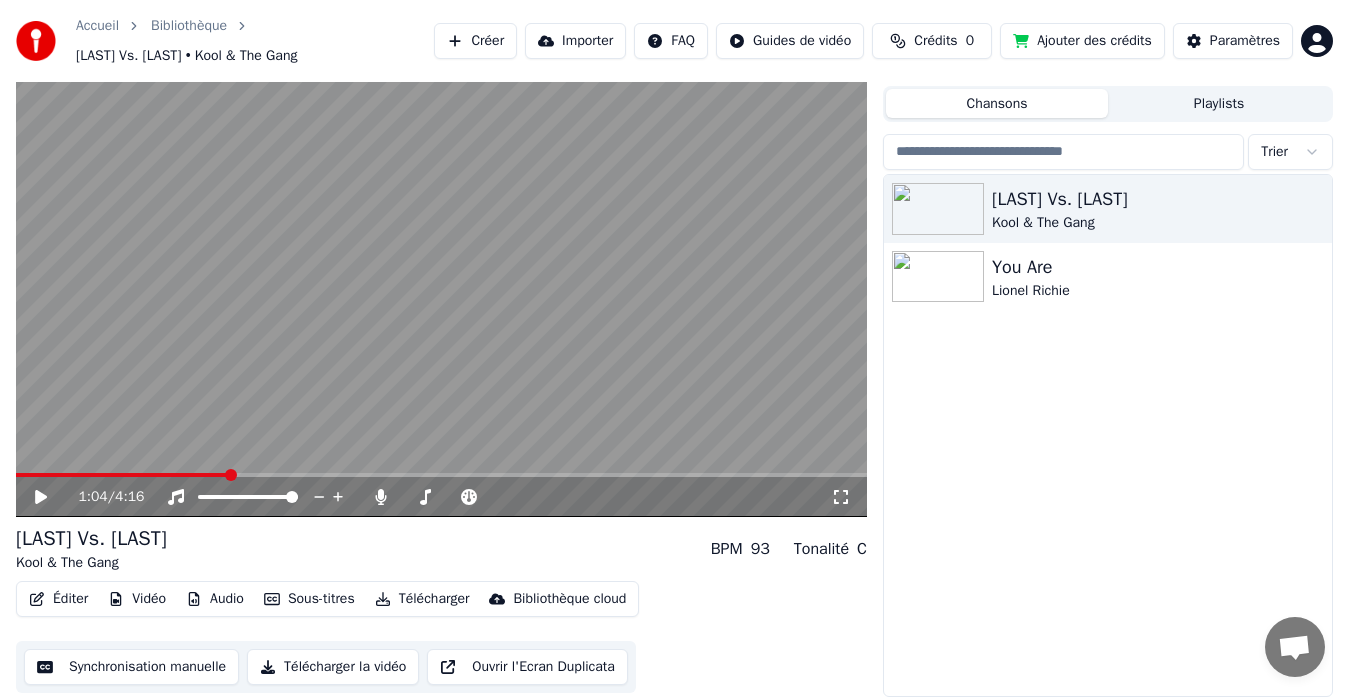 click at bounding box center [441, 475] 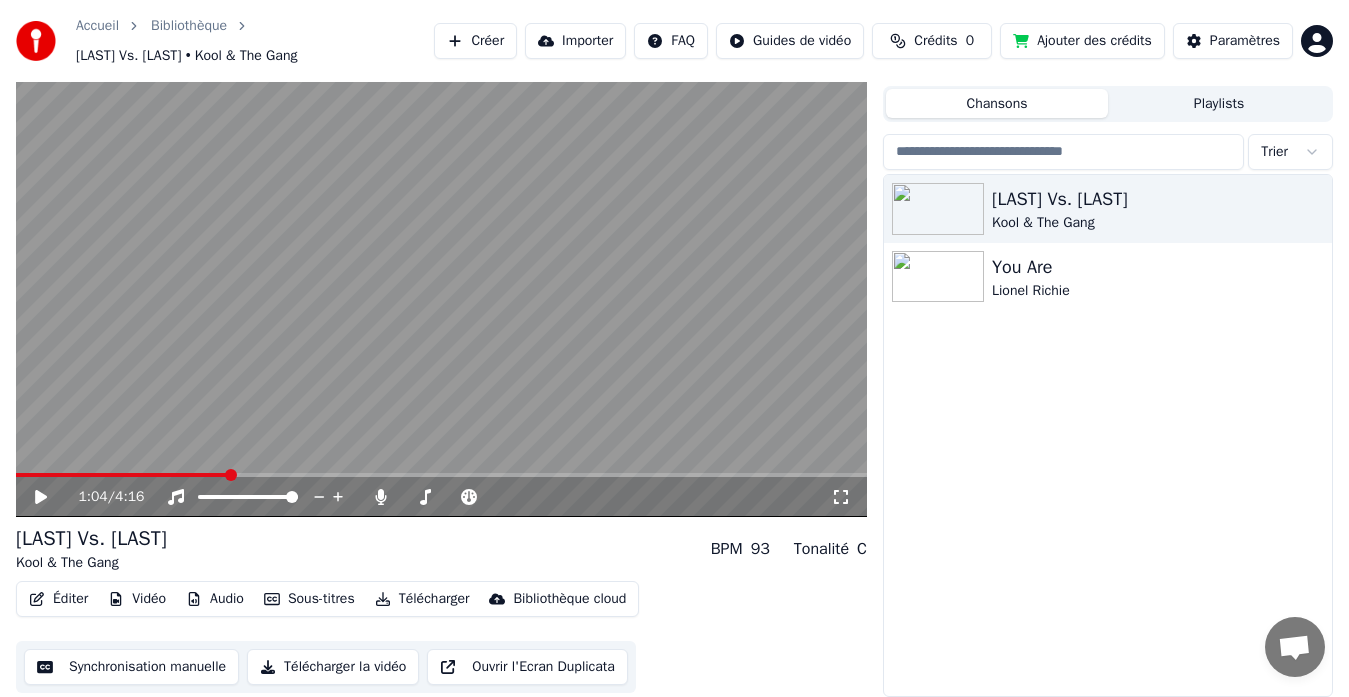 click on "Synchronisation manuelle" at bounding box center [131, 667] 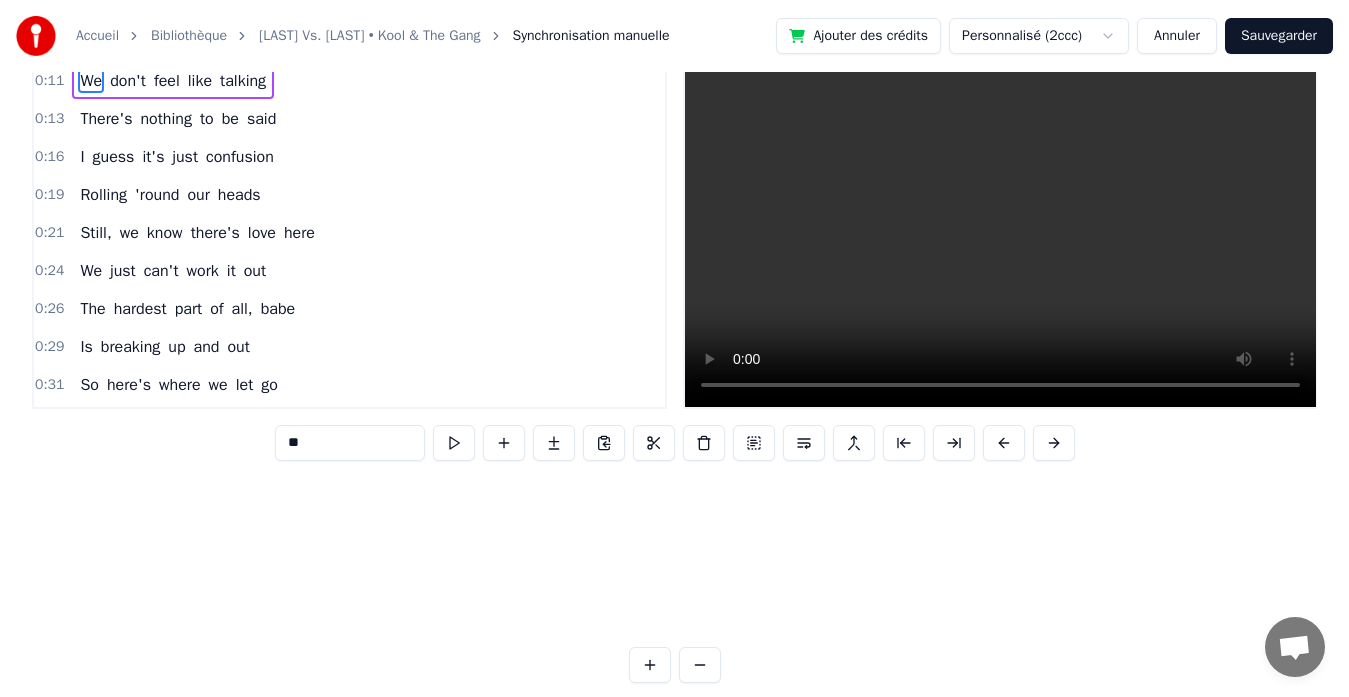 scroll, scrollTop: 0, scrollLeft: 0, axis: both 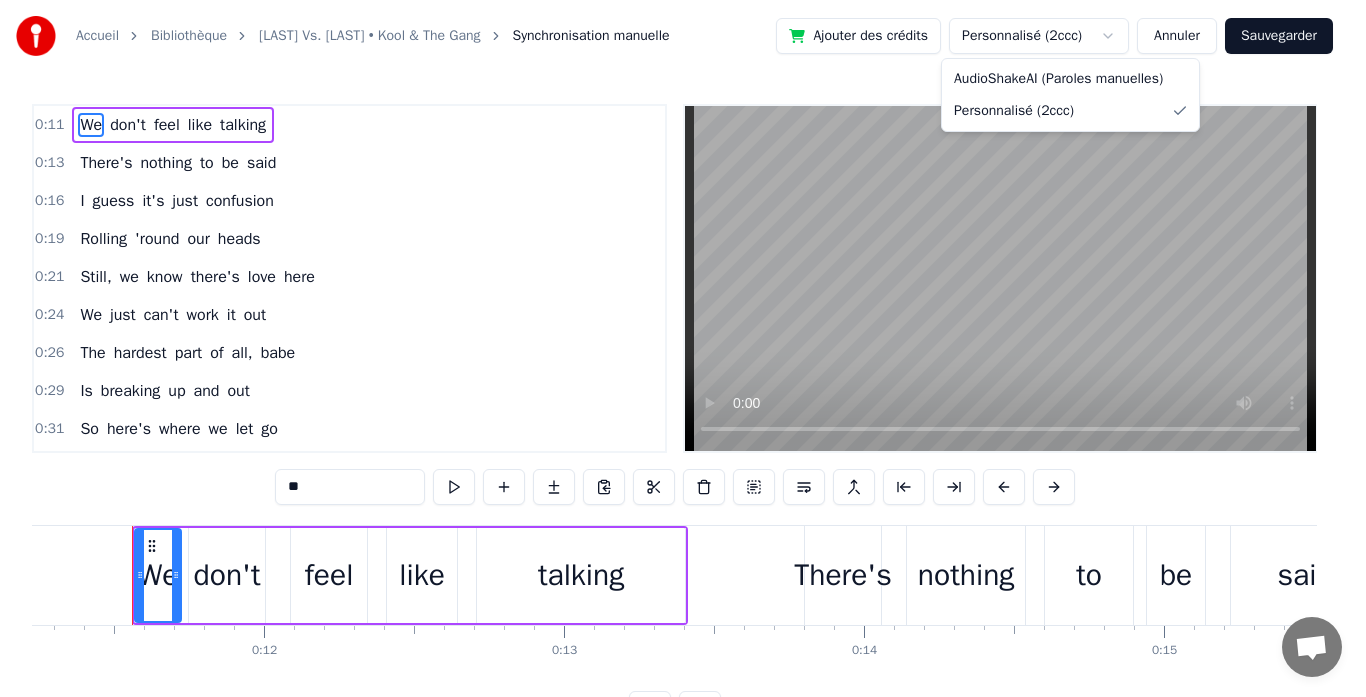 click on "Accueil Bibliothèque [LAST] Vs. [LAST] • Kool & The Gang Synchronisation manuelle Ajouter des crédits Personnalisé (2ccc) Annuler Sauvegarder 0:11 We don't feel like talking 0:13 There's nothing to be said 0:16 I guess it's just confusion 0:19 Rolling 'round our heads 0:21 Still, we know there's love here 0:24 We just can't work it out 0:26 The hardest part of all, babe 0:29 Is breaking up and out 0:31 So here's where we let go 0:36 So here's where we step out 0:42 The hardest part of all, babe 0:47 Is breaking up and out 0:58 We had a love so strong 1:00 Tell me, where did we go wrong? 1:02 'Cause I received a notice 1:05 They called me on the phone 1:08 To come and sign the papers 1:10 Of [LAST] vs. [LAST] 1:16 Gone are the days of me and you 1:18 (I just can't believe it baby 1:23 All this love is now so crazy) 1:26 ([LAST] vs. [LAST]) 1:29 Me and... 1:34 You believed in me once 1:36 Girl, I believed in you 1:39 Man and woman 1:41 Love's so beautiful 1:44 Still we know there's love here 1:46 We just can't I" at bounding box center [683, 379] 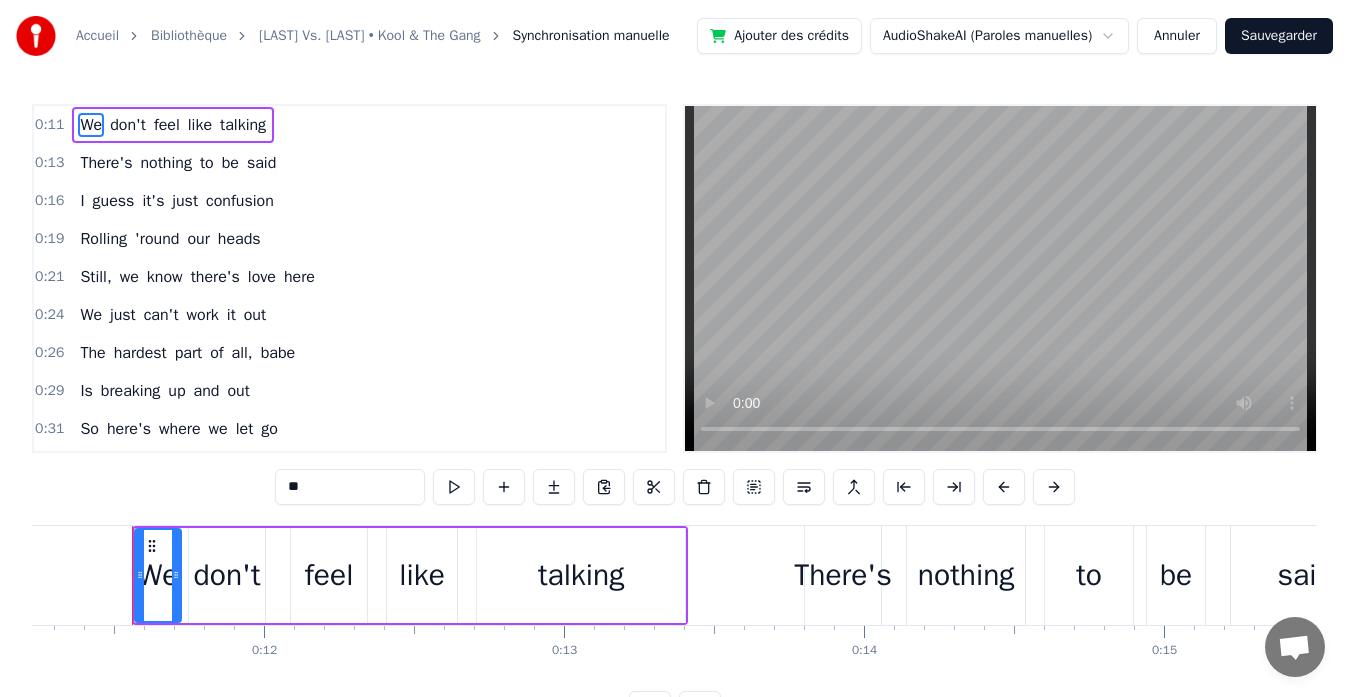 click on "talking" at bounding box center [243, 125] 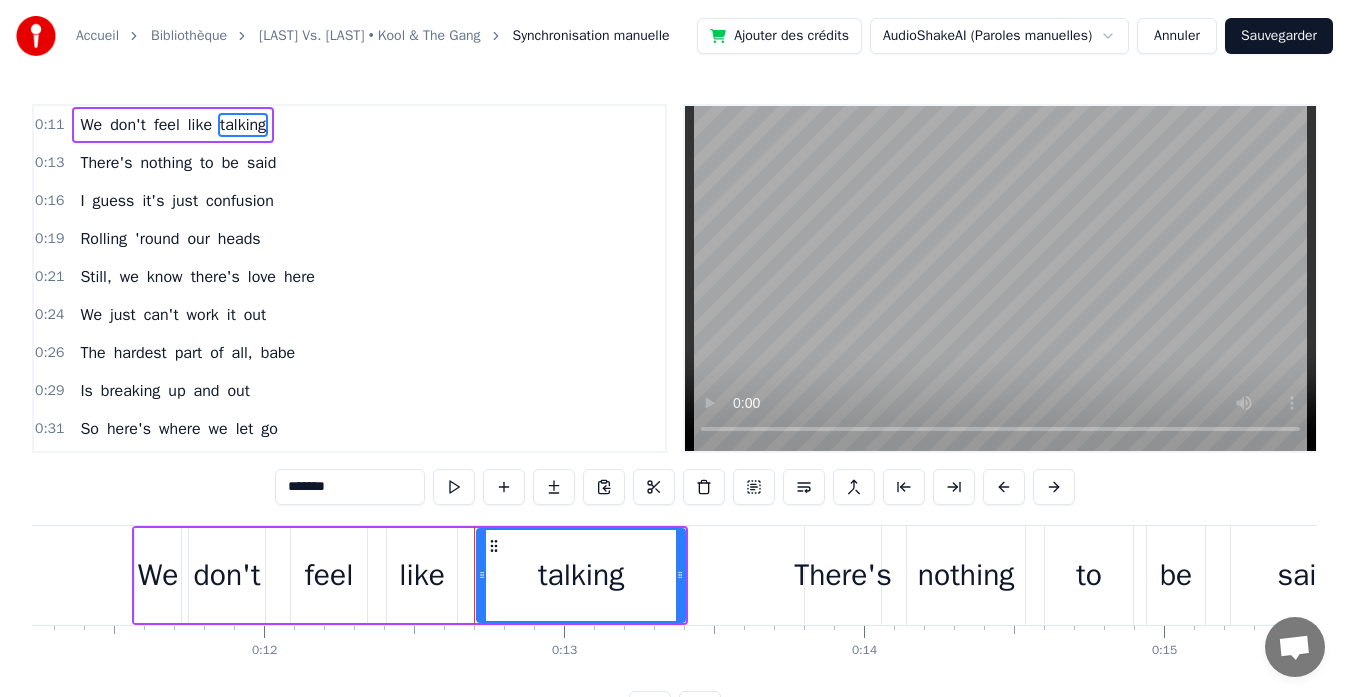 click on "talking" at bounding box center (243, 125) 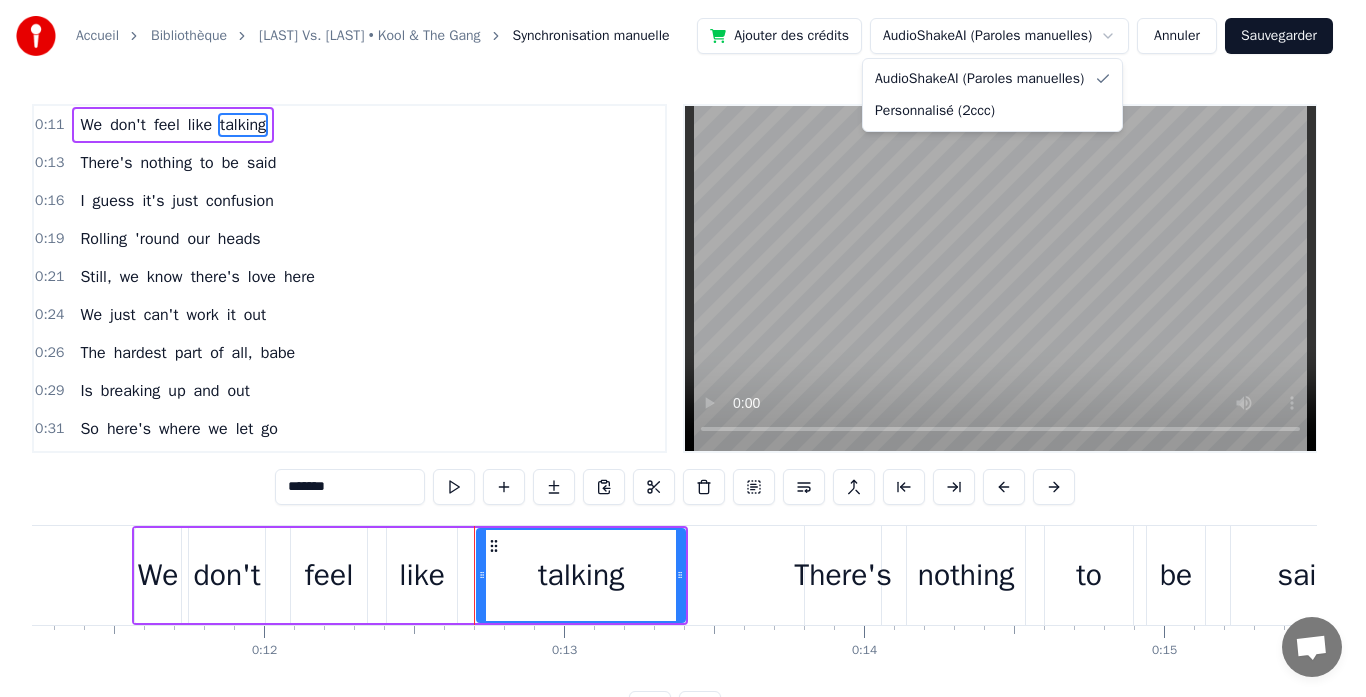 click on "Accueil Bibliothèque [LAST] Vs. [LAST] • Kool & The Gang Synchronisation manuelle Ajouter des crédits AudioShakeAI (Paroles manuelles) Annuler Sauvegarder 0:11 We don't feel like talking 0:13 There's nothing to be said 0:16 I guess it's just confusion 0:19 Rolling 'round our heads 0:21 Still, we know there's love here 0:24 We just can't work it out 0:26 The hardest part of all, babe 0:29 Is breaking up and out 0:31 So here's where we let go 0:36 So here's where we step out 0:42 The hardest part of all, babe 0:47 Is breaking up and out 0:58 We had a love so strong 1:00 Tell me, where did we go wrong? 1:02 'Cause I received a notice 1:05 They called me on the phone 1:08 To come and sign the papers 1:10 Of [LAST] vs. [LAST] 1:16 Gone are the days of me and you 1:18 (I just can't believe it baby 1:23 All this love is now so crazy) 1:26 ([LAST] vs. [LAST]) 1:29 Me and... 1:34 You believed in me once 1:36 Girl, I believed in you 1:39 Man and woman 1:41 Love's so beautiful 1:44 Still we know there's love here 1:46 We" at bounding box center (683, 379) 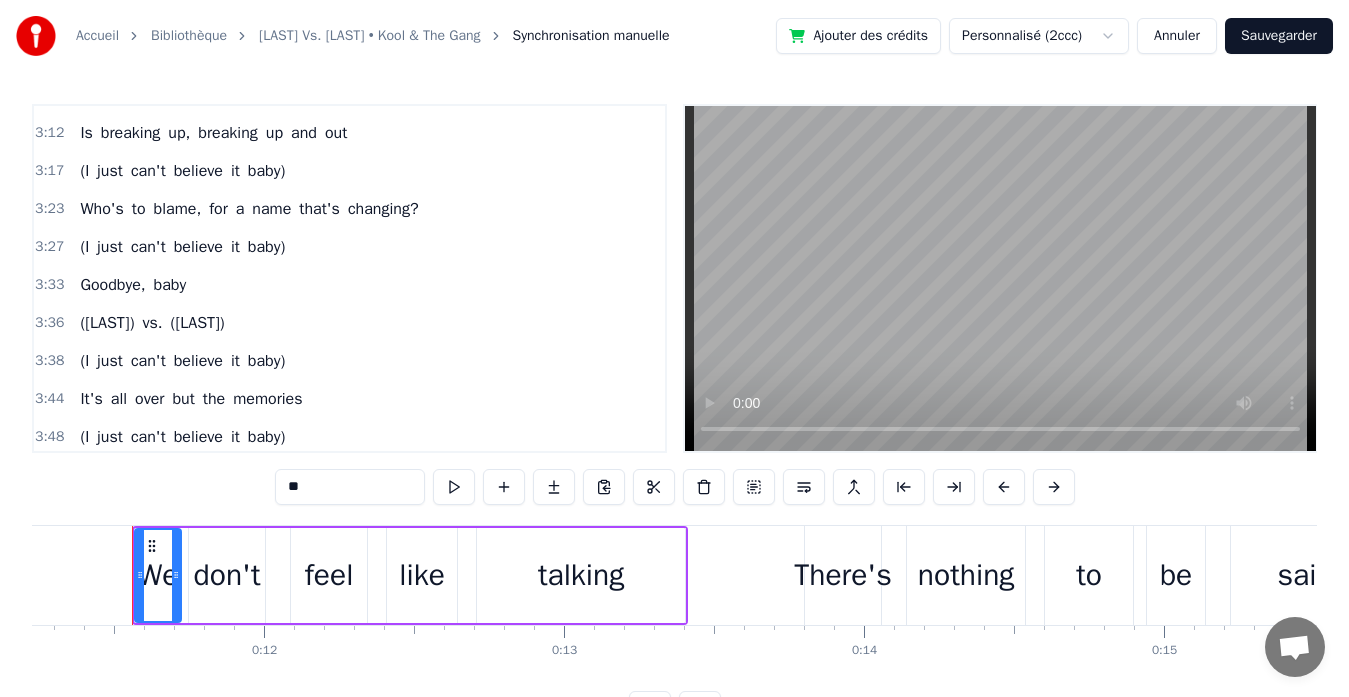 scroll, scrollTop: 1891, scrollLeft: 0, axis: vertical 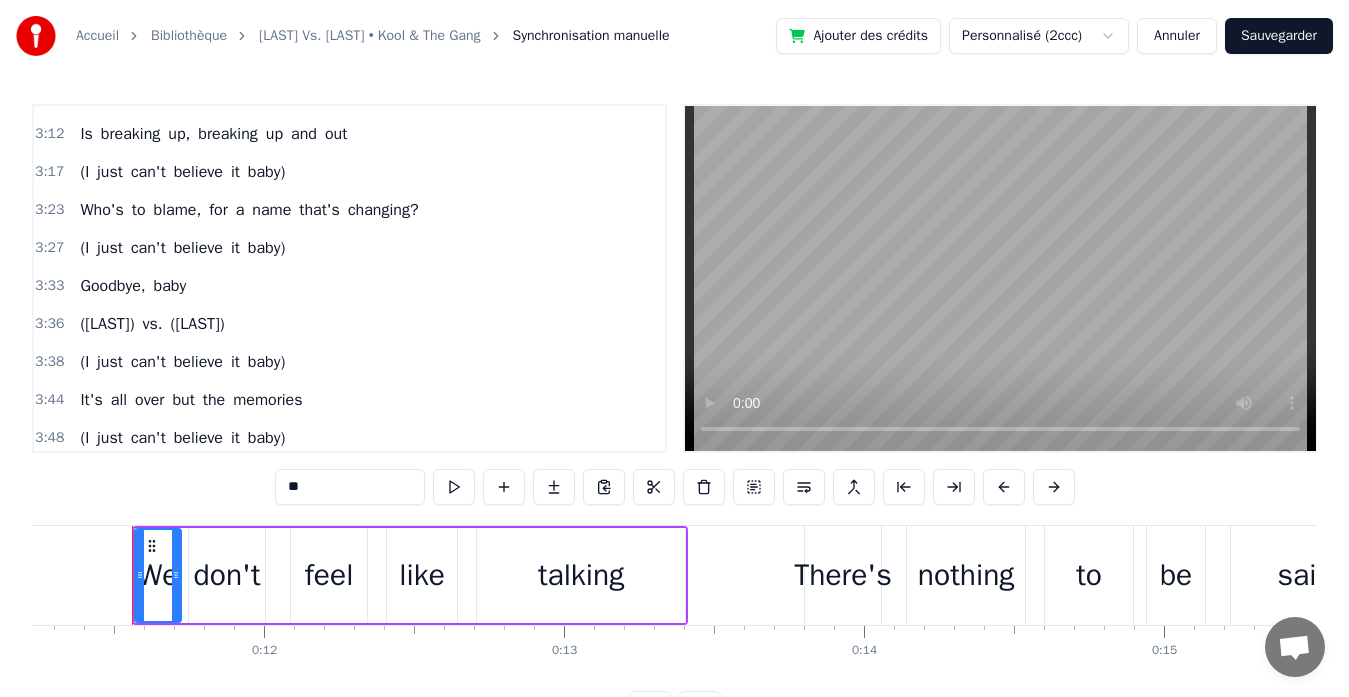 click on "for" at bounding box center (218, 210) 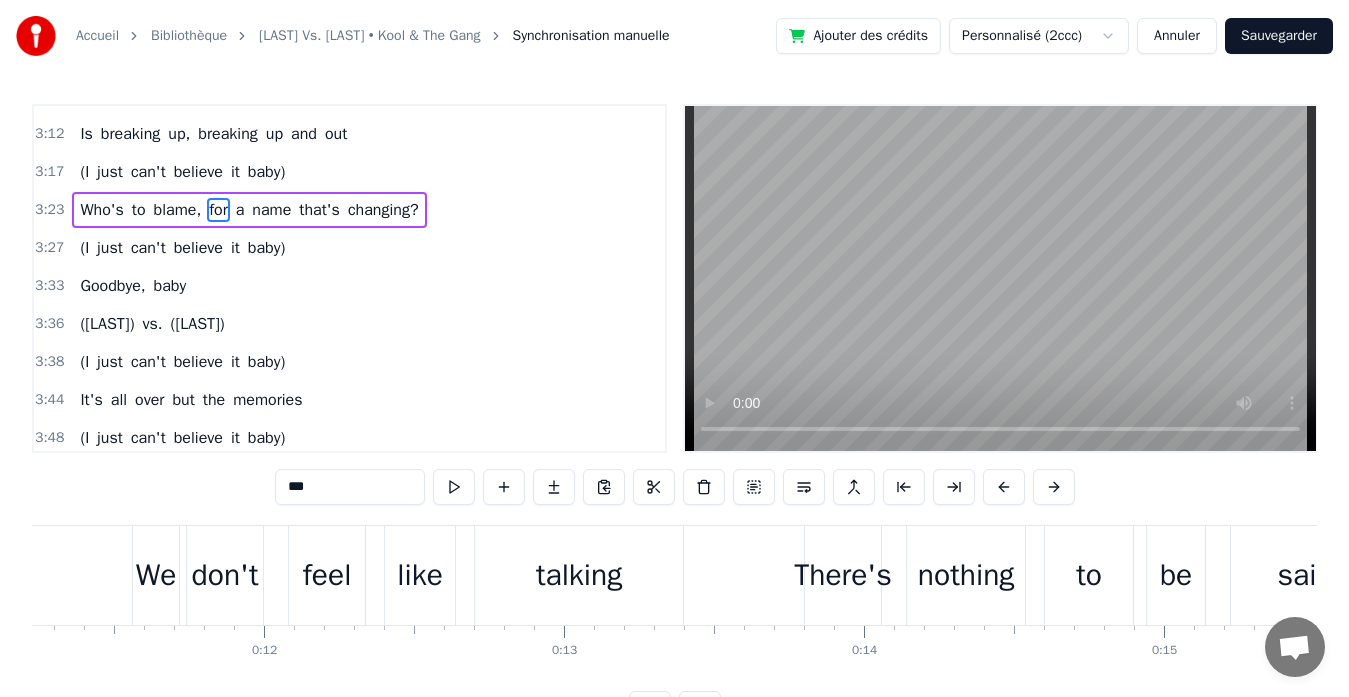 scroll, scrollTop: 1825, scrollLeft: 0, axis: vertical 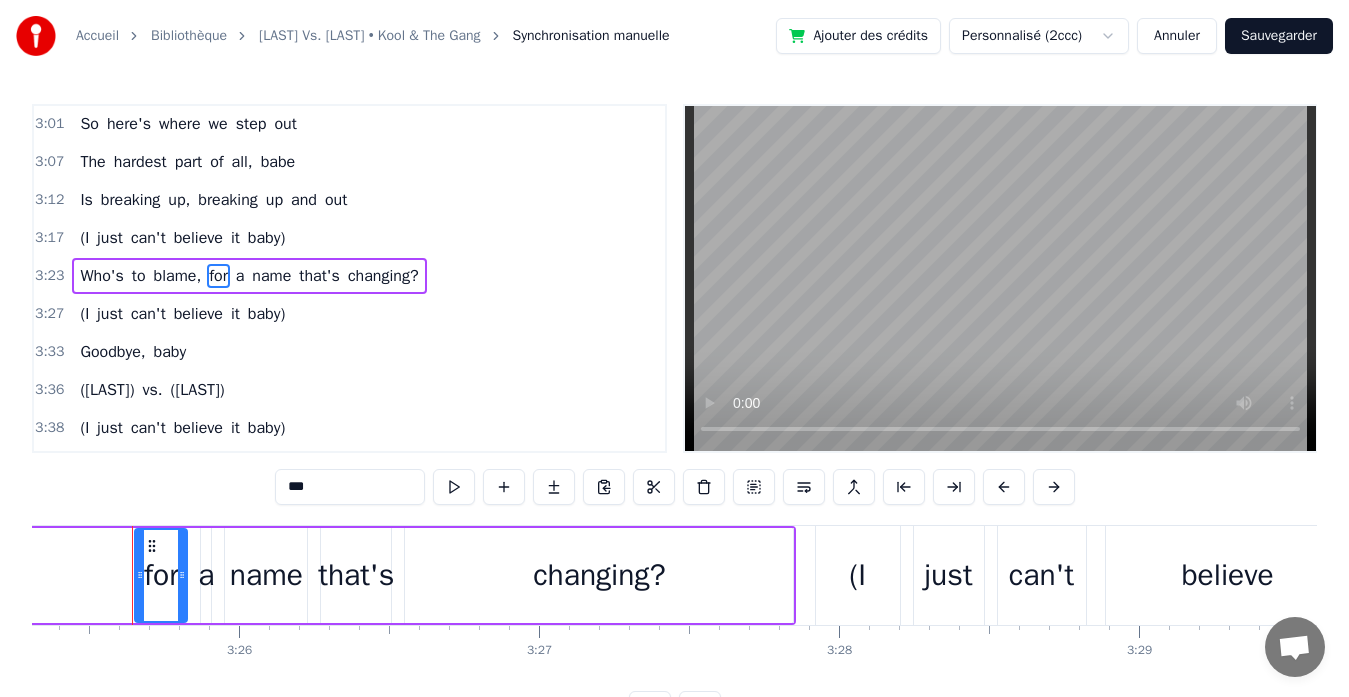 click on "a" at bounding box center (240, 276) 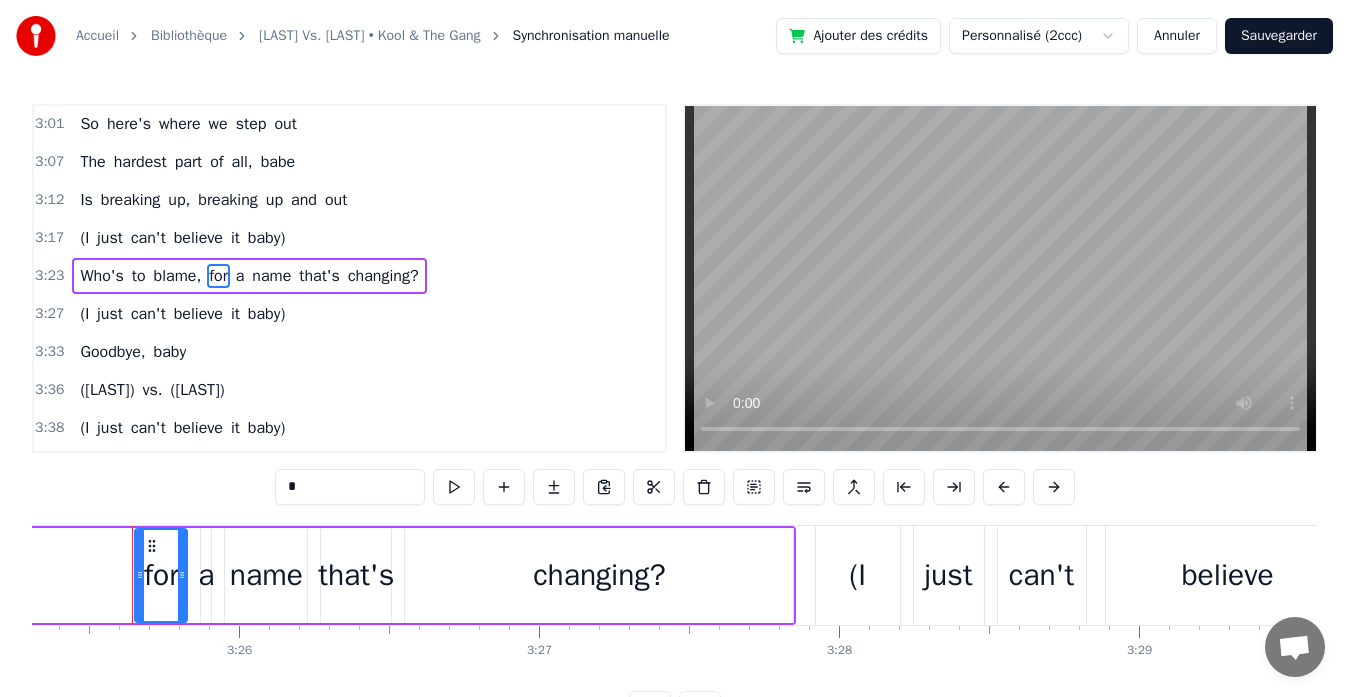 scroll, scrollTop: 1822, scrollLeft: 0, axis: vertical 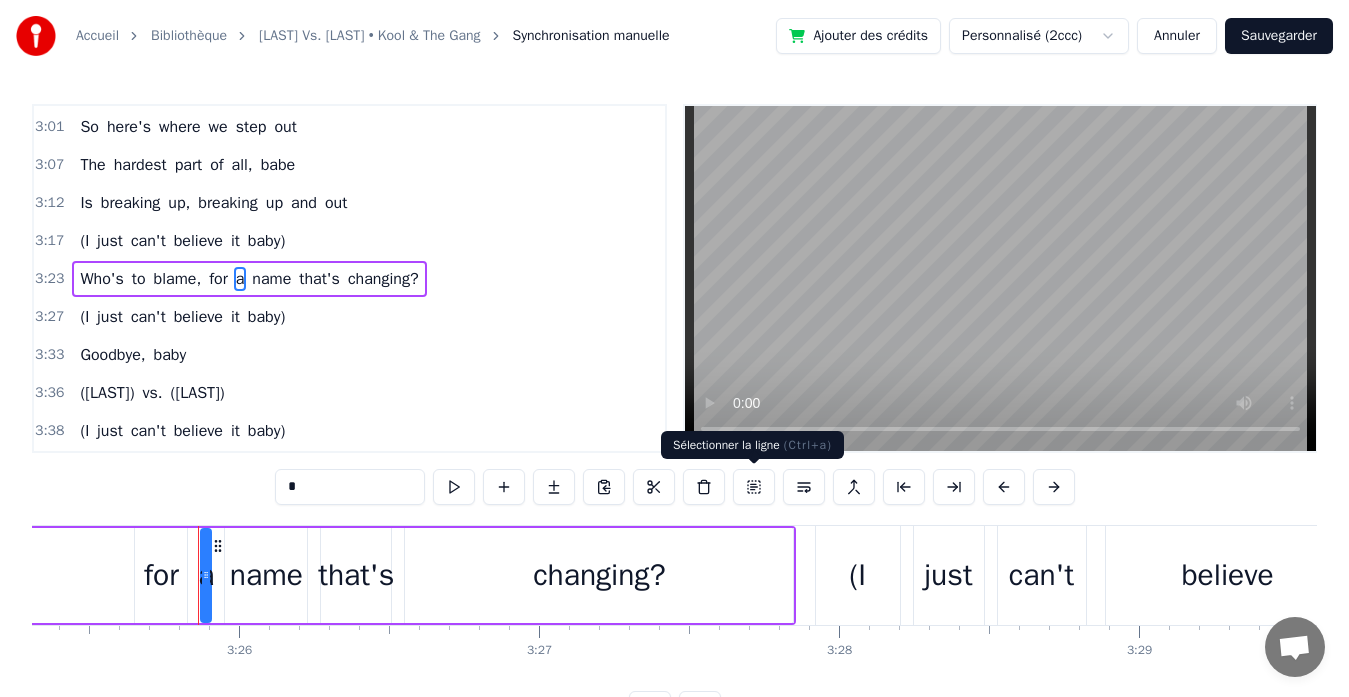 click at bounding box center (754, 487) 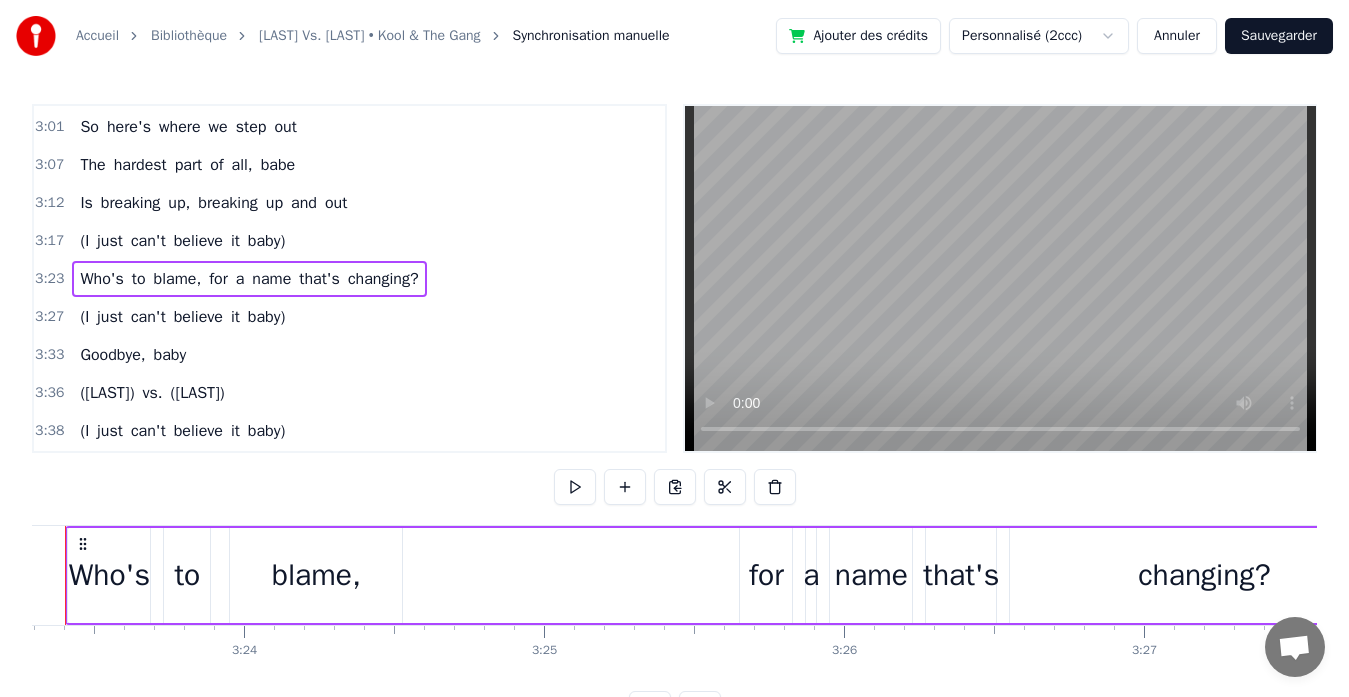 scroll, scrollTop: 0, scrollLeft: 60921, axis: horizontal 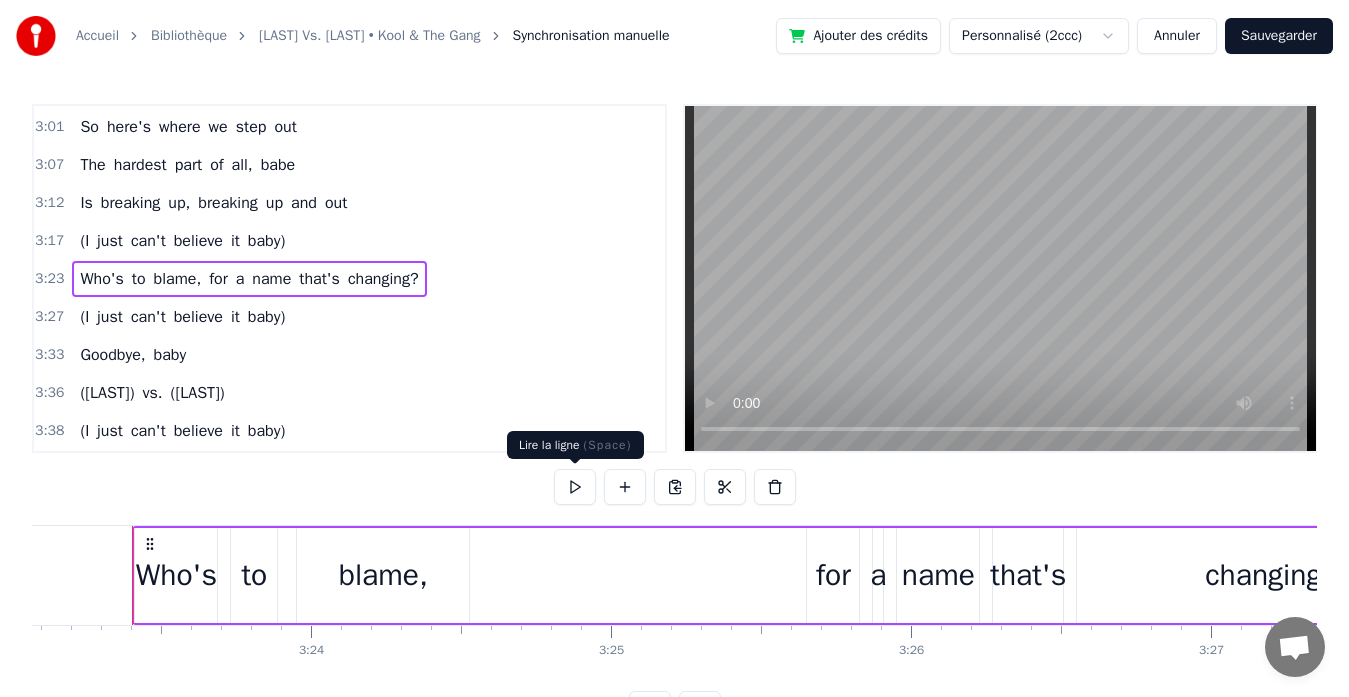 click at bounding box center [575, 487] 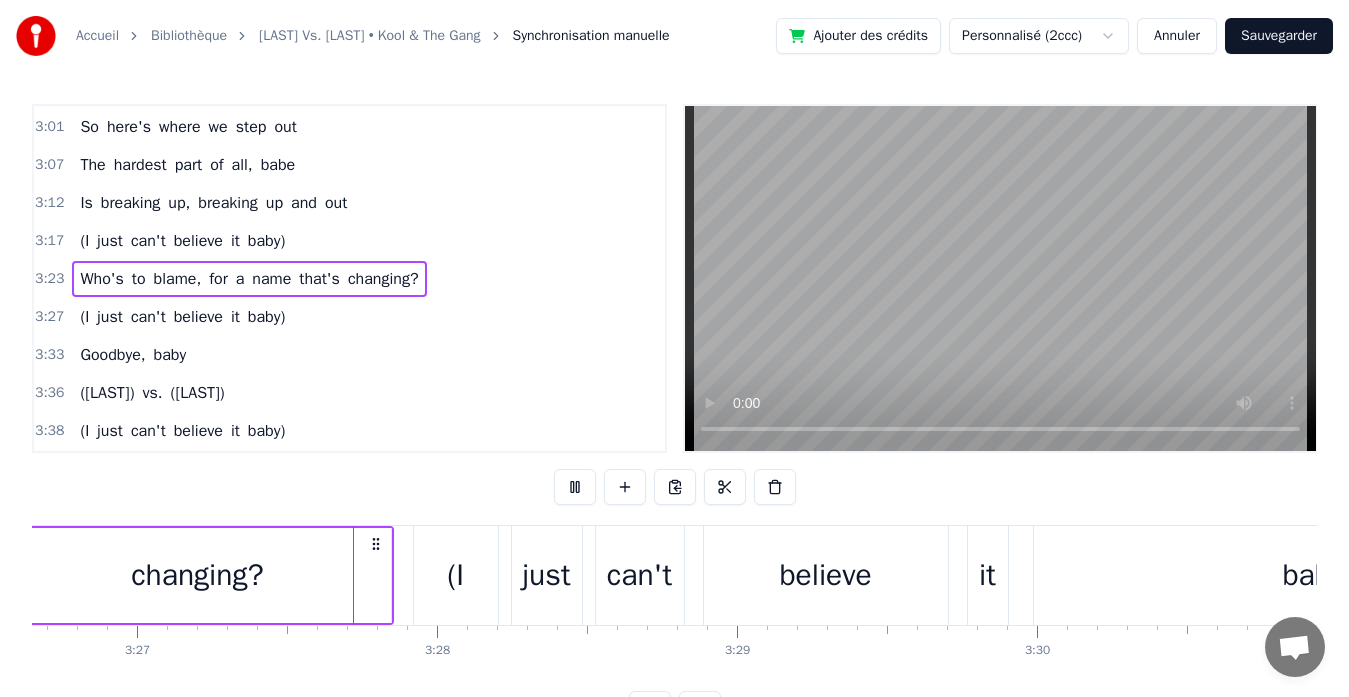 scroll, scrollTop: 0, scrollLeft: 62033, axis: horizontal 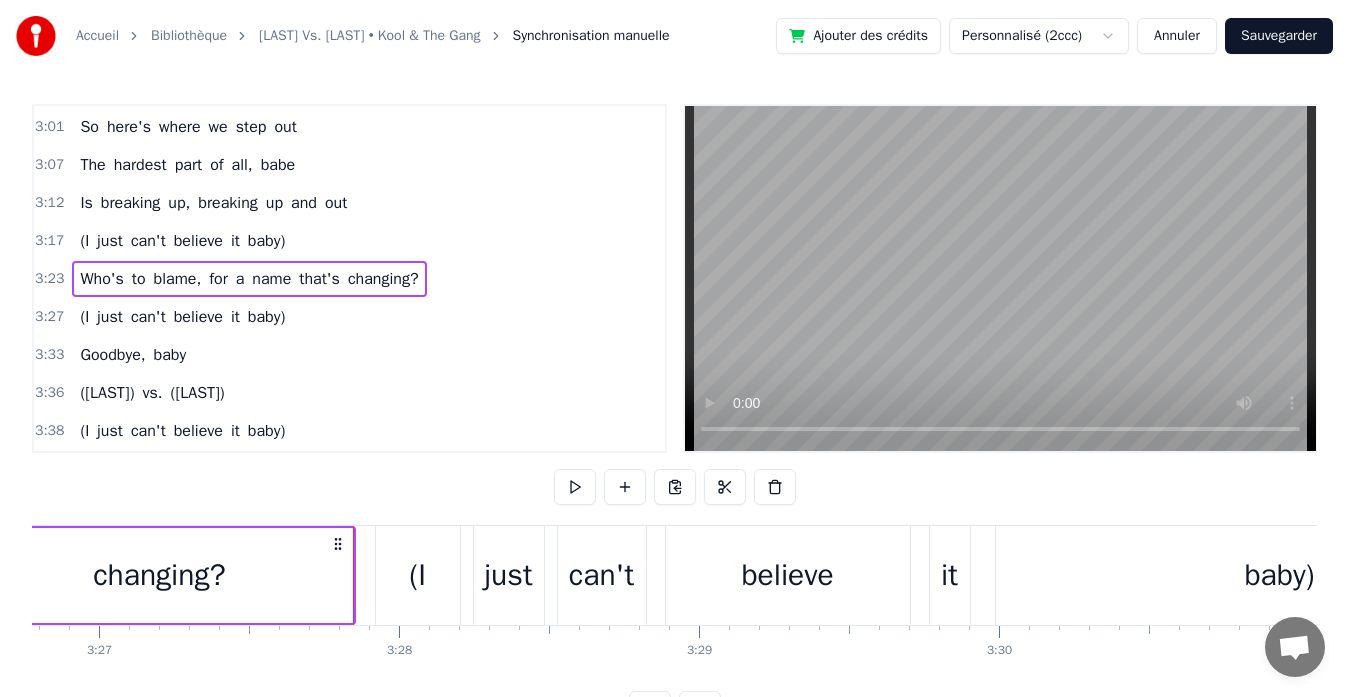 click on "changing?" at bounding box center (383, 279) 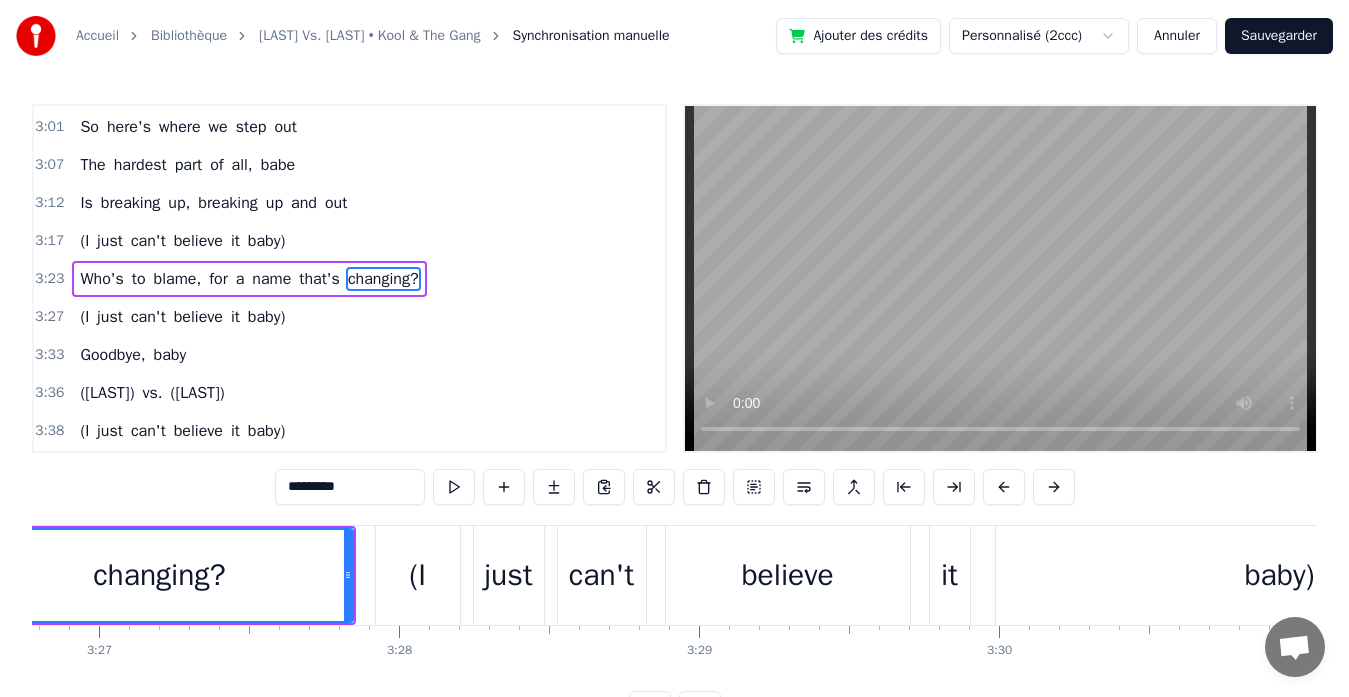 scroll, scrollTop: 0, scrollLeft: 61863, axis: horizontal 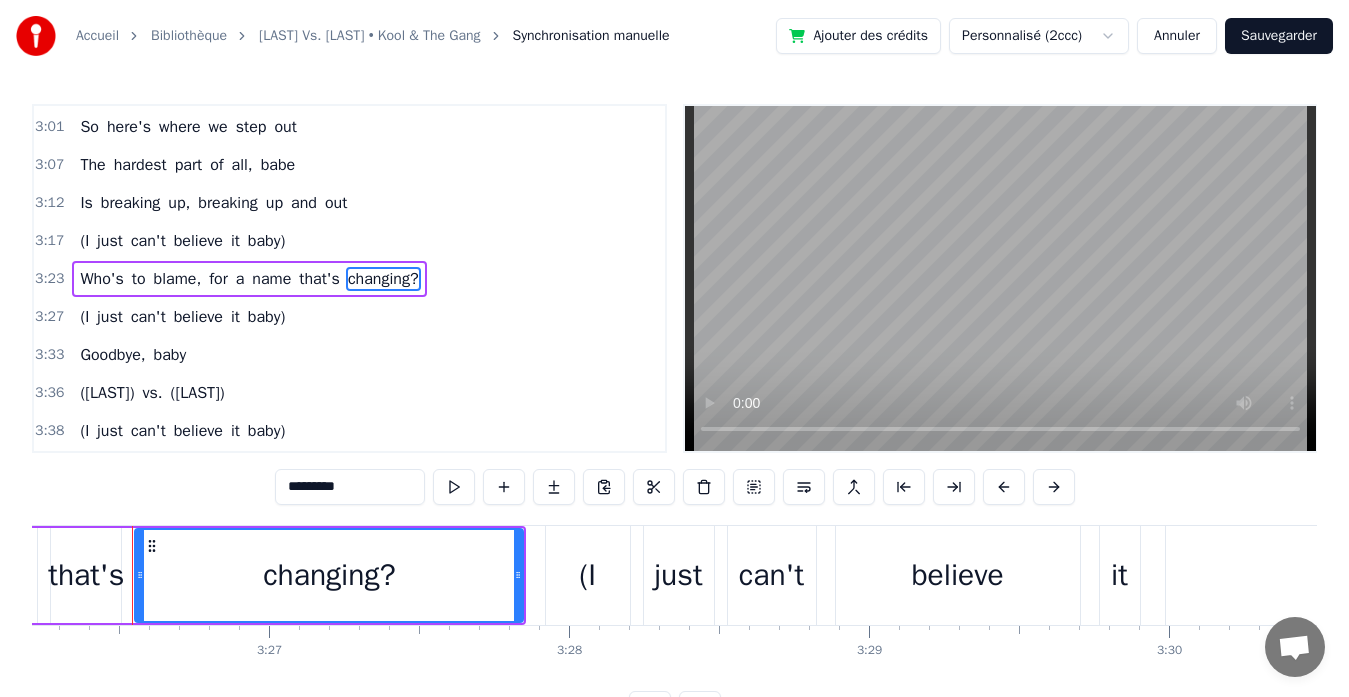 click on "for" at bounding box center [218, 279] 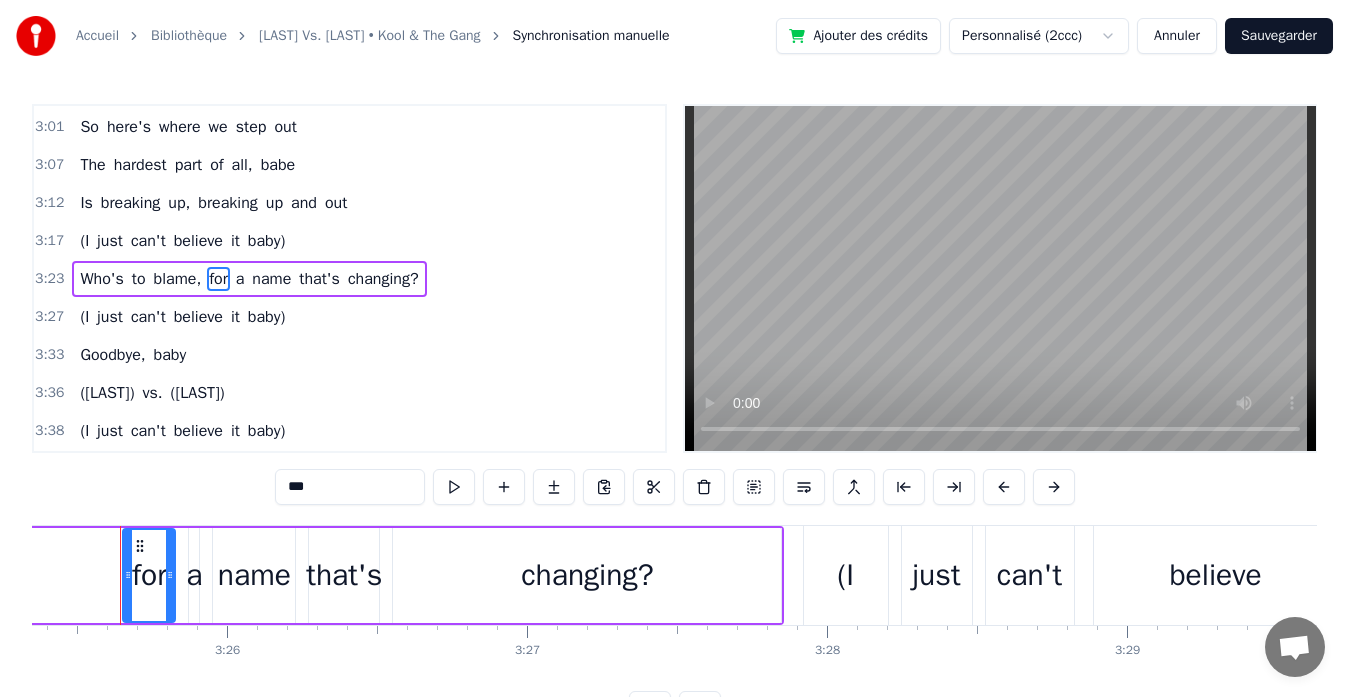 scroll, scrollTop: 0, scrollLeft: 61593, axis: horizontal 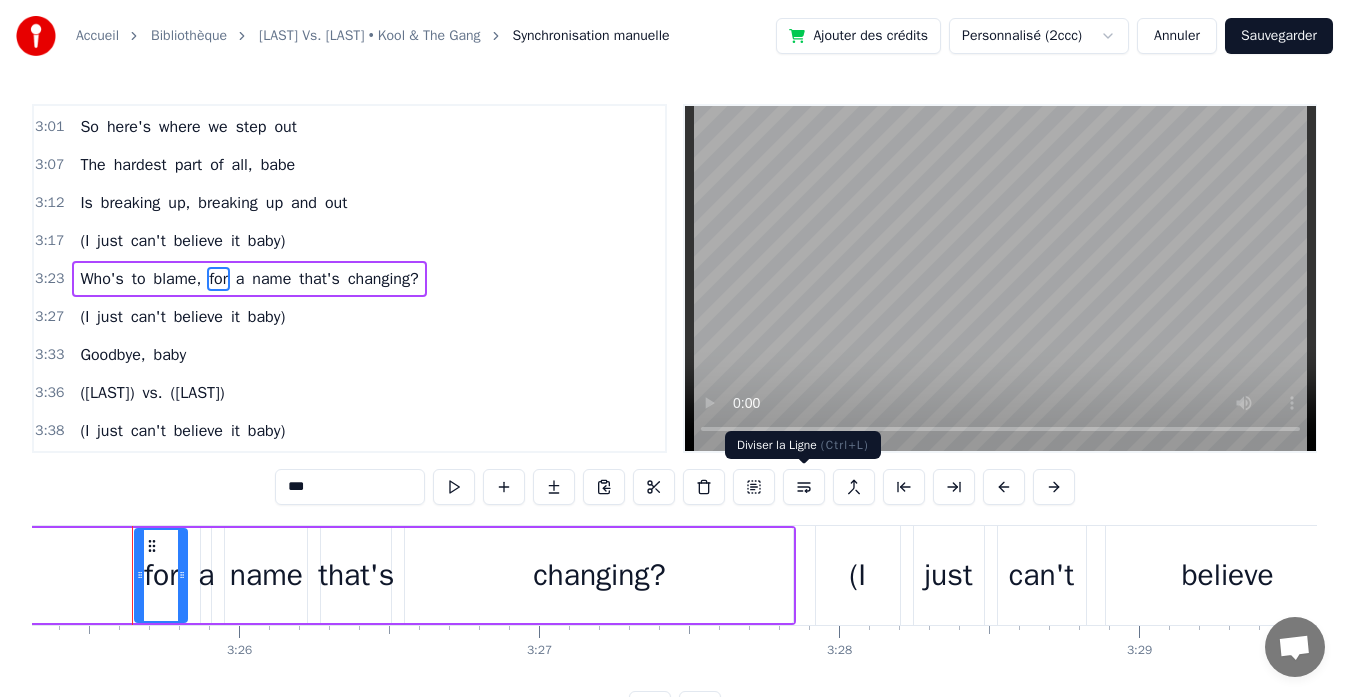 click at bounding box center (804, 487) 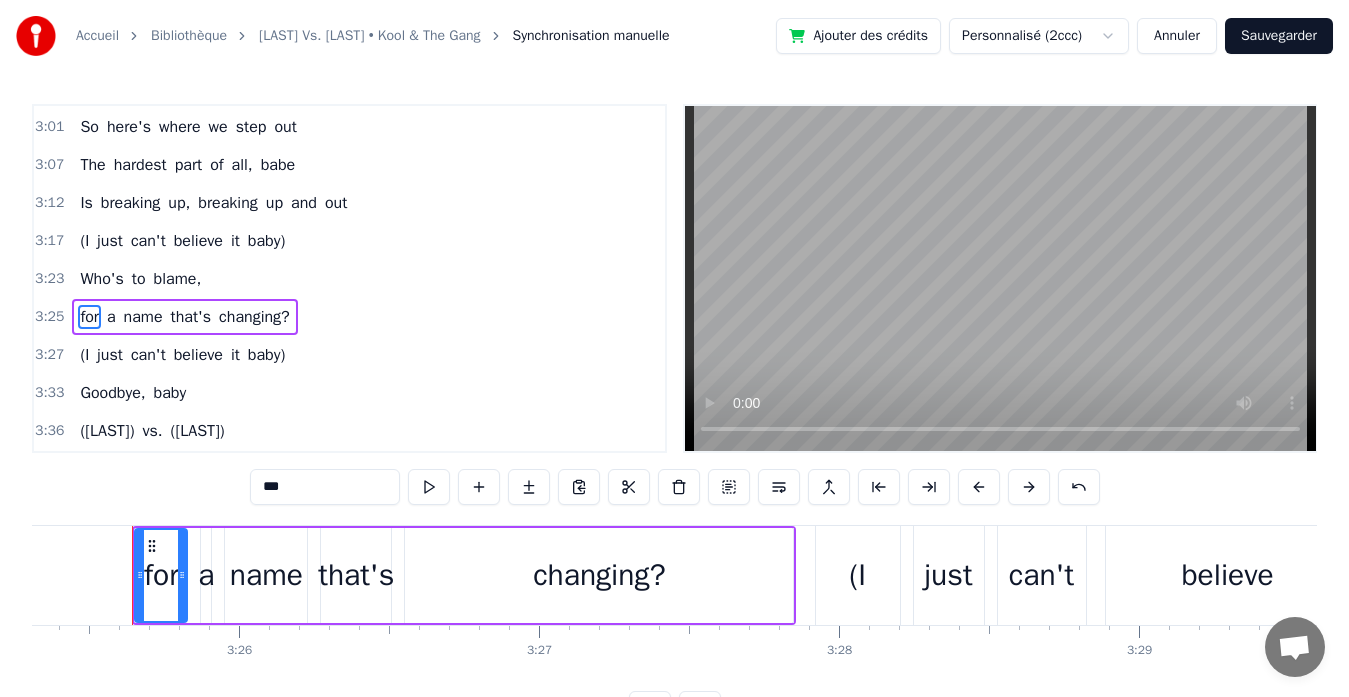 scroll, scrollTop: 1860, scrollLeft: 0, axis: vertical 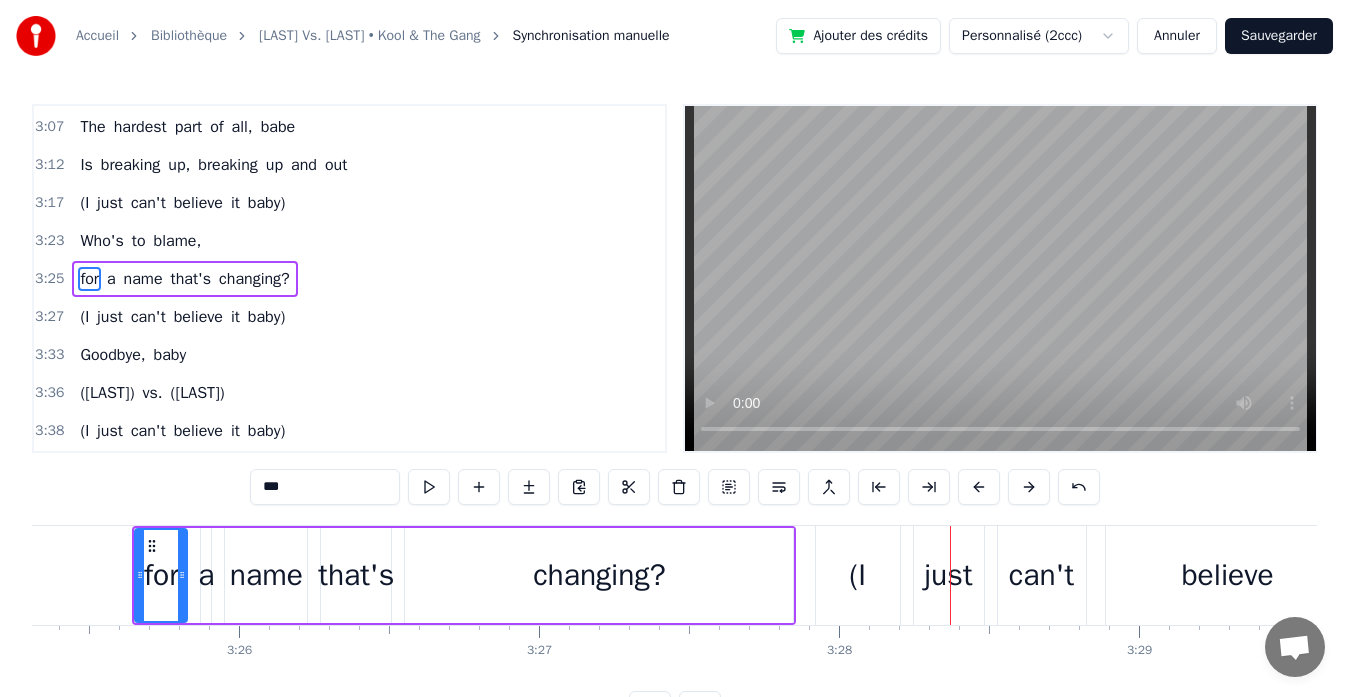 click on "blame," at bounding box center (178, 241) 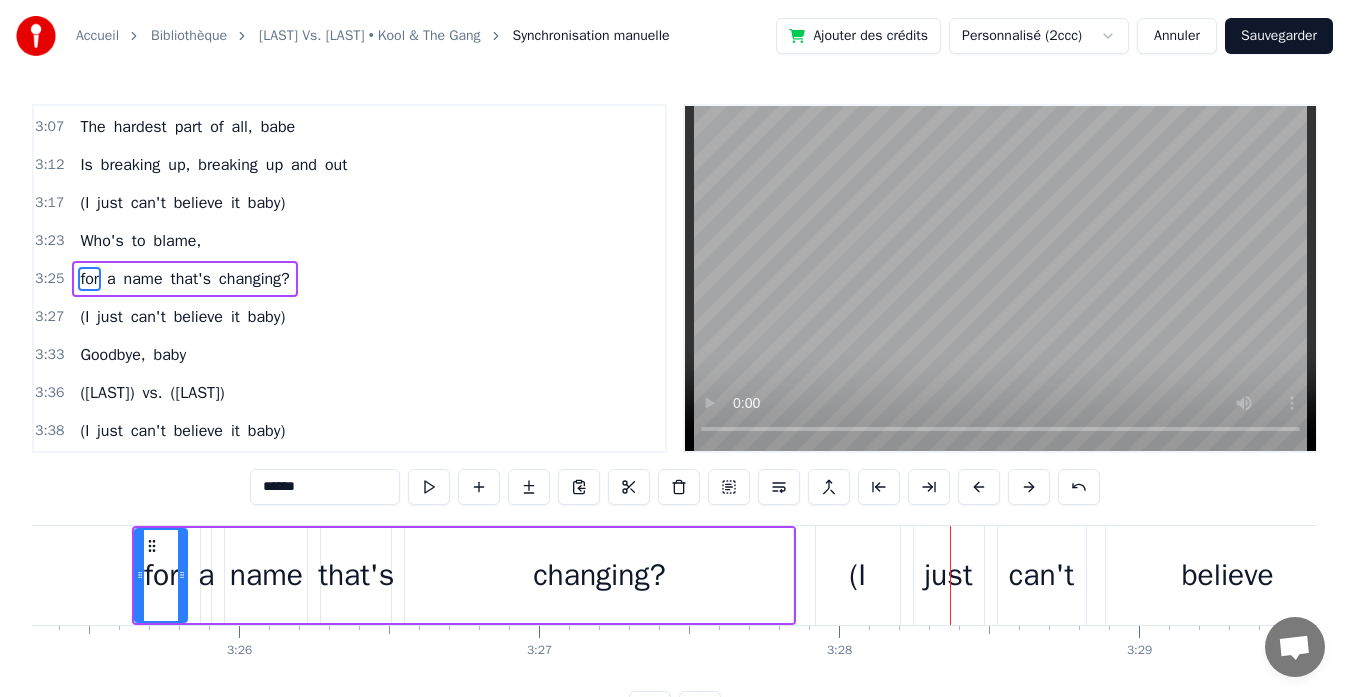 scroll, scrollTop: 1822, scrollLeft: 0, axis: vertical 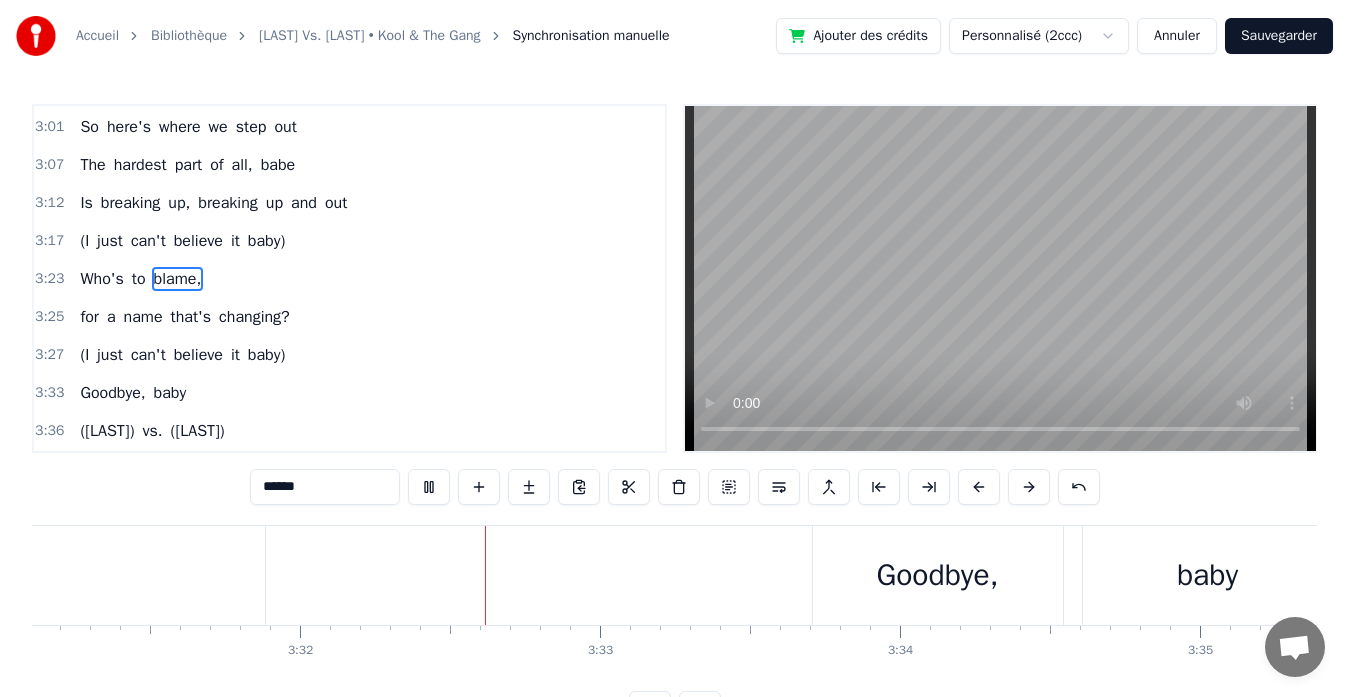 click on "Sauvegarder" at bounding box center (1279, 36) 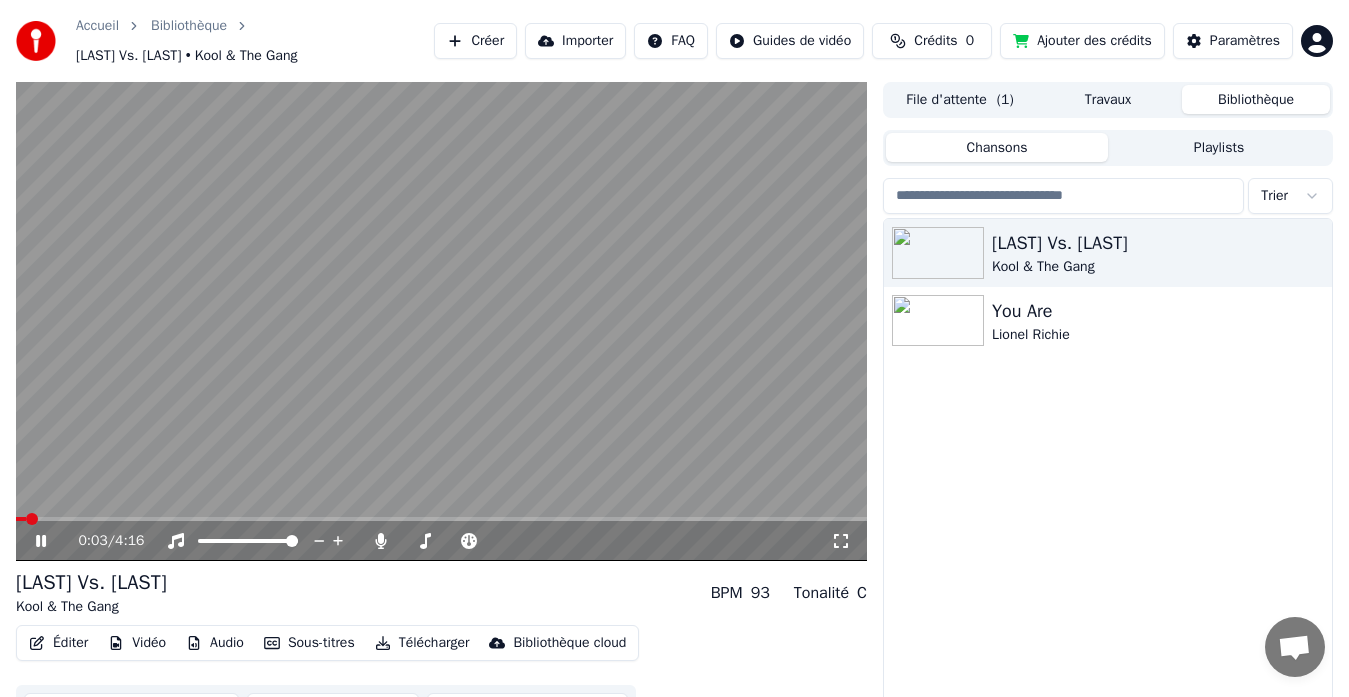 click at bounding box center [441, 321] 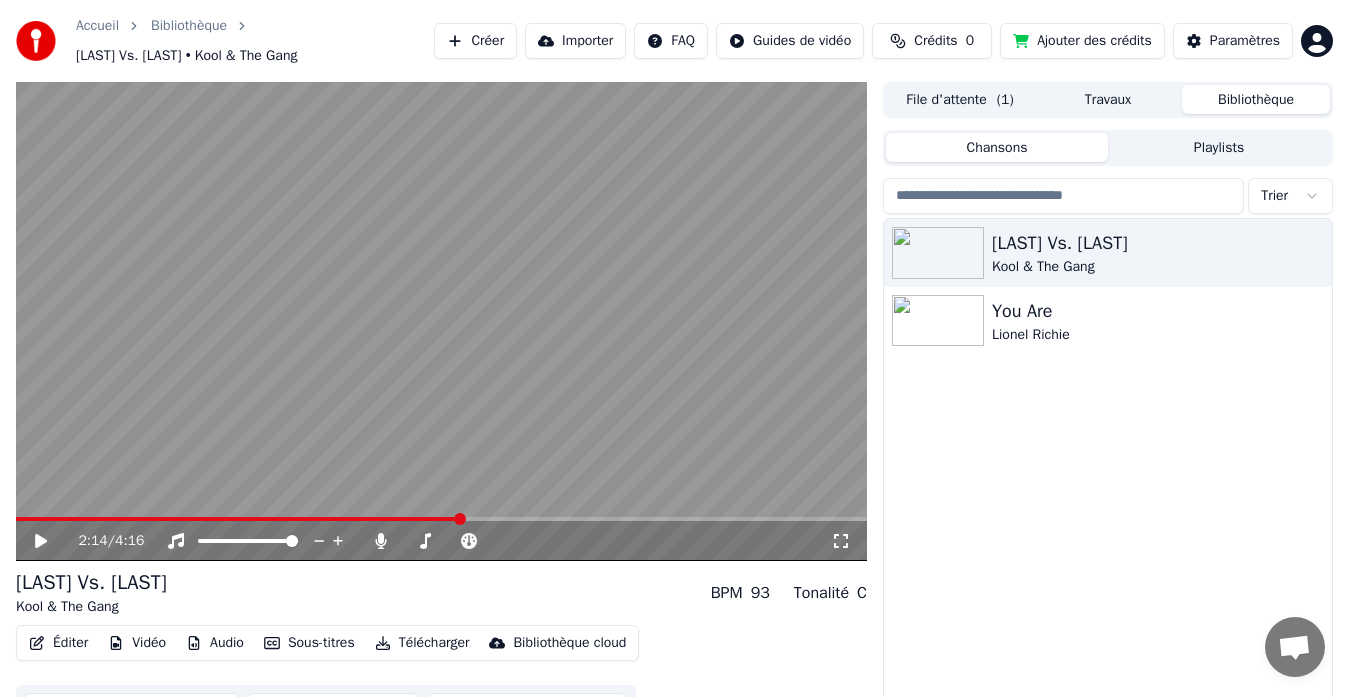 click at bounding box center (441, 519) 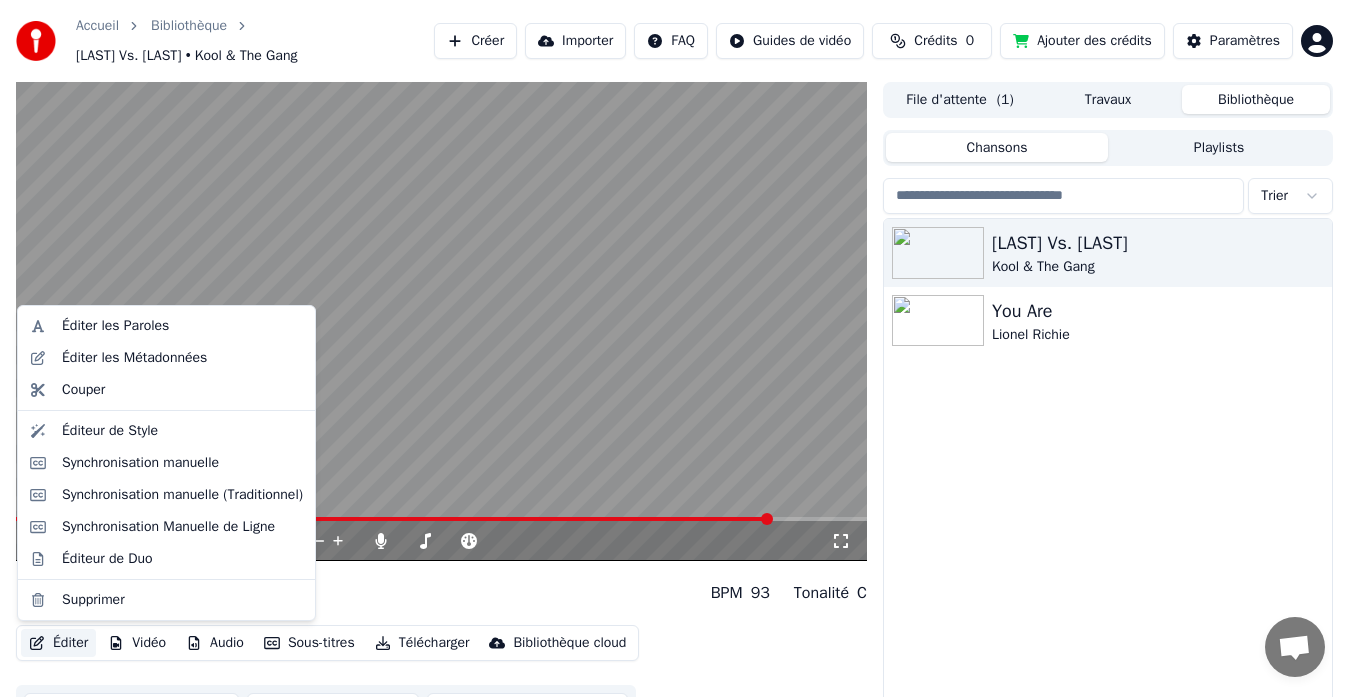 click on "Éditer" at bounding box center [58, 643] 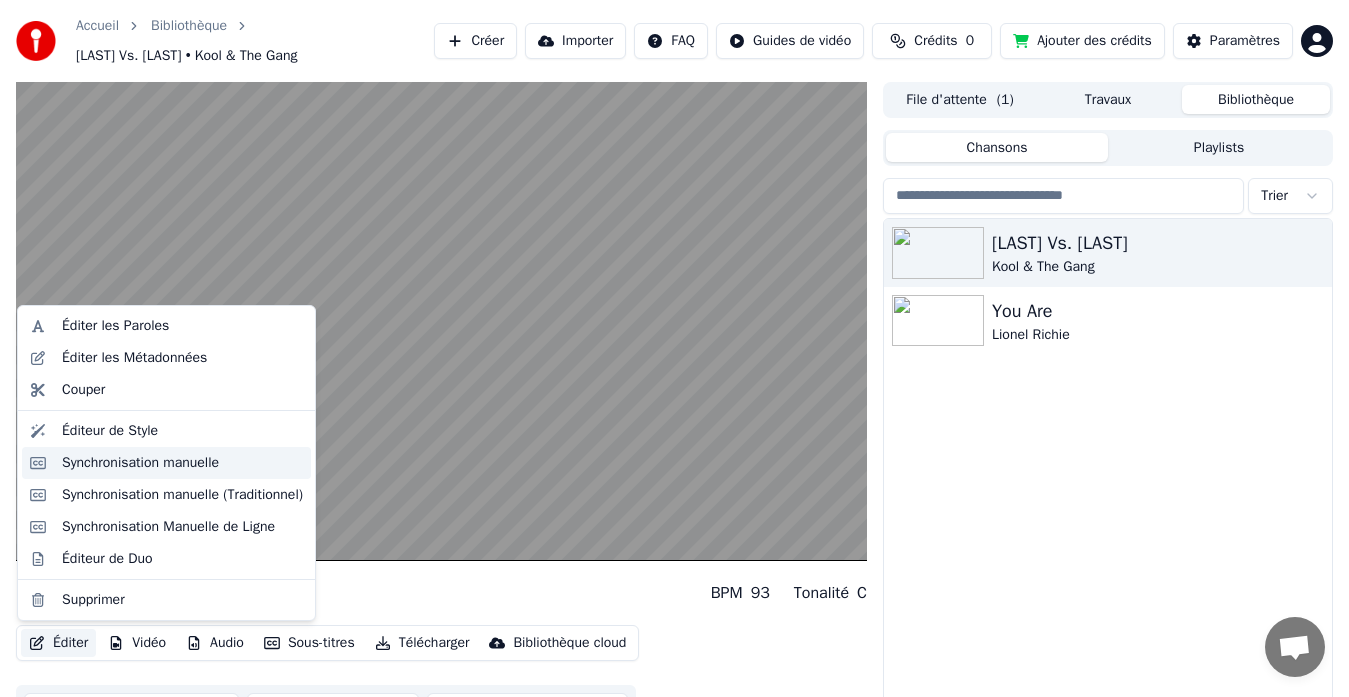 click on "Synchronisation manuelle" at bounding box center (140, 463) 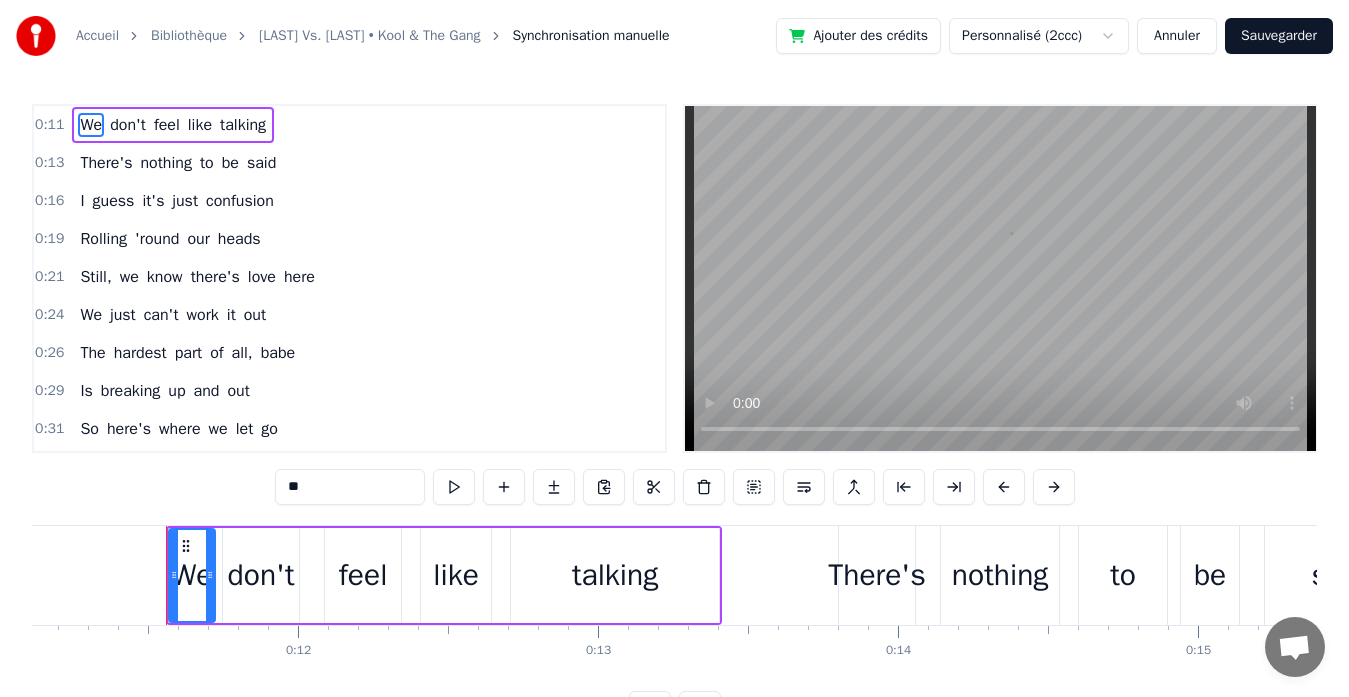 scroll, scrollTop: 0, scrollLeft: 3368, axis: horizontal 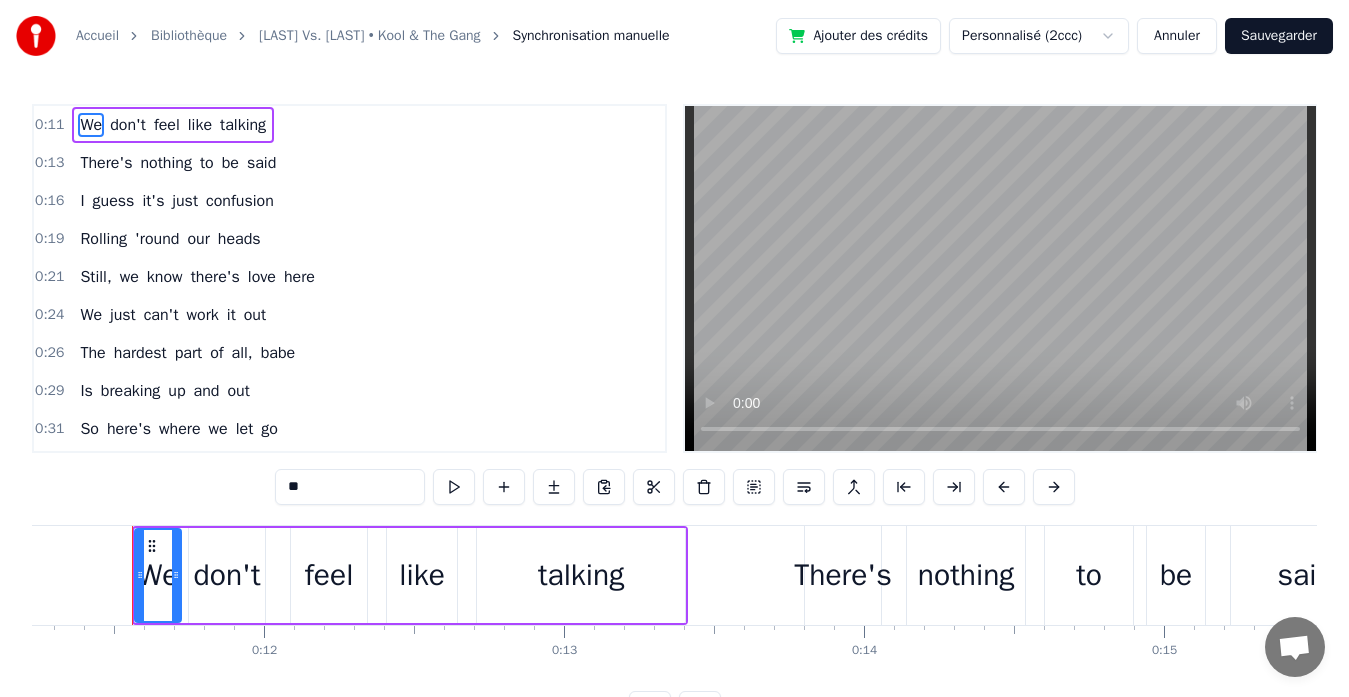 click on "babe" at bounding box center [278, 353] 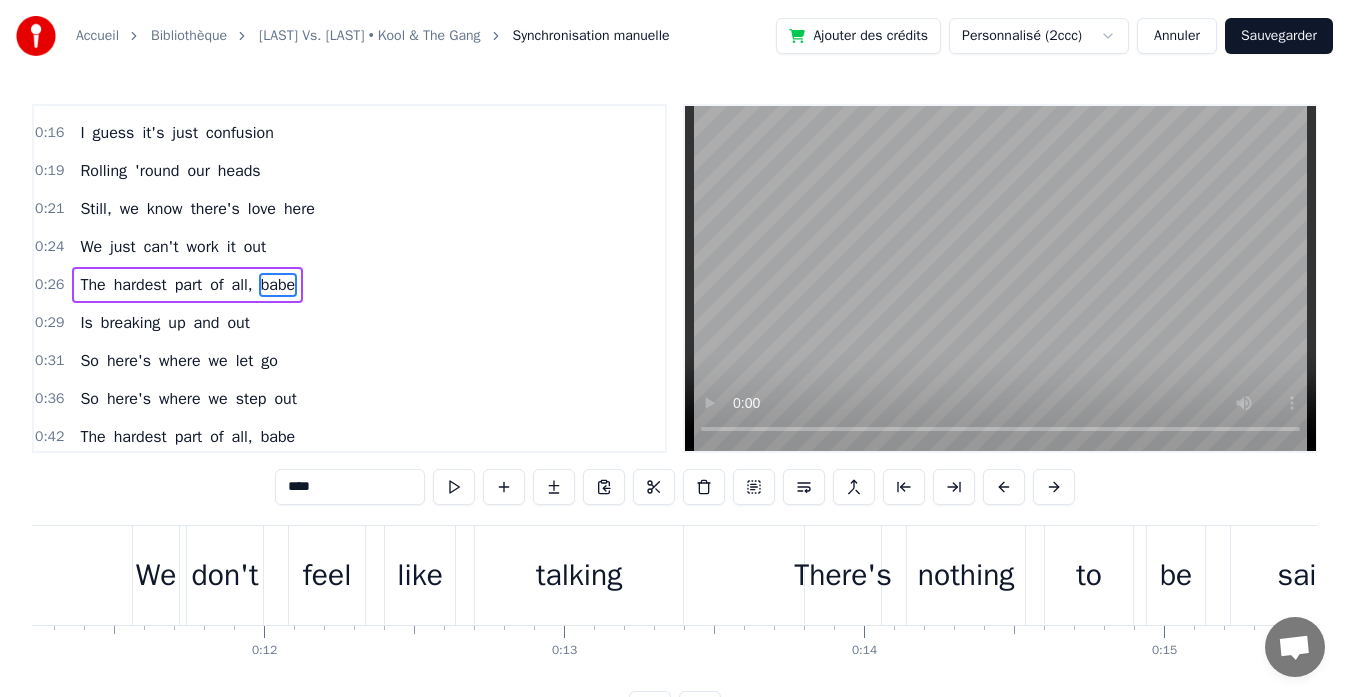 scroll, scrollTop: 74, scrollLeft: 0, axis: vertical 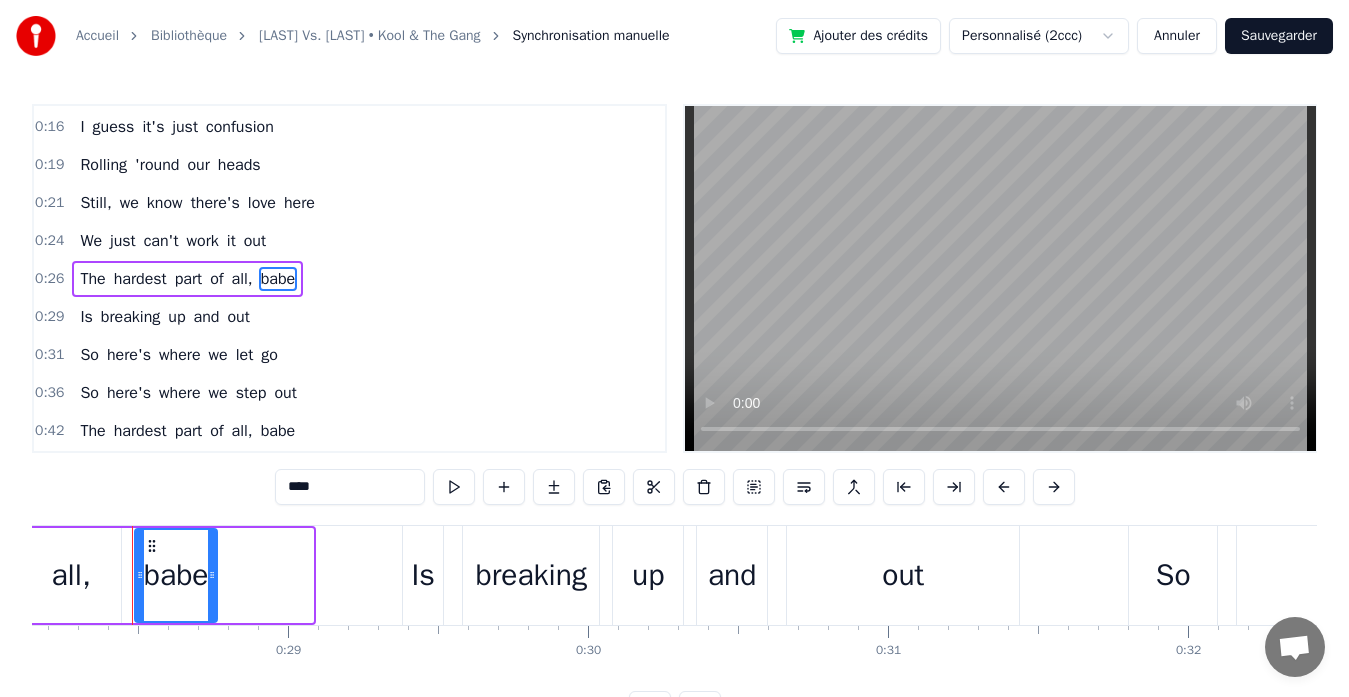 drag, startPoint x: 307, startPoint y: 559, endPoint x: 211, endPoint y: 567, distance: 96.332756 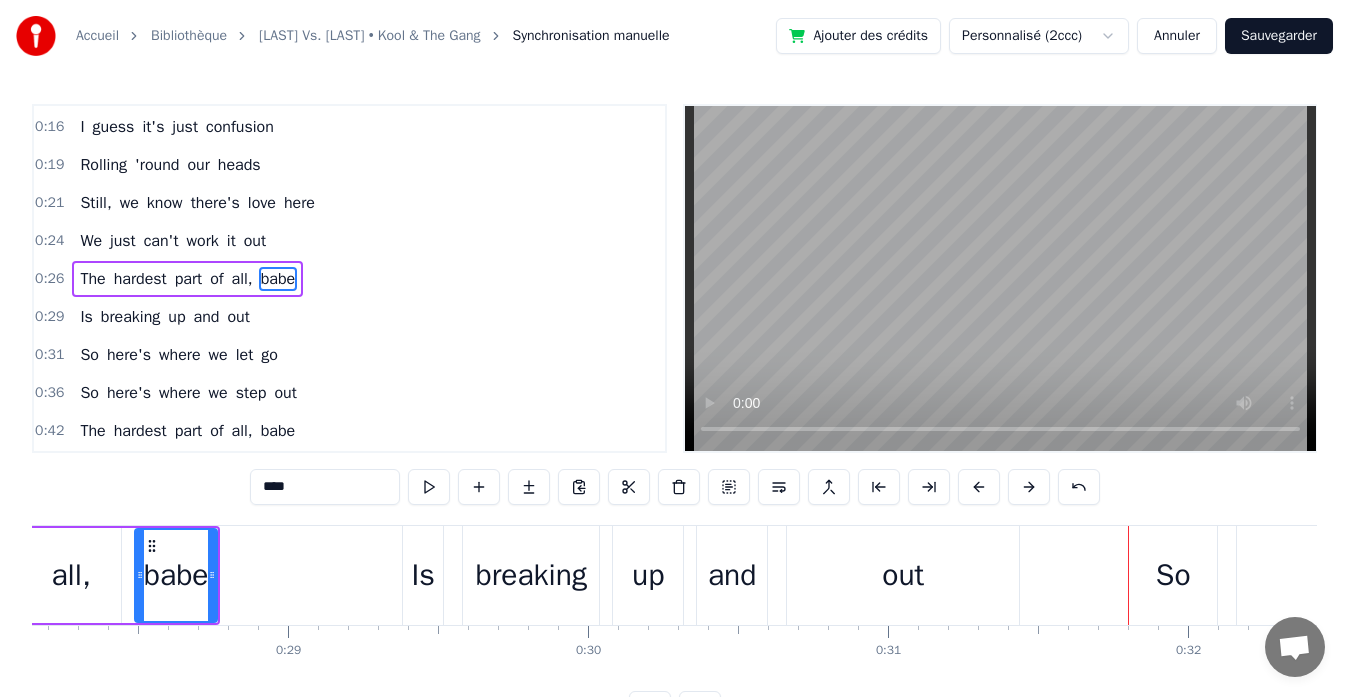 click on "babe" at bounding box center [176, 575] 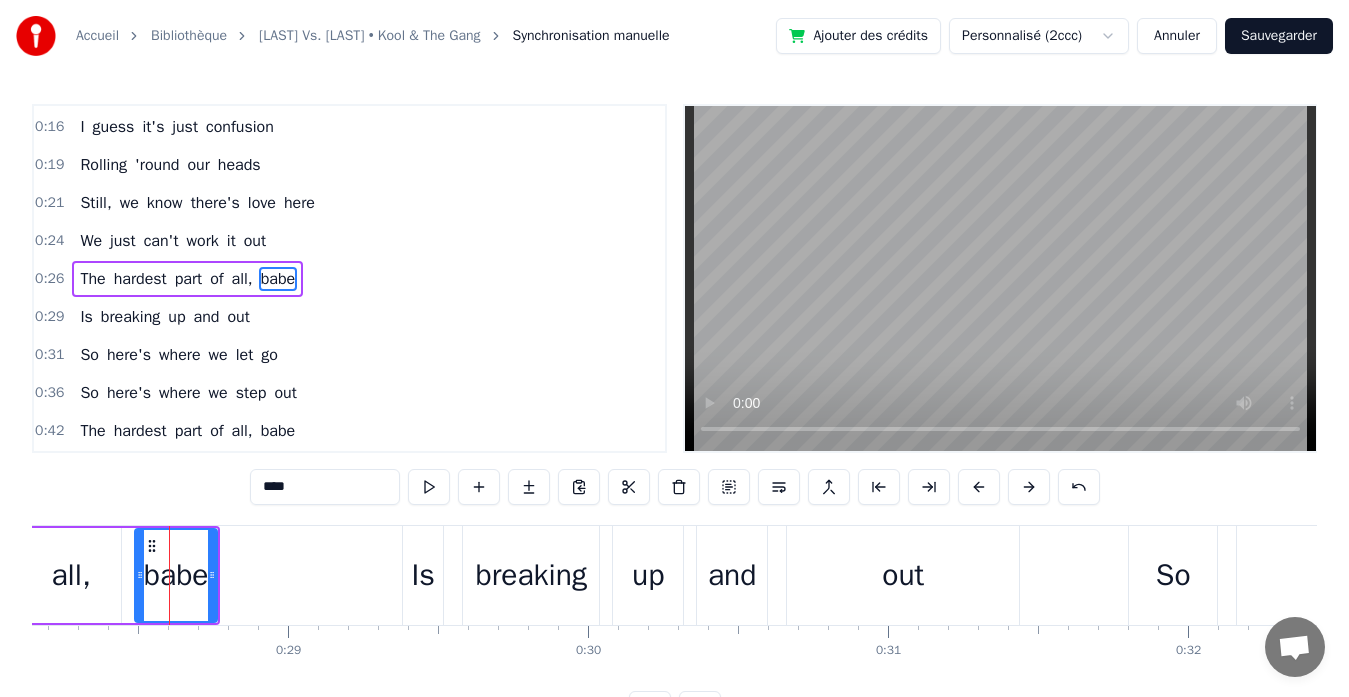 click on "babe" at bounding box center [278, 279] 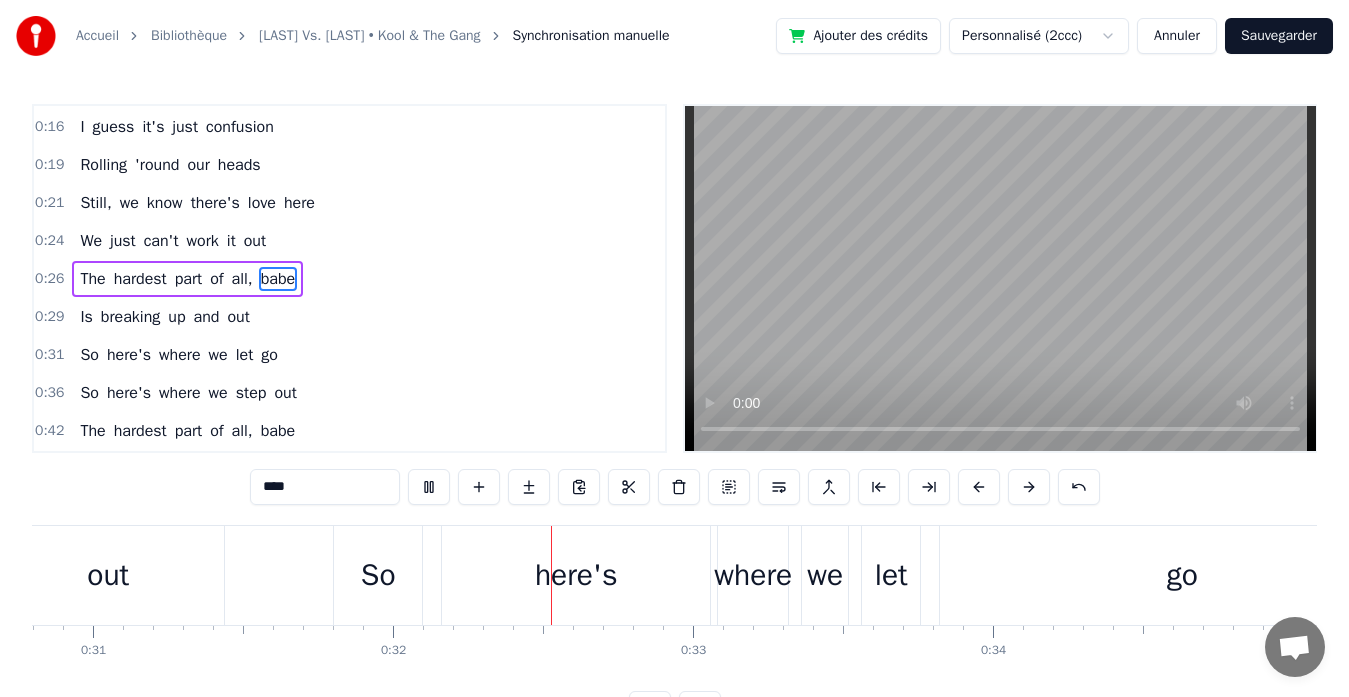 click on "We don't feel like talking There's nothing to be said I guess it's just confusion Rolling 'round our heads Still, we know there's love here We just can't work it out The hardest part of all, babe Is breaking up and out So here's where we let go So here's where we step out The hardest part of all, babe Is breaking up and out We had a love so strong Tell me, where did we go wrong? 'Cause I received a notice They called me on the phone To come and sign the papers Of [LAST] vs. [LAST] Gone are the days of me and you (I just can't believe it baby All this love is now so crazy) ([LAST] vs. [LAST]) Me and... You believed in me once Girl, I believed in you Man and woman Love's so beautiful Still we know there's love here We just can't work it out When the hardest part of all, babe Is breaking up and out So here's where we let go So here's where we step out September never seemed so cold Where in the world did love go ? (I just can't believe it baby All this love is now so crazy) ([LAST] vs. [LAST]) I received a notice They" at bounding box center (29318, 575) 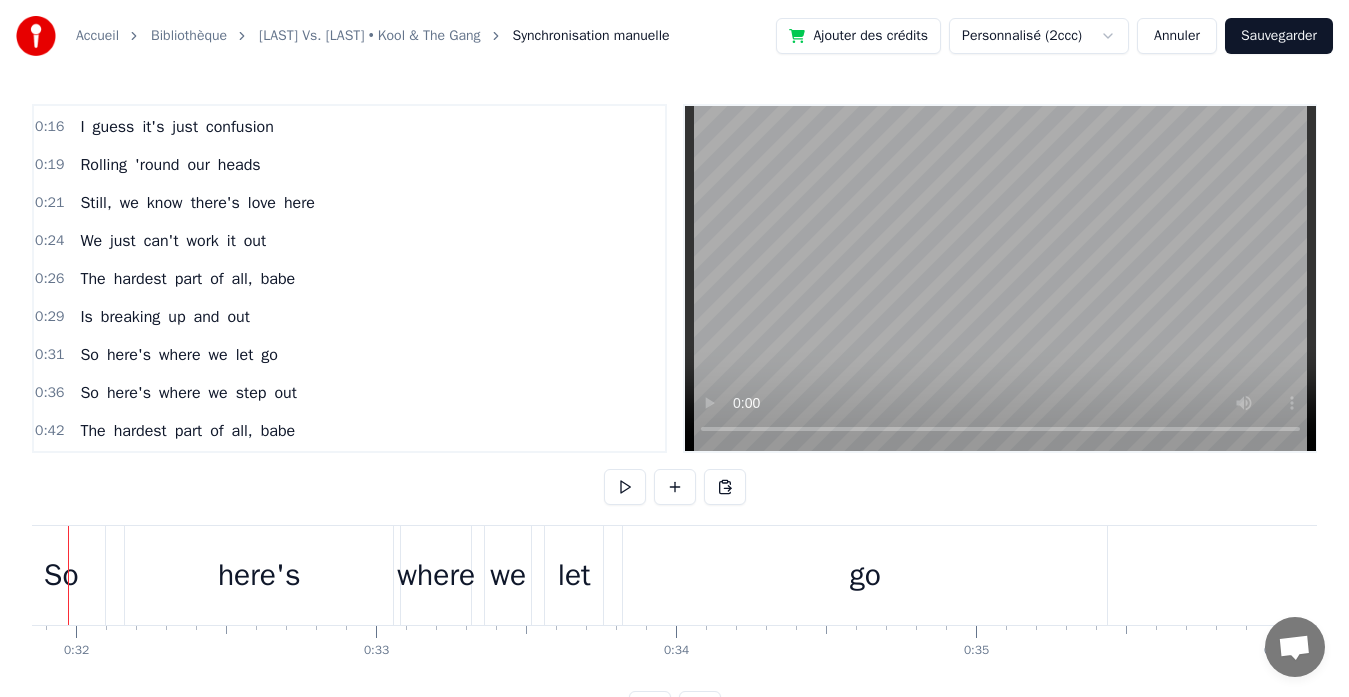 scroll, scrollTop: 0, scrollLeft: 9559, axis: horizontal 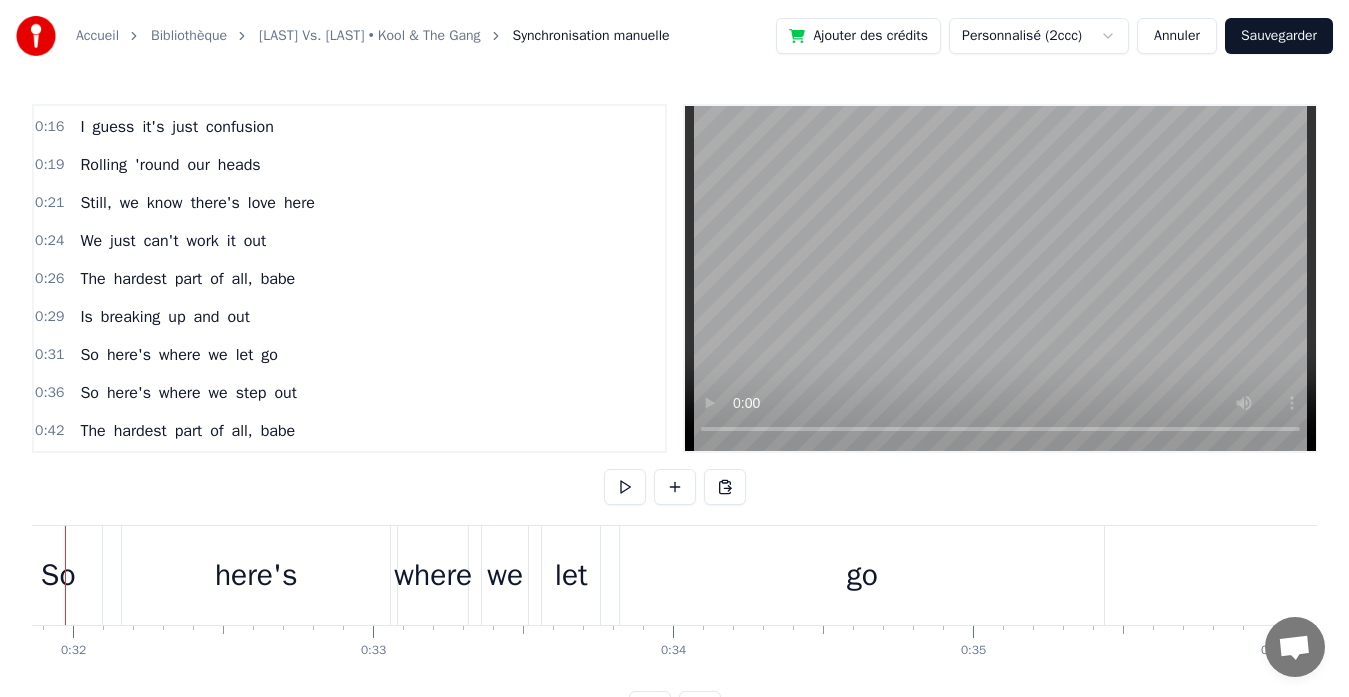 click on "here's" at bounding box center [256, 575] 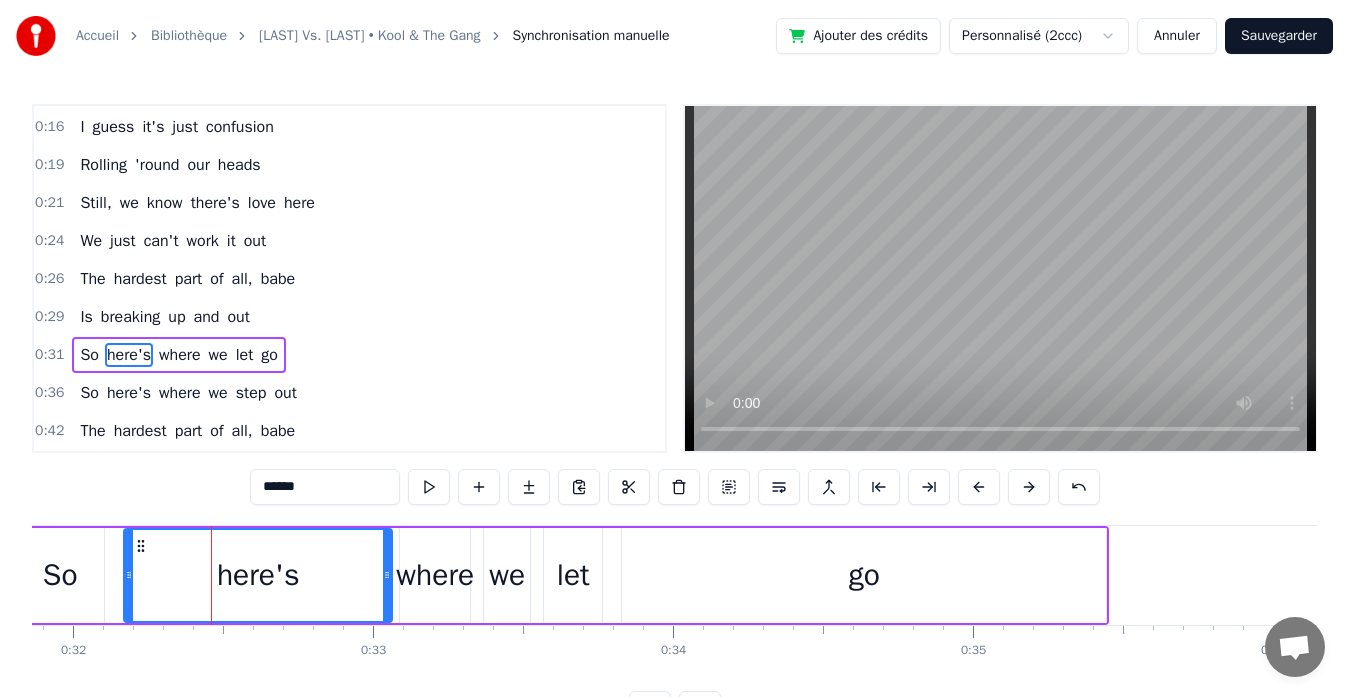 scroll, scrollTop: 150, scrollLeft: 0, axis: vertical 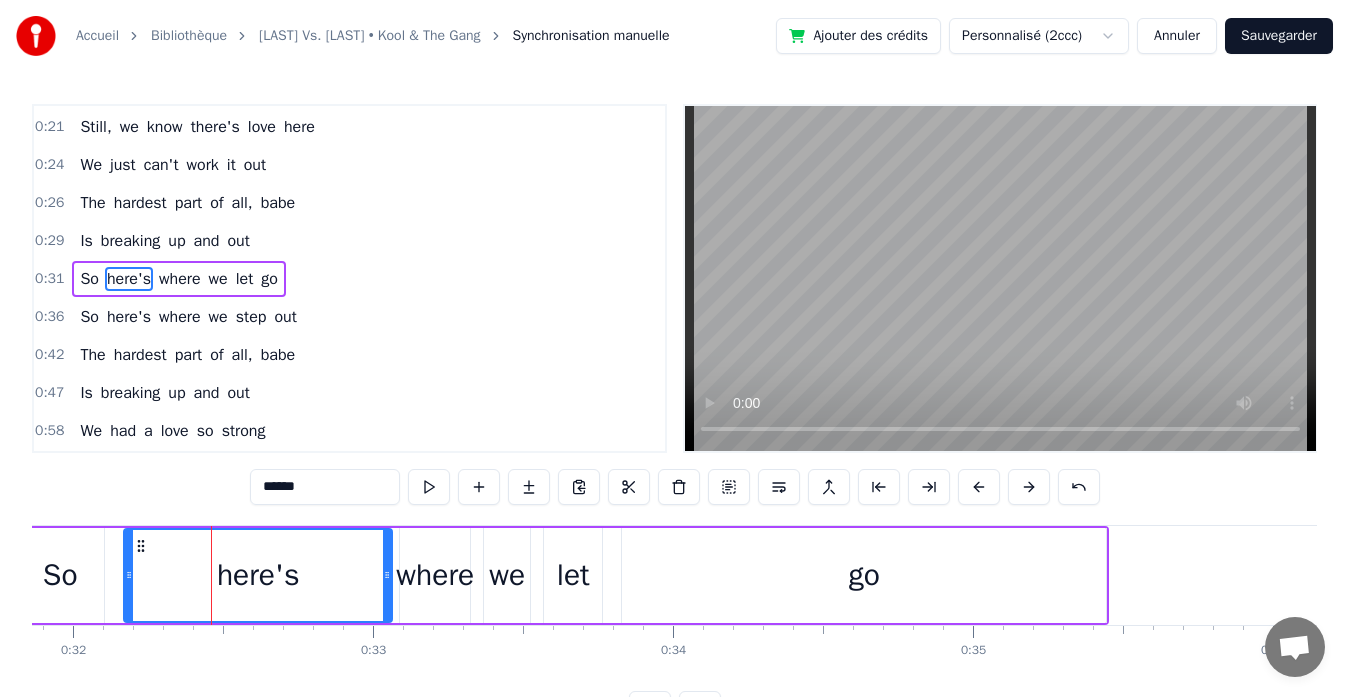 click on "babe" at bounding box center [278, 203] 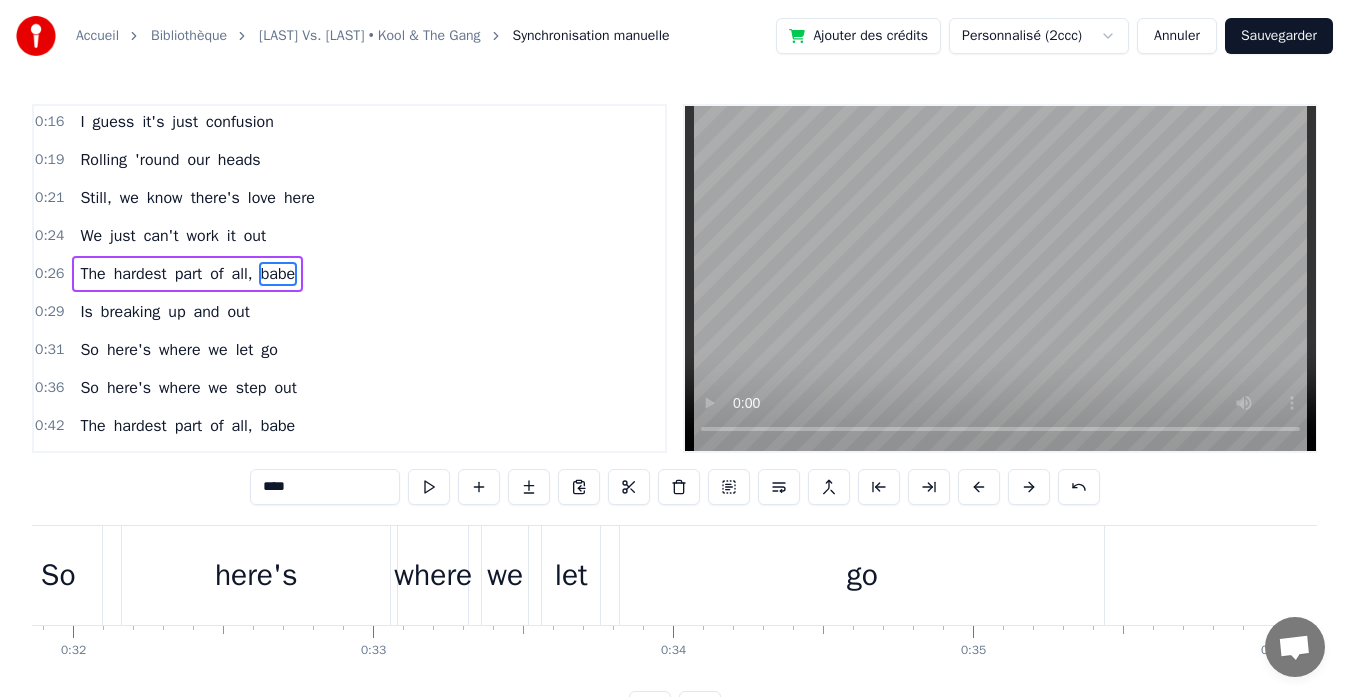 scroll, scrollTop: 74, scrollLeft: 0, axis: vertical 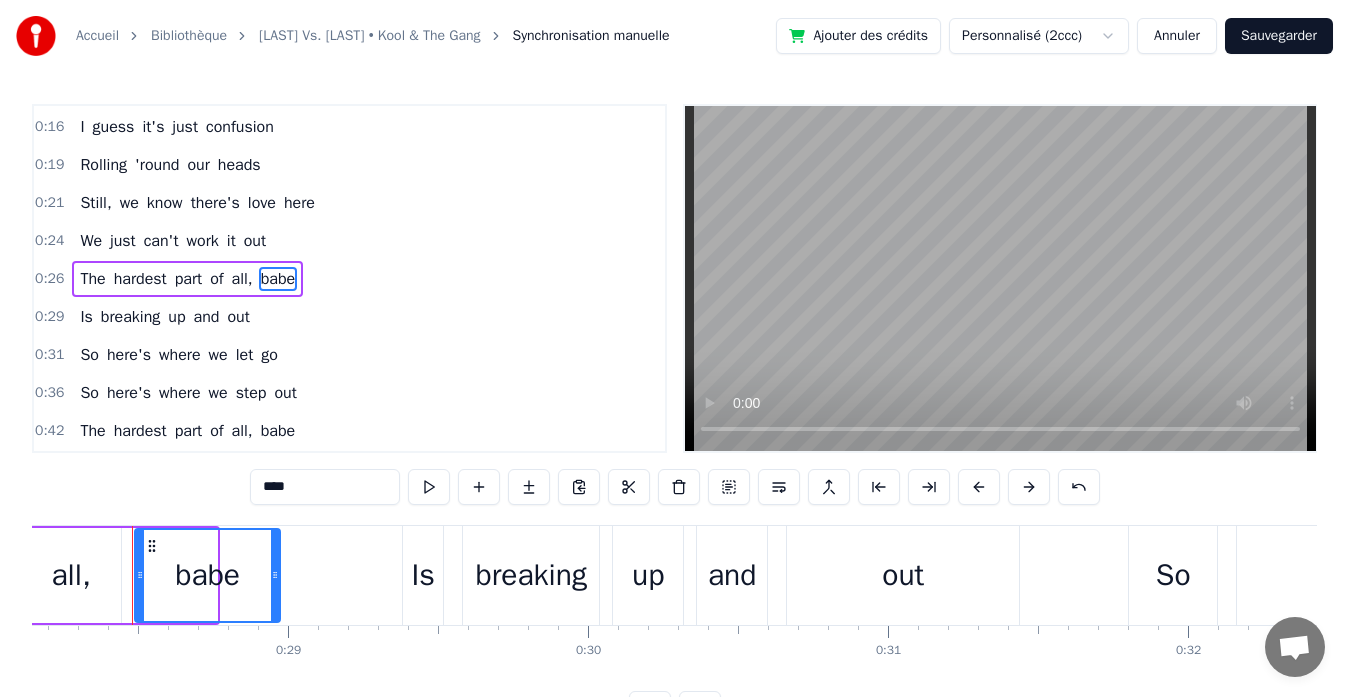 drag, startPoint x: 210, startPoint y: 559, endPoint x: 274, endPoint y: 564, distance: 64.195015 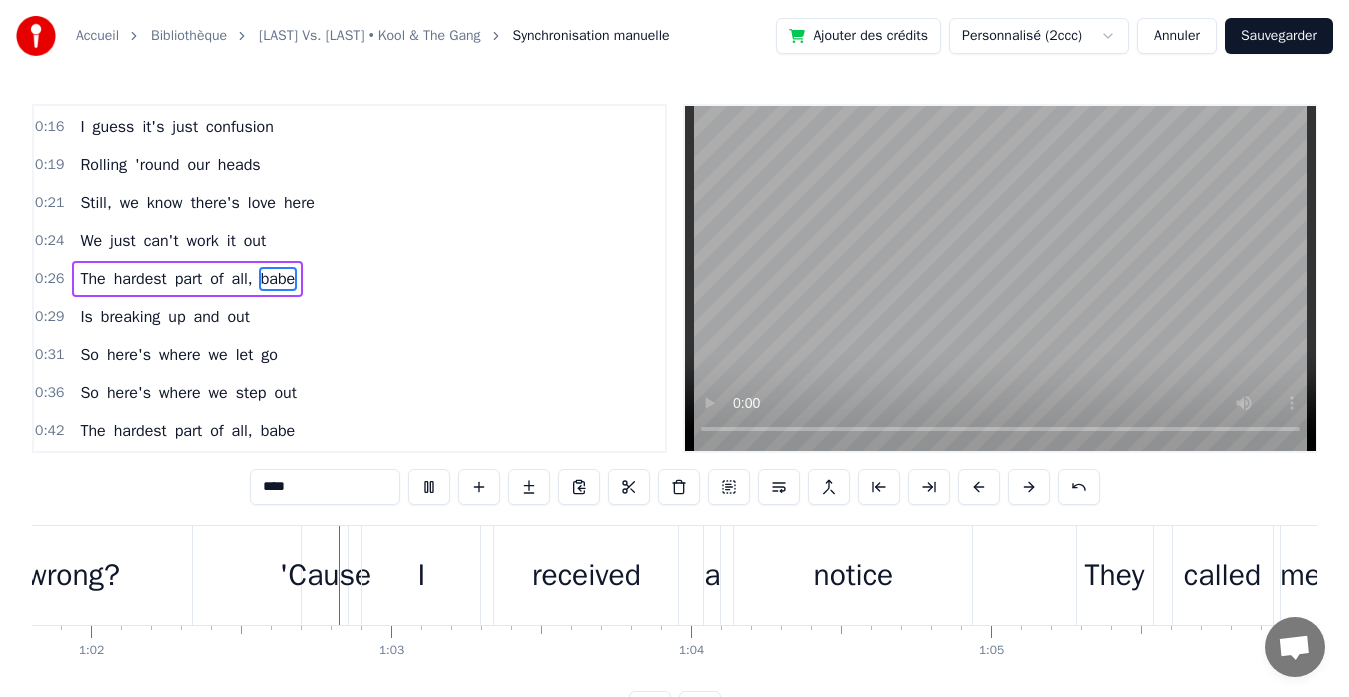 scroll, scrollTop: 0, scrollLeft: 18587, axis: horizontal 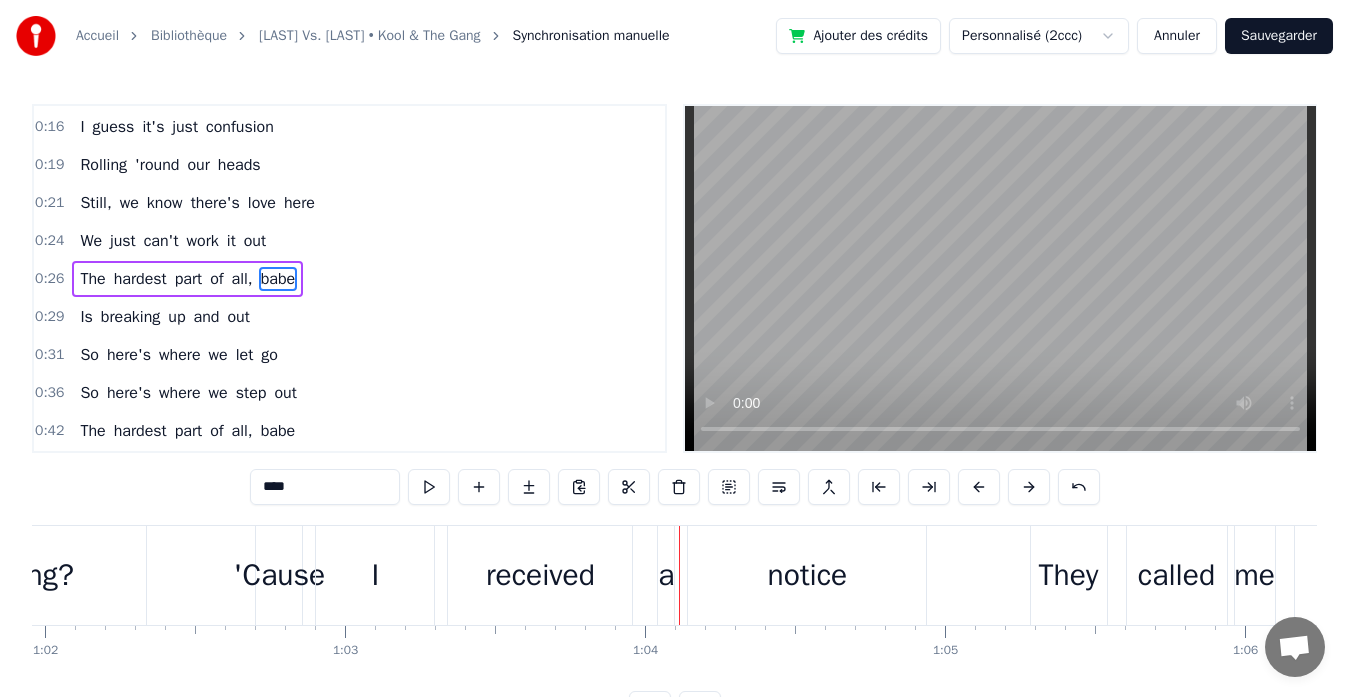 click on "'Cause" at bounding box center (280, 575) 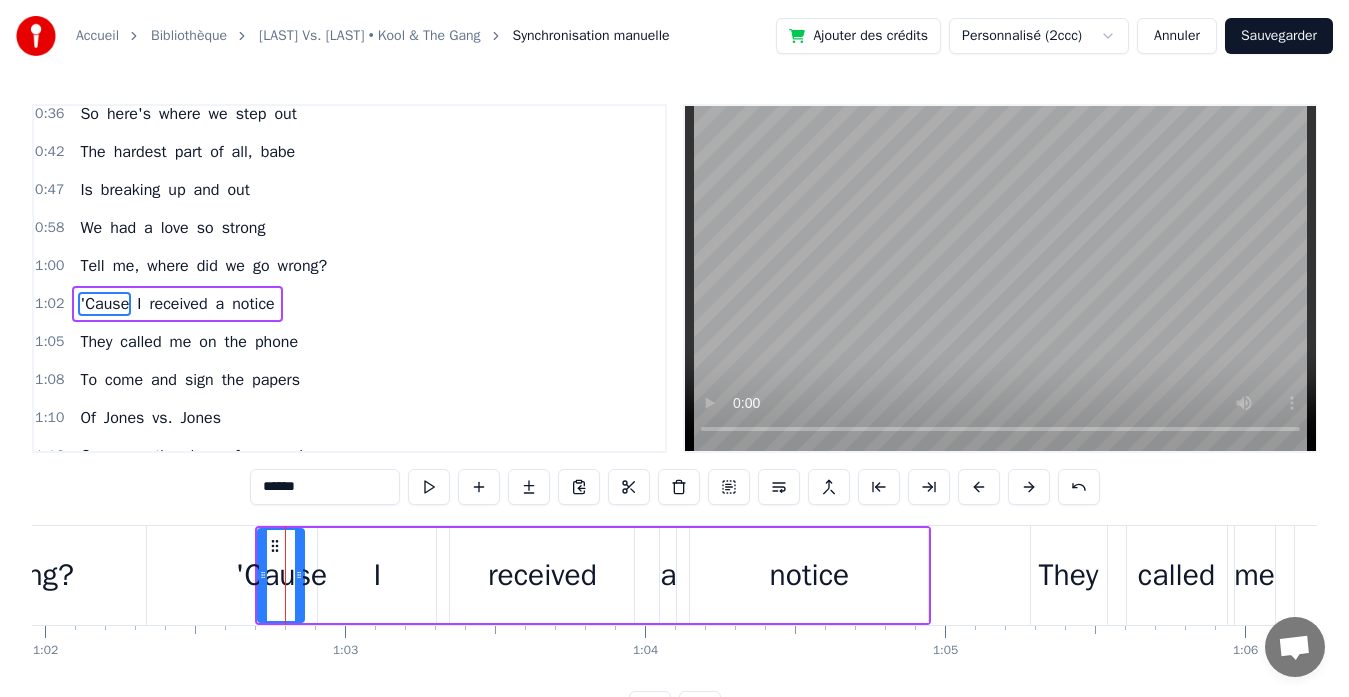 scroll, scrollTop: 378, scrollLeft: 0, axis: vertical 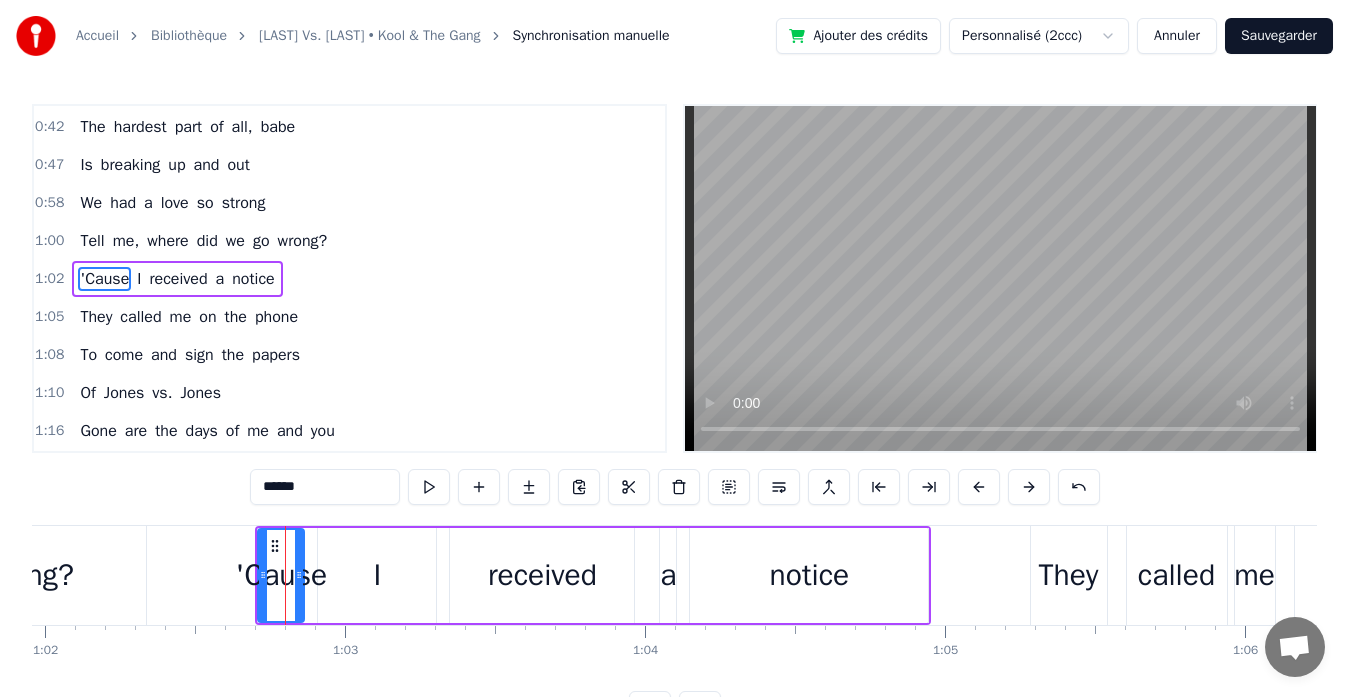 click on "******" at bounding box center (325, 487) 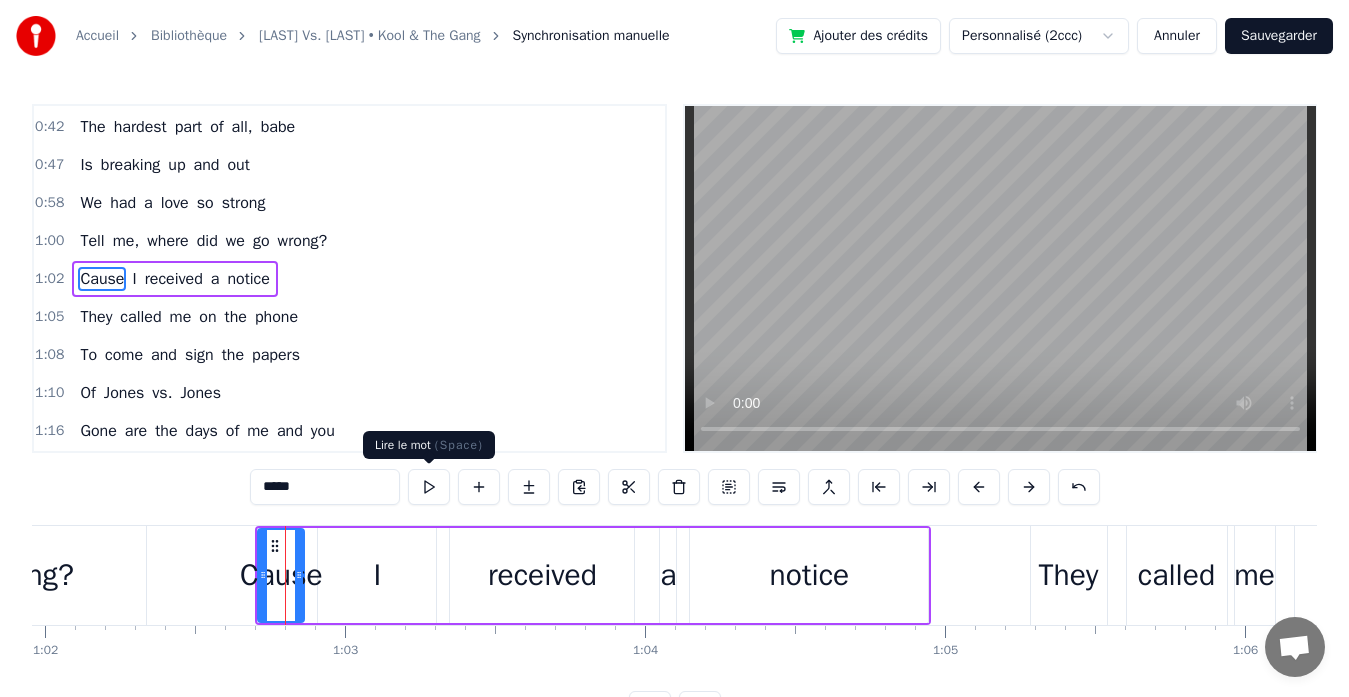 click at bounding box center [429, 487] 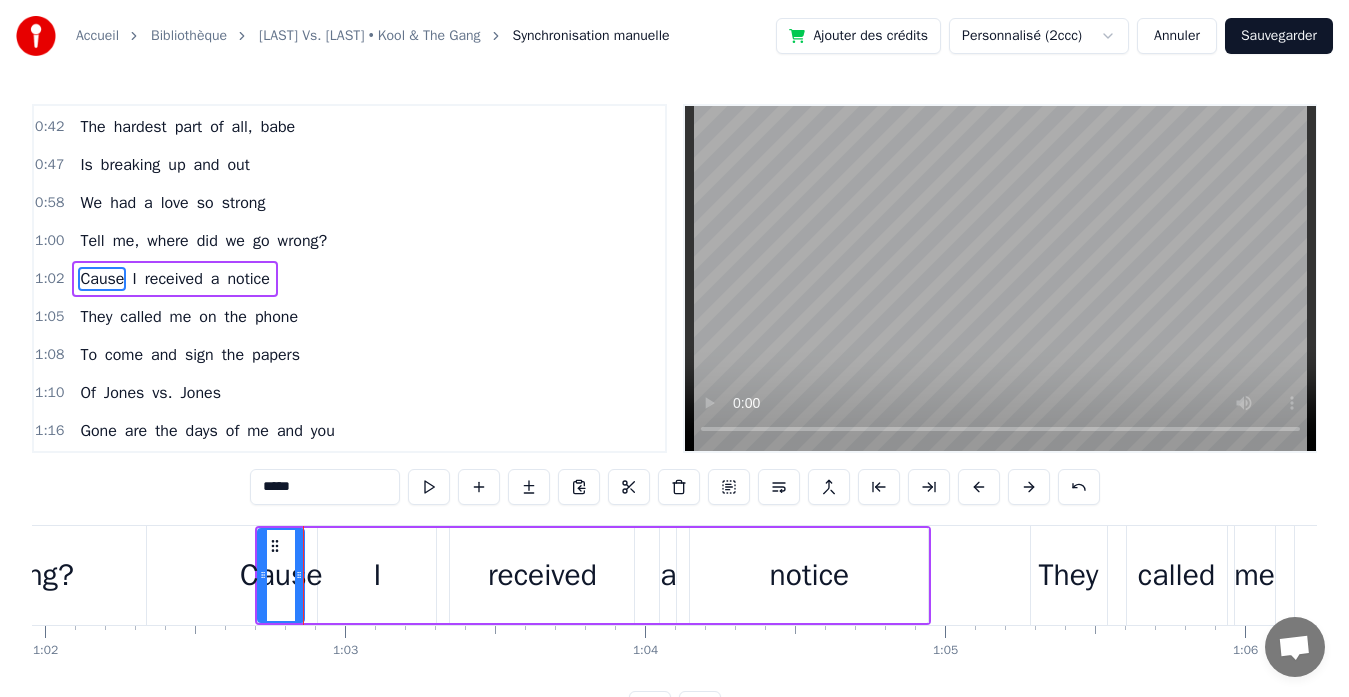 click at bounding box center [429, 487] 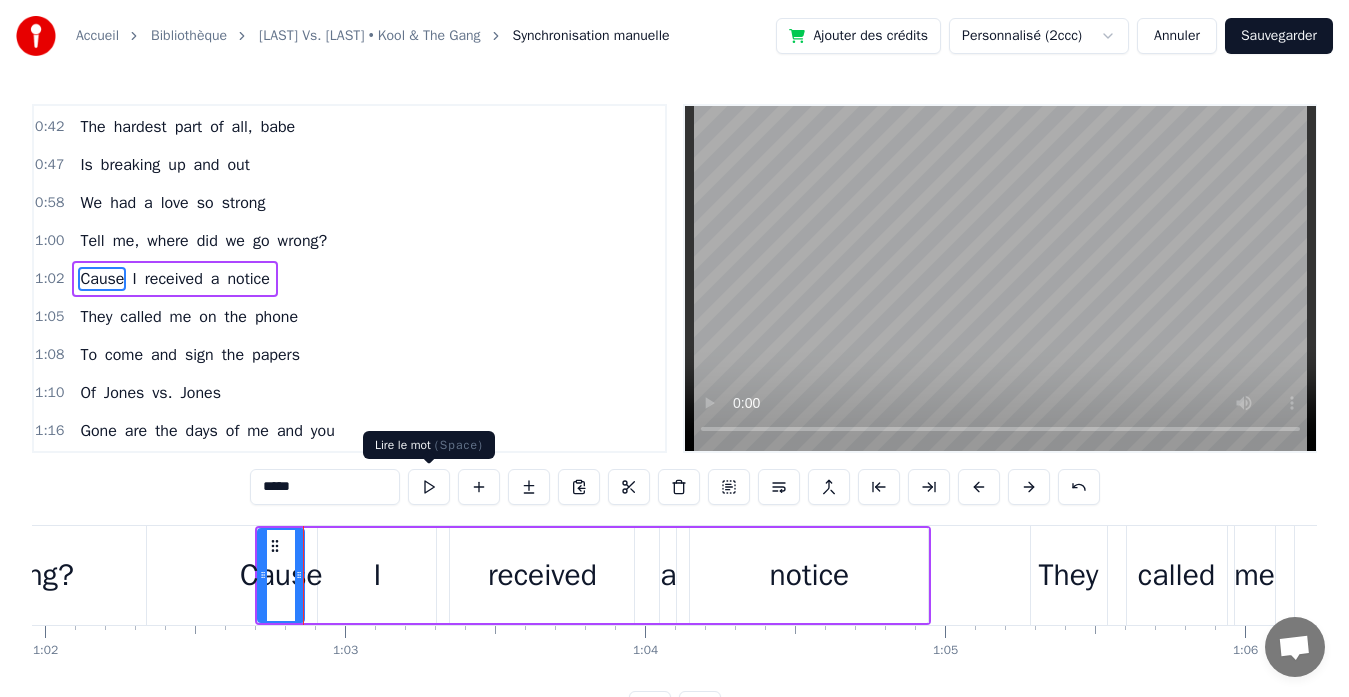 click at bounding box center [429, 487] 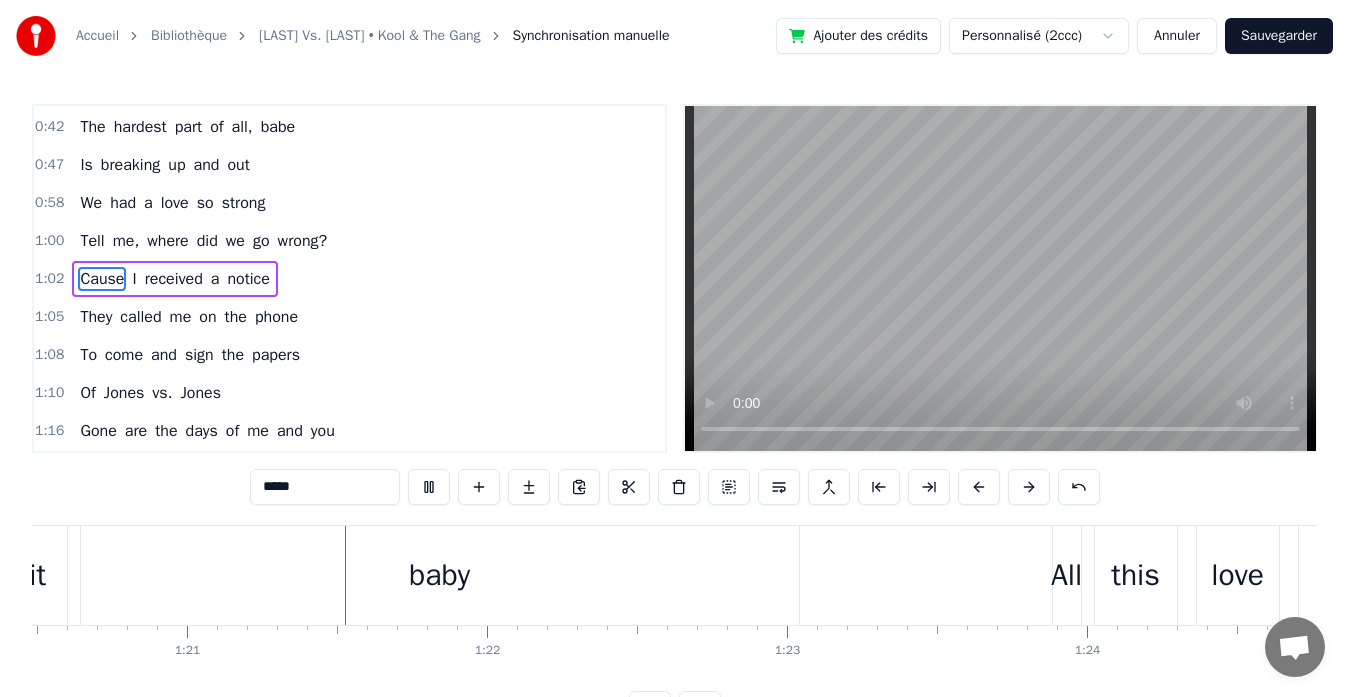 scroll, scrollTop: 0, scrollLeft: 24209, axis: horizontal 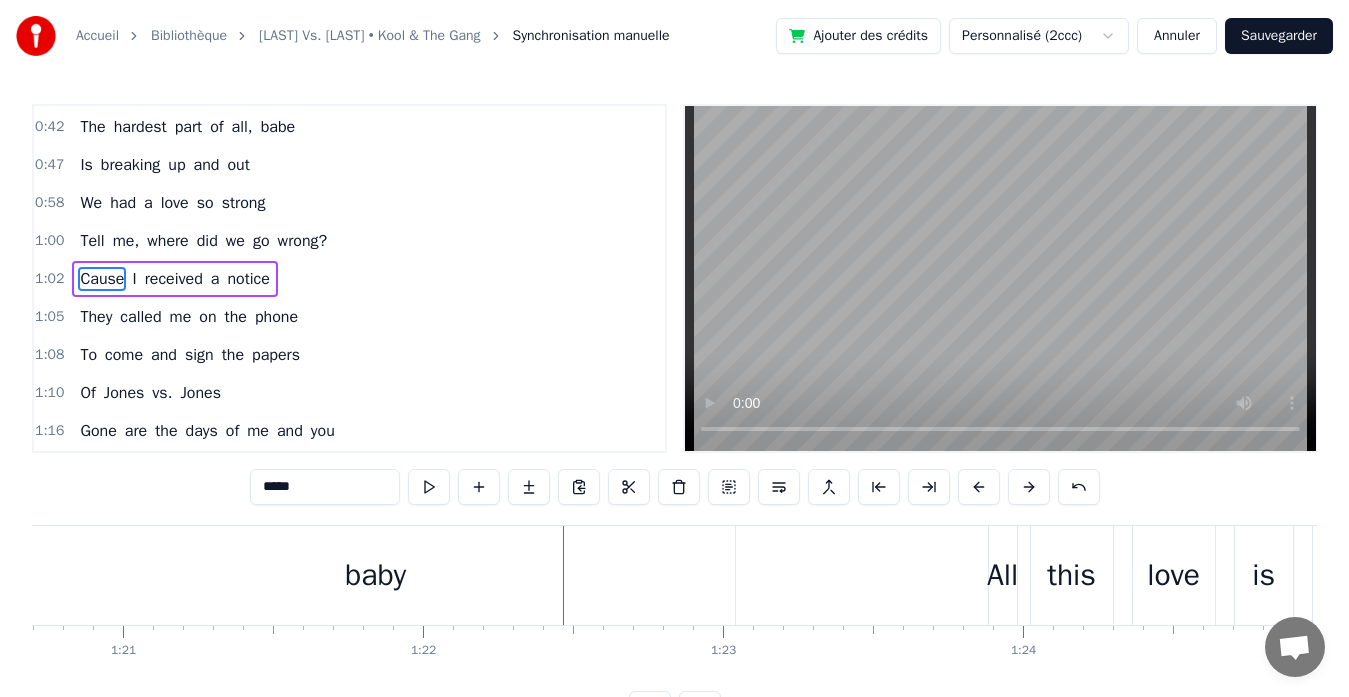 click on "baby" at bounding box center (376, 575) 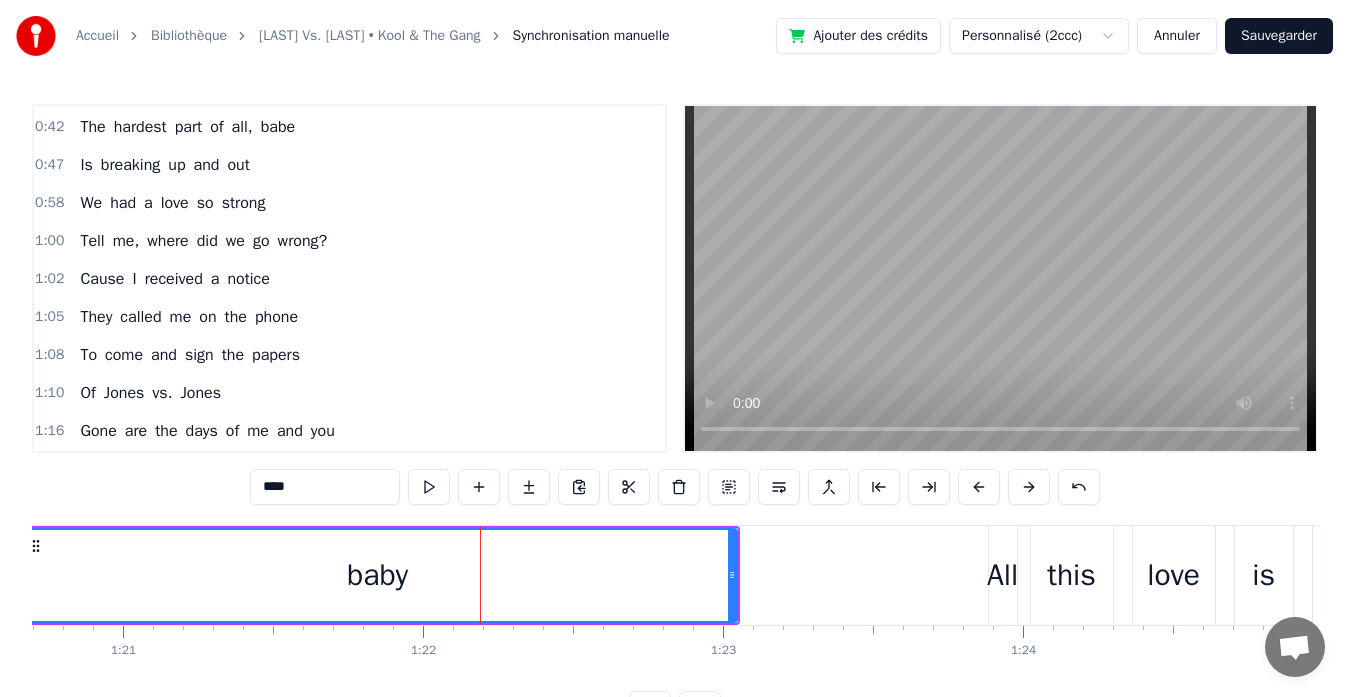 scroll, scrollTop: 568, scrollLeft: 0, axis: vertical 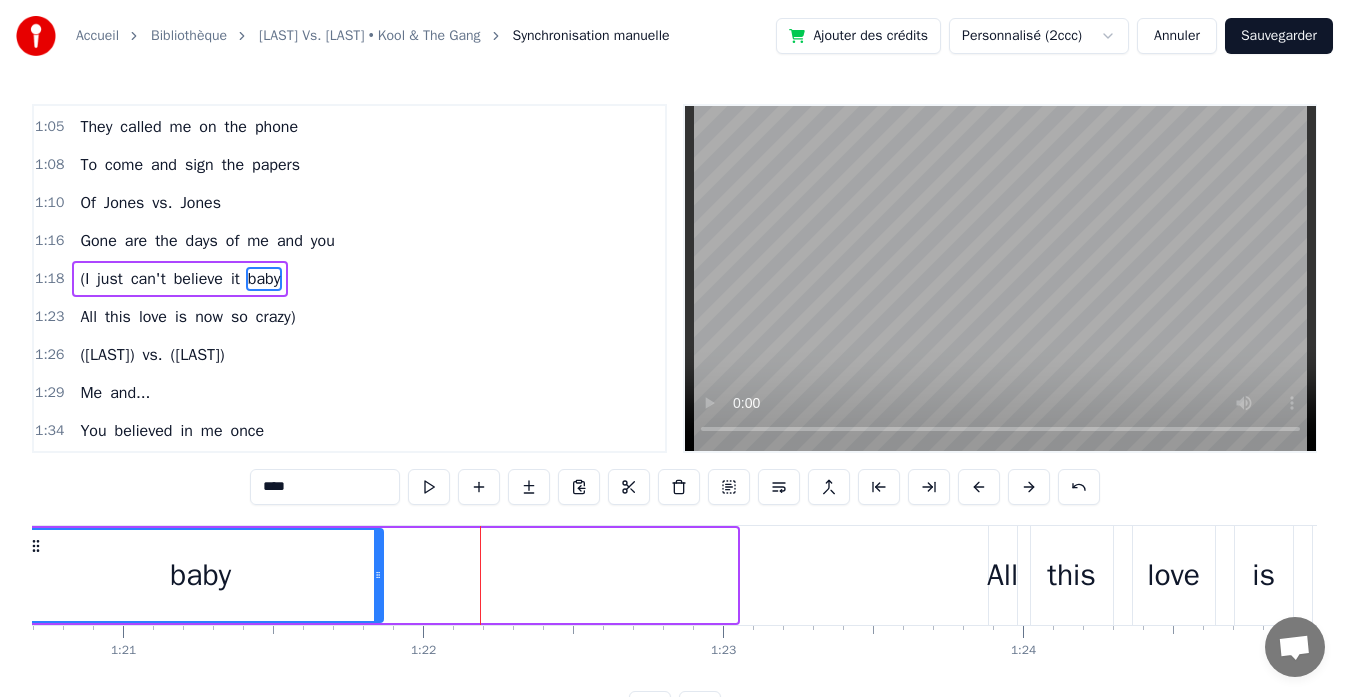 drag, startPoint x: 731, startPoint y: 561, endPoint x: 377, endPoint y: 570, distance: 354.11438 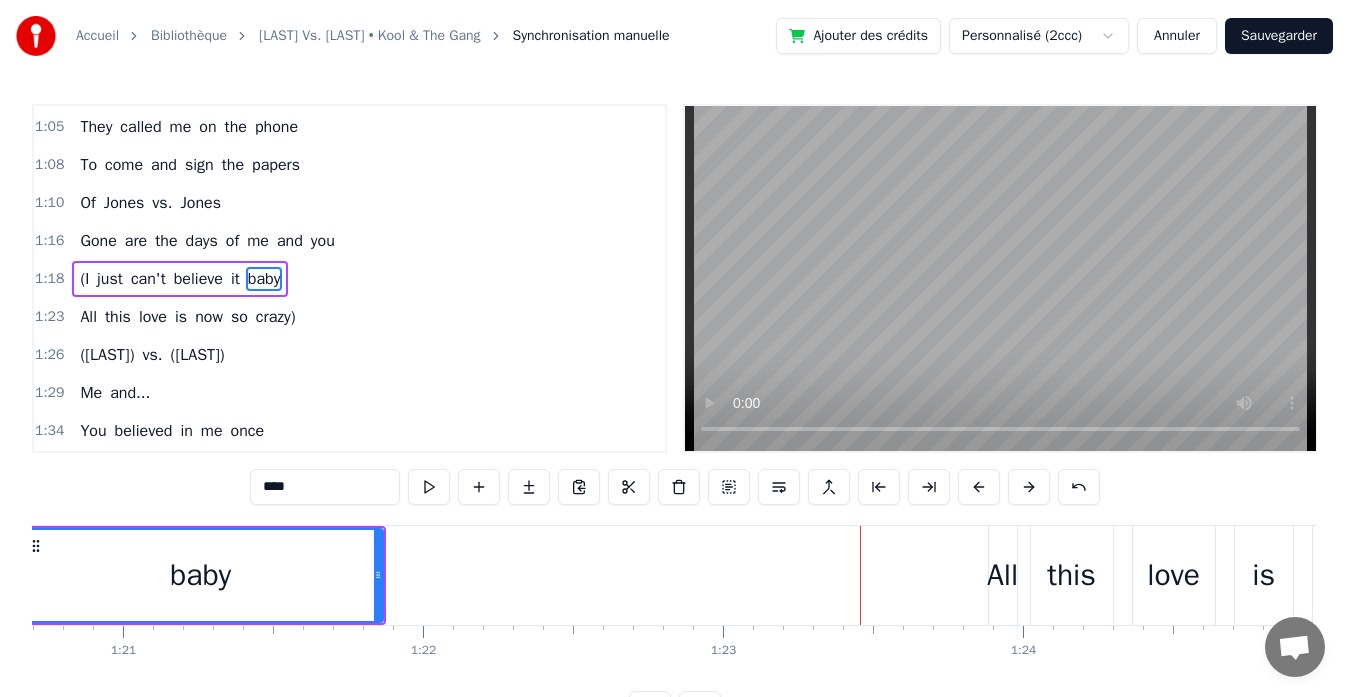 click on "baby" at bounding box center [264, 279] 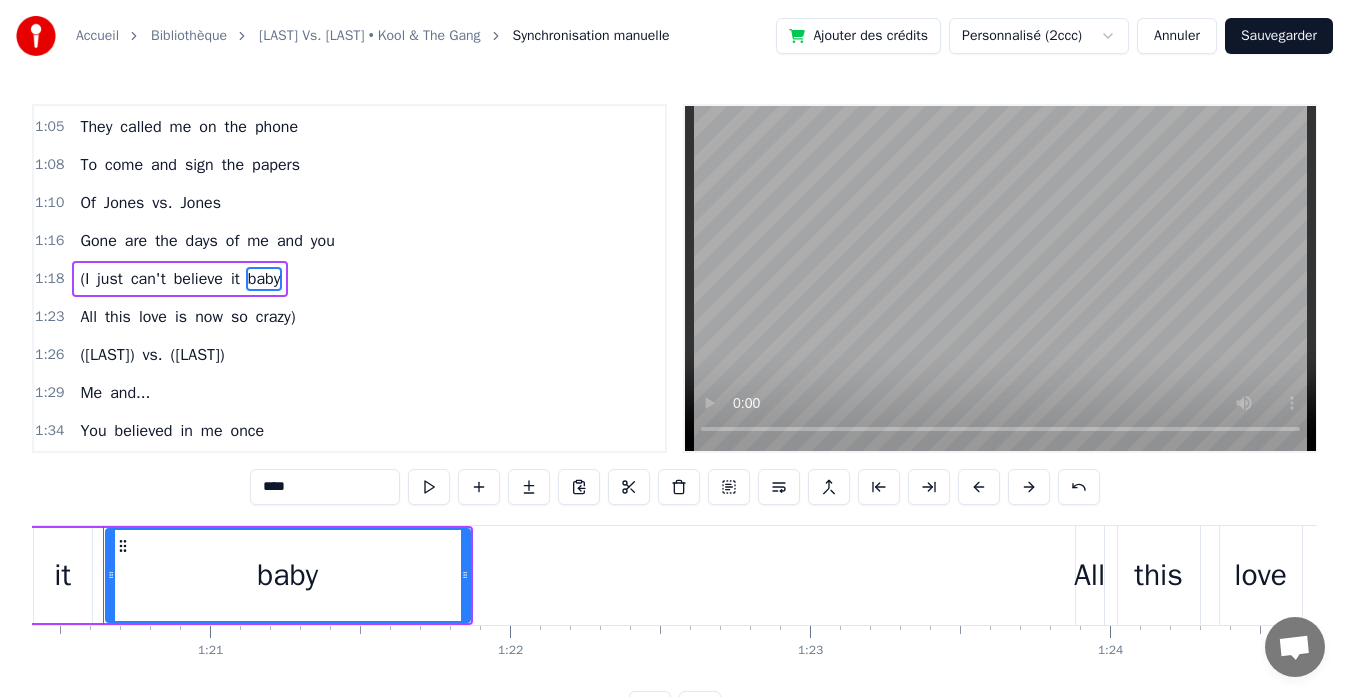 scroll, scrollTop: 0, scrollLeft: 24092, axis: horizontal 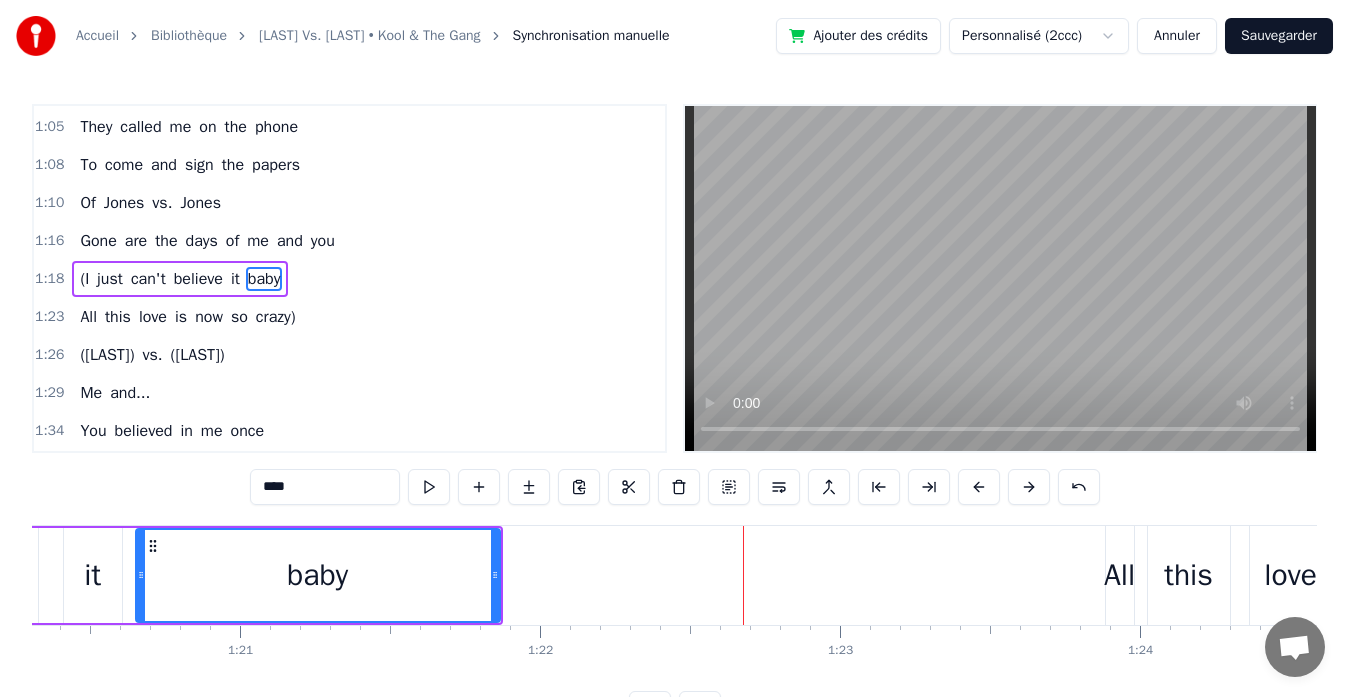 click on "baby" at bounding box center [264, 279] 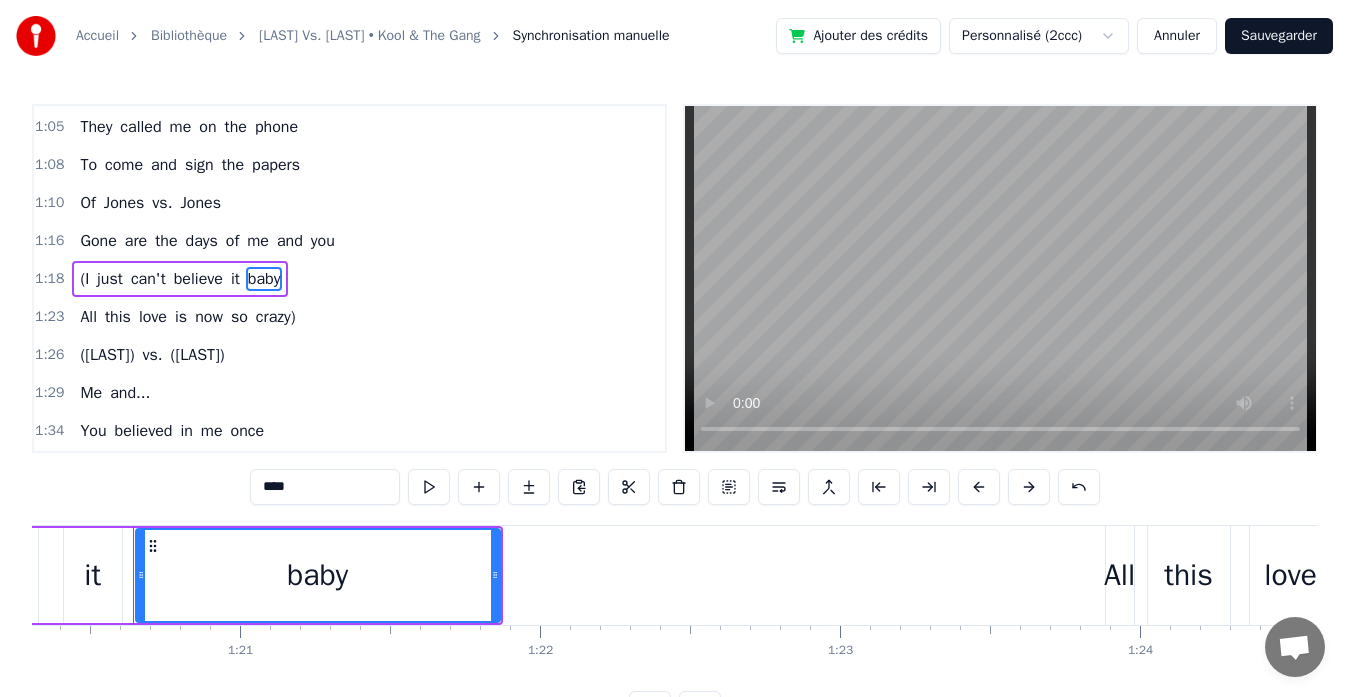 click at bounding box center (429, 487) 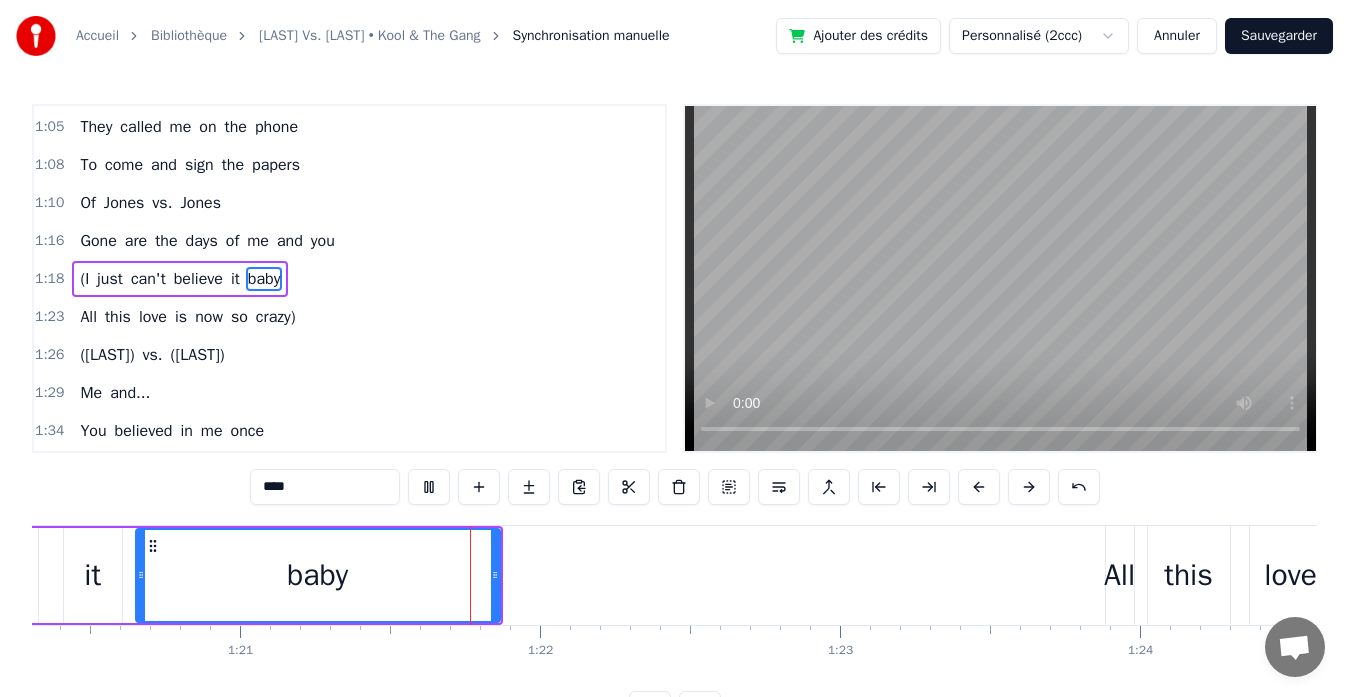 click at bounding box center (429, 487) 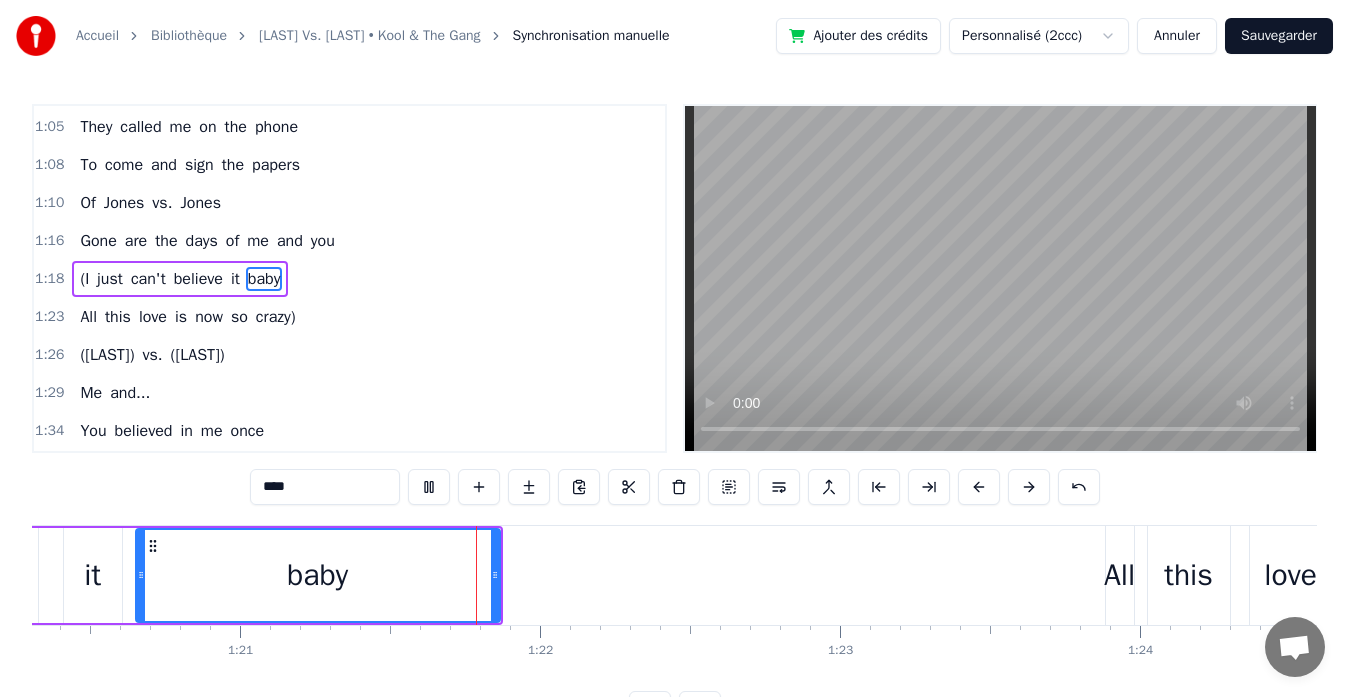 click at bounding box center (429, 487) 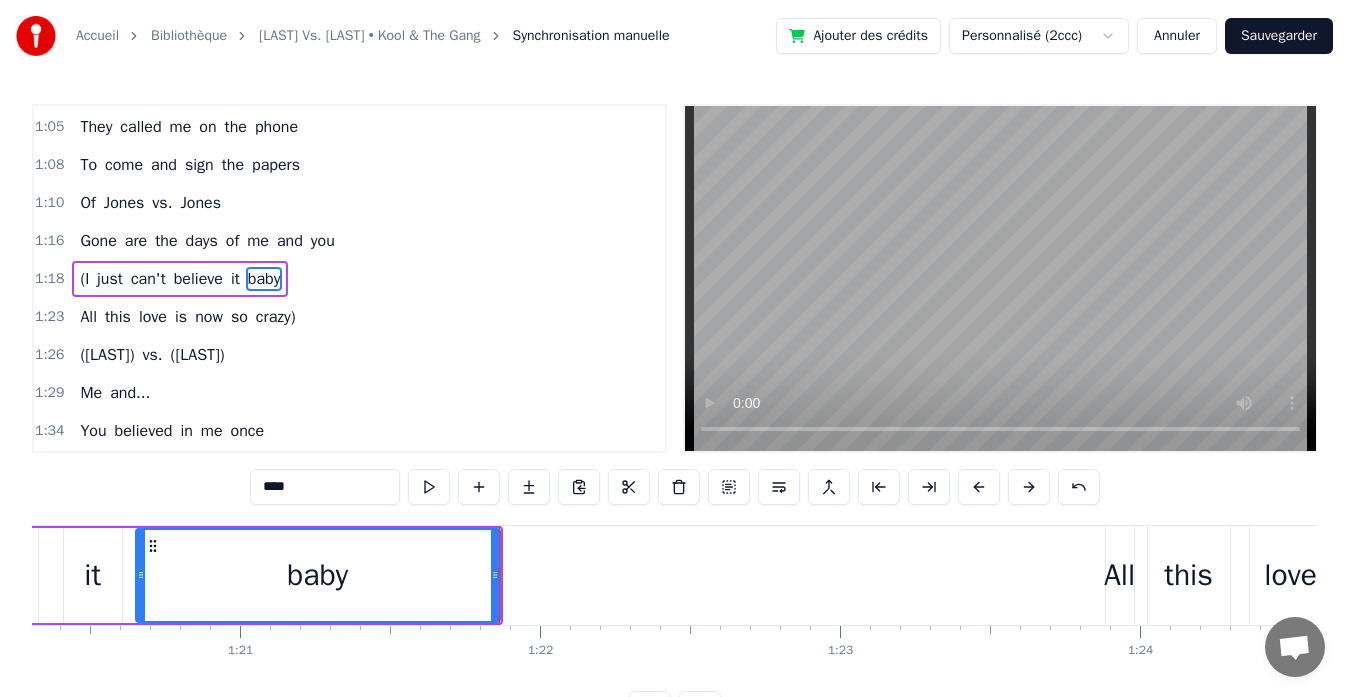 click at bounding box center [429, 487] 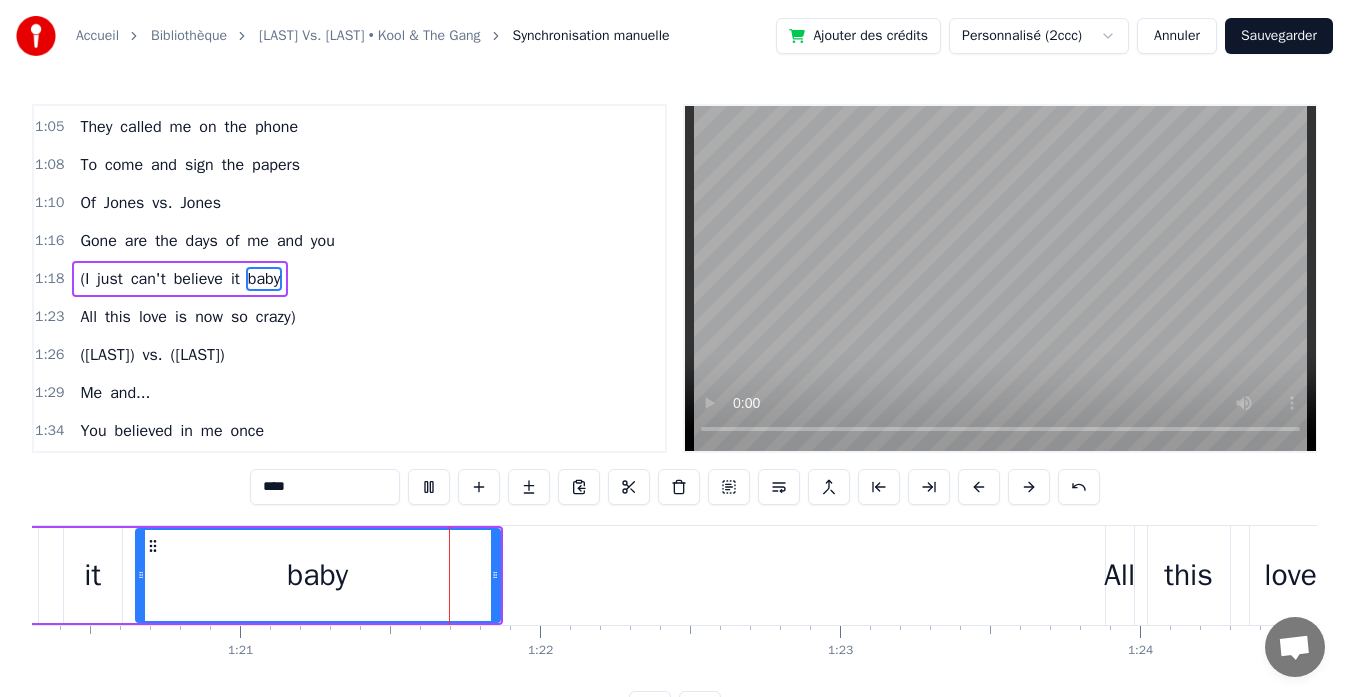 click at bounding box center [429, 487] 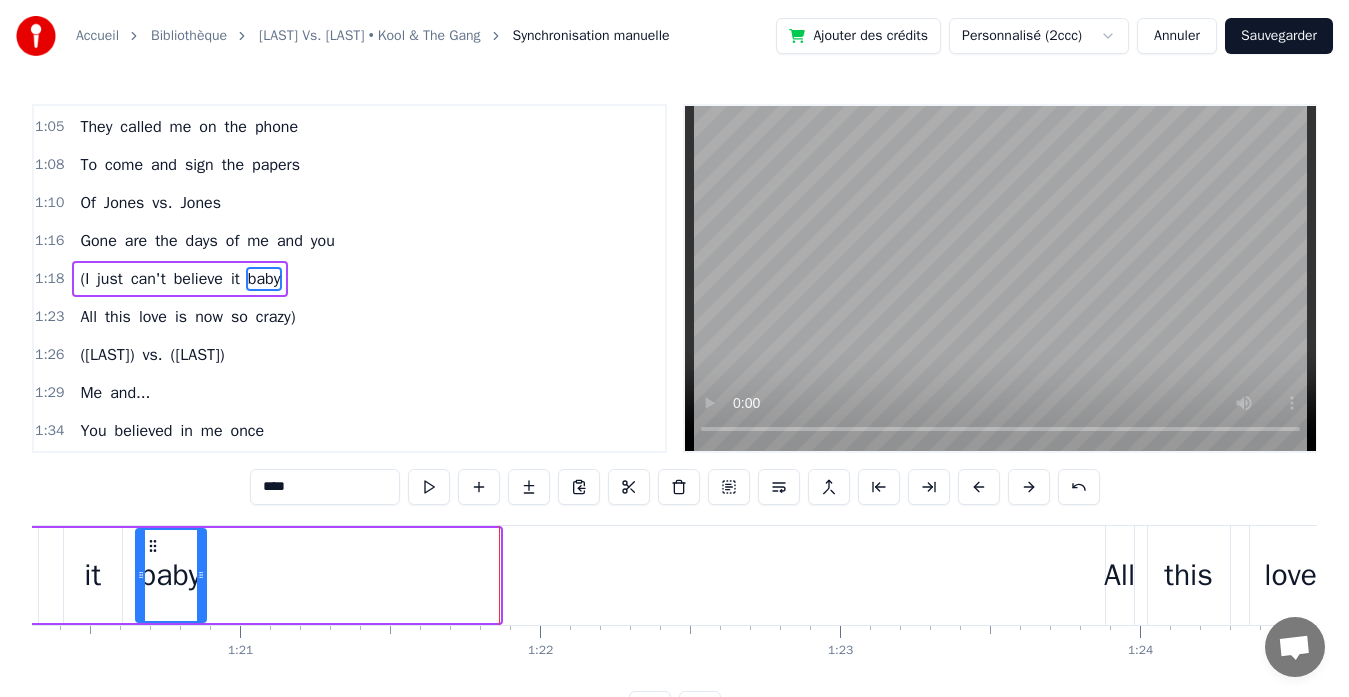 drag, startPoint x: 495, startPoint y: 577, endPoint x: 201, endPoint y: 585, distance: 294.10883 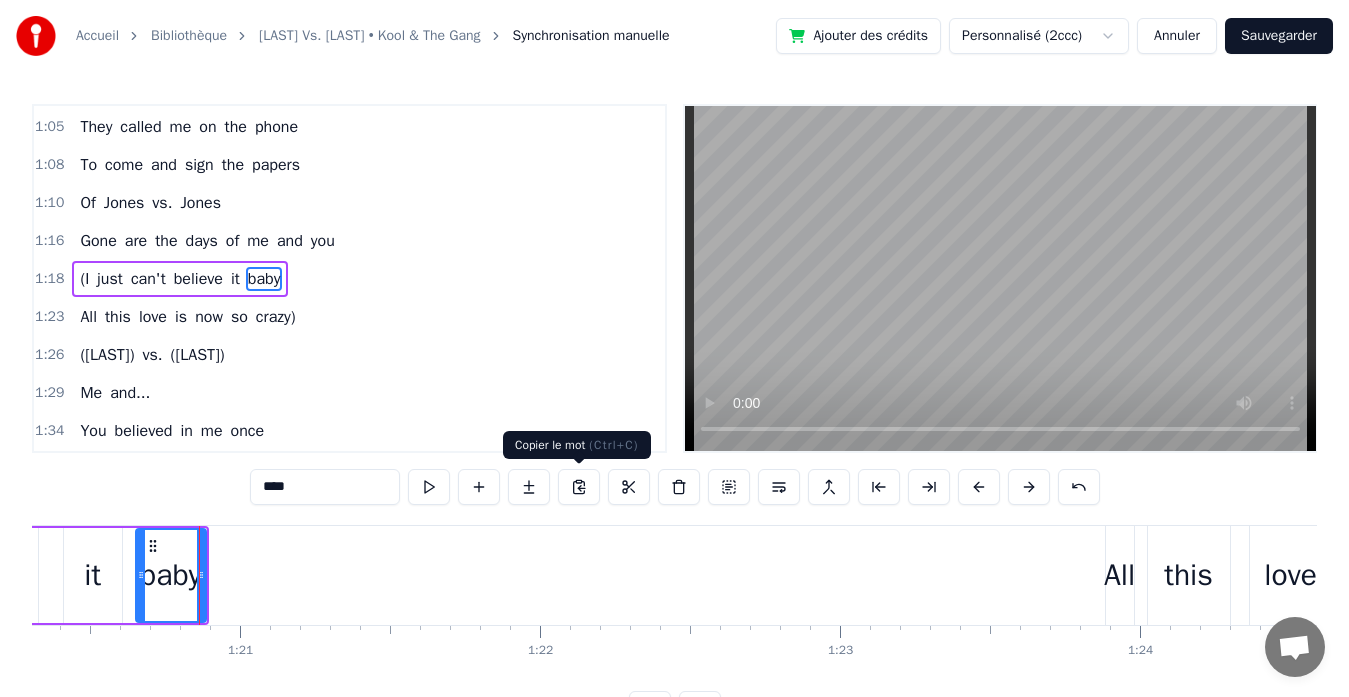 click at bounding box center (579, 487) 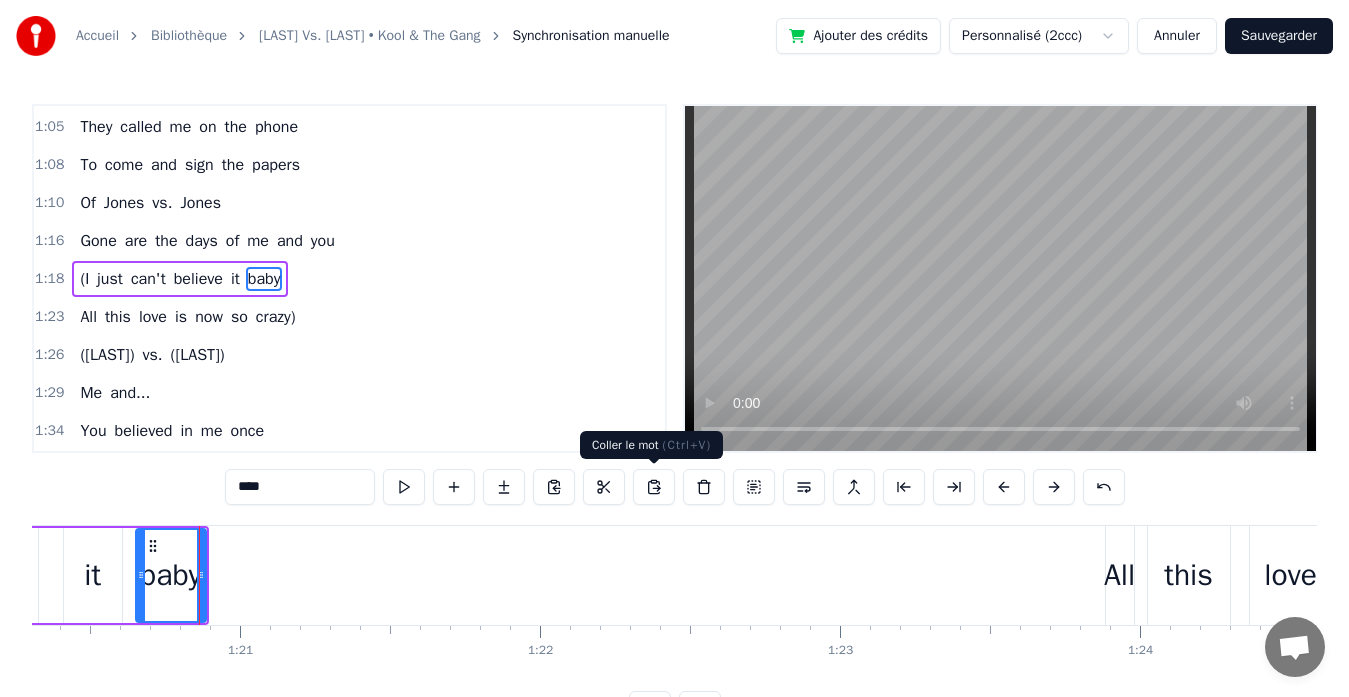 click at bounding box center (654, 487) 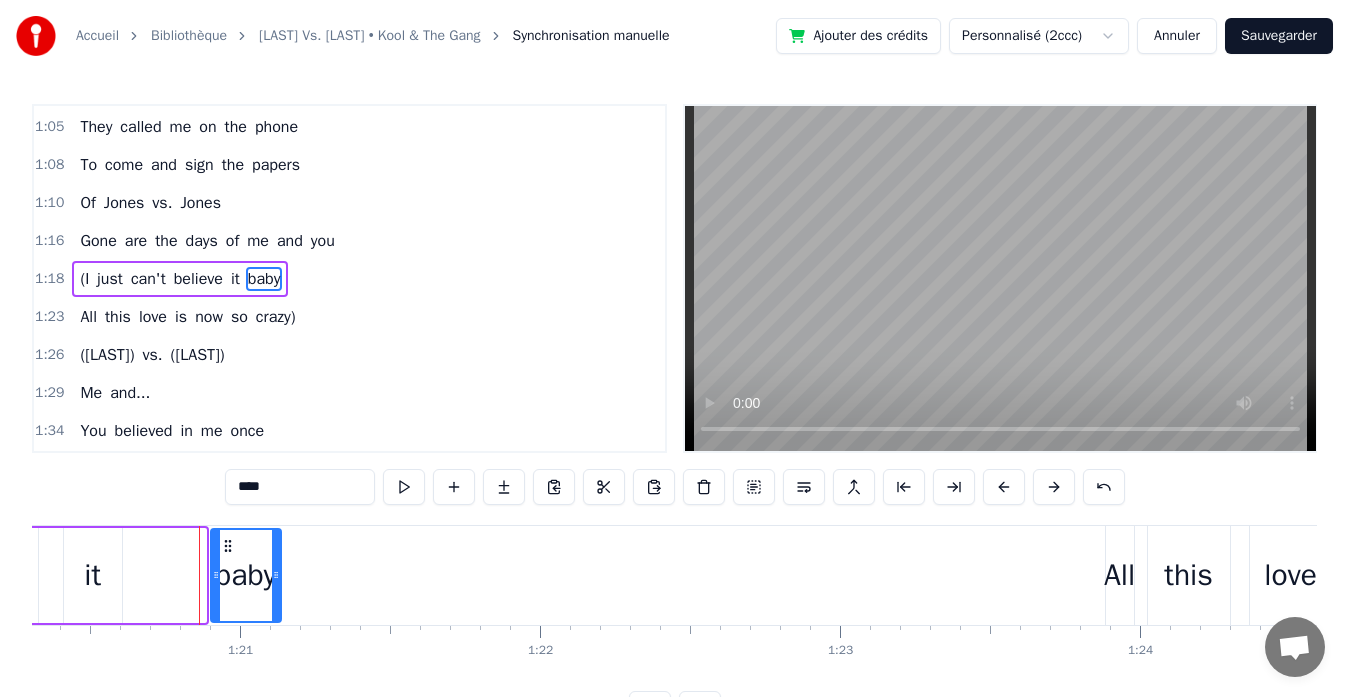 drag, startPoint x: 150, startPoint y: 546, endPoint x: 225, endPoint y: 551, distance: 75.16648 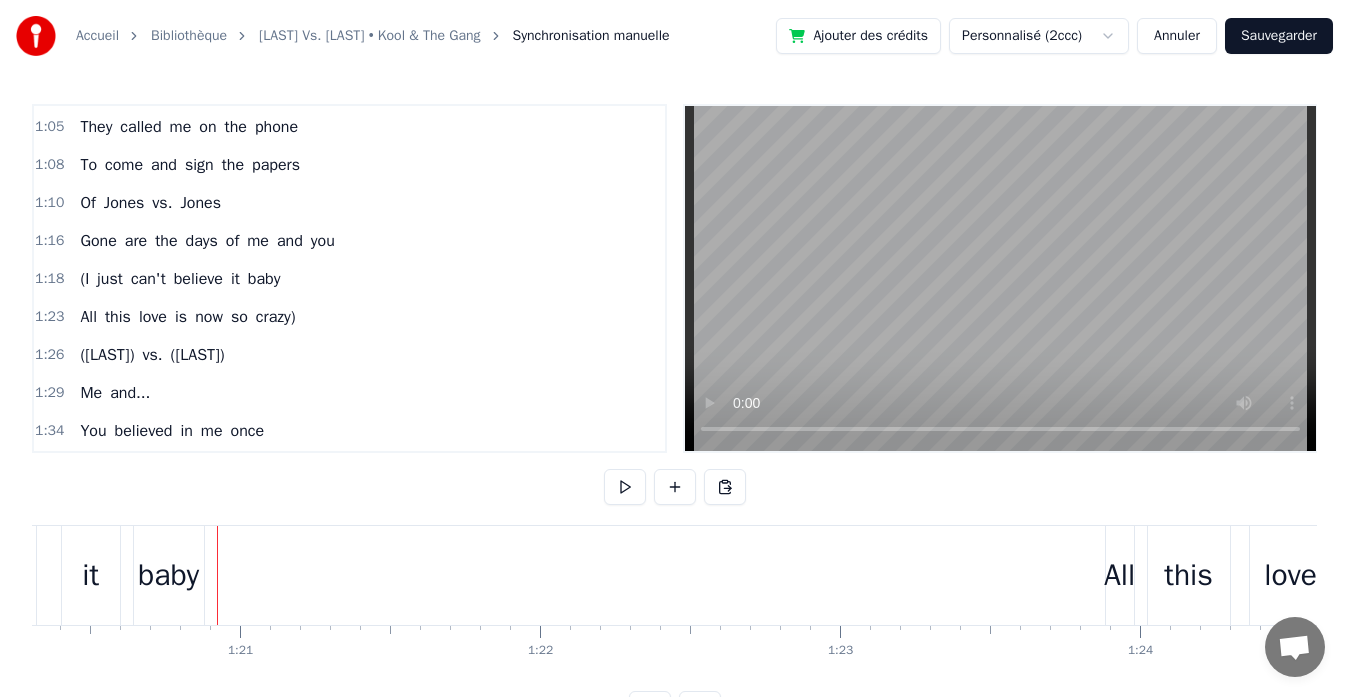 click on "baby" at bounding box center (168, 575) 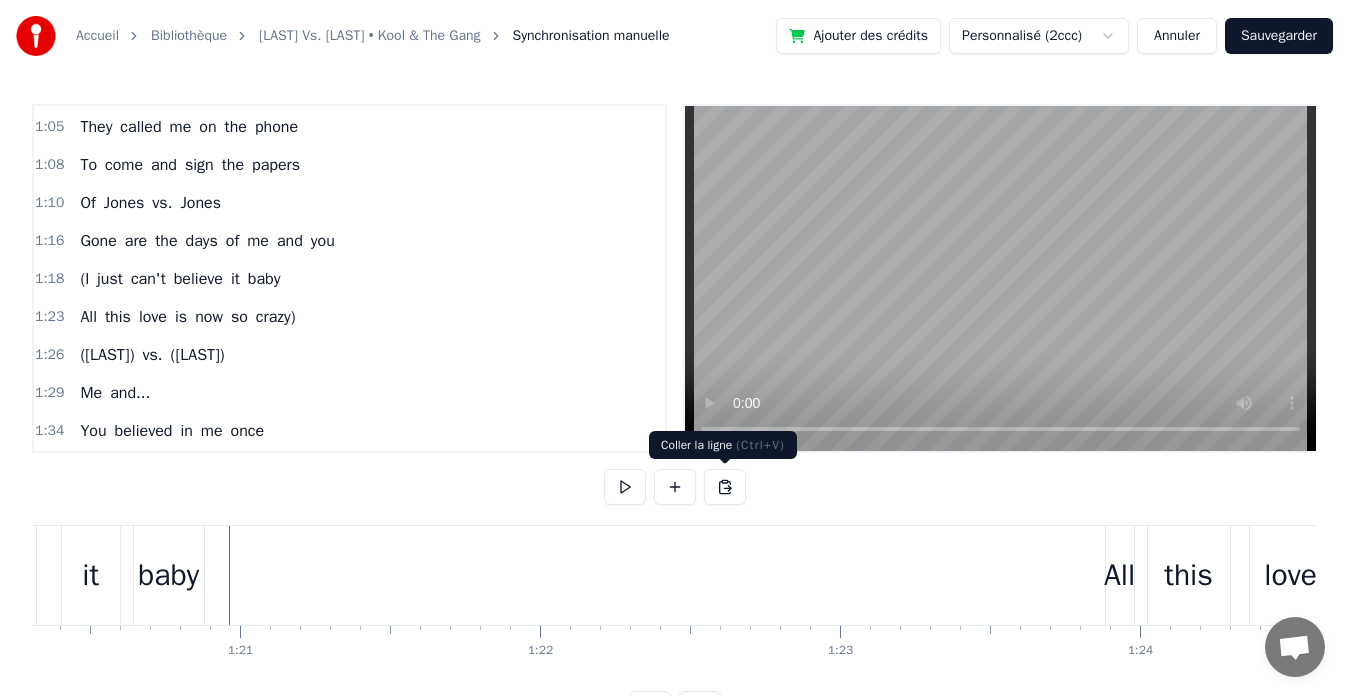 click at bounding box center (725, 487) 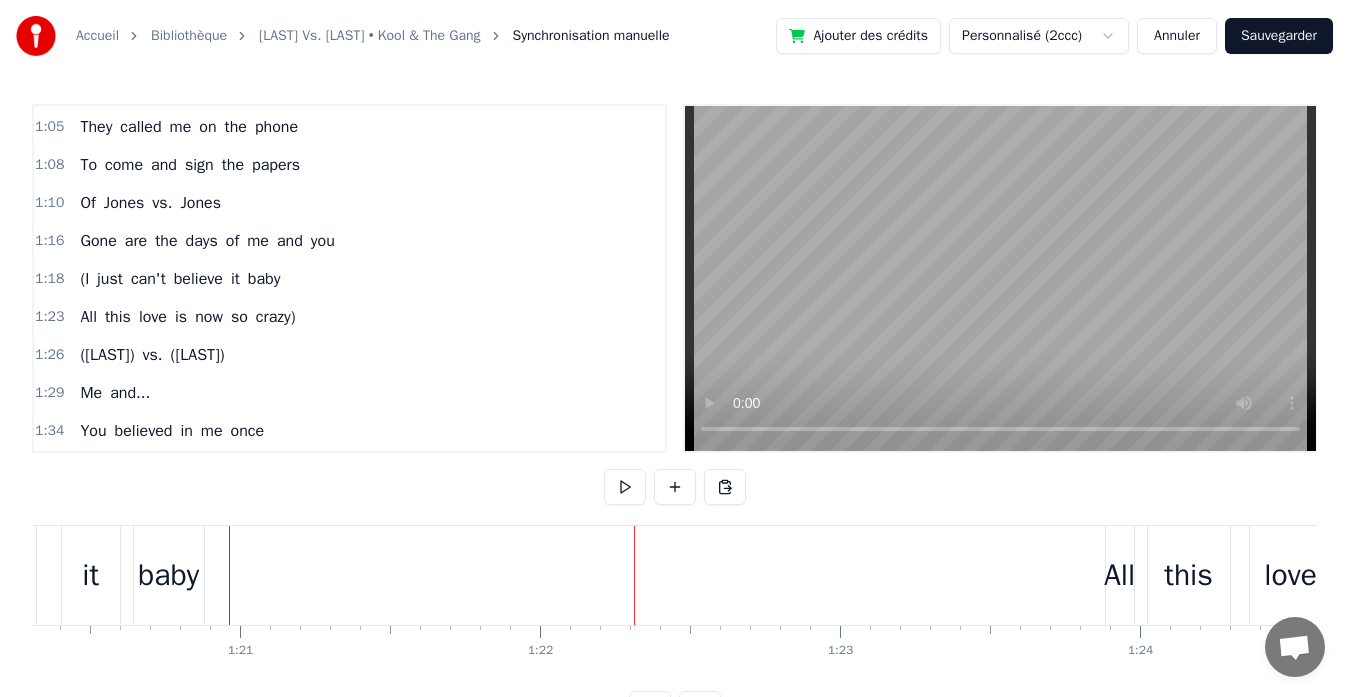 click on "baby" at bounding box center (168, 575) 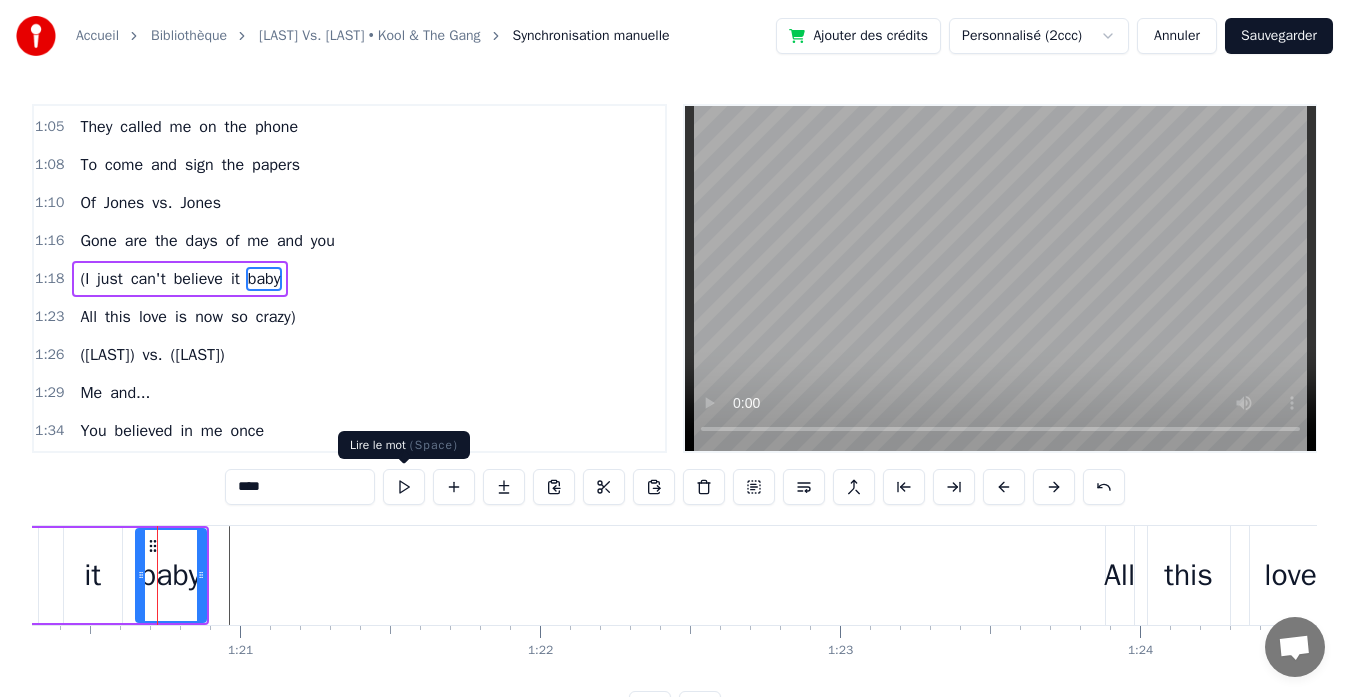 click at bounding box center (404, 487) 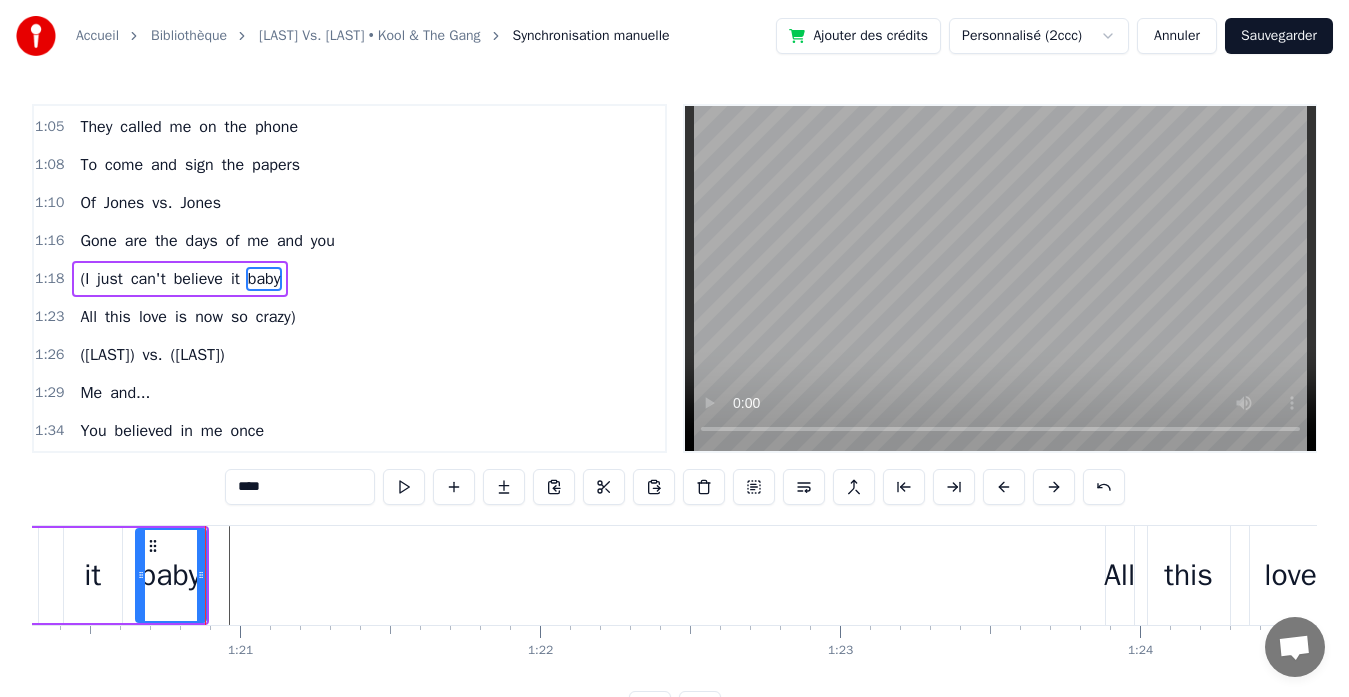 click at bounding box center (404, 487) 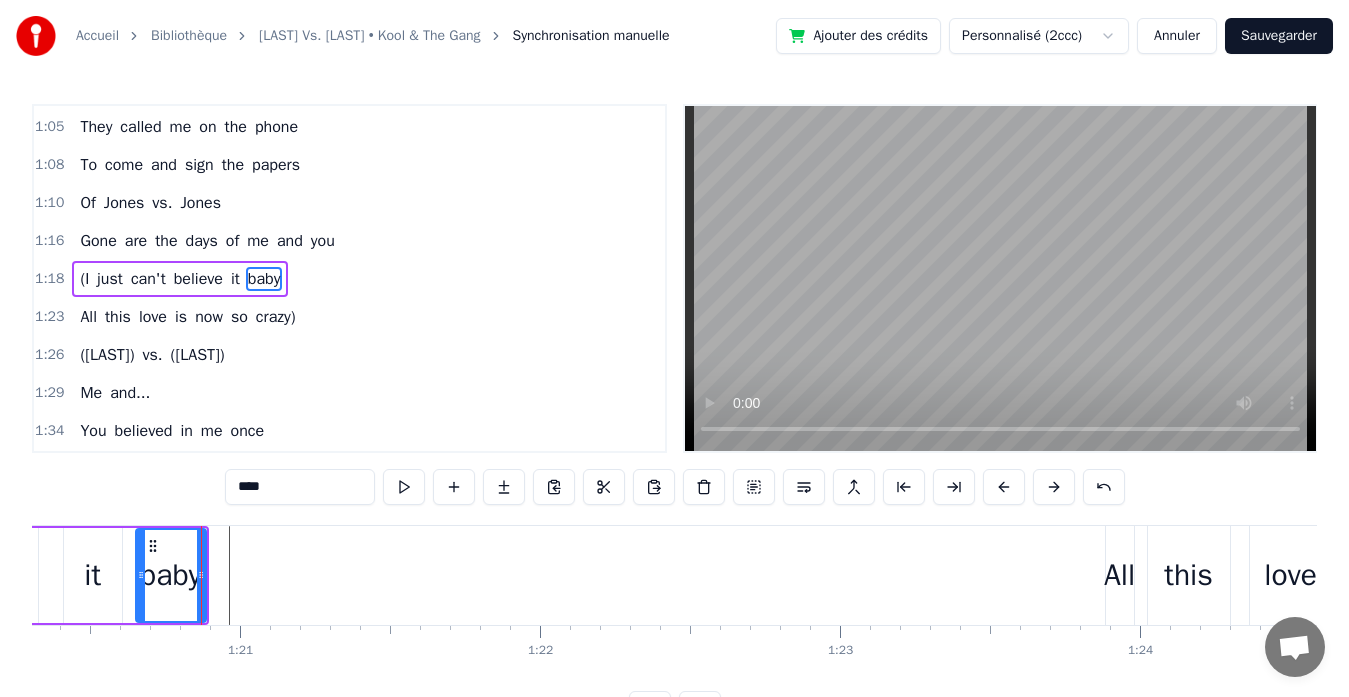click on "baby" at bounding box center [170, 575] 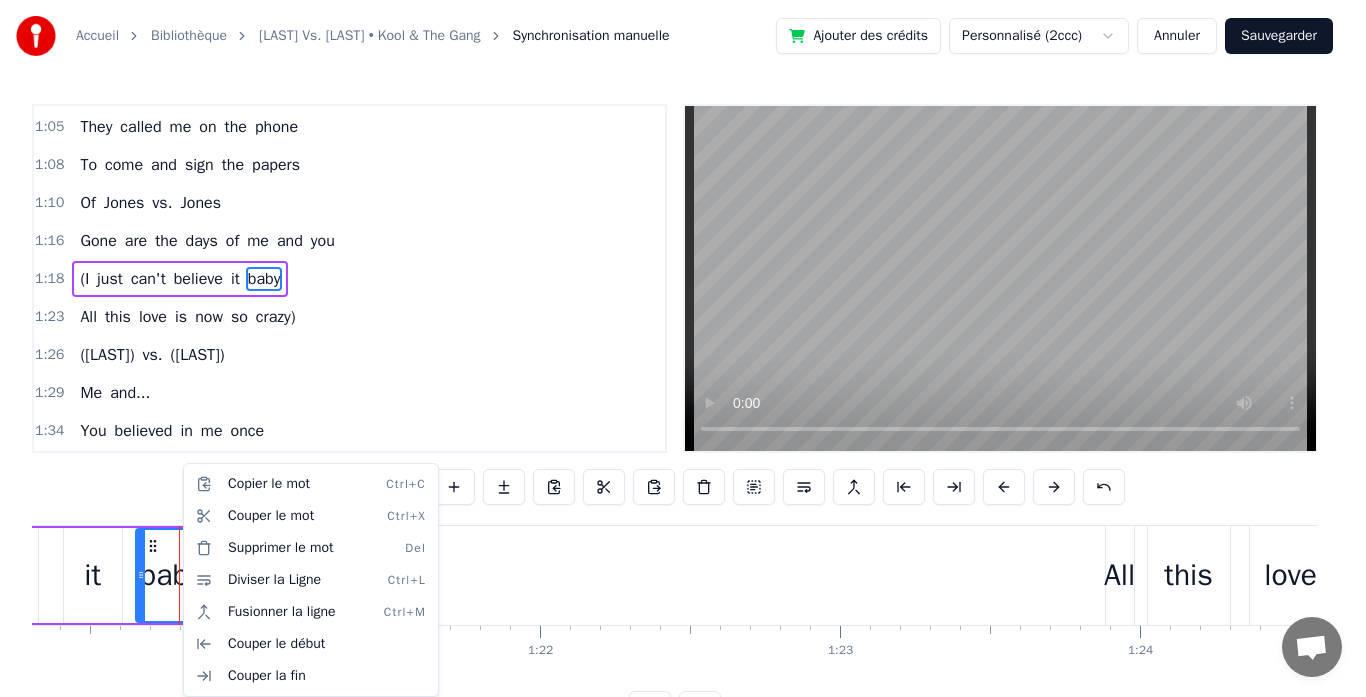 click on "Accueil Bibliothèque [LAST] Vs. [LAST] • Kool & The Gang Synchronisation manuelle Ajouter des crédits Personnalisé (2ccc) Annuler Sauvegarder 0:11 We don't feel like talking 0:13 There's nothing to be said 0:16 I guess it's just confusion 0:19 Rolling 'round our heads 0:21 Still, we know there's love here 0:24 We just can't work it out 0:26 The hardest part of all, babe 0:29 Is breaking up and out 0:31 So here's where we let go 0:36 So here's where we step out 0:42 The hardest part of all, babe 0:47 Is breaking up and out 0:58 We had a love so strong 1:00 Tell me, where did we go wrong? 1:02 Cause I received a notice 1:05 They called me on the phone 1:08 To come and sign the papers 1:10 Of [LAST] vs. [LAST] 1:16 Gone are the days of me and you 1:18 (I just can't believe it baby 1:23 All this love is now so crazy) 1:26 ([LAST] vs. [LAST]) 1:29 Me and... 1:34 You believed in me once 1:36 Girl, I believed in you 1:39 Man and woman 1:41 Love's so beautiful 1:44 Still we know there's love here 1:46 We just can't I" at bounding box center (683, 379) 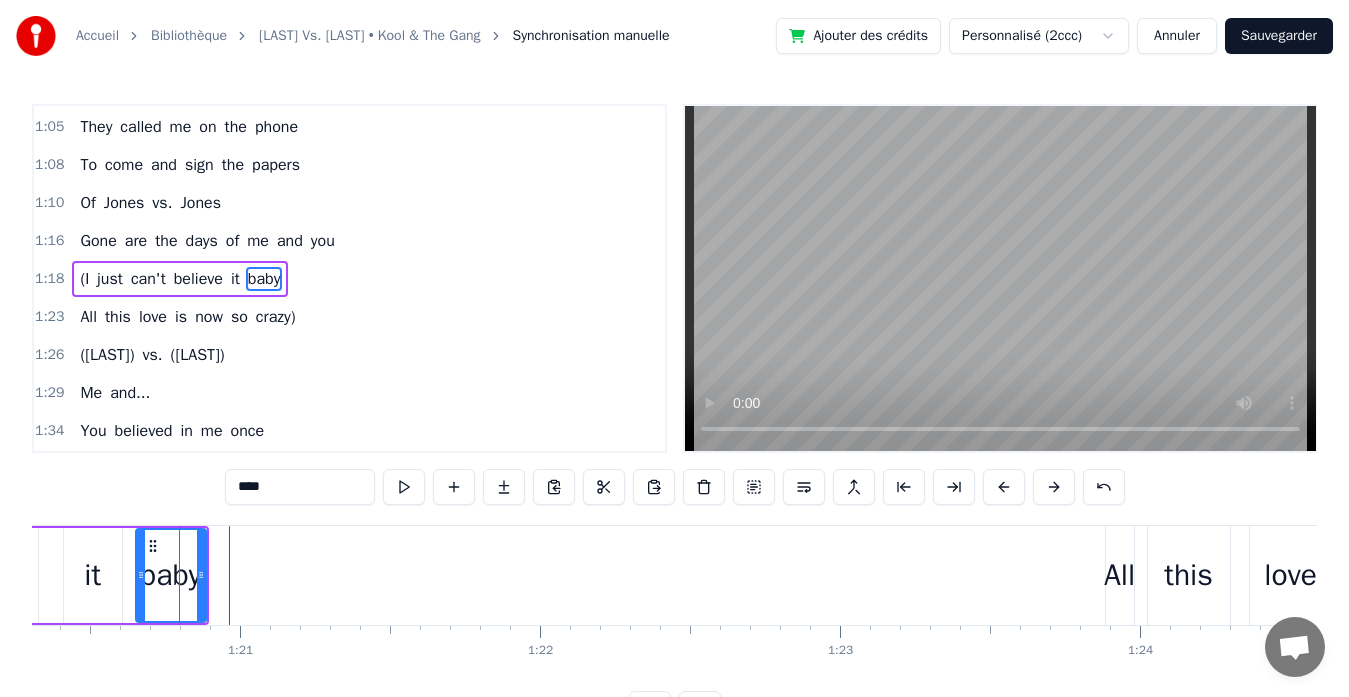 click at bounding box center [504, 487] 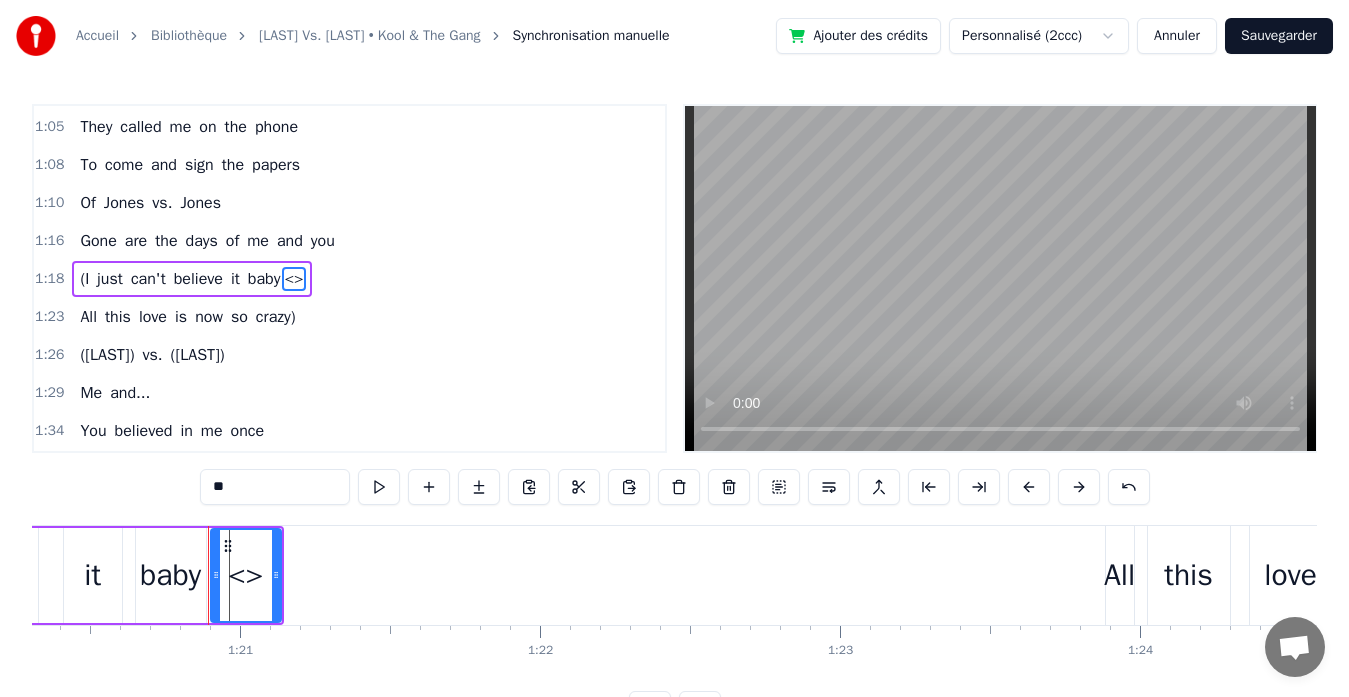 click on "<>" at bounding box center (246, 575) 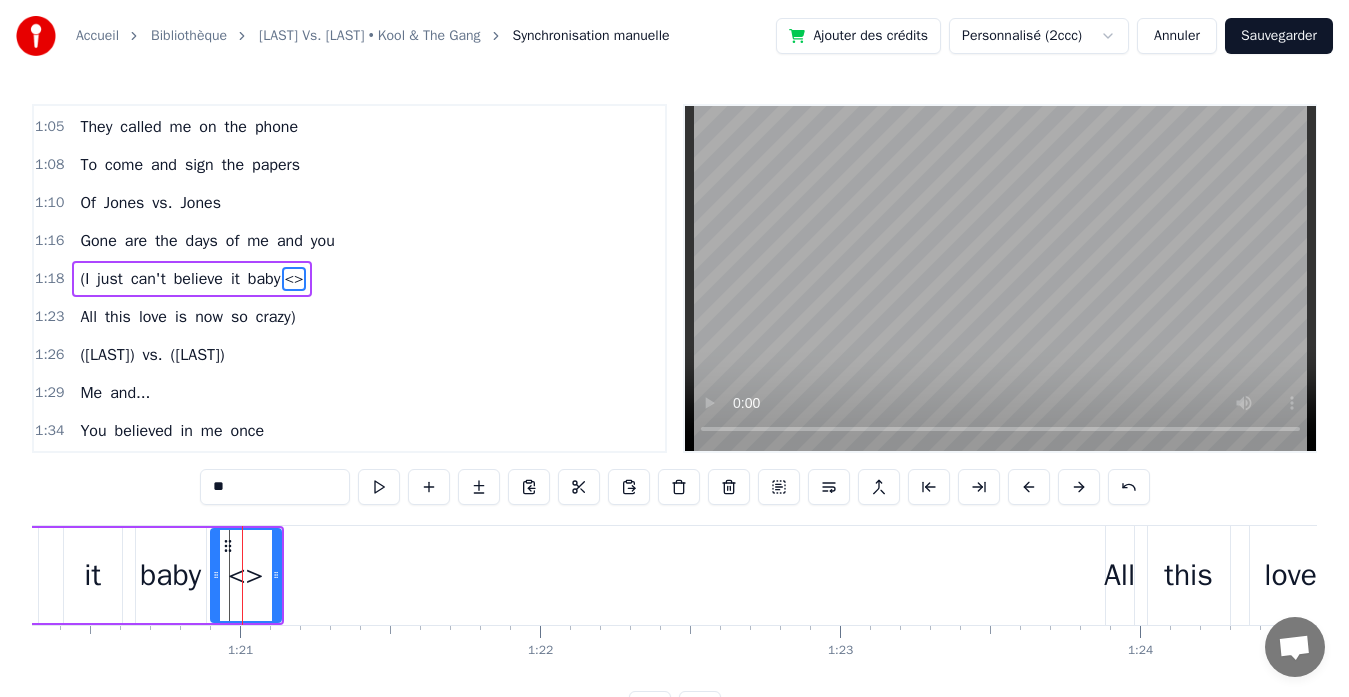 click at bounding box center (679, 487) 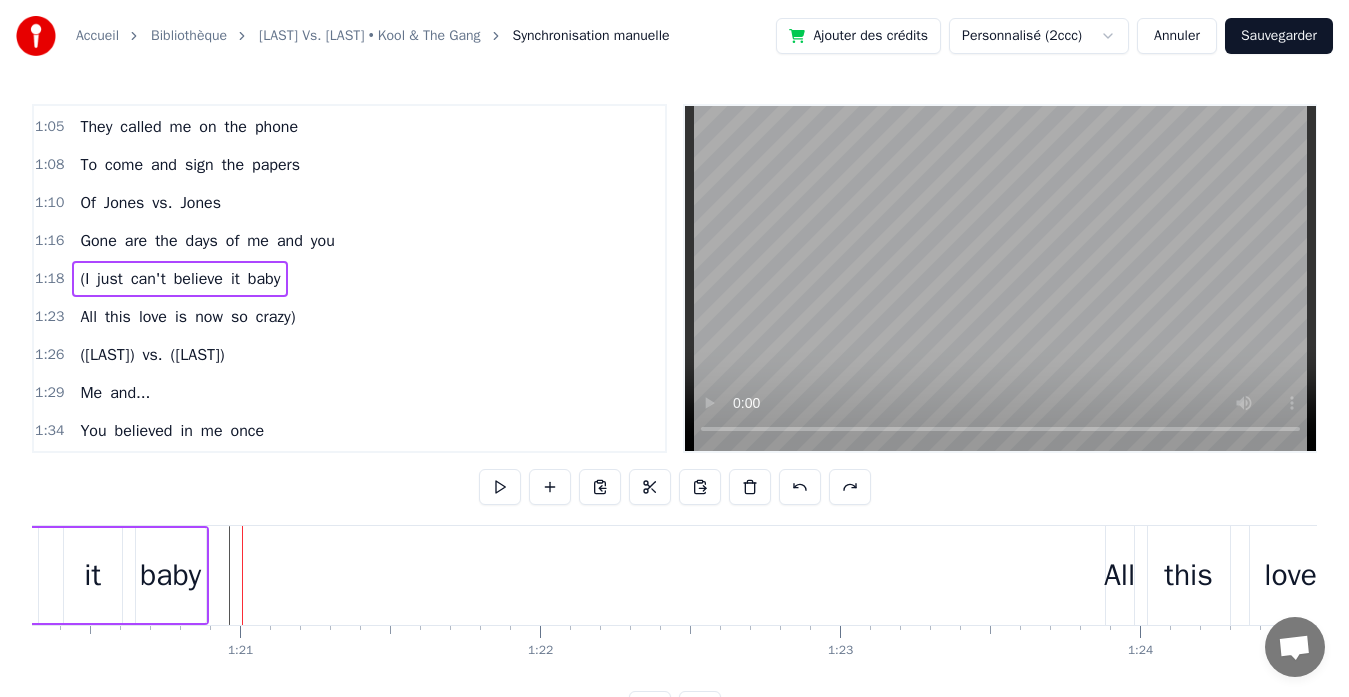 click on "baby" at bounding box center [171, 575] 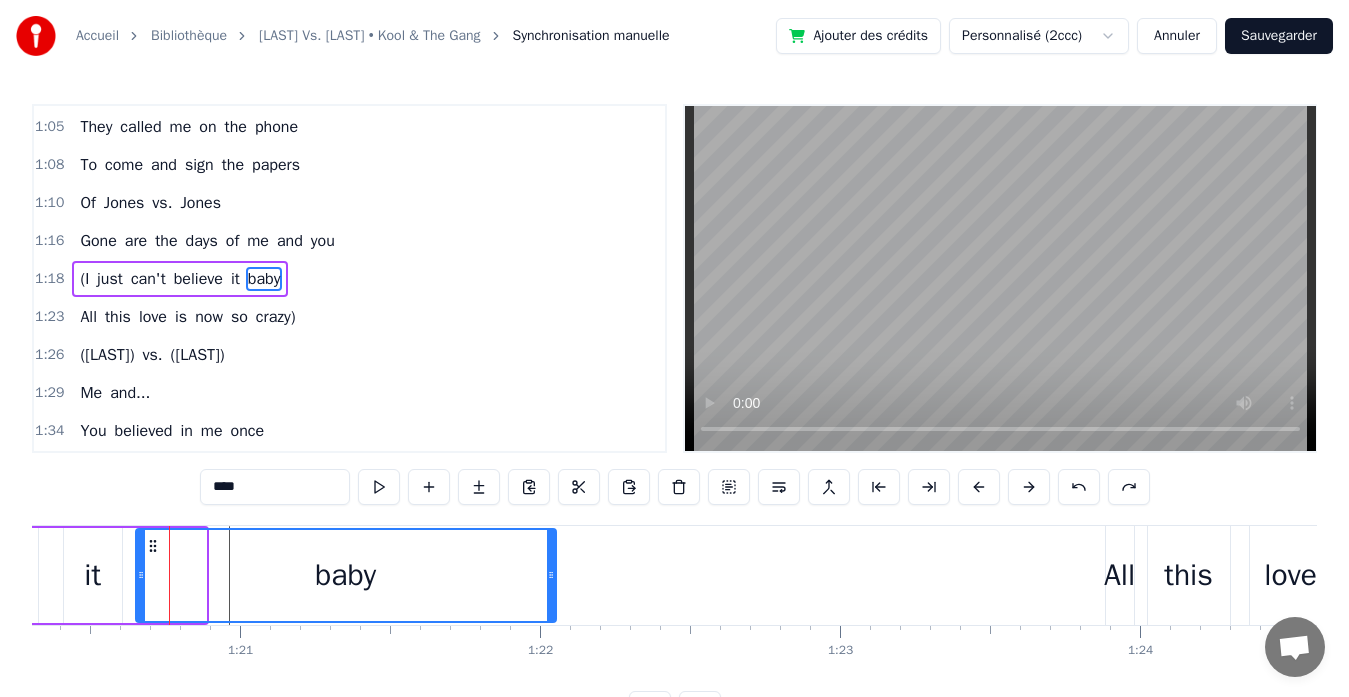 drag, startPoint x: 200, startPoint y: 568, endPoint x: 550, endPoint y: 533, distance: 351.74564 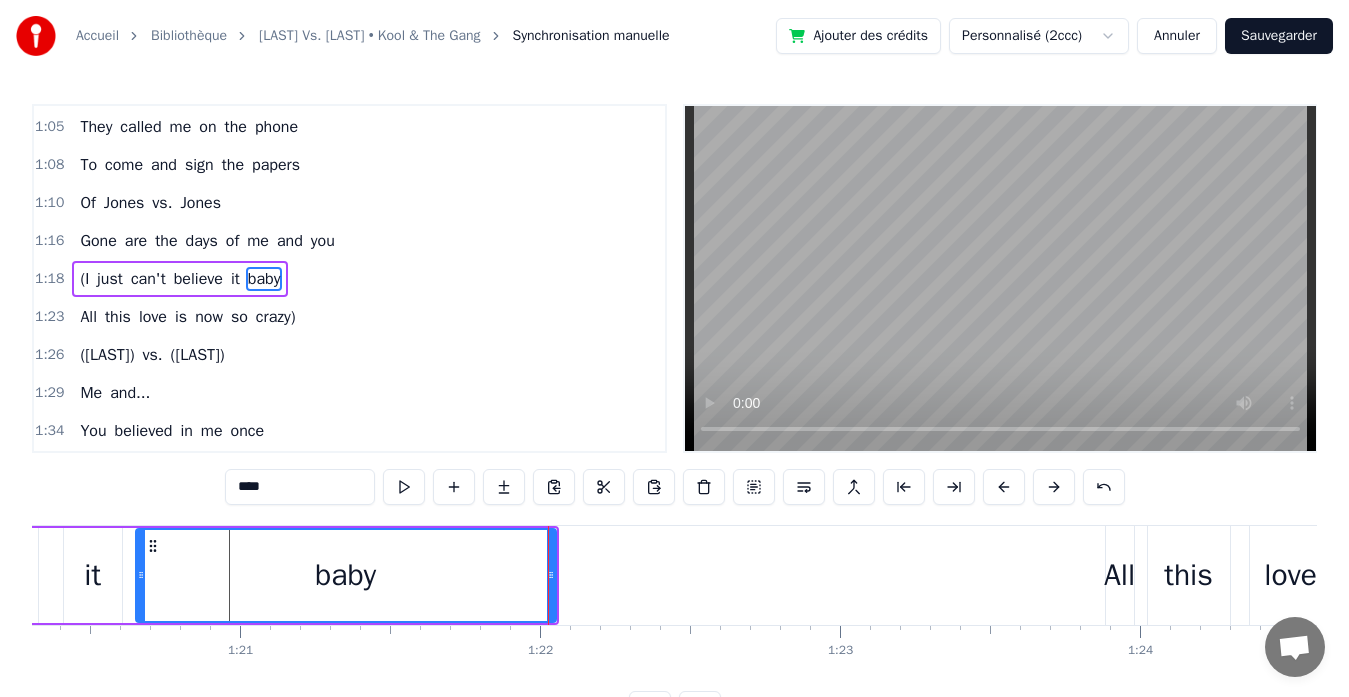 click on "baby" at bounding box center [346, 575] 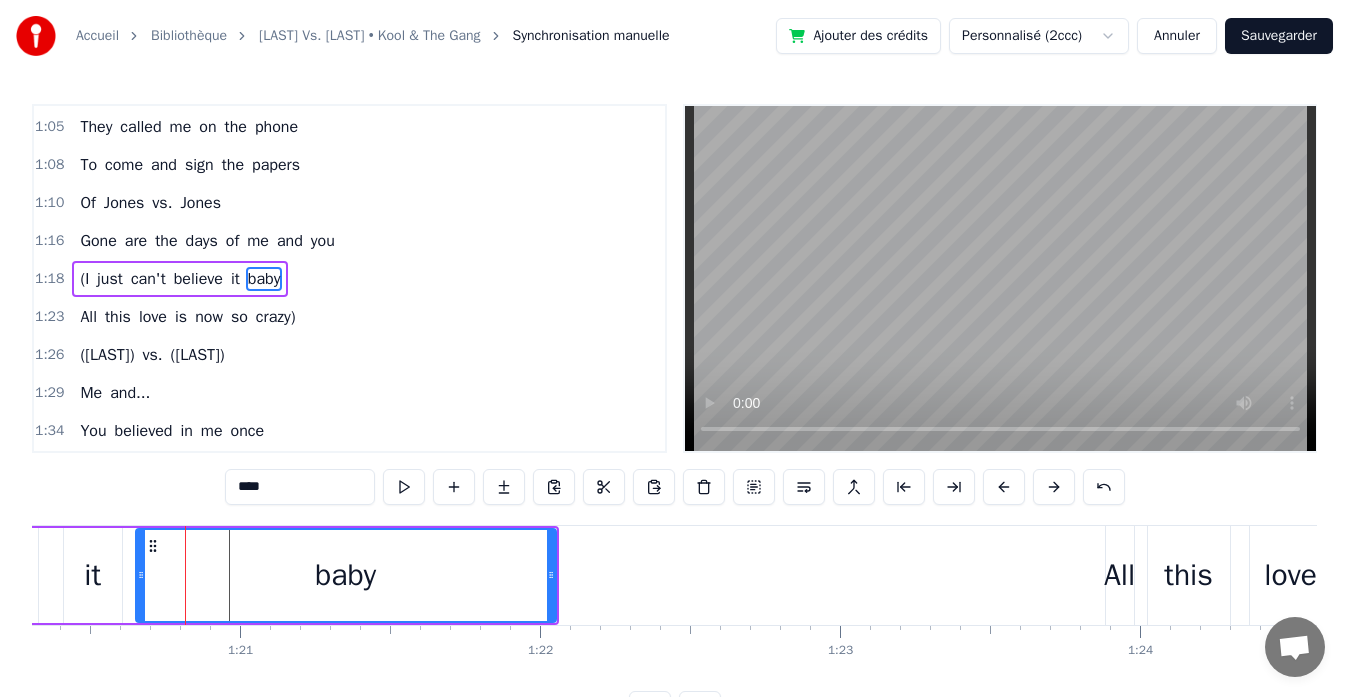 drag, startPoint x: 187, startPoint y: 568, endPoint x: 216, endPoint y: 580, distance: 31.38471 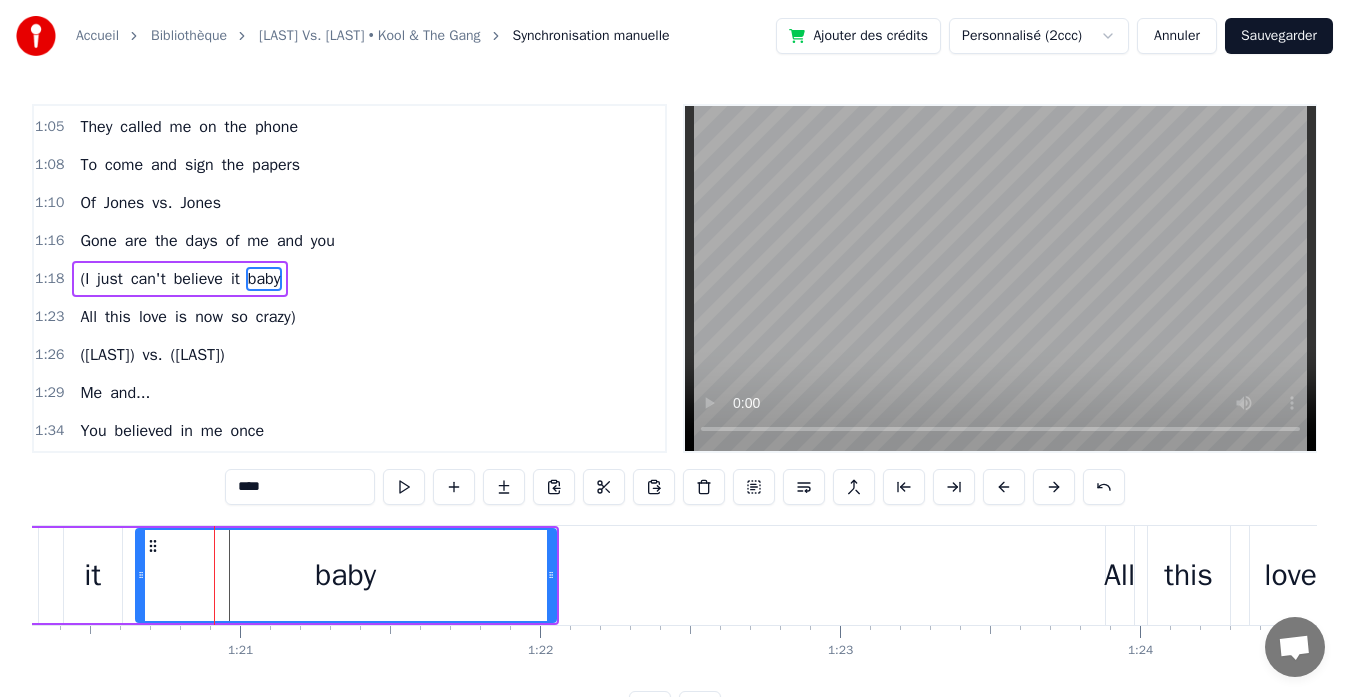 click on "baby" at bounding box center [346, 575] 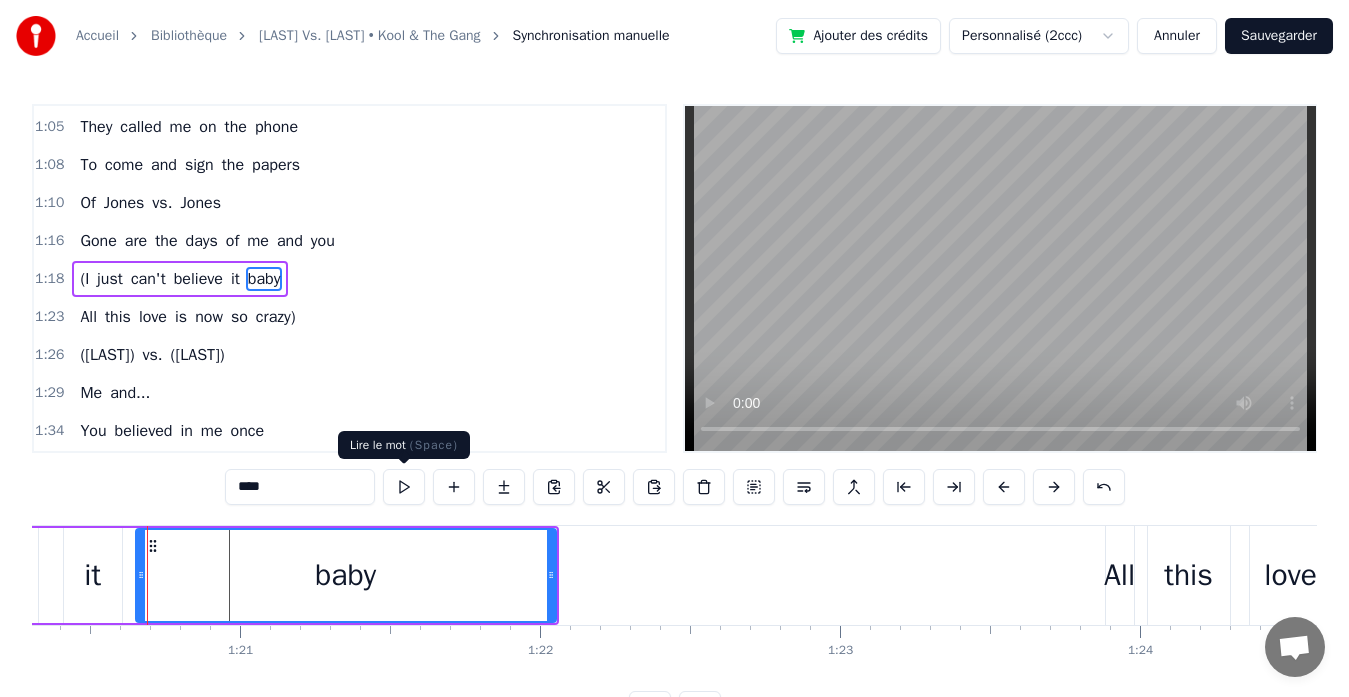 click at bounding box center (404, 487) 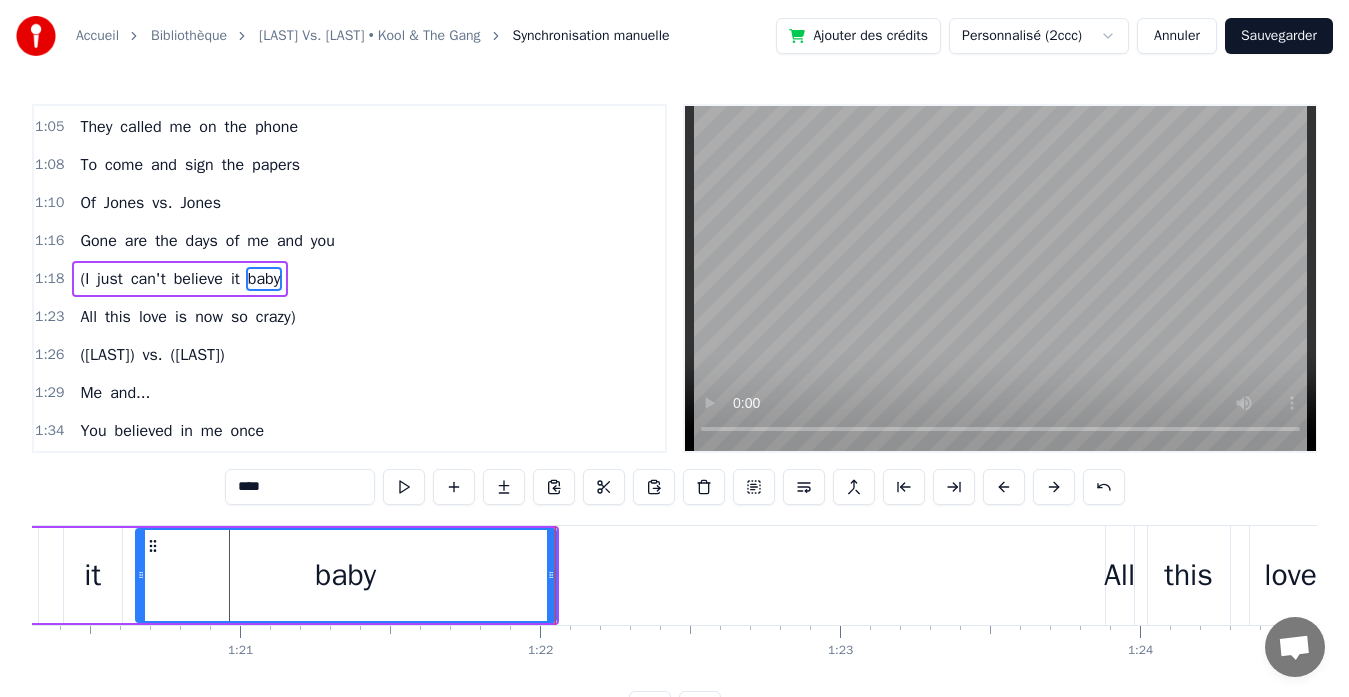 click at bounding box center (404, 487) 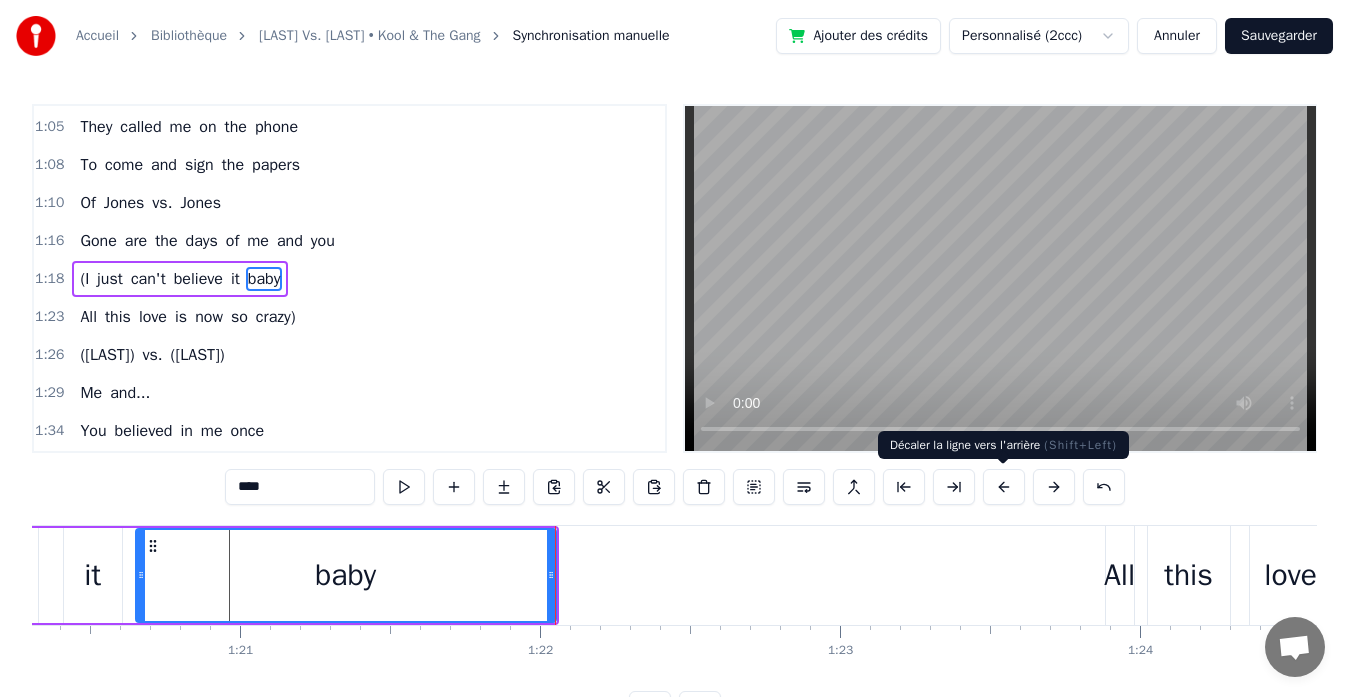 click at bounding box center (1004, 487) 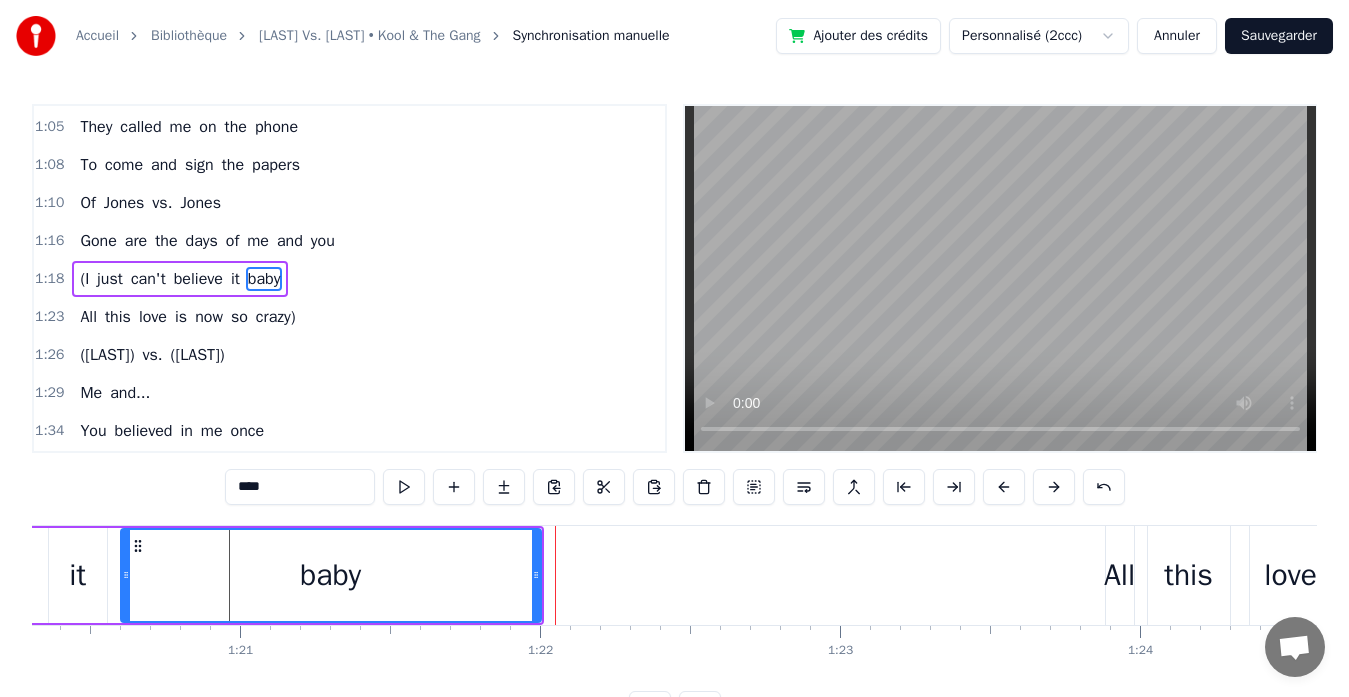 click at bounding box center [1004, 487] 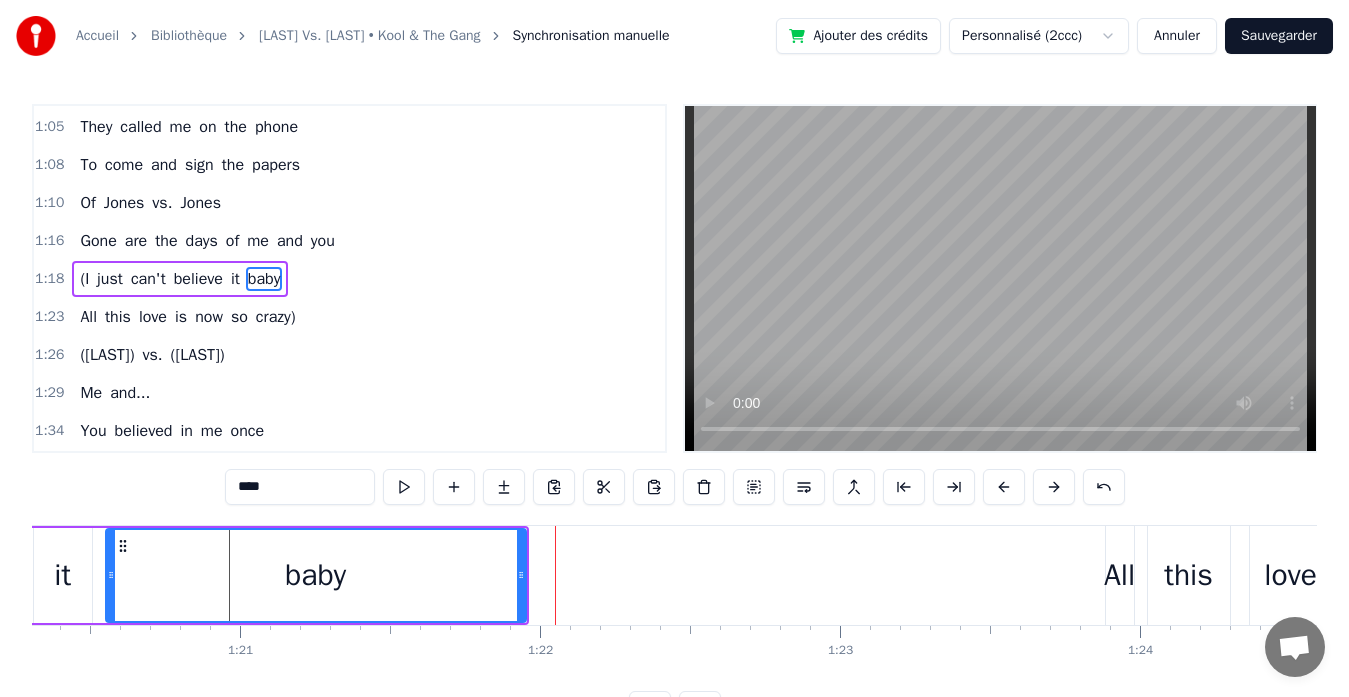 click at bounding box center (1004, 487) 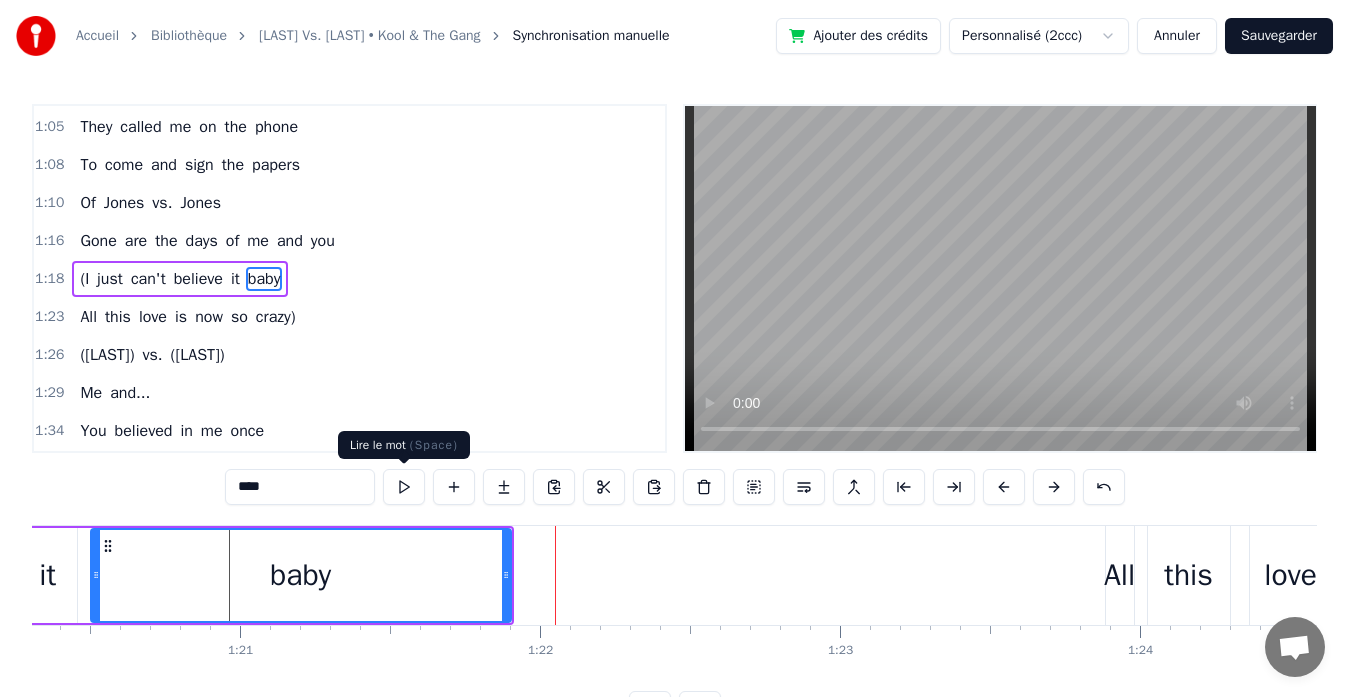 click at bounding box center (404, 487) 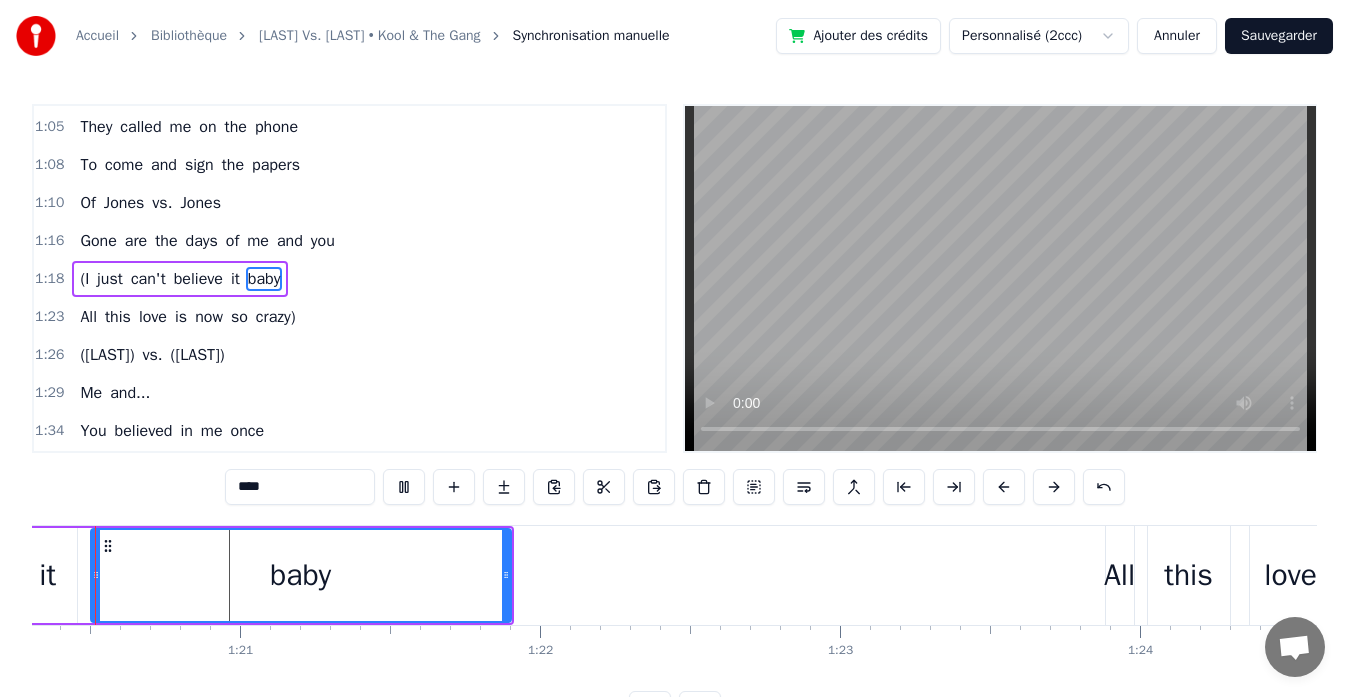 scroll, scrollTop: 0, scrollLeft: 24047, axis: horizontal 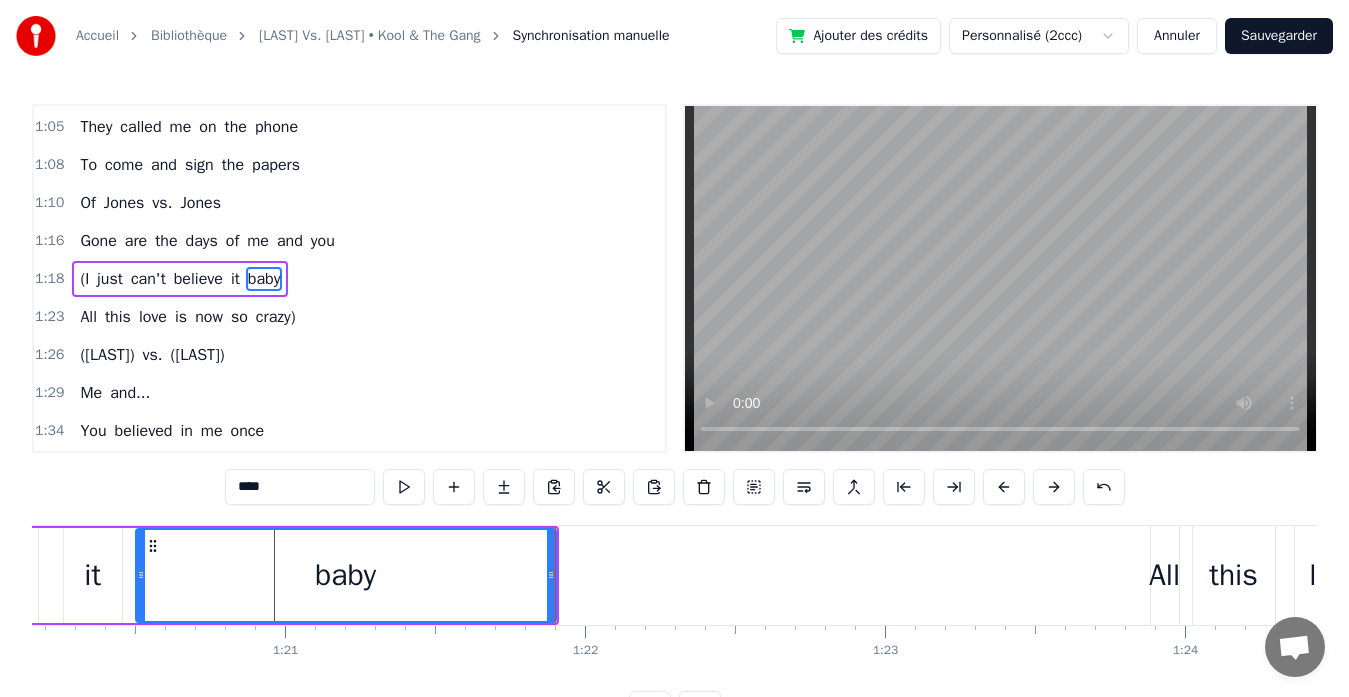 click at bounding box center [404, 487] 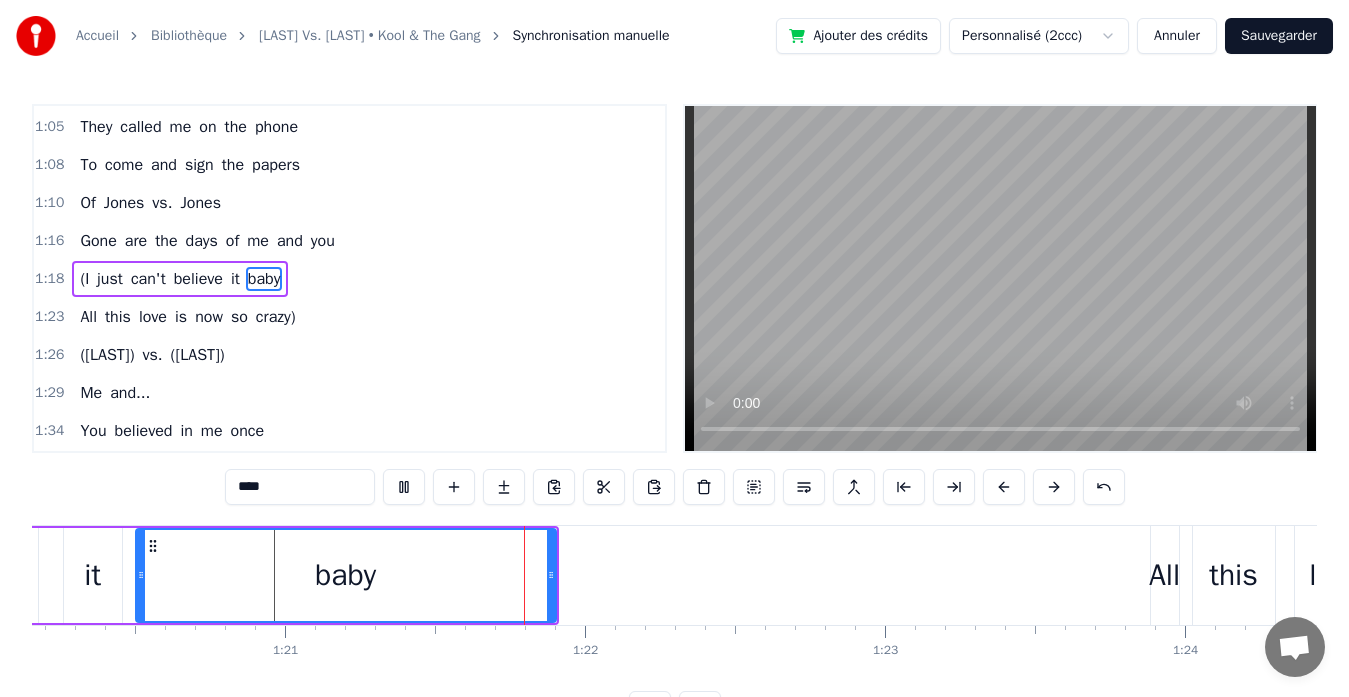 click at bounding box center (404, 487) 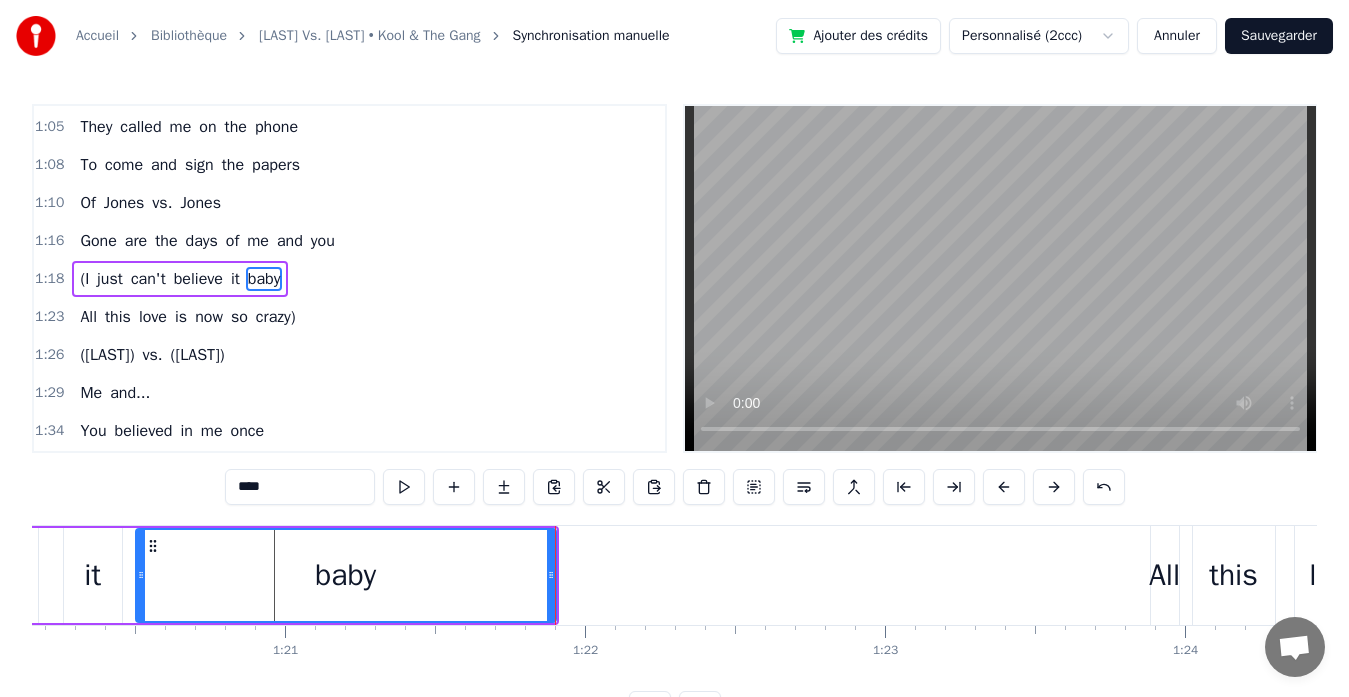 type 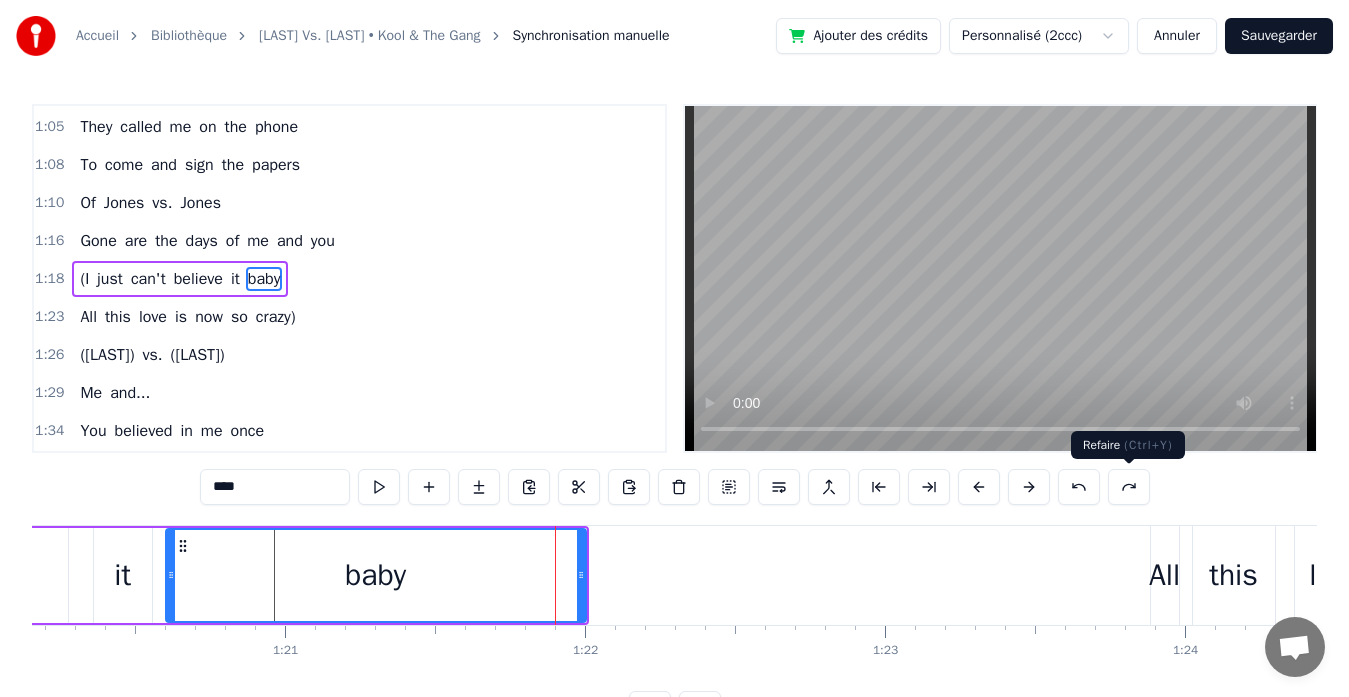 click at bounding box center (1129, 487) 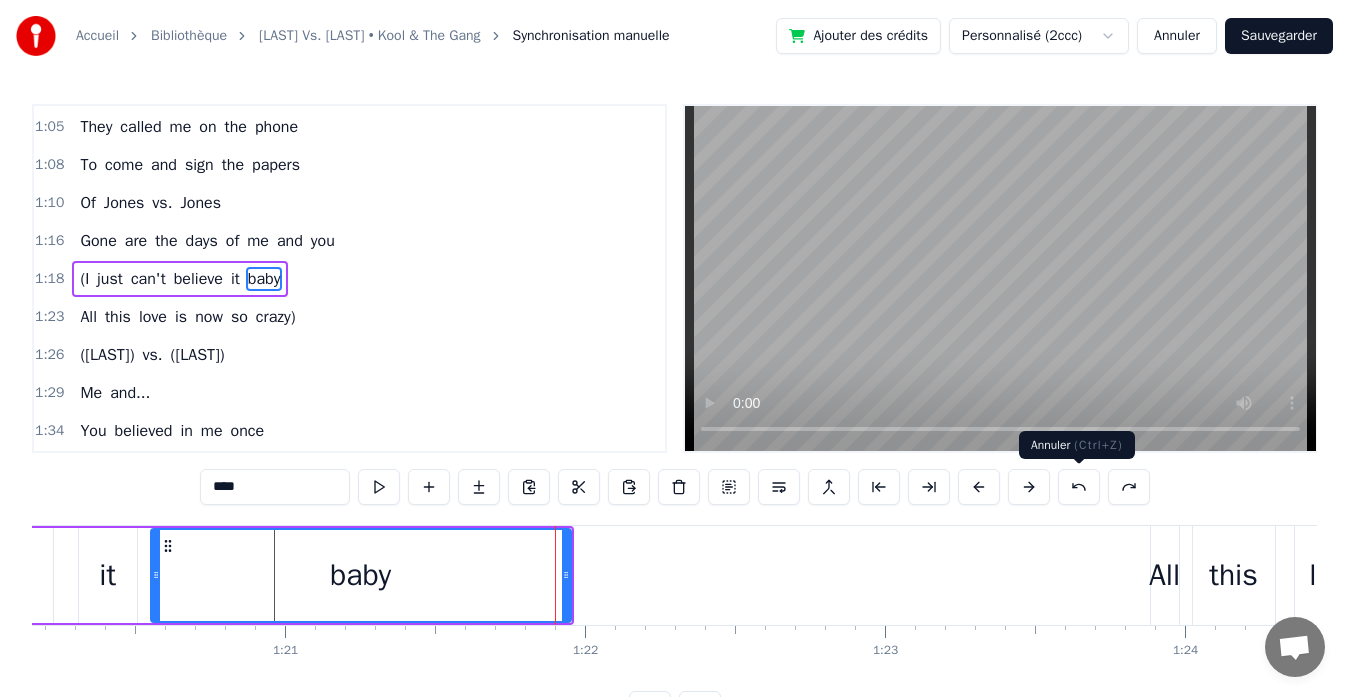 click at bounding box center (1079, 487) 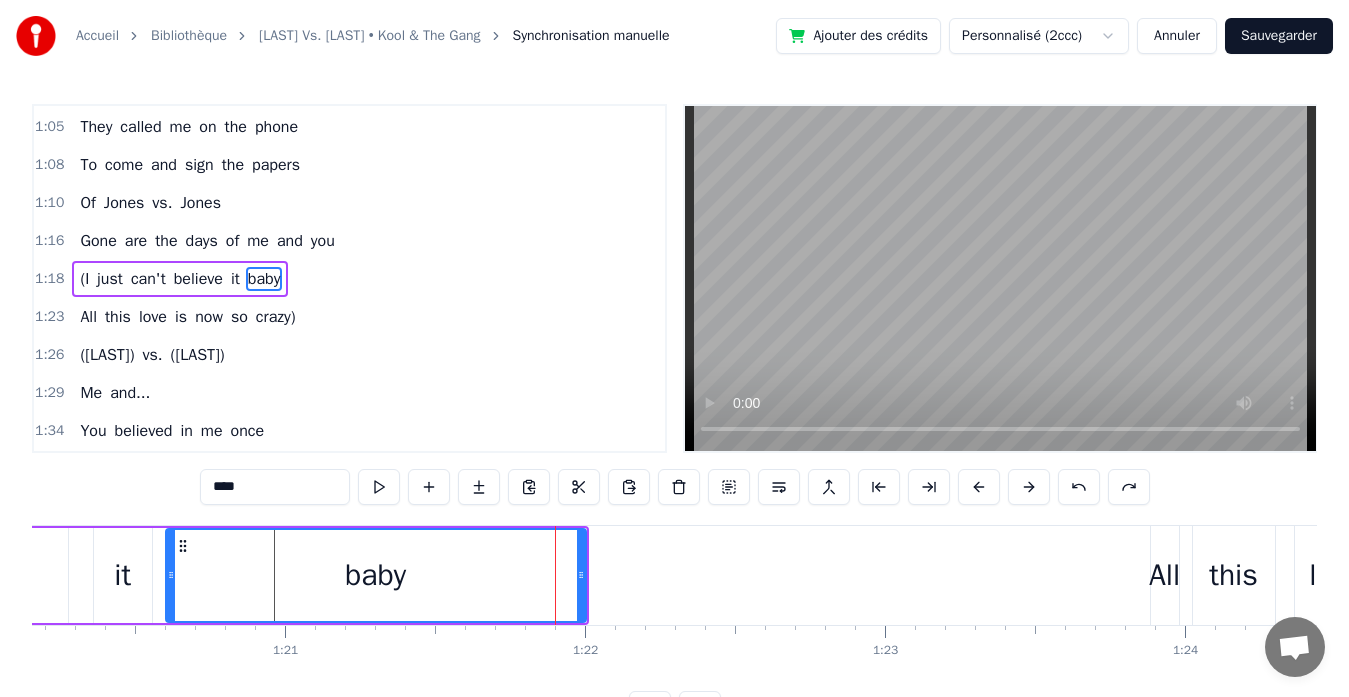 click on "****" at bounding box center (275, 487) 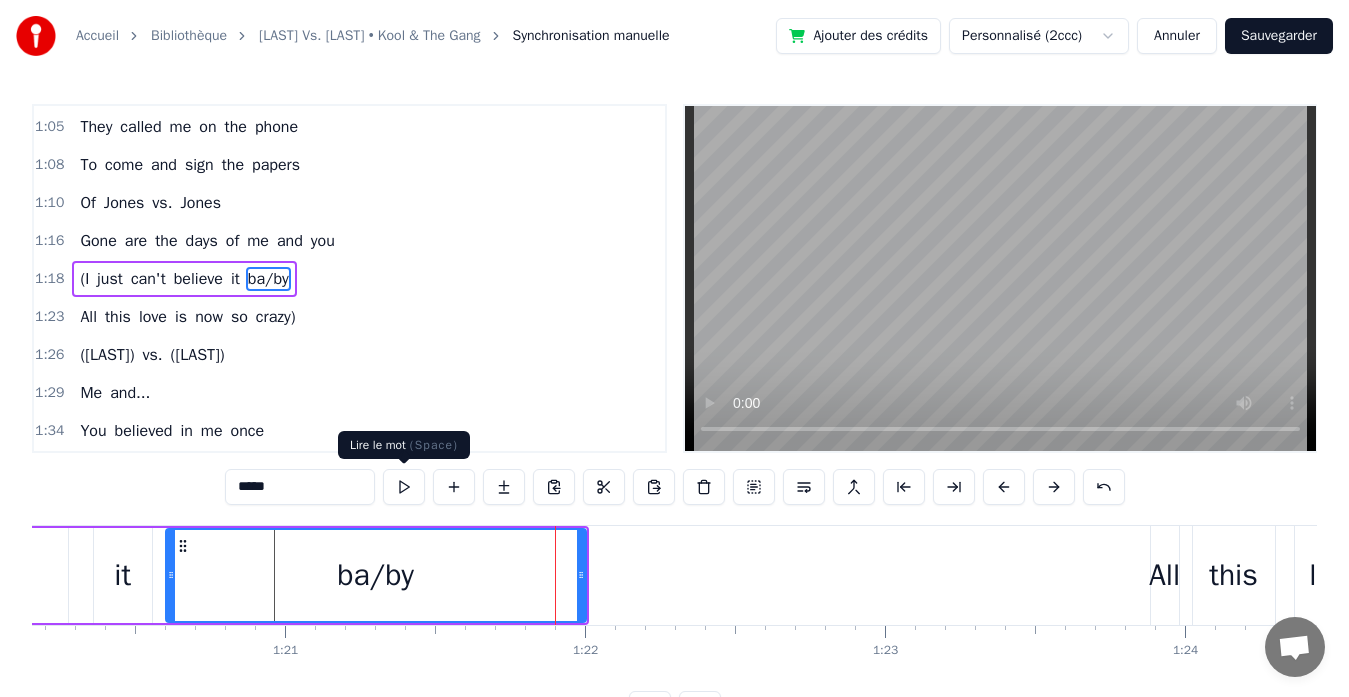 click at bounding box center [404, 487] 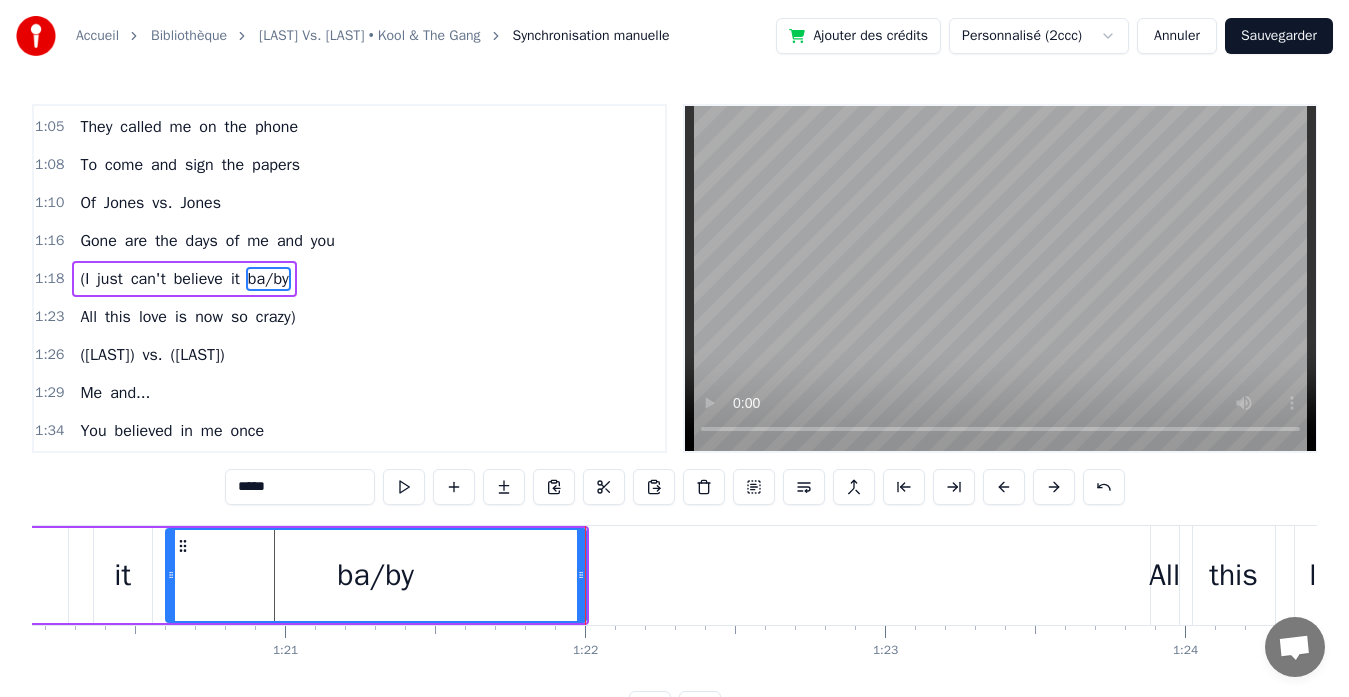 click at bounding box center (404, 487) 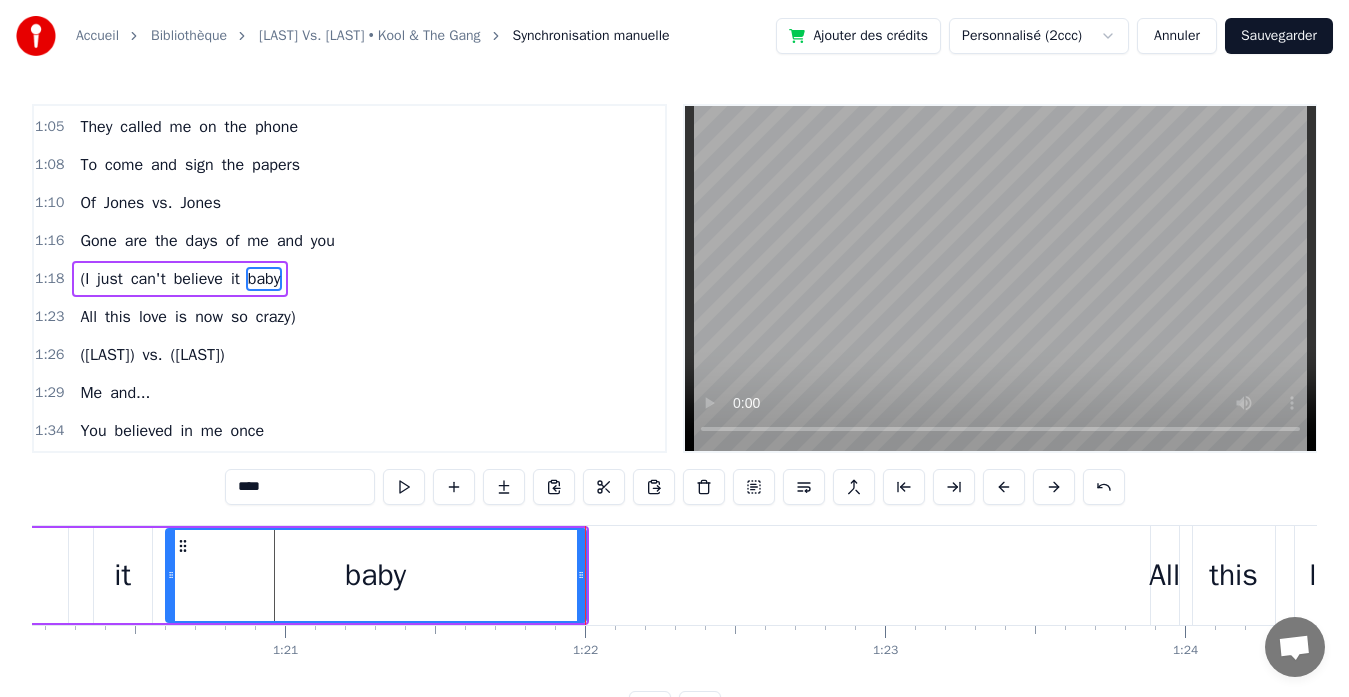 click at bounding box center (581, 575) 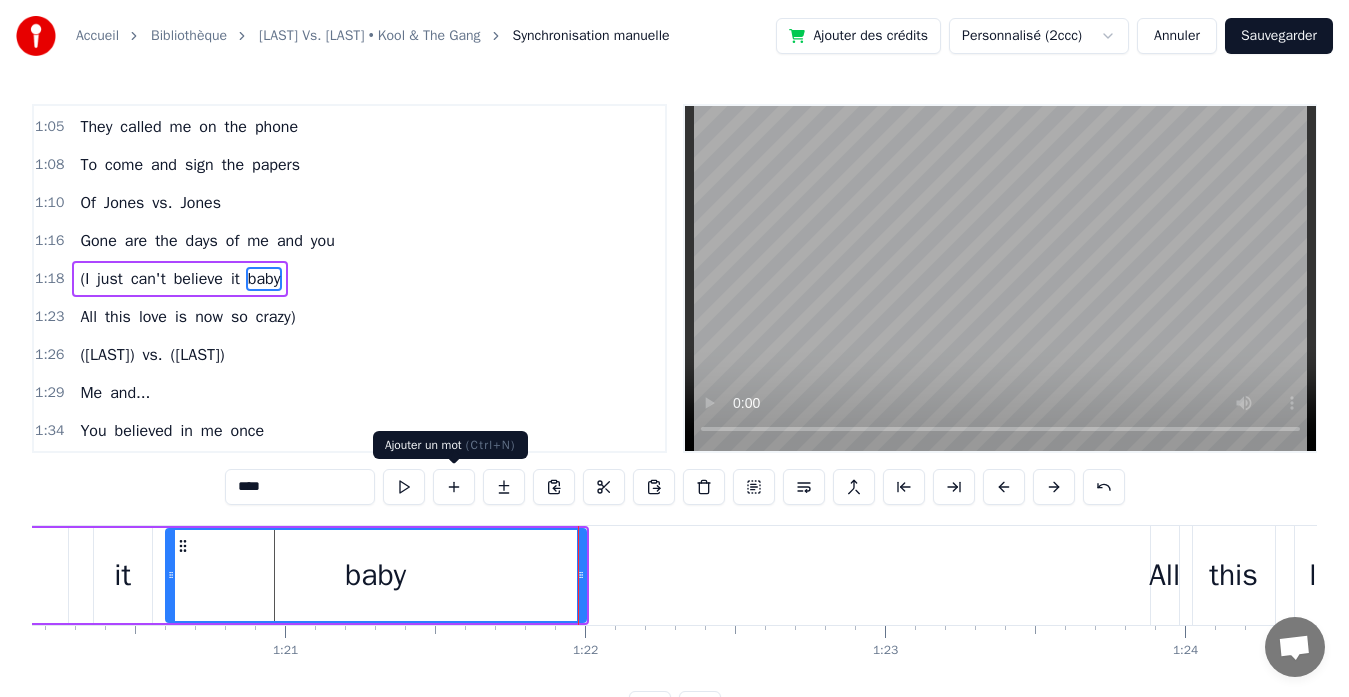 type on "****" 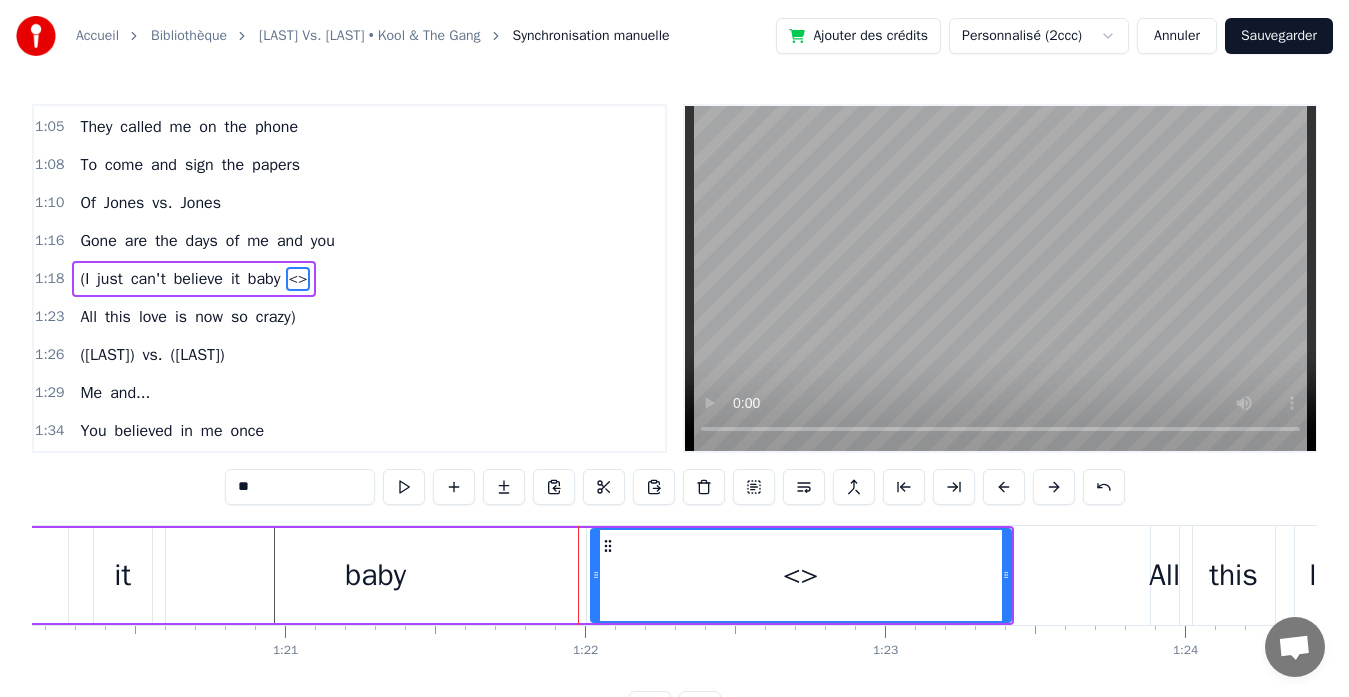 click on "baby" at bounding box center [375, 575] 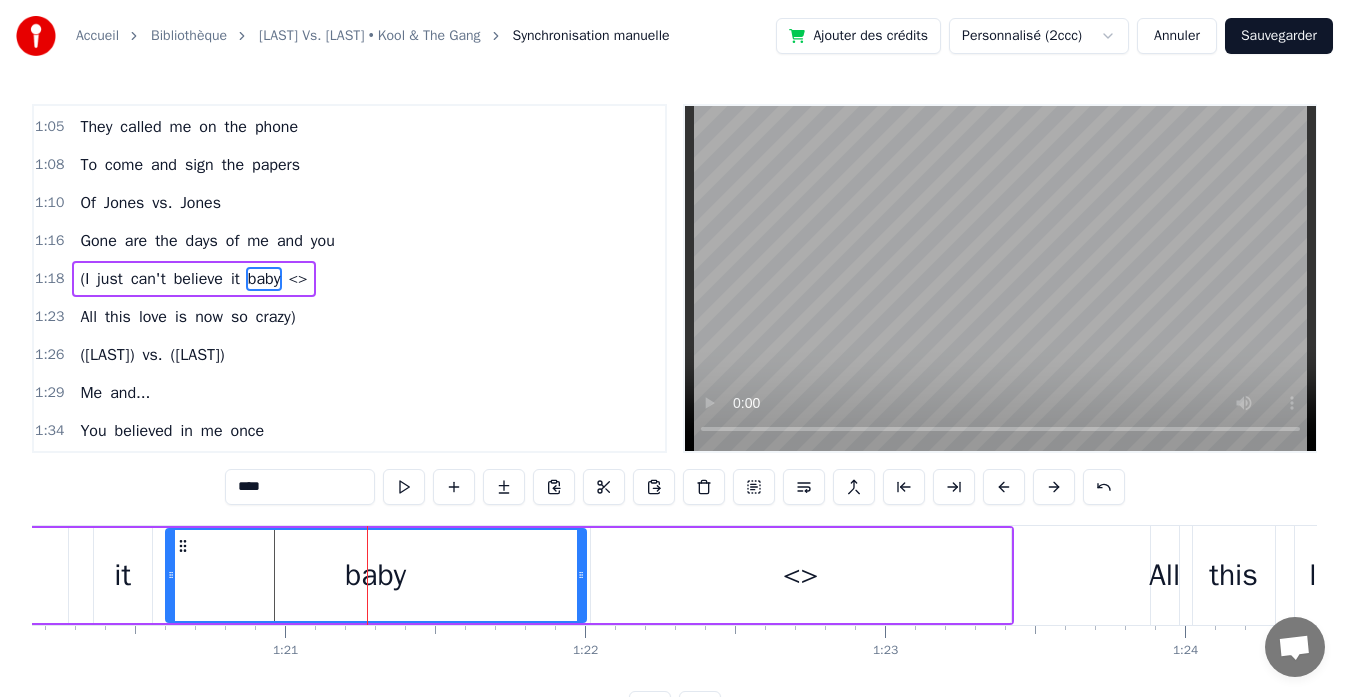click on "****" at bounding box center [300, 487] 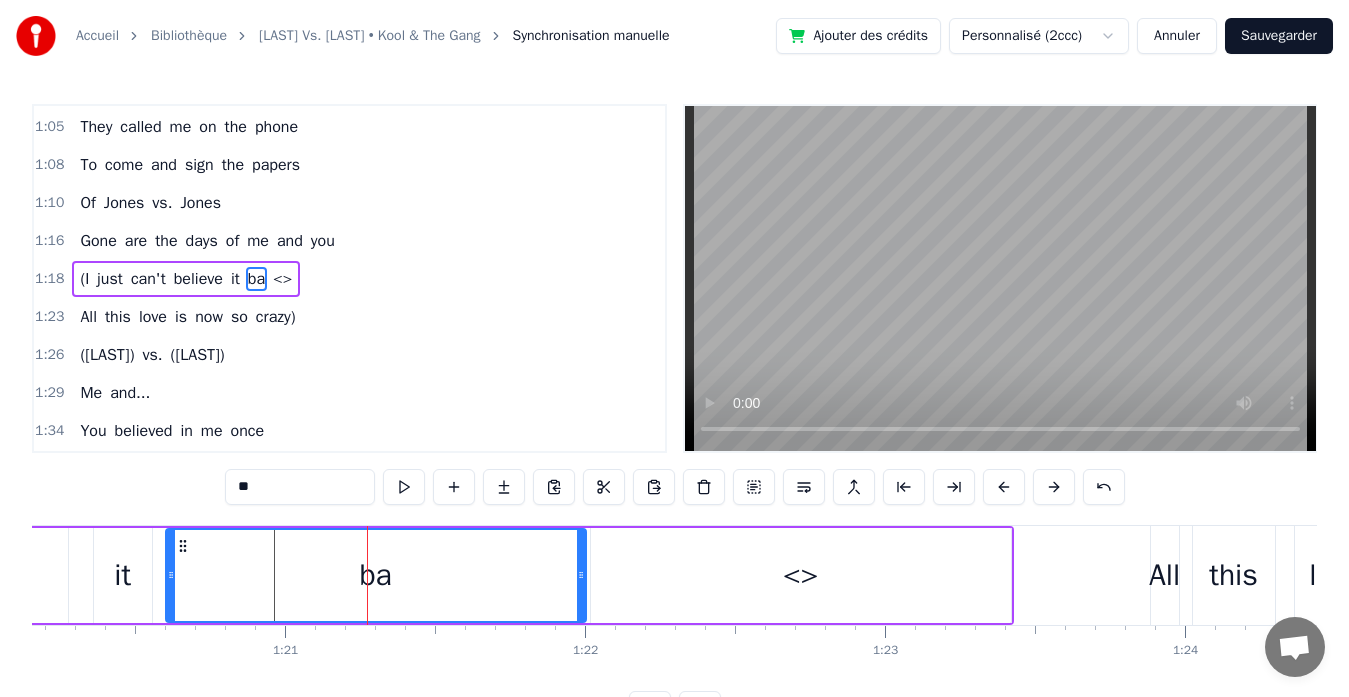 click on "<>" at bounding box center (801, 575) 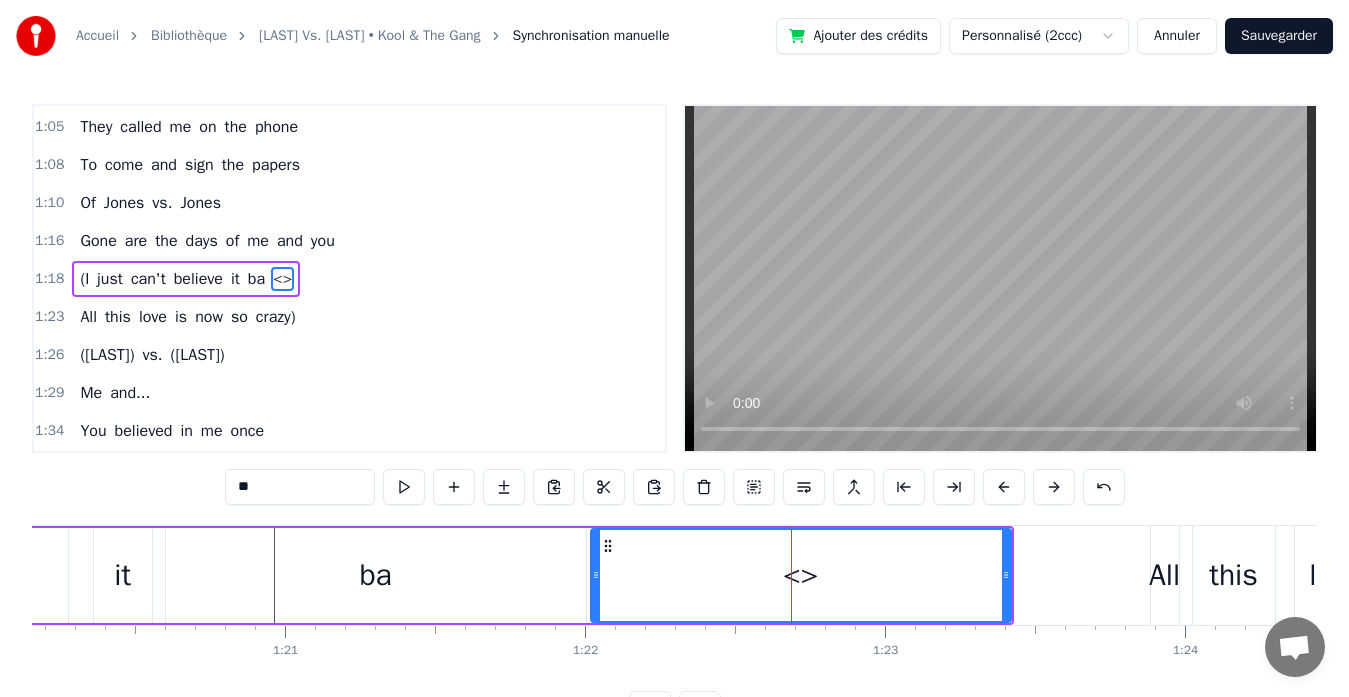 drag, startPoint x: 330, startPoint y: 477, endPoint x: 204, endPoint y: 477, distance: 126 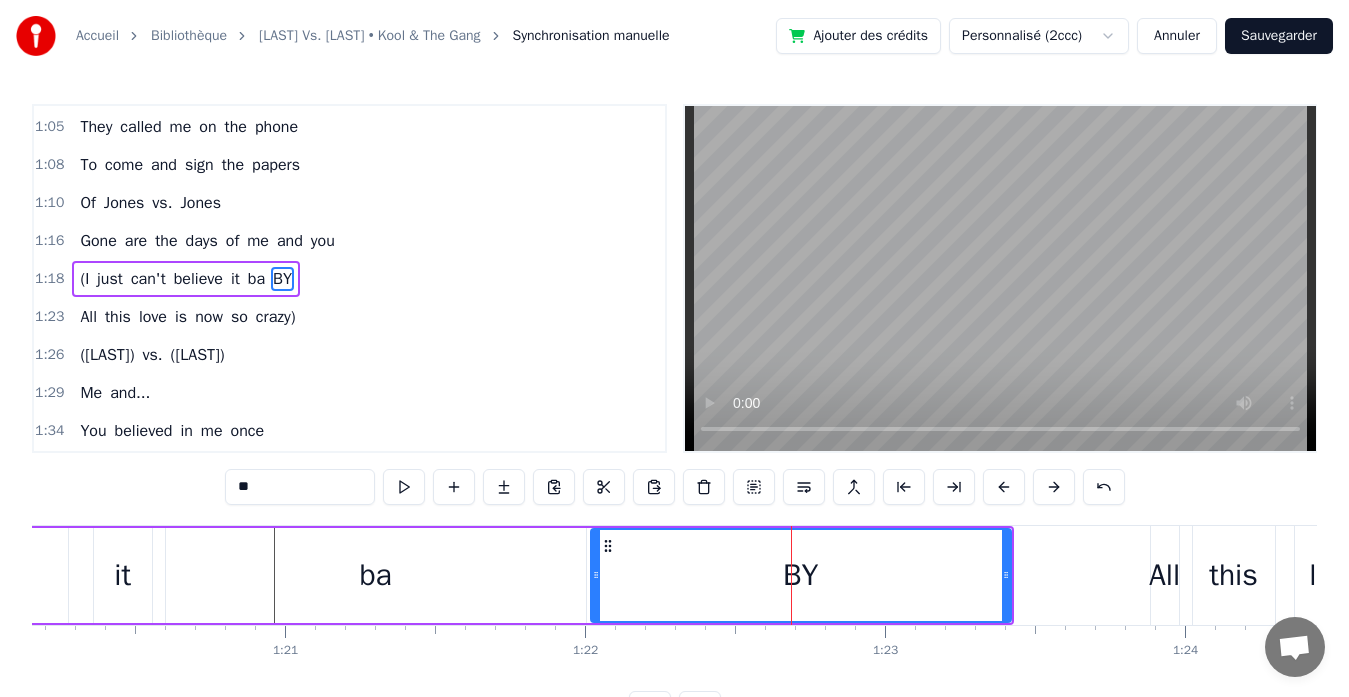 type on "*" 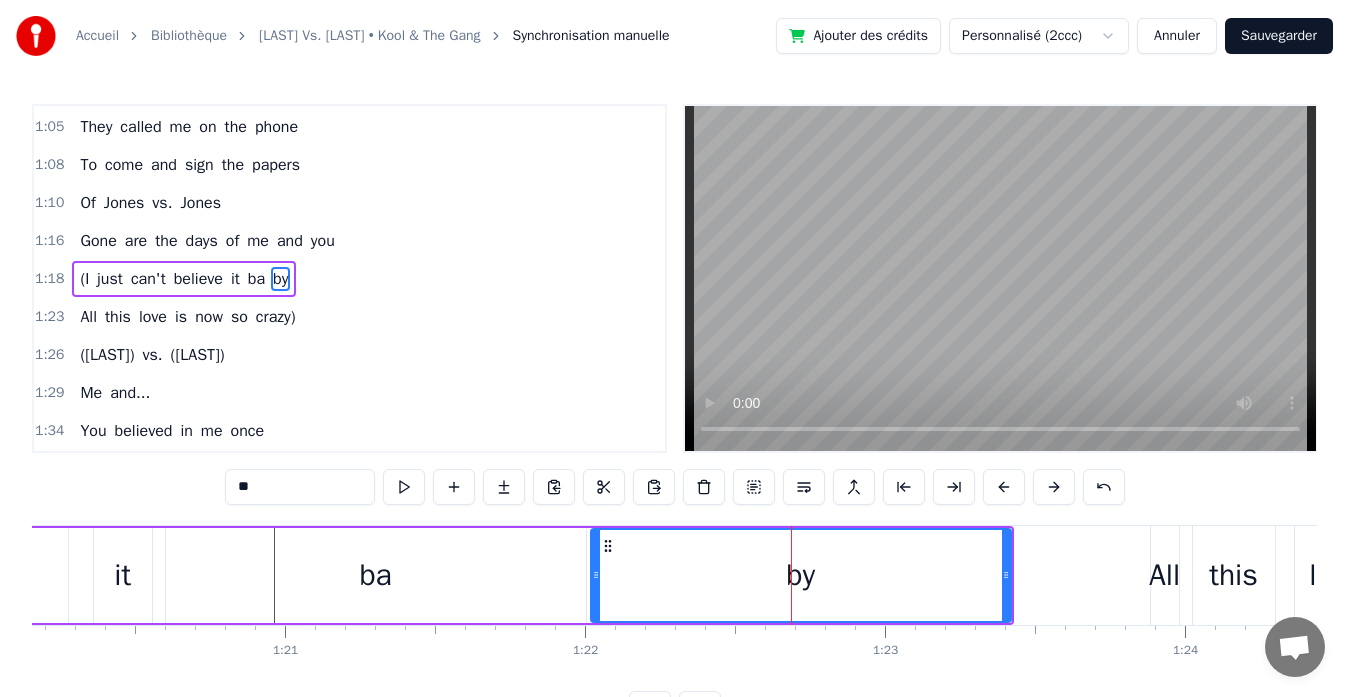 click on "ba" at bounding box center (376, 575) 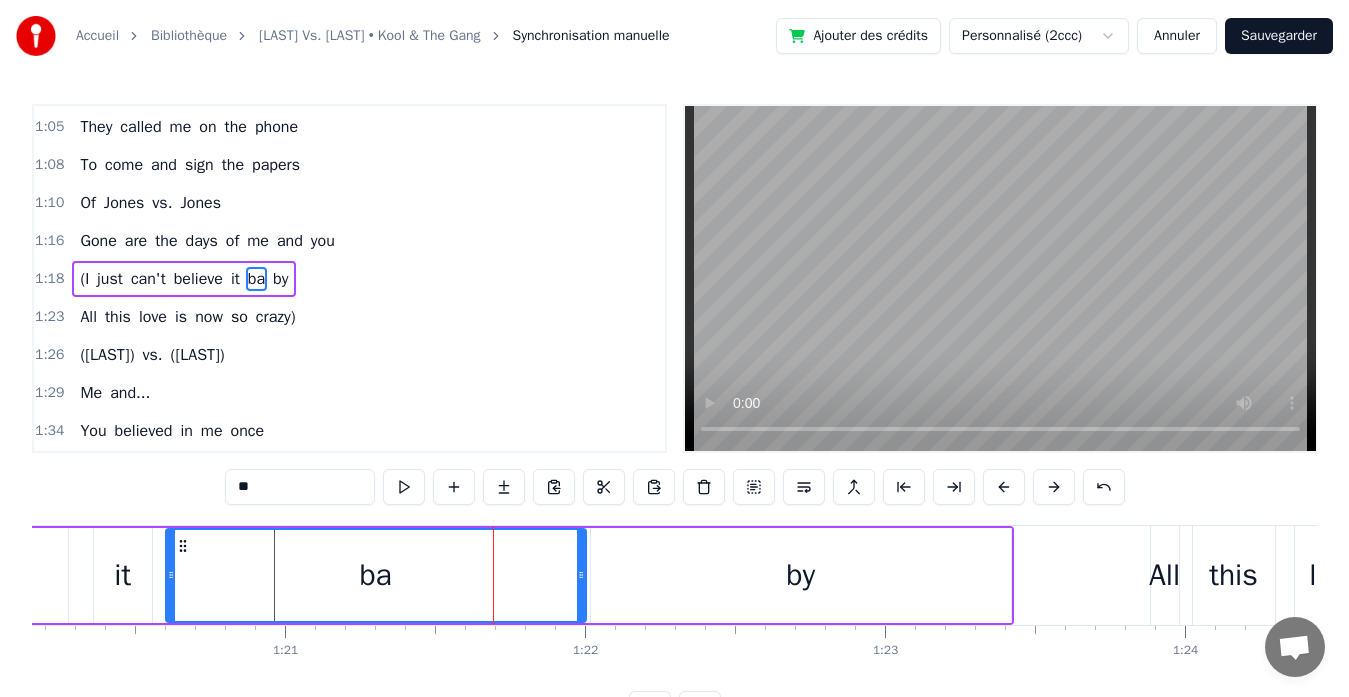click on "by" at bounding box center [801, 575] 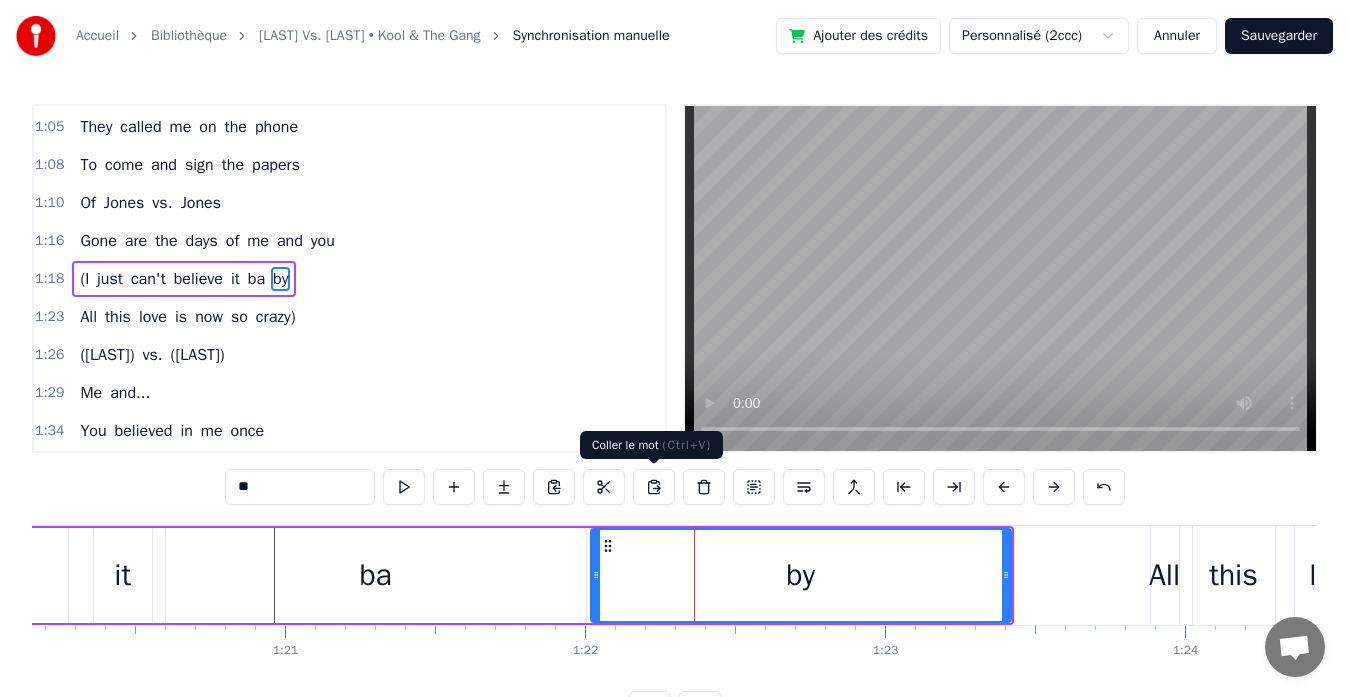 click at bounding box center [654, 487] 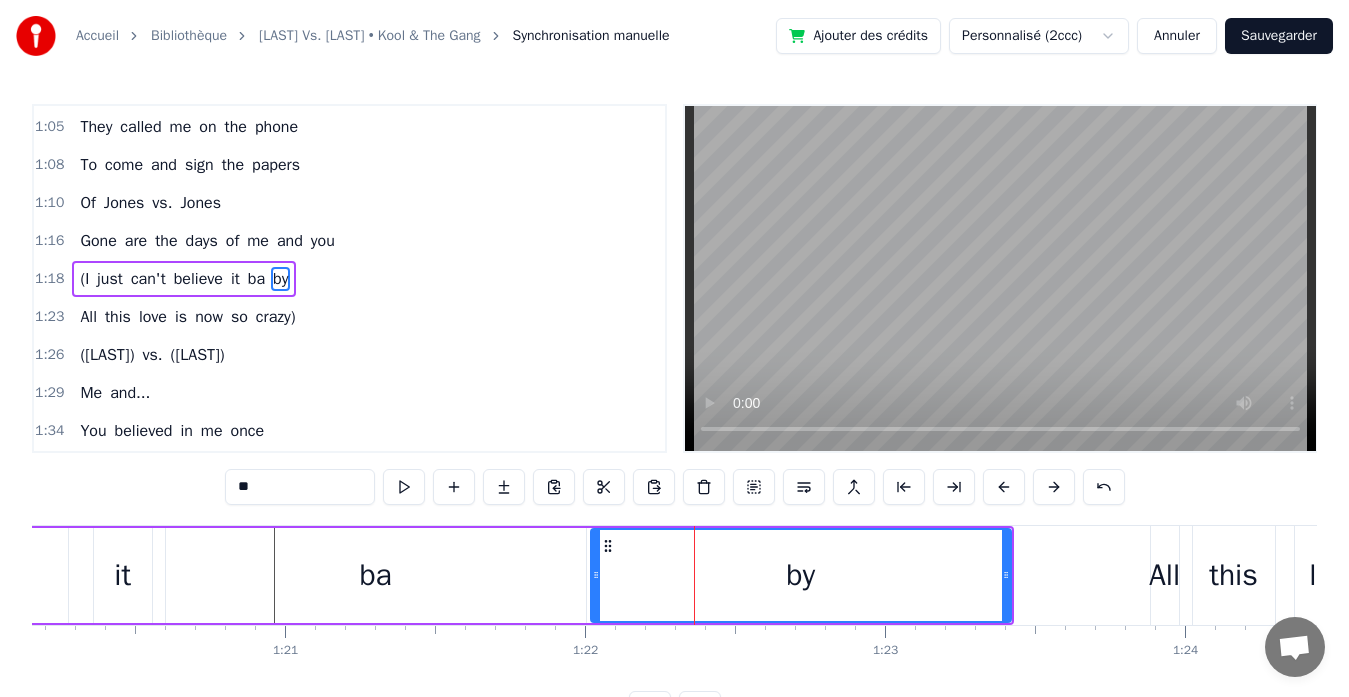 click on "ba" at bounding box center [256, 279] 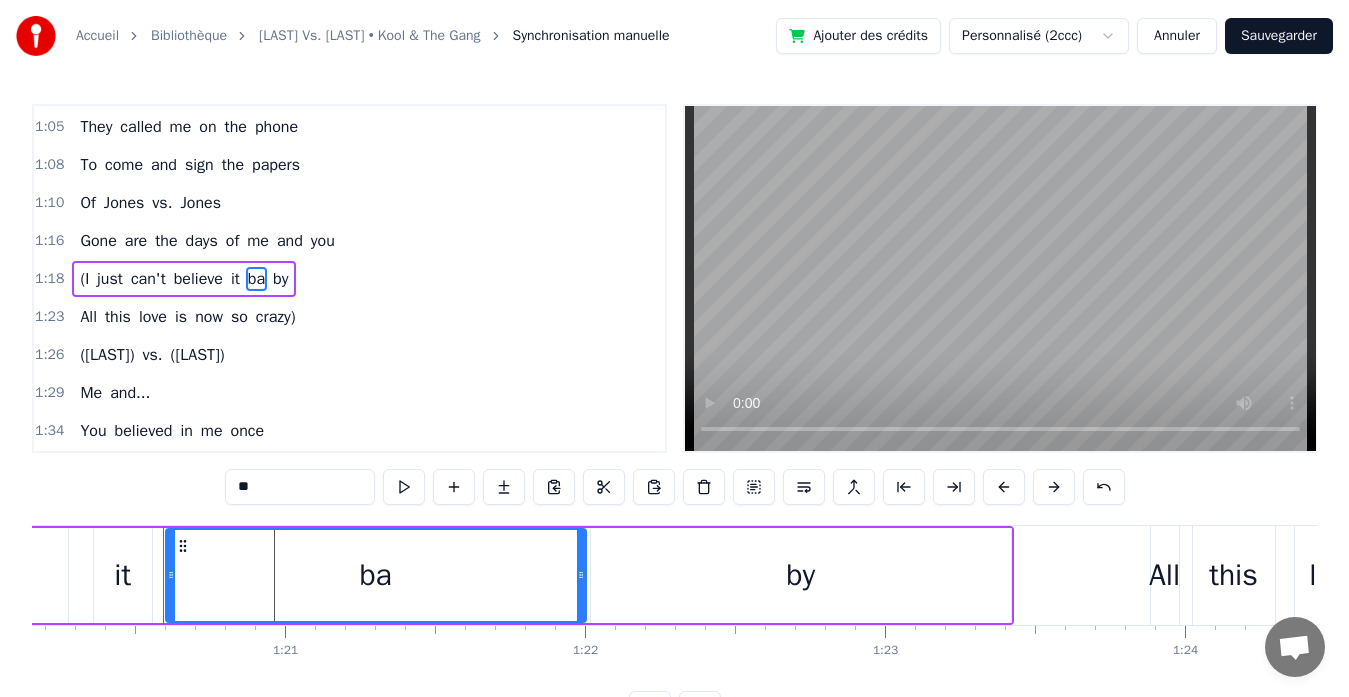 click on "ba" at bounding box center (376, 575) 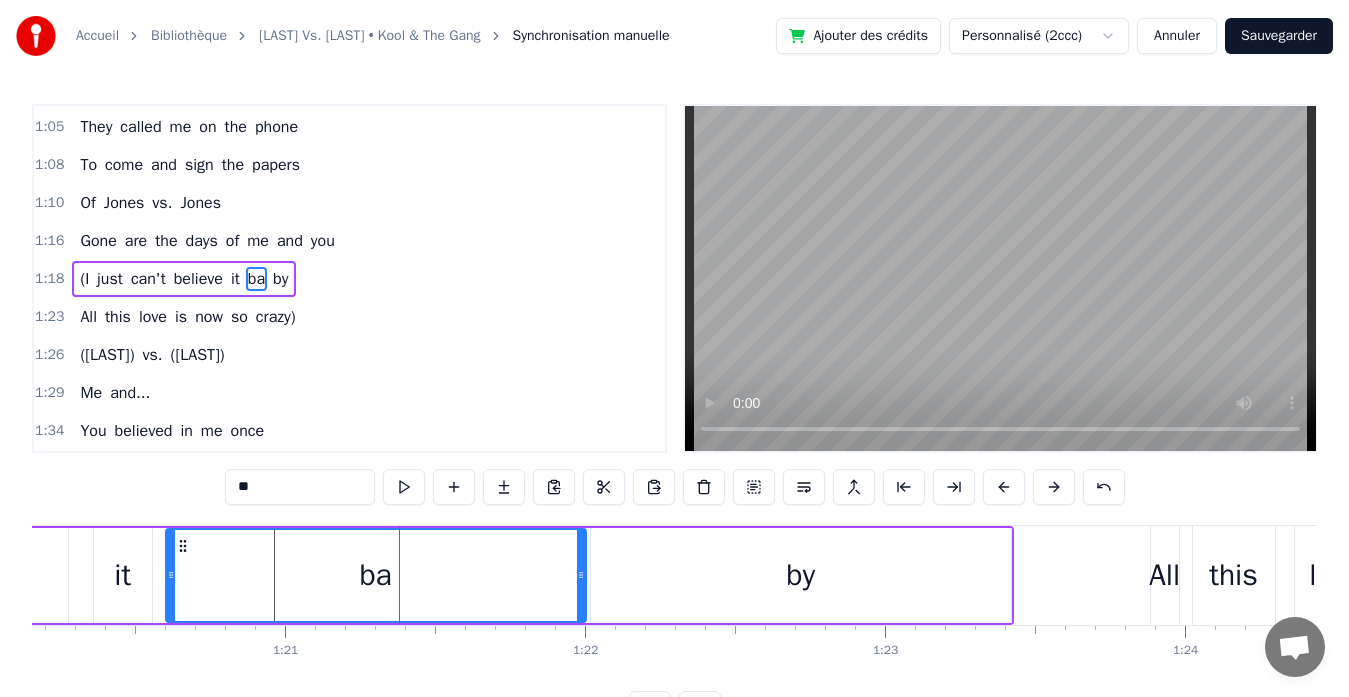 click on "ba" at bounding box center [375, 575] 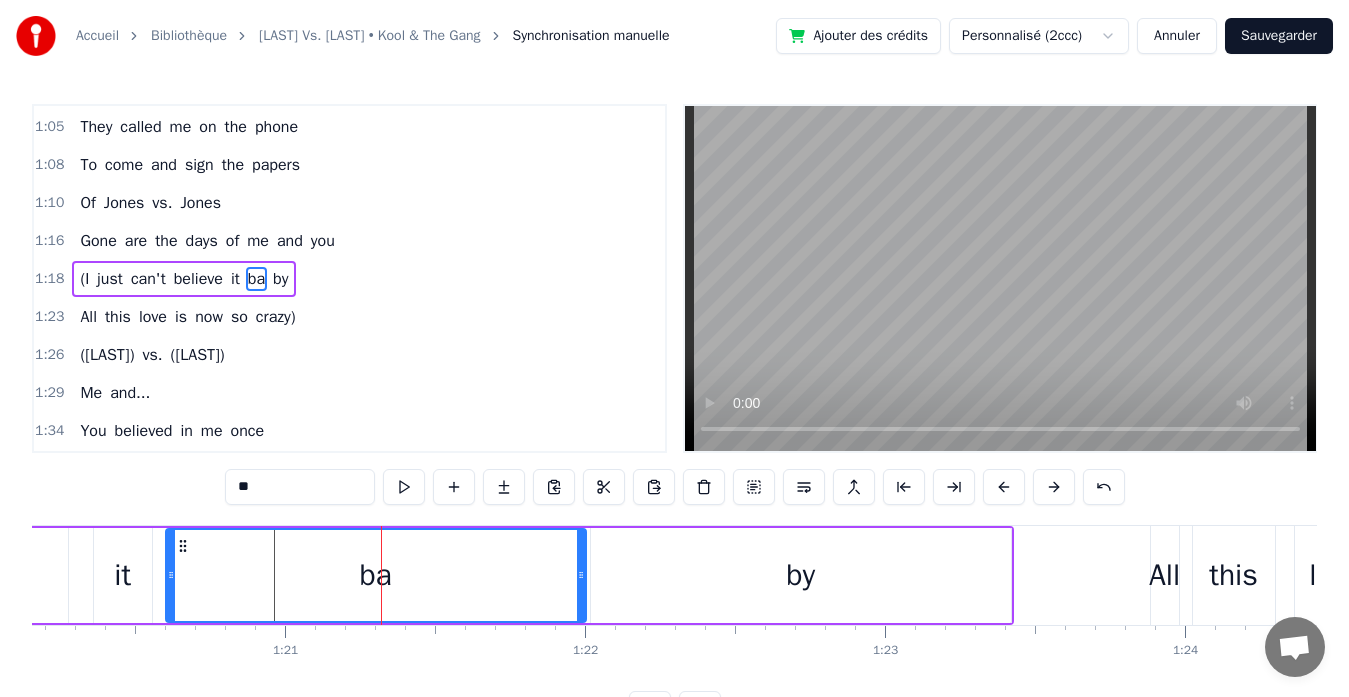 click on "by" at bounding box center [801, 575] 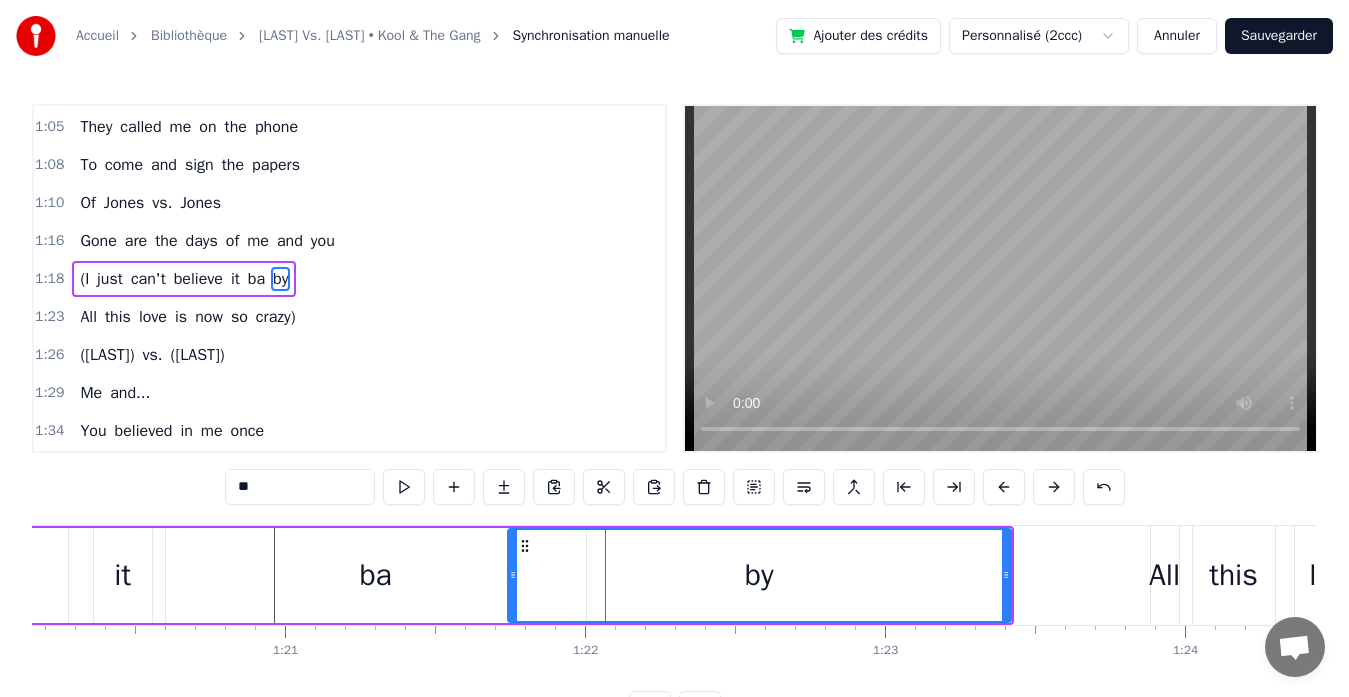 drag, startPoint x: 594, startPoint y: 573, endPoint x: 512, endPoint y: 573, distance: 82 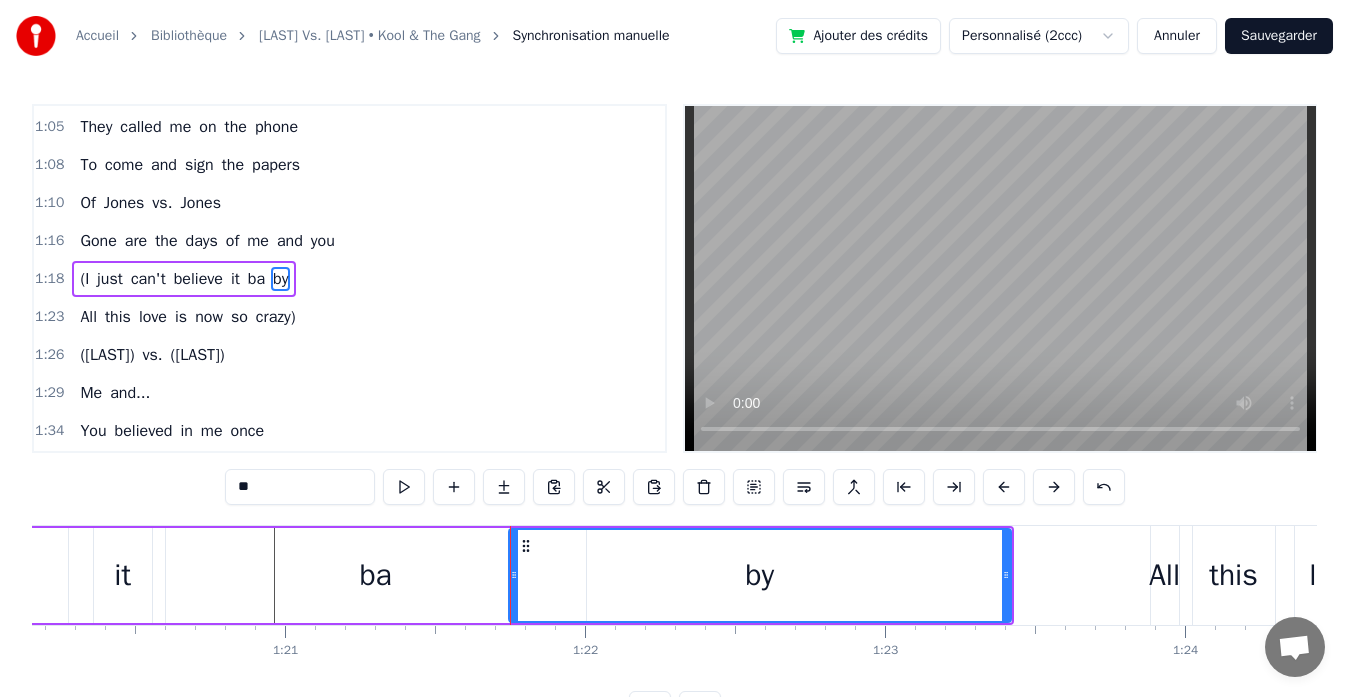 click on "ba" at bounding box center (376, 575) 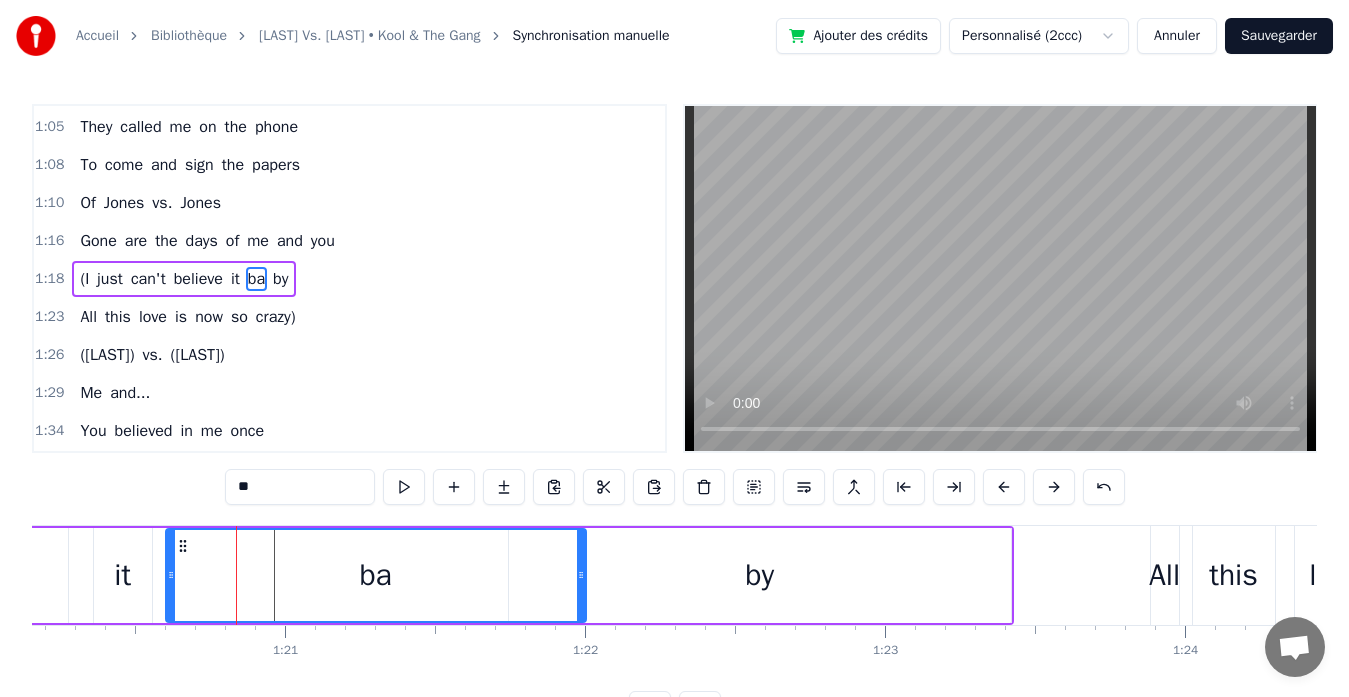 click on "(I just can't believe it ba <>" at bounding box center (330, 575) 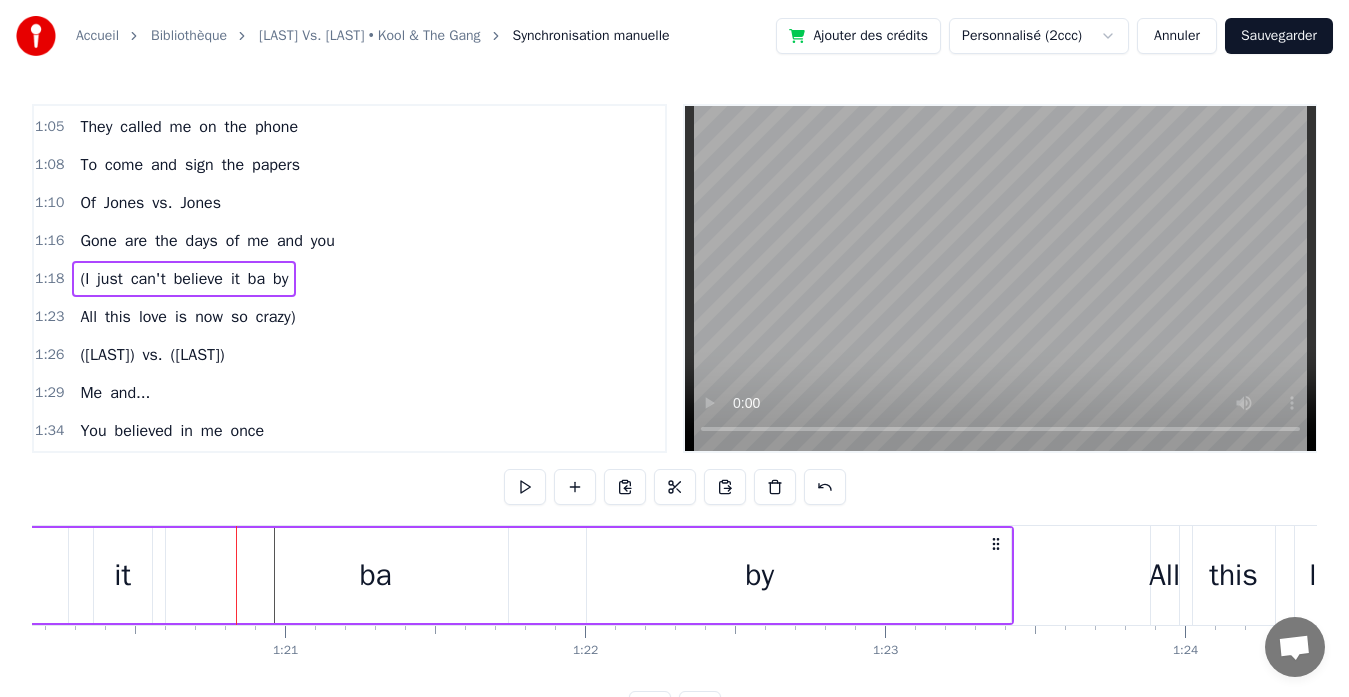 scroll, scrollTop: 0, scrollLeft: 24002, axis: horizontal 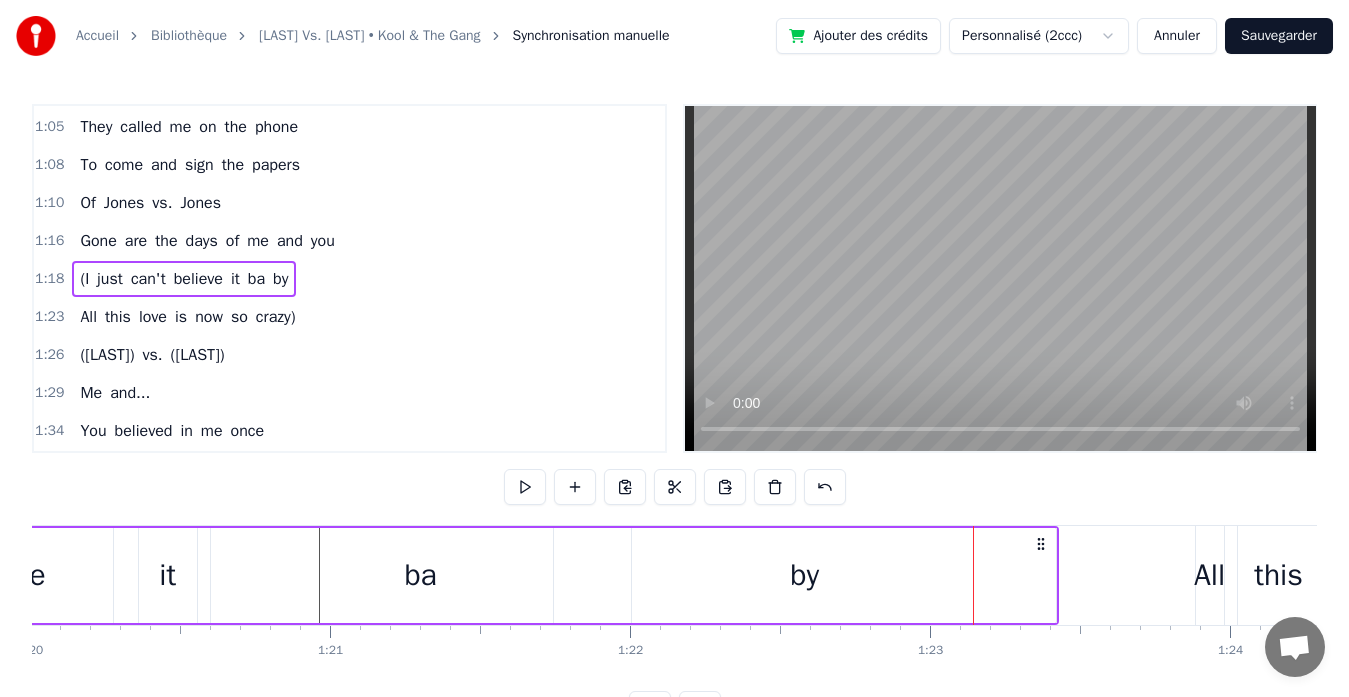 click on "by" at bounding box center (280, 279) 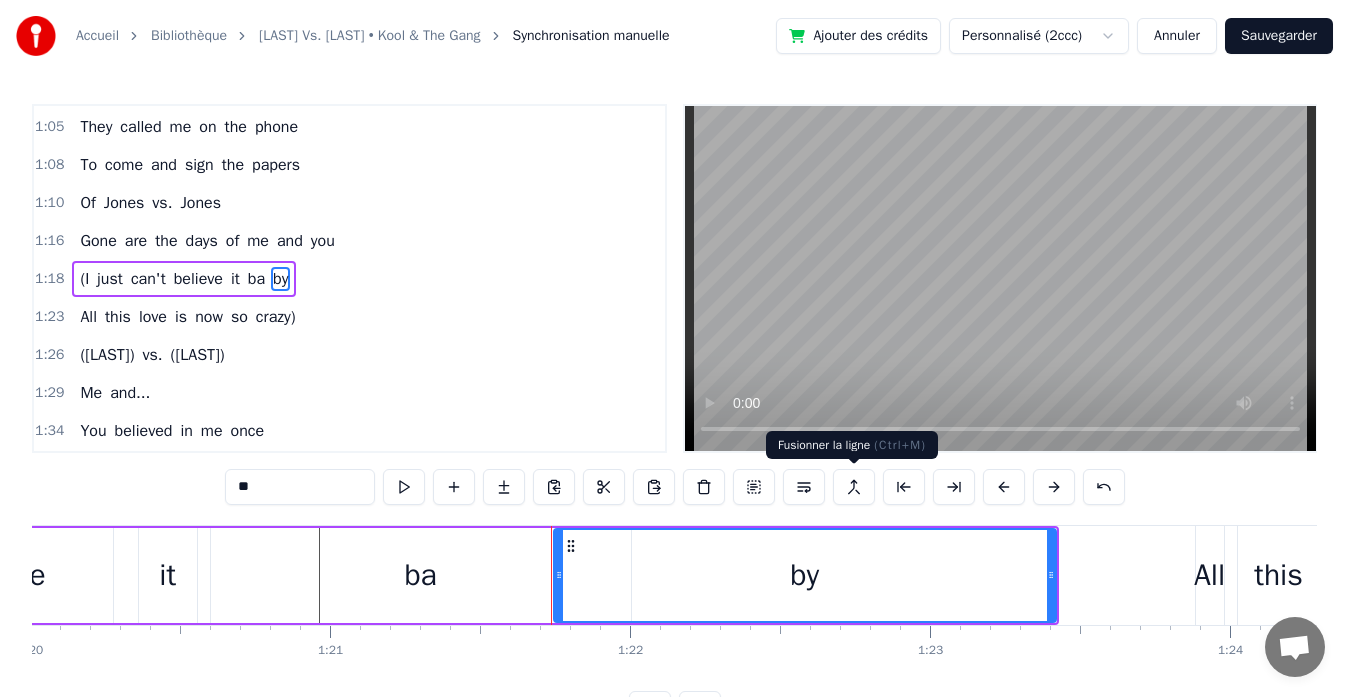 click at bounding box center [854, 487] 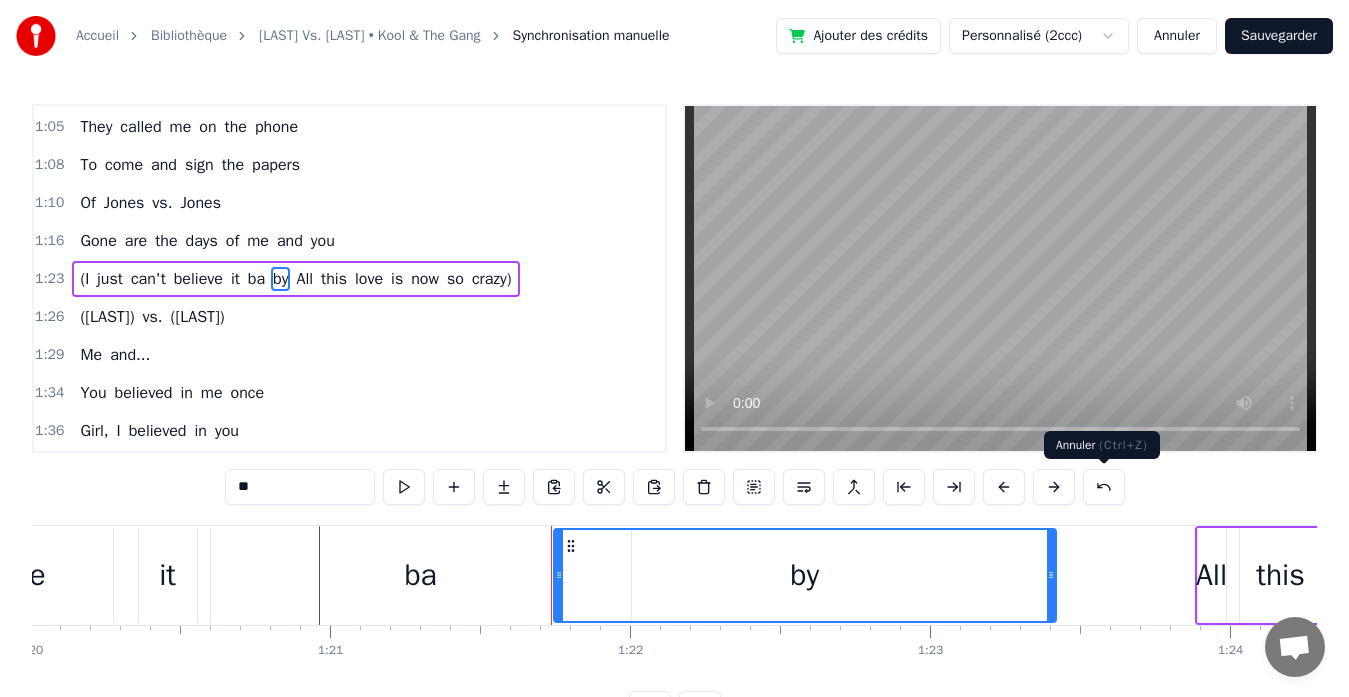 click at bounding box center [1104, 487] 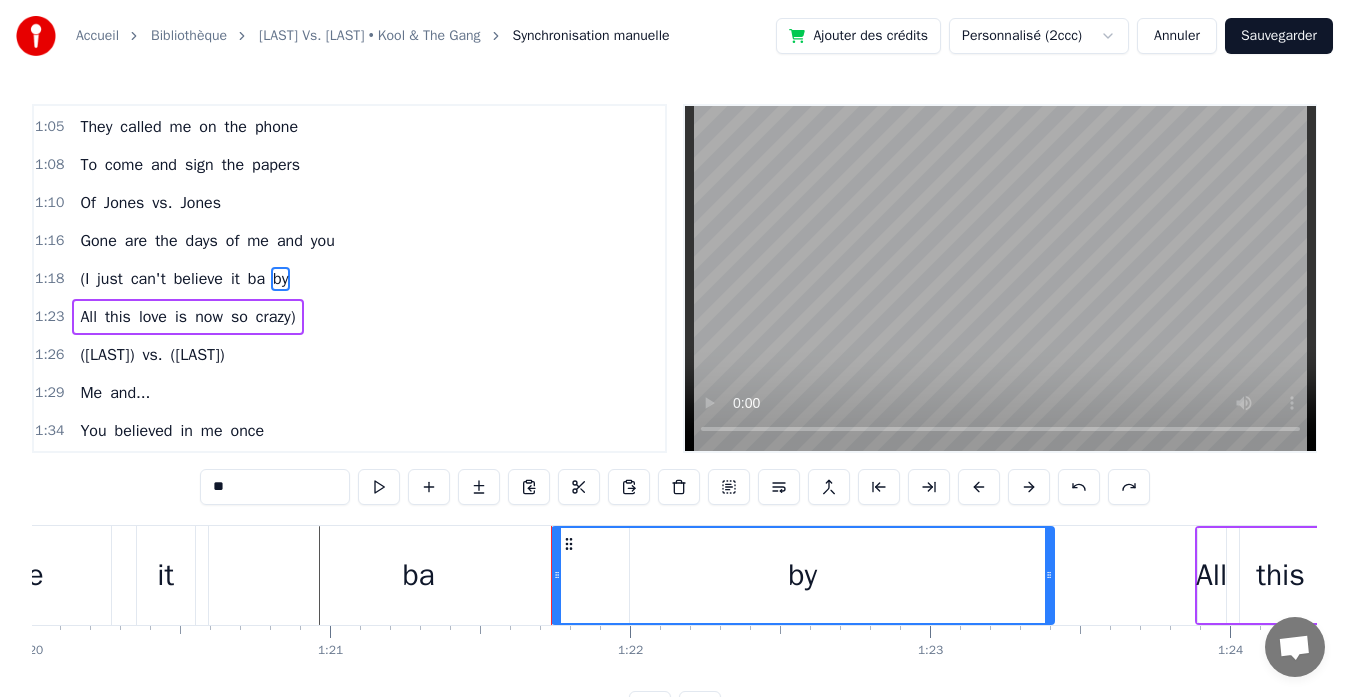 click on "ba" at bounding box center (256, 279) 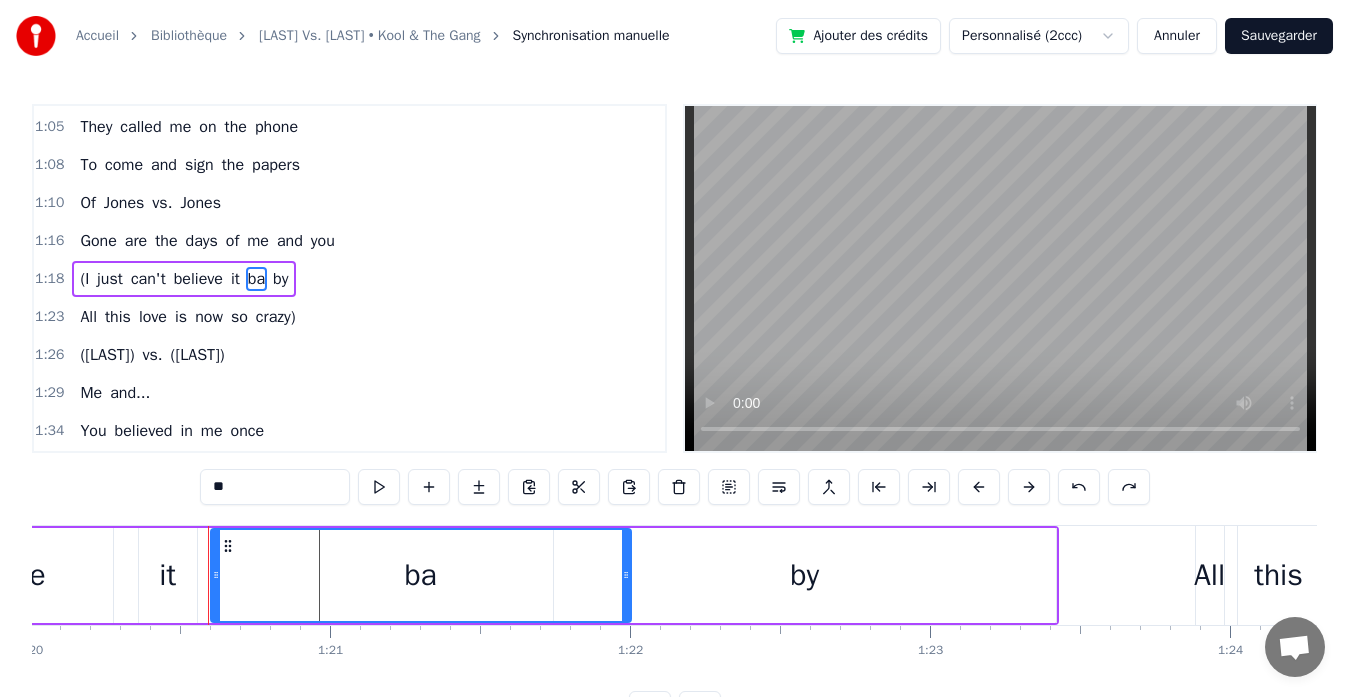 click at bounding box center [879, 487] 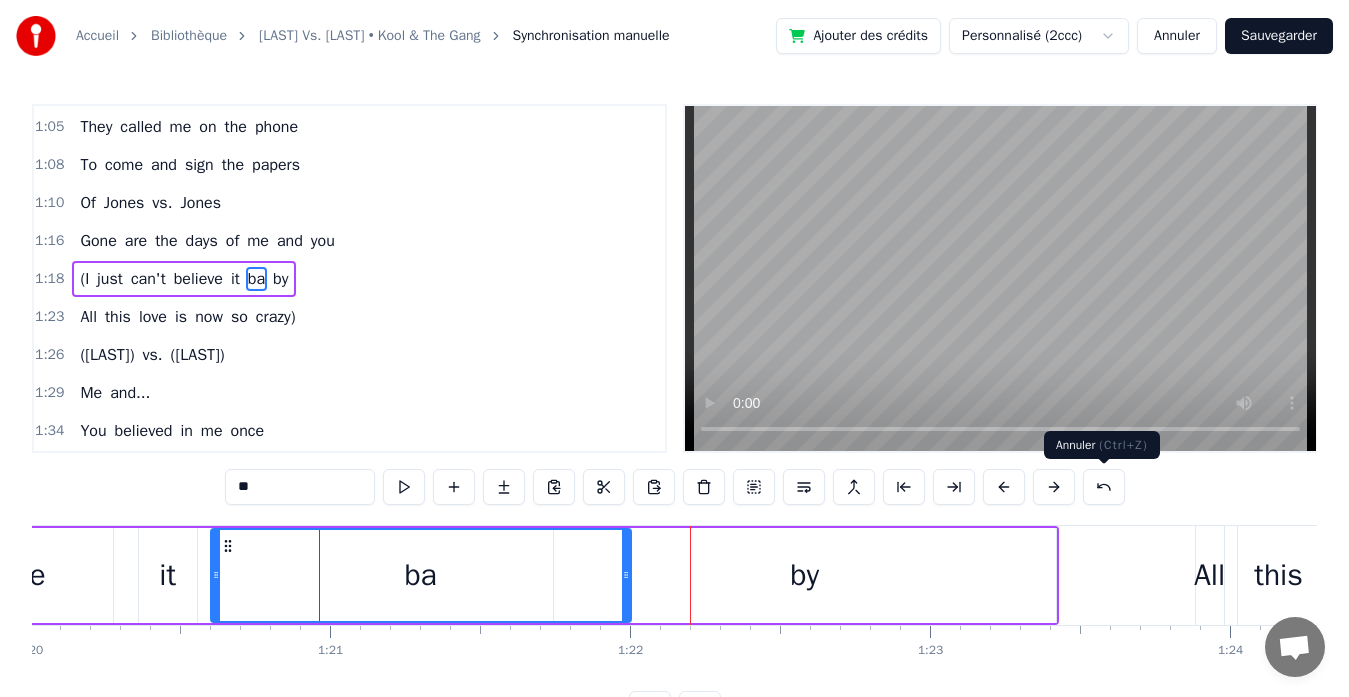 click at bounding box center (1104, 487) 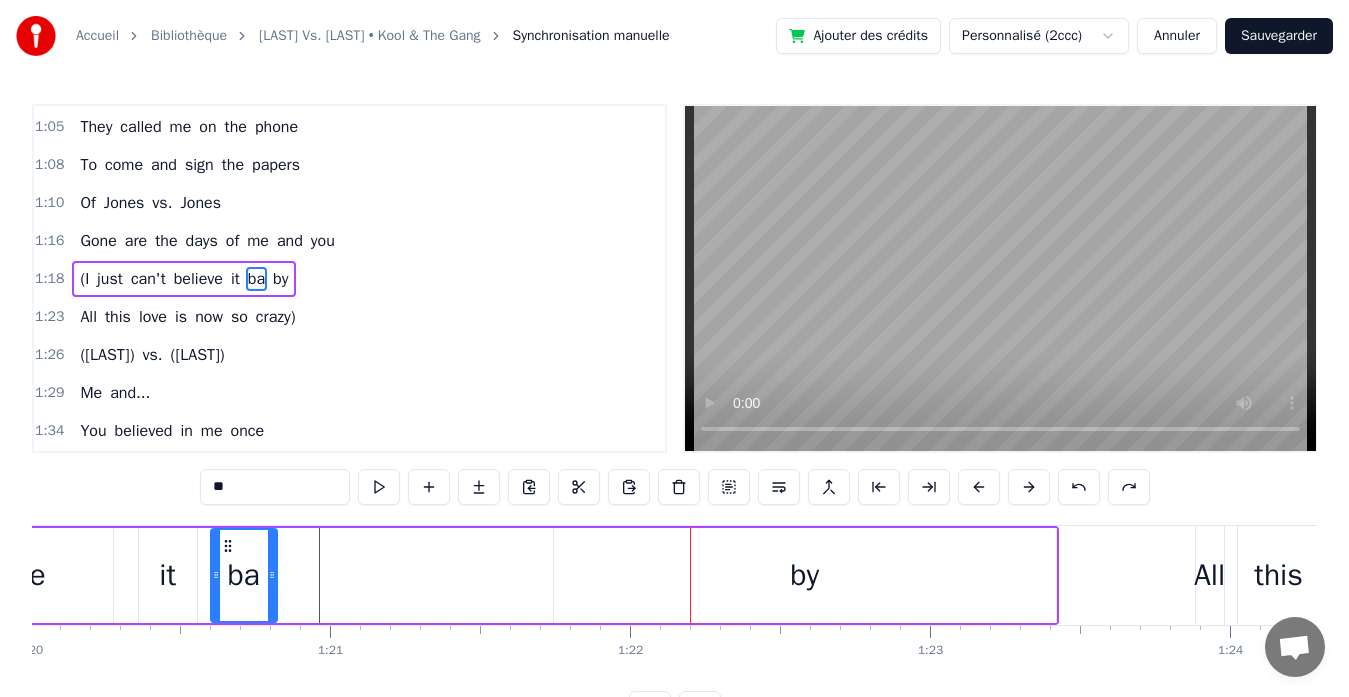 drag, startPoint x: 628, startPoint y: 571, endPoint x: 271, endPoint y: 604, distance: 358.52197 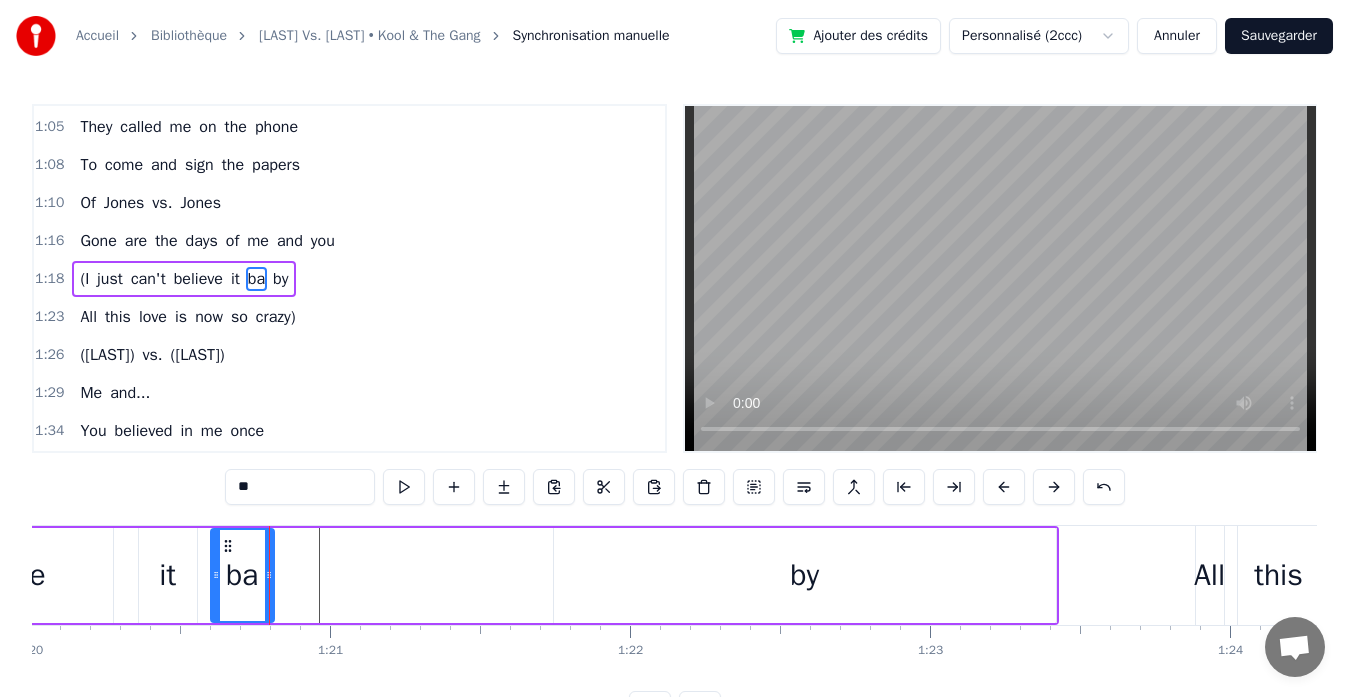 click on "by" at bounding box center [805, 575] 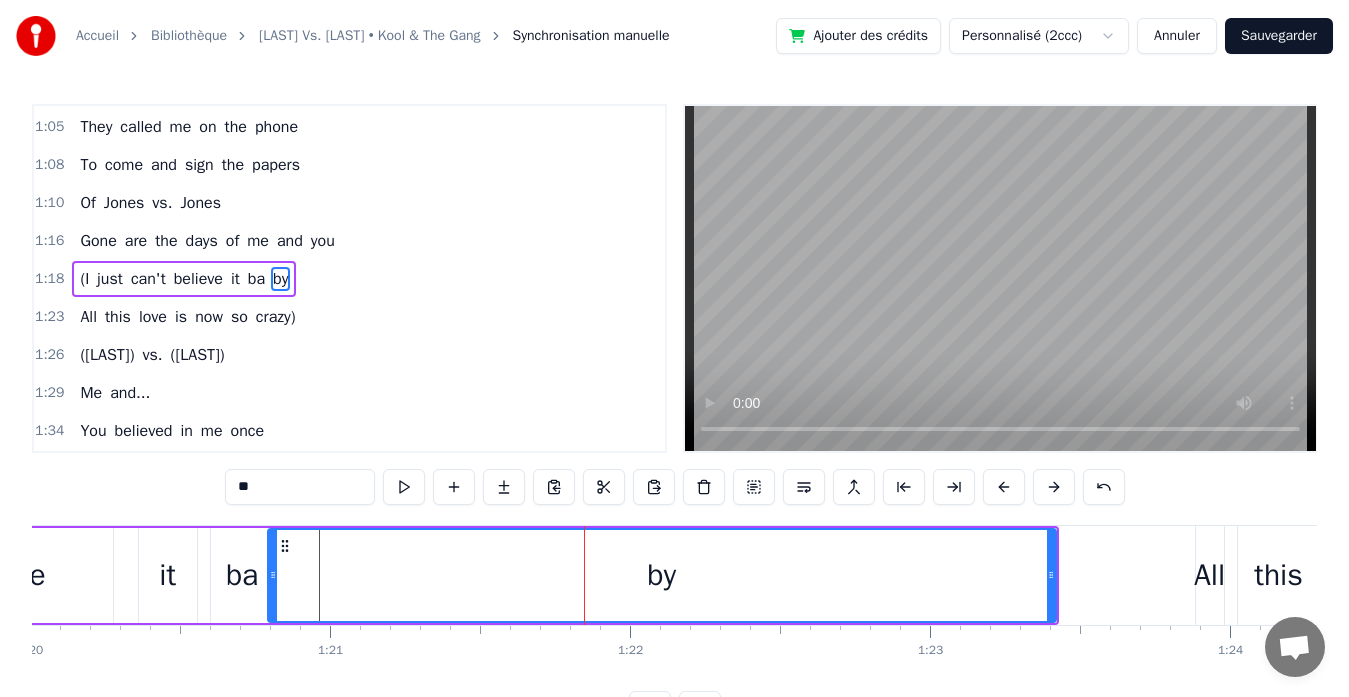 drag, startPoint x: 555, startPoint y: 569, endPoint x: 270, endPoint y: 560, distance: 285.14206 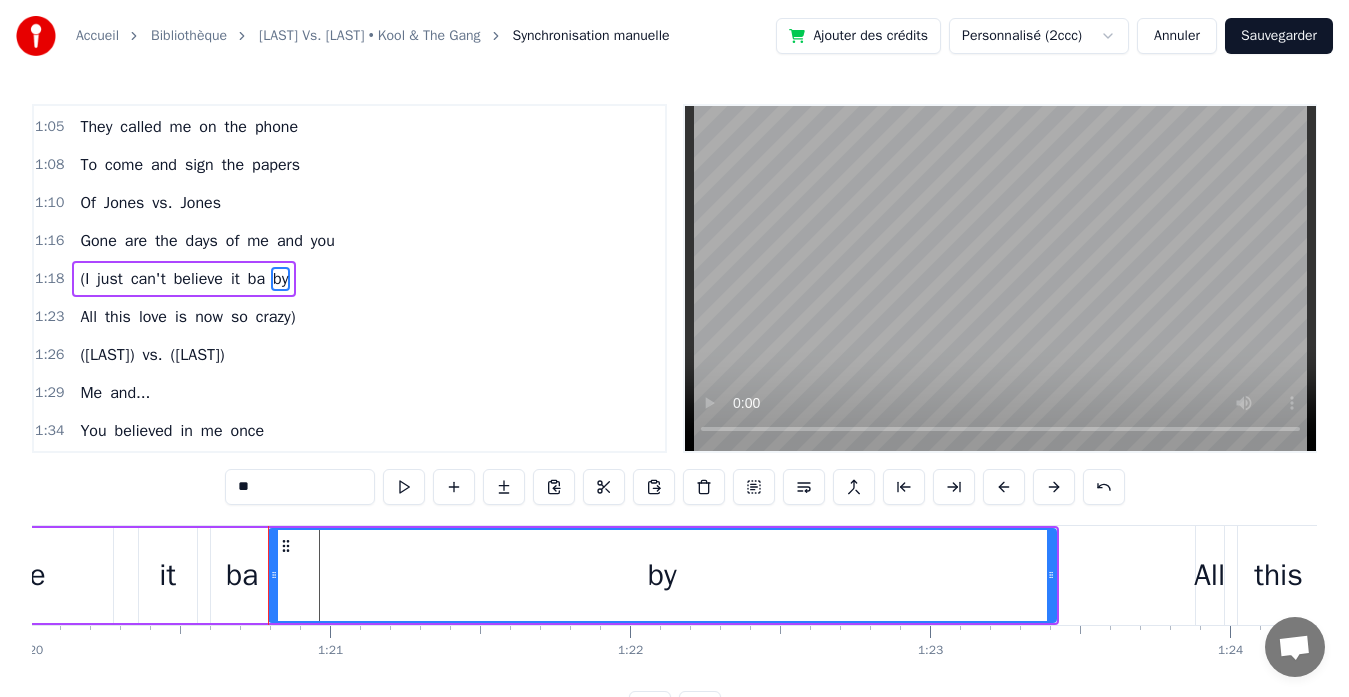 click on "believe" at bounding box center (0, 575) 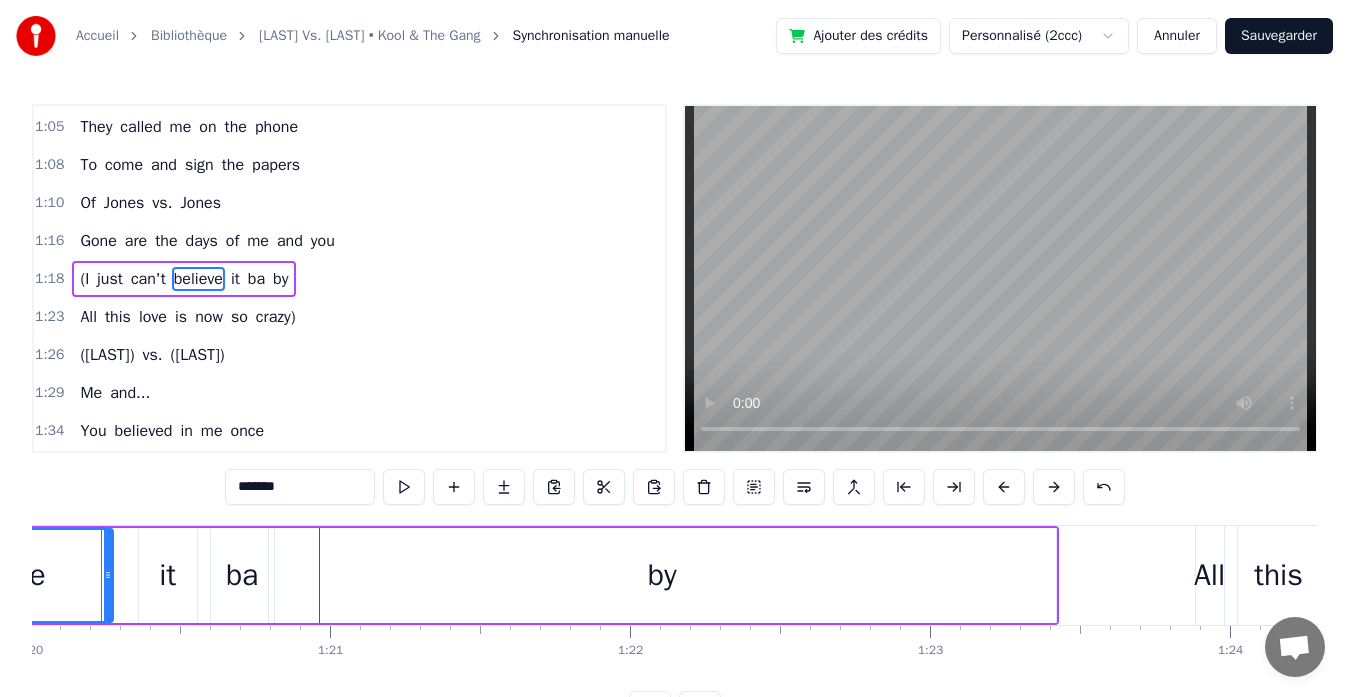 scroll, scrollTop: 0, scrollLeft: 23971, axis: horizontal 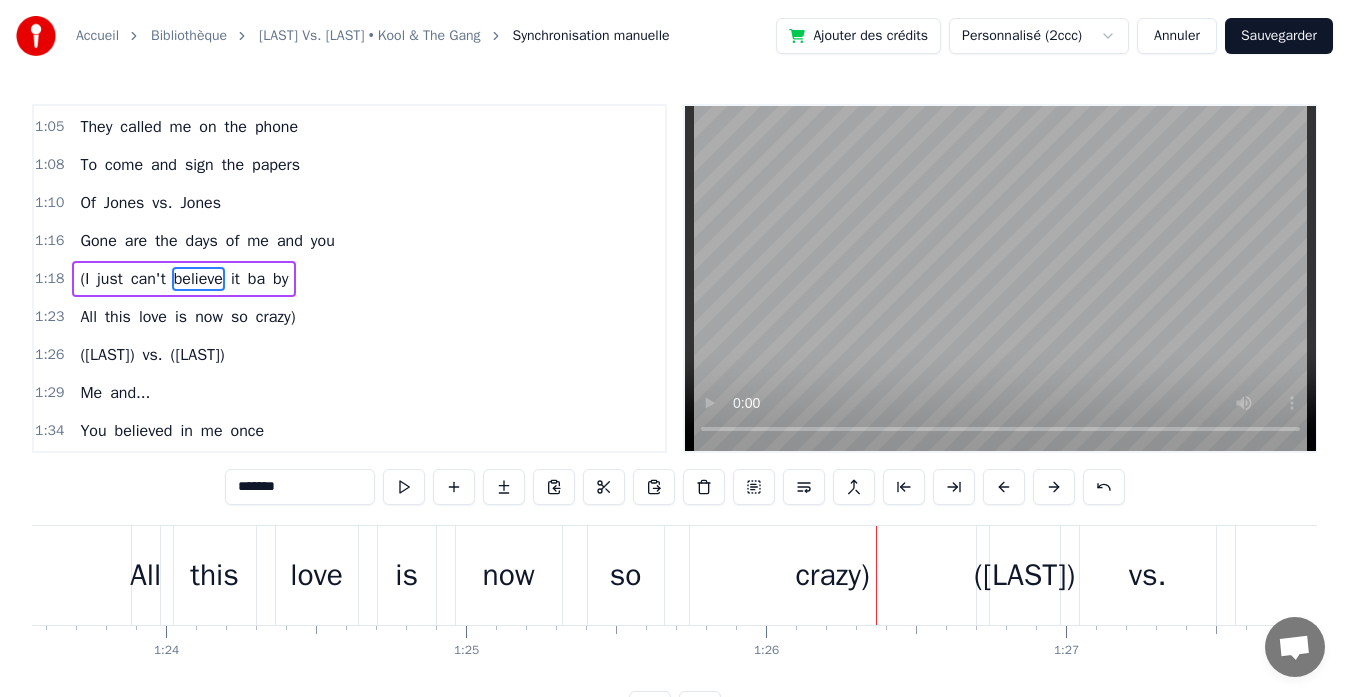 click on "ba" at bounding box center [256, 279] 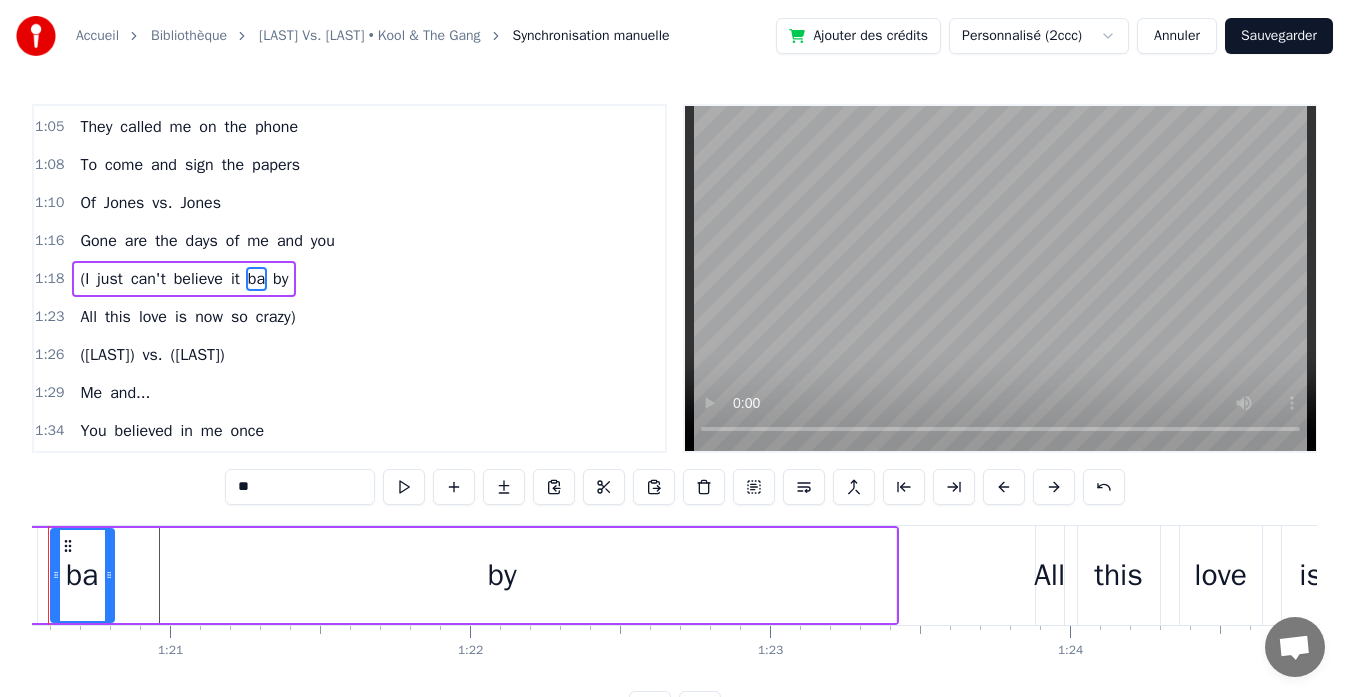 scroll, scrollTop: 0, scrollLeft: 24077, axis: horizontal 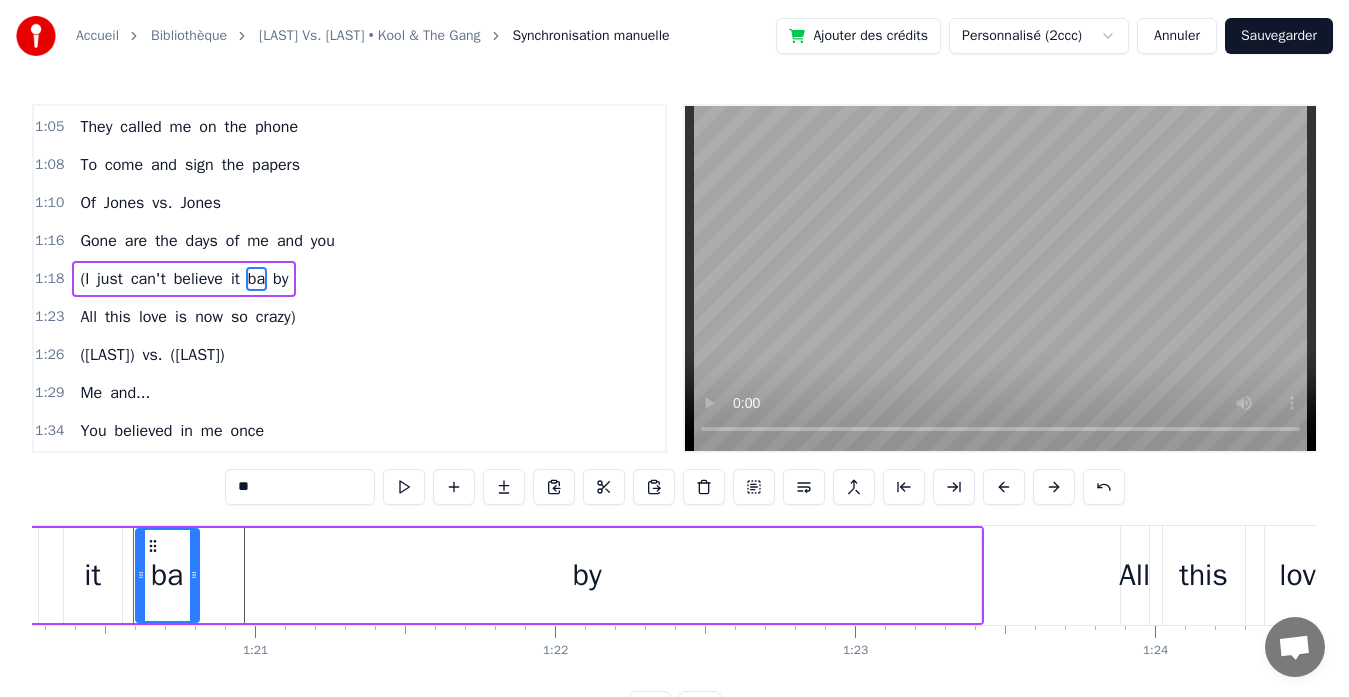 click on "by" at bounding box center (280, 279) 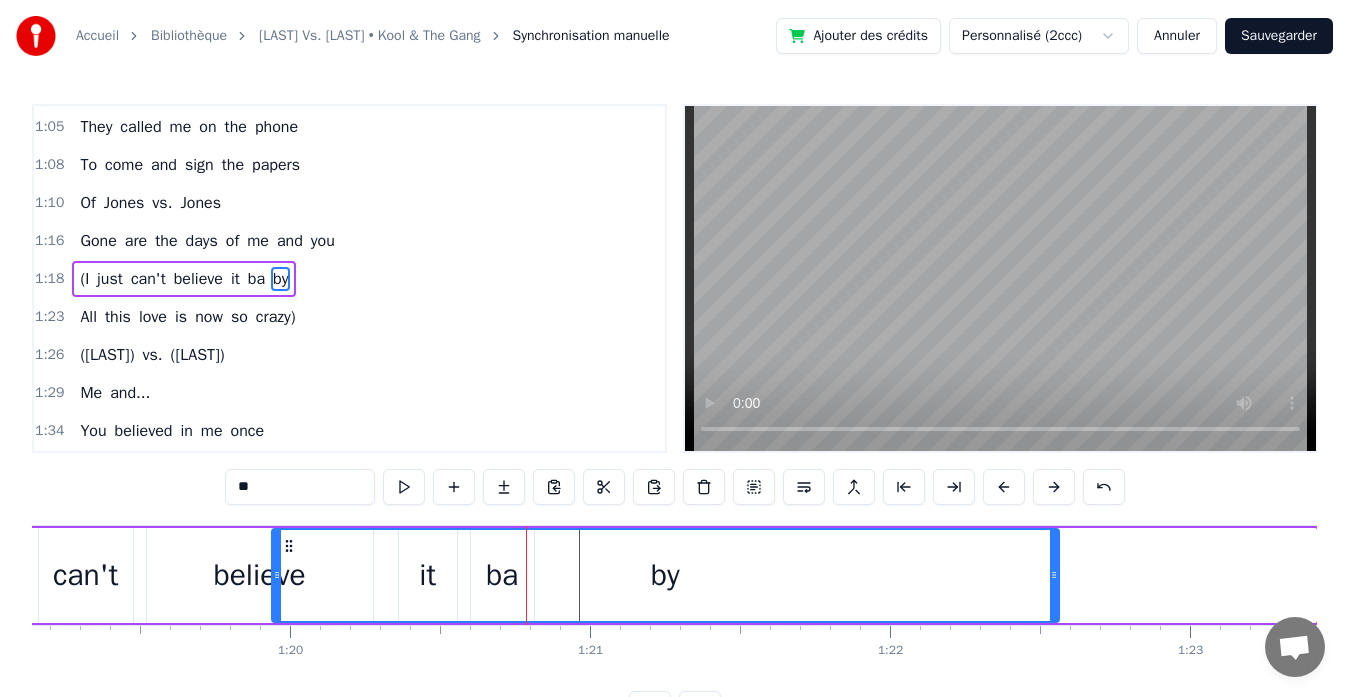 scroll, scrollTop: 0, scrollLeft: 23740, axis: horizontal 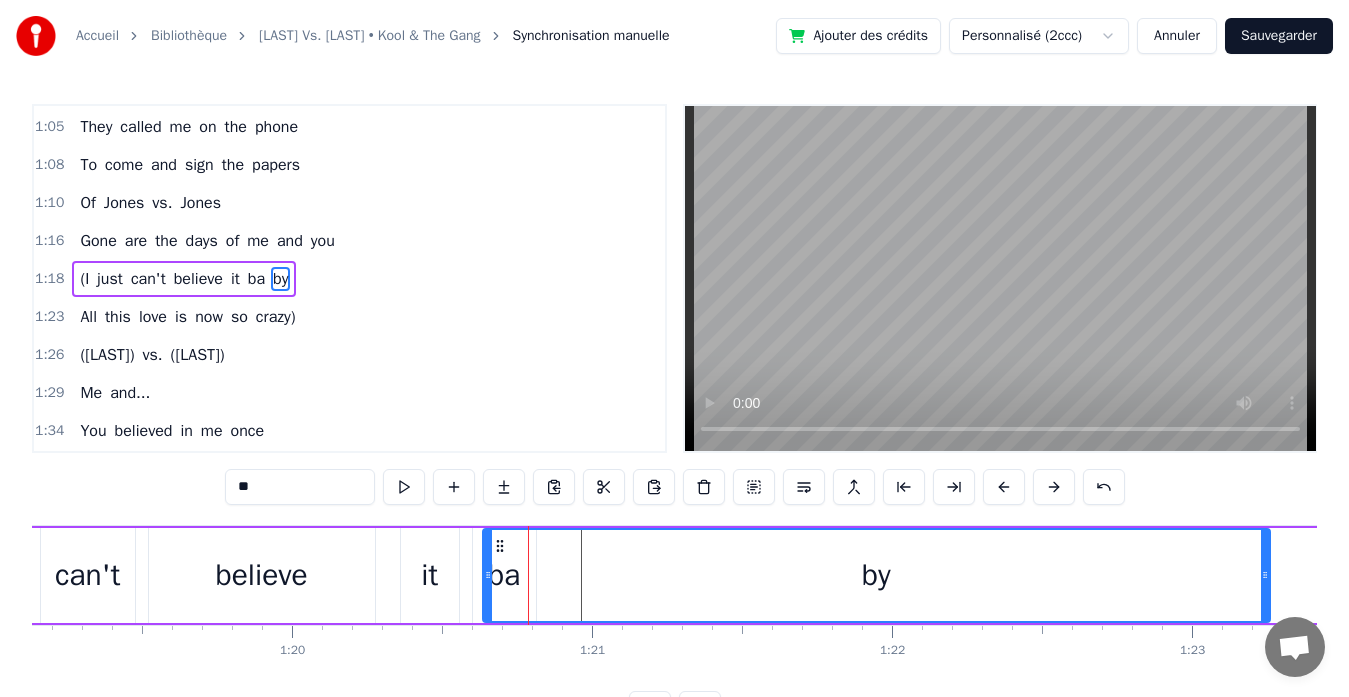 drag, startPoint x: 213, startPoint y: 545, endPoint x: 502, endPoint y: 550, distance: 289.04324 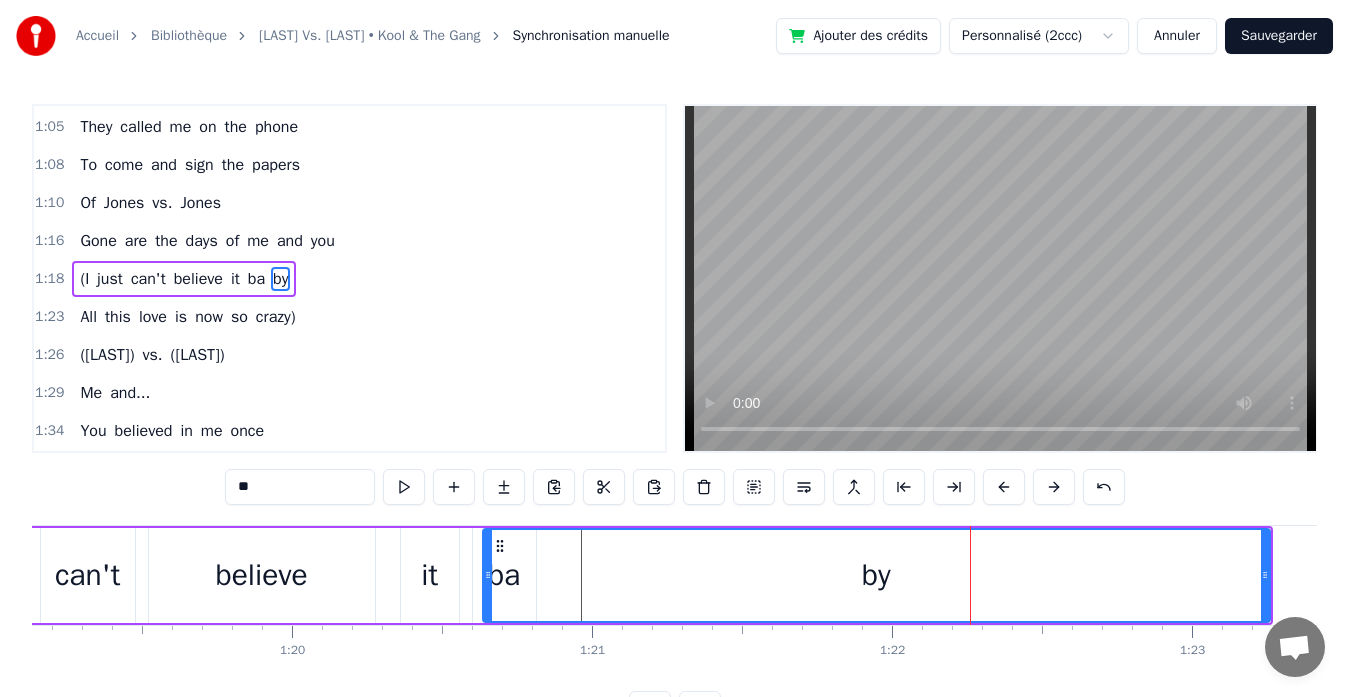 click on "can't" at bounding box center (87, 575) 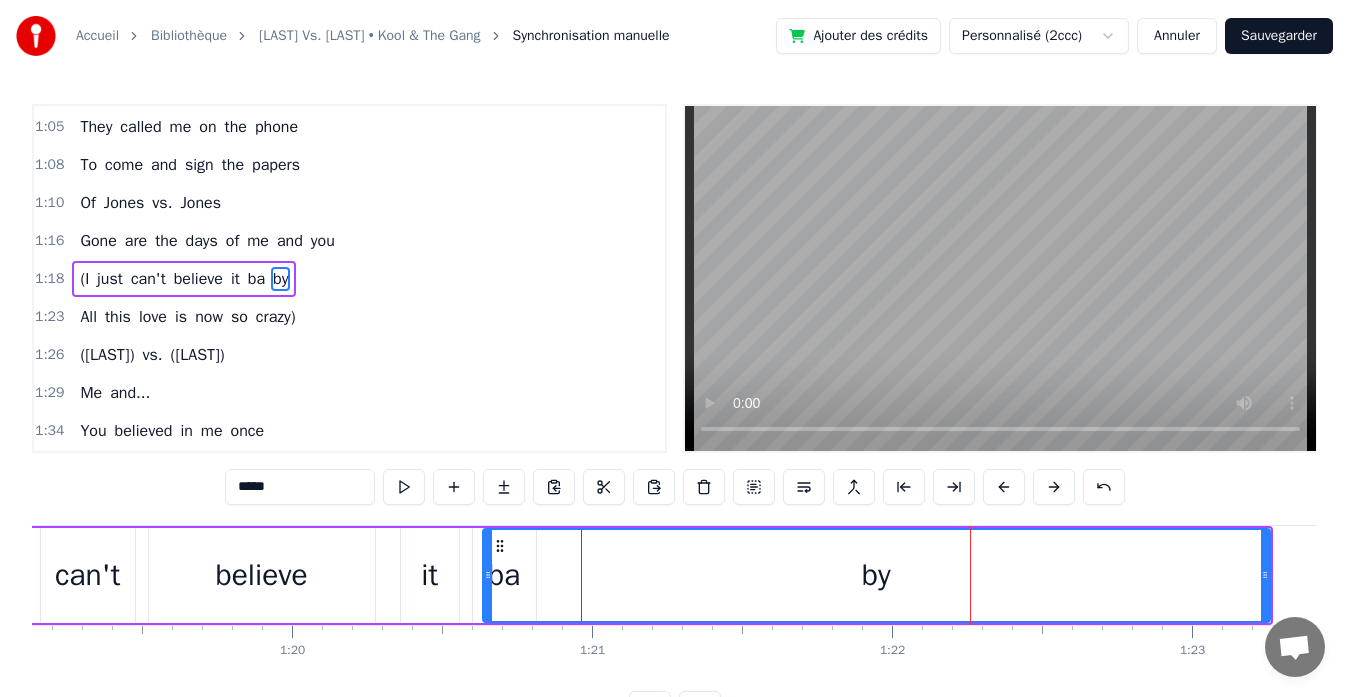 scroll, scrollTop: 0, scrollLeft: 23720, axis: horizontal 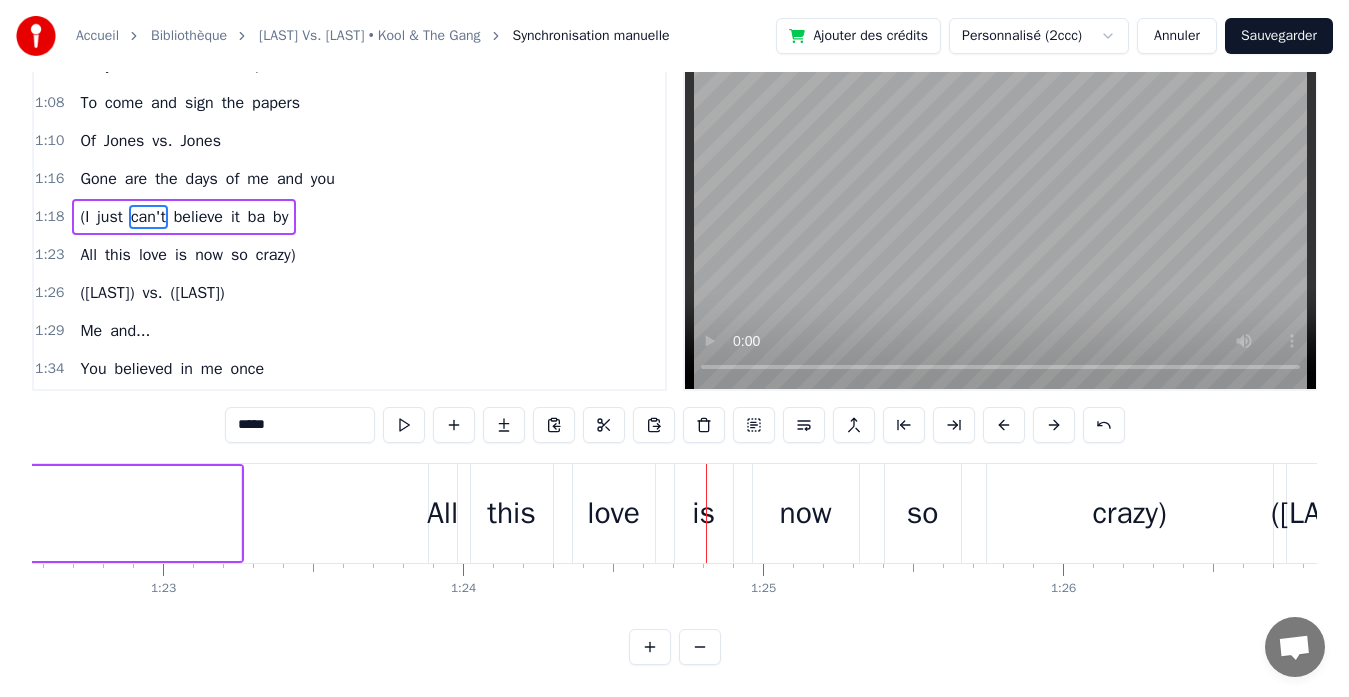 click on "ba" at bounding box center (256, 217) 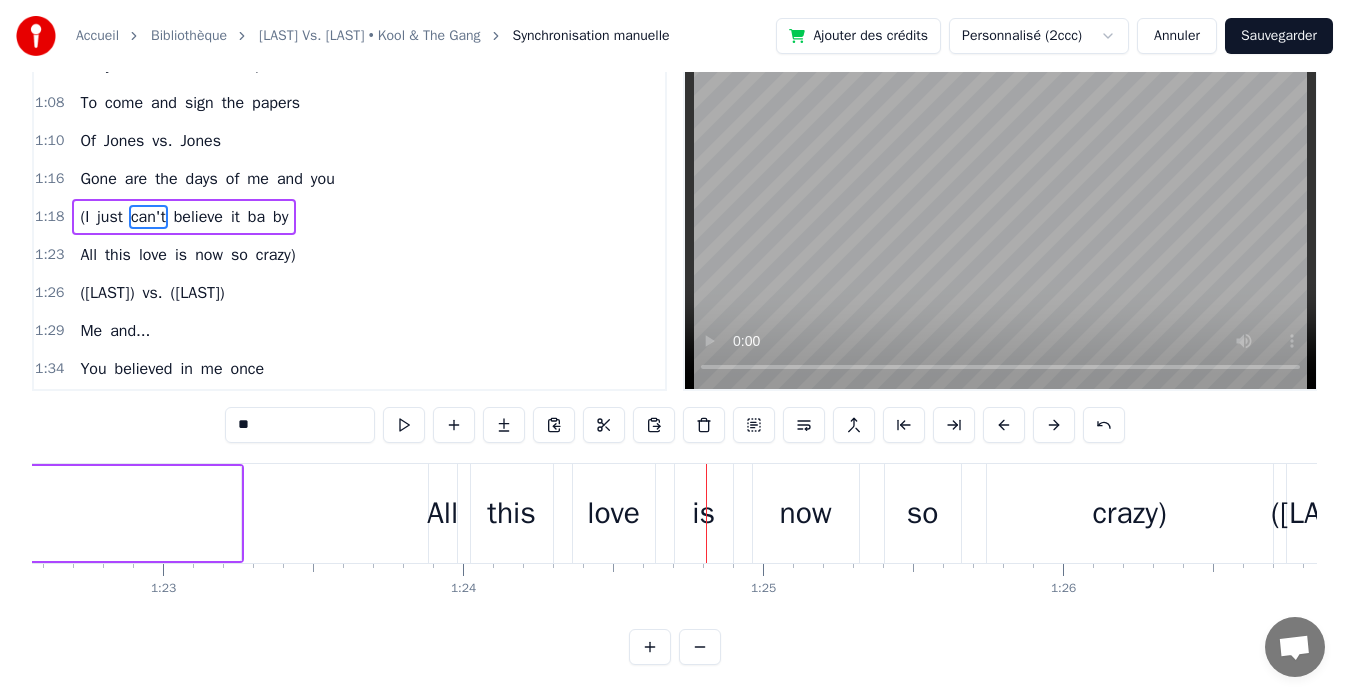scroll, scrollTop: 31, scrollLeft: 0, axis: vertical 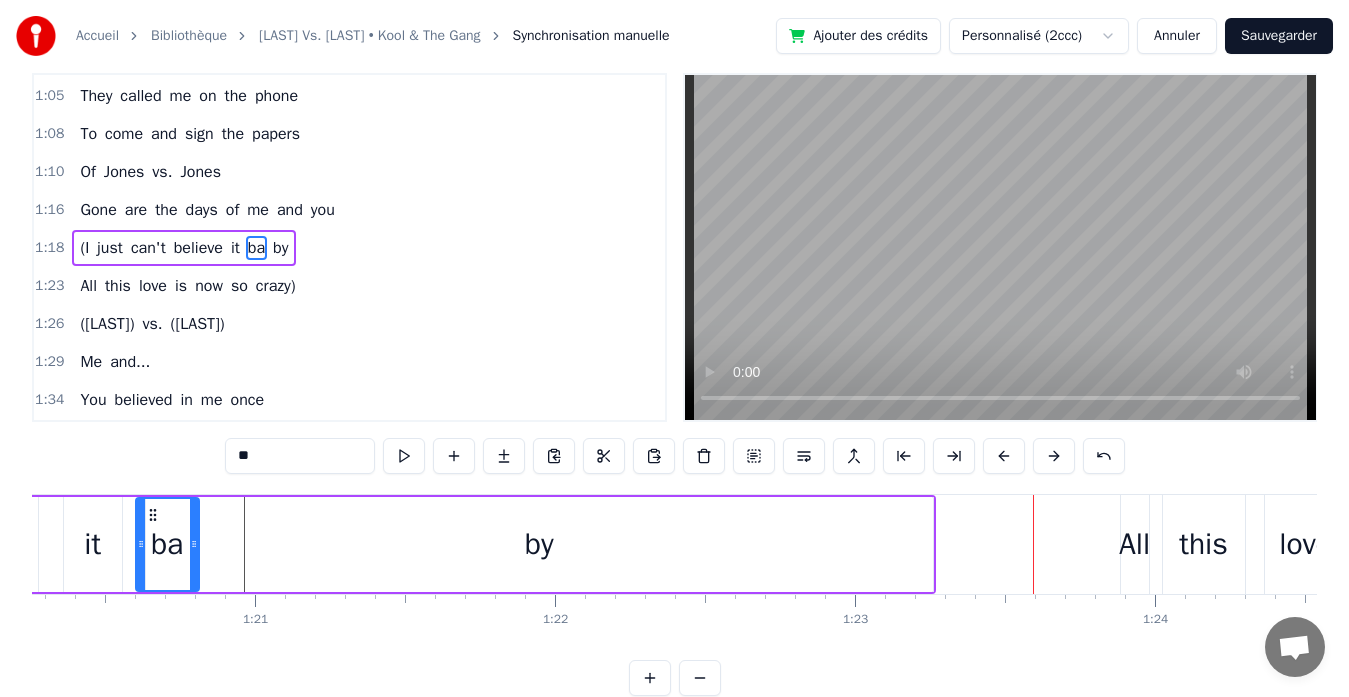 click on "by" at bounding box center (280, 248) 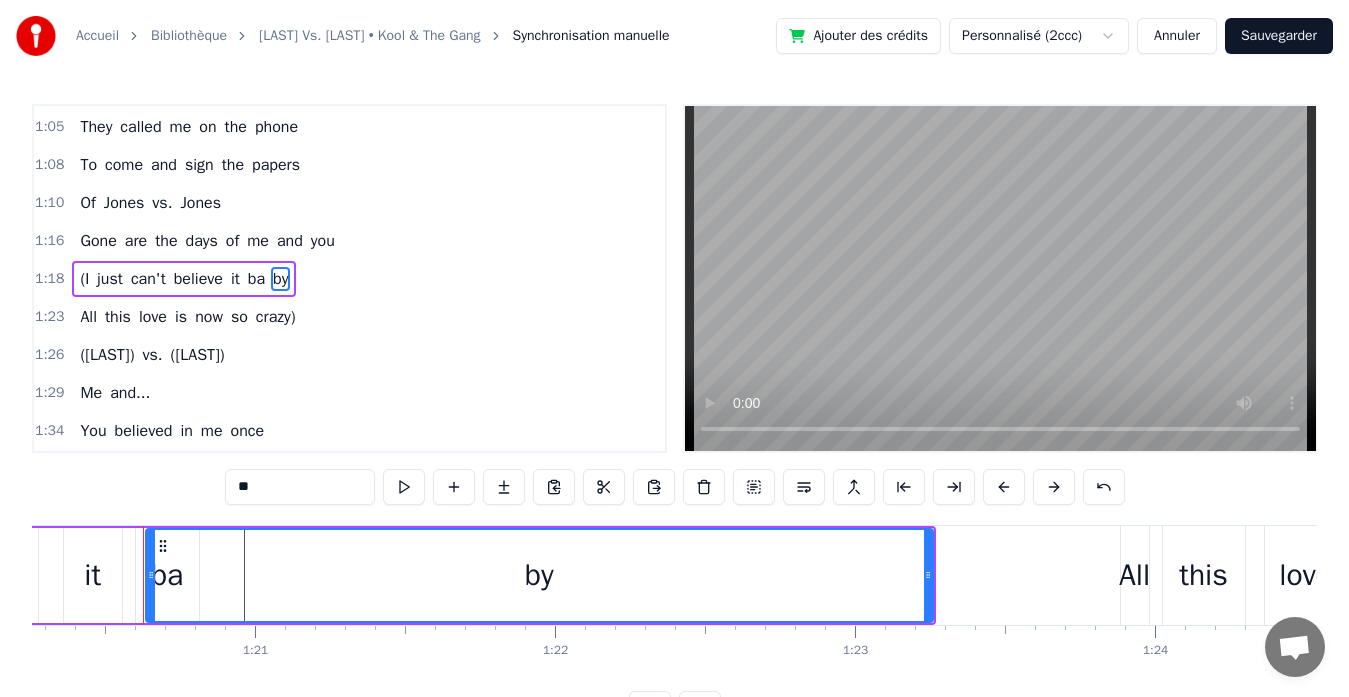 click on "by" at bounding box center [539, 575] 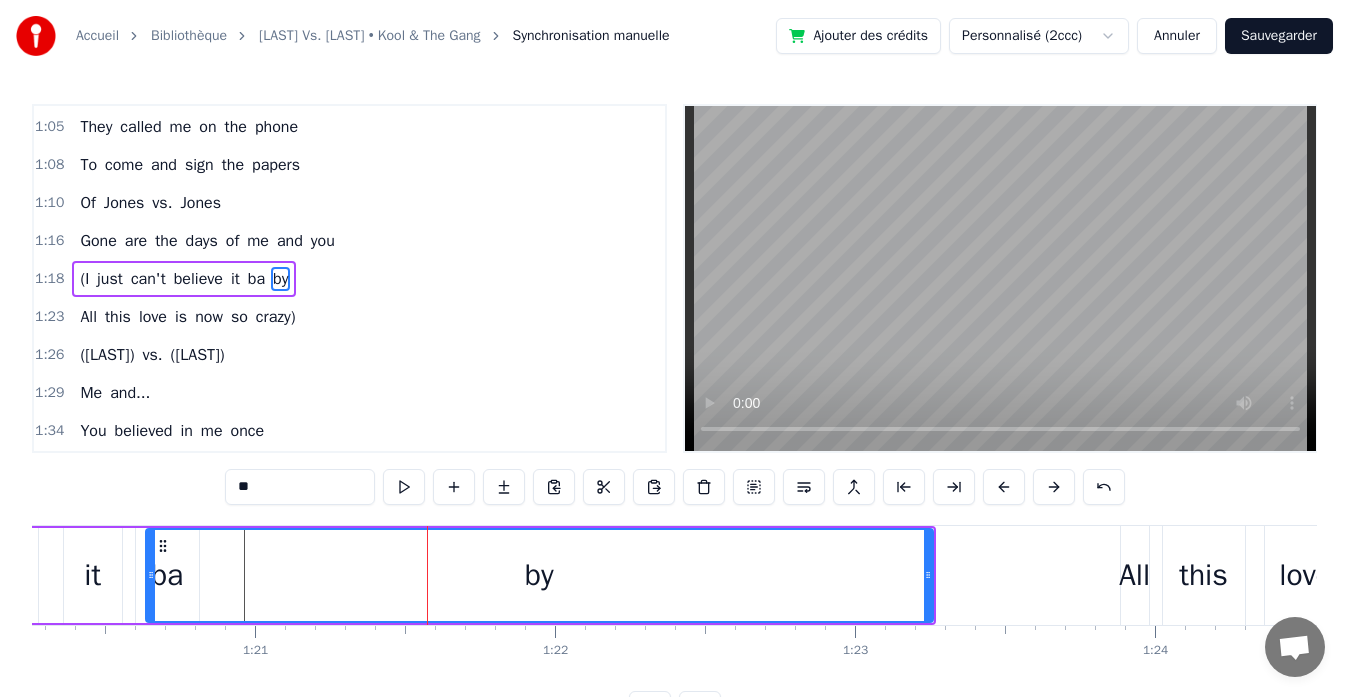 click at bounding box center (704, 487) 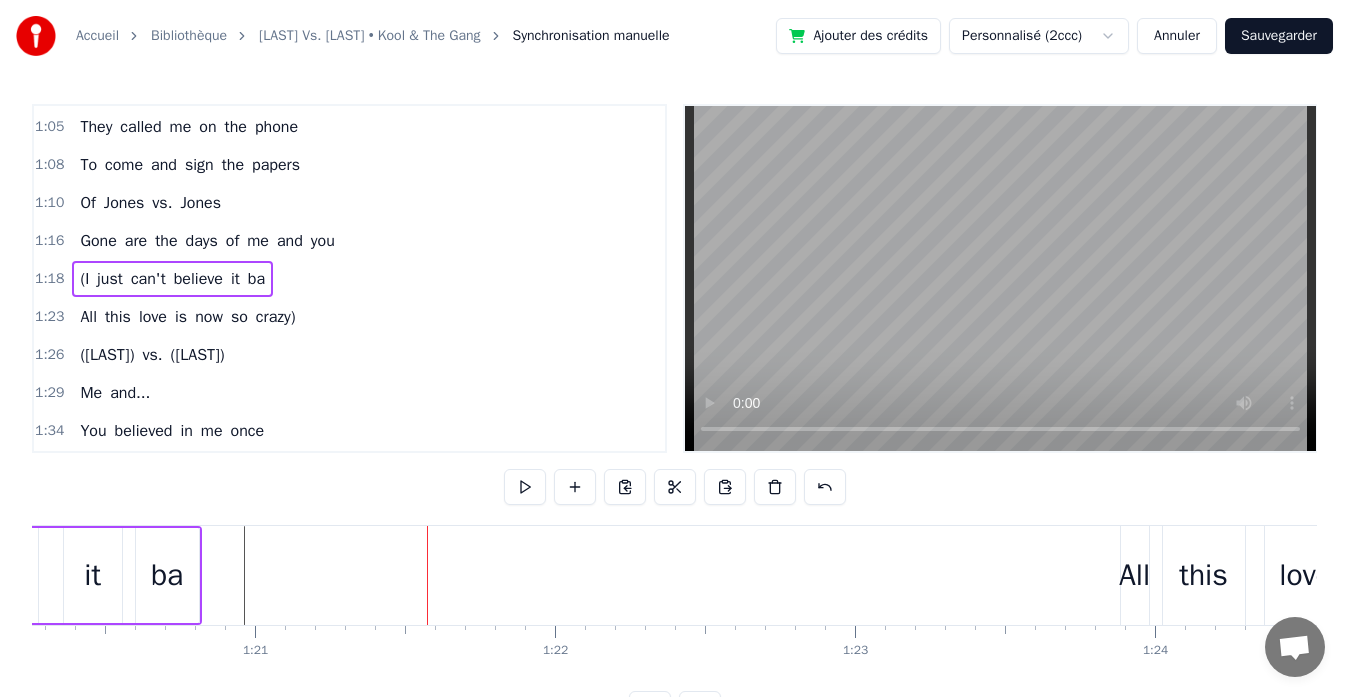 click on "ba" at bounding box center (167, 575) 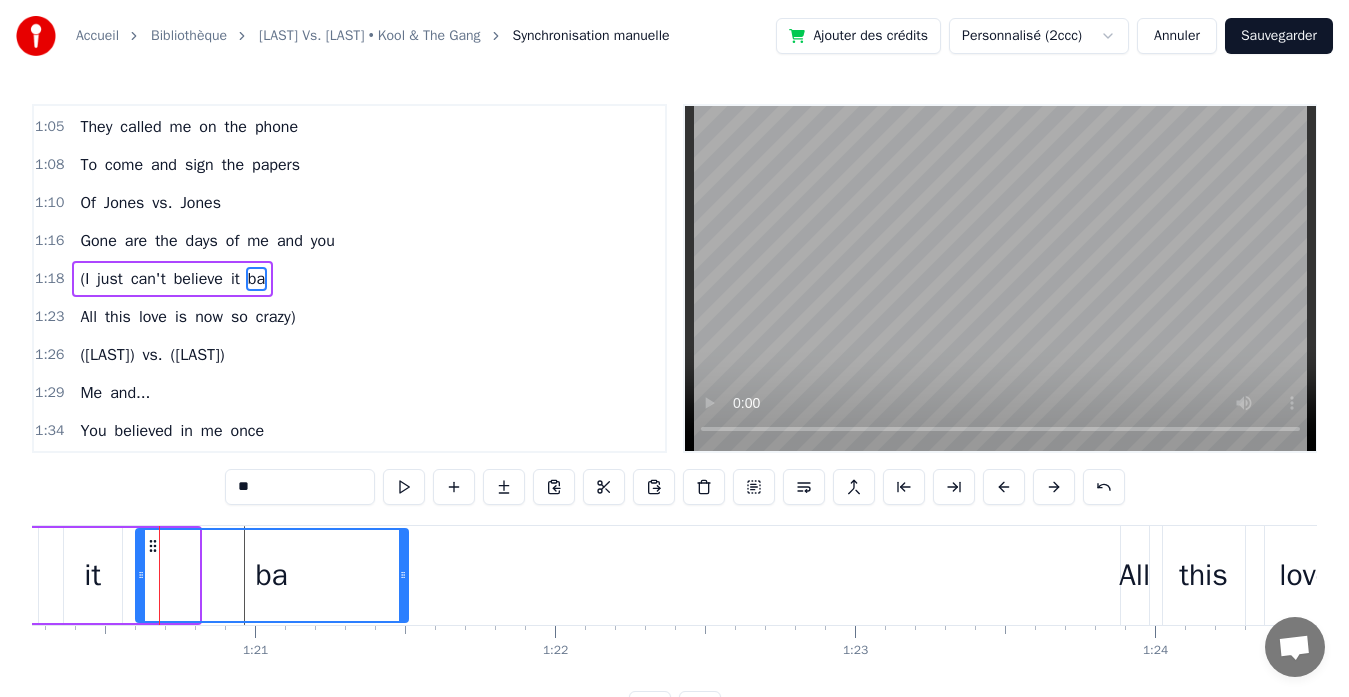 drag, startPoint x: 195, startPoint y: 573, endPoint x: 404, endPoint y: 583, distance: 209.2391 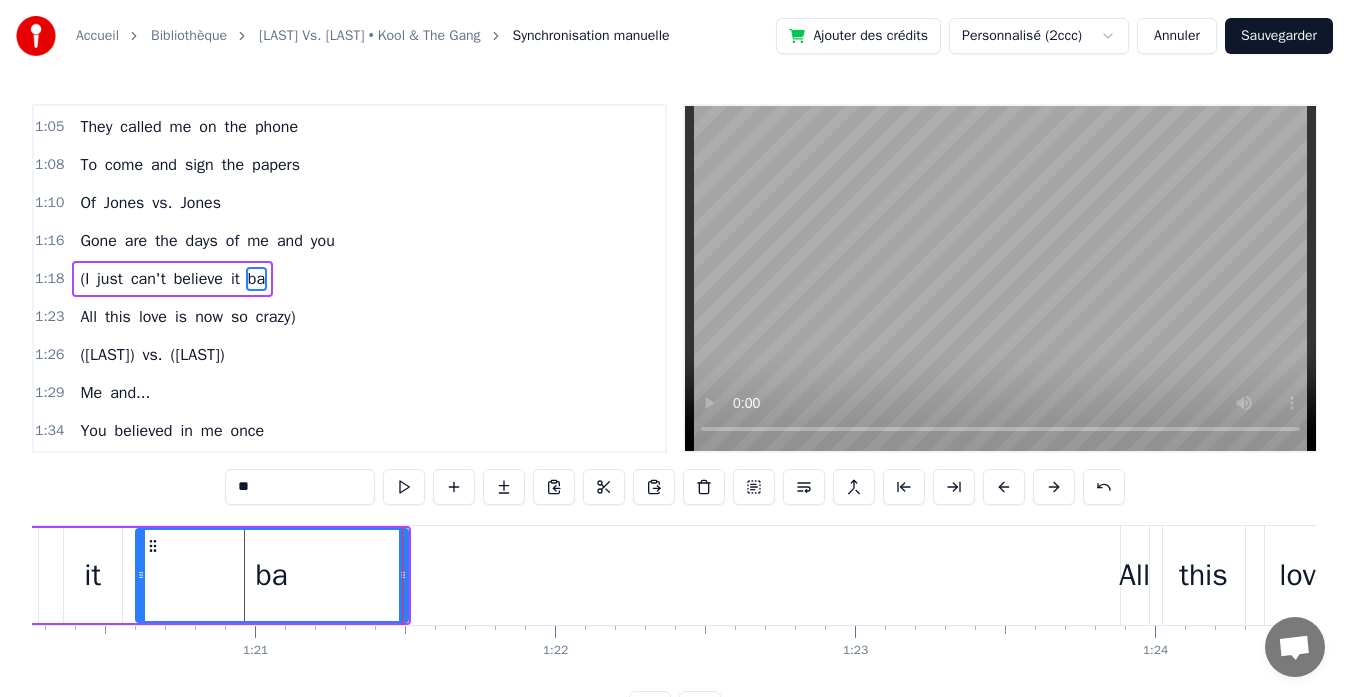 click on "it" at bounding box center [92, 575] 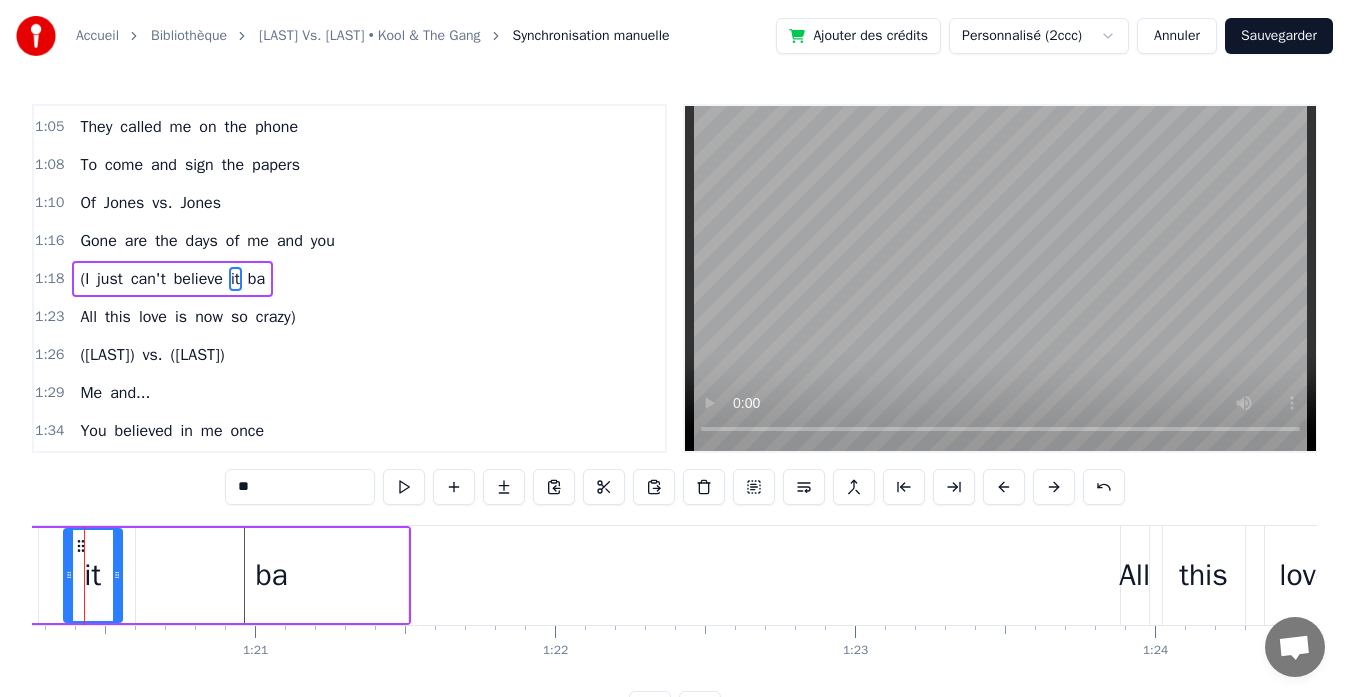 scroll, scrollTop: 0, scrollLeft: 24029, axis: horizontal 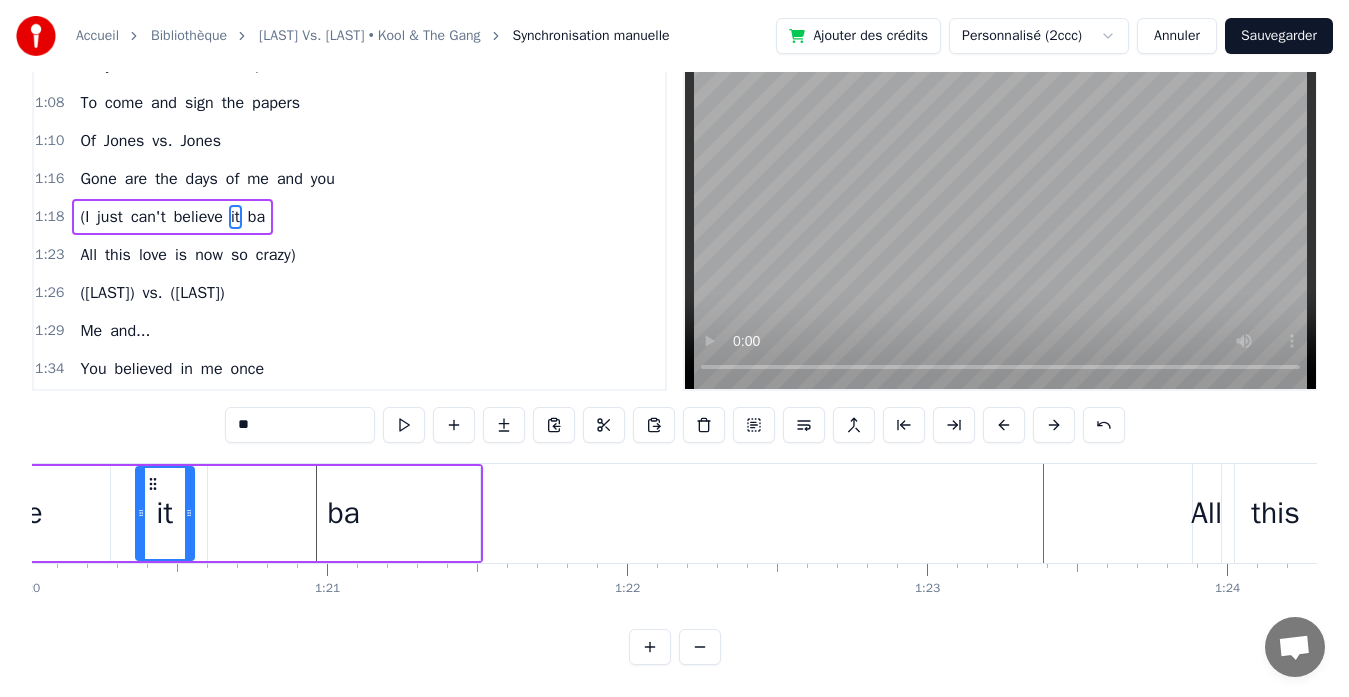 click on "ba" at bounding box center (344, 513) 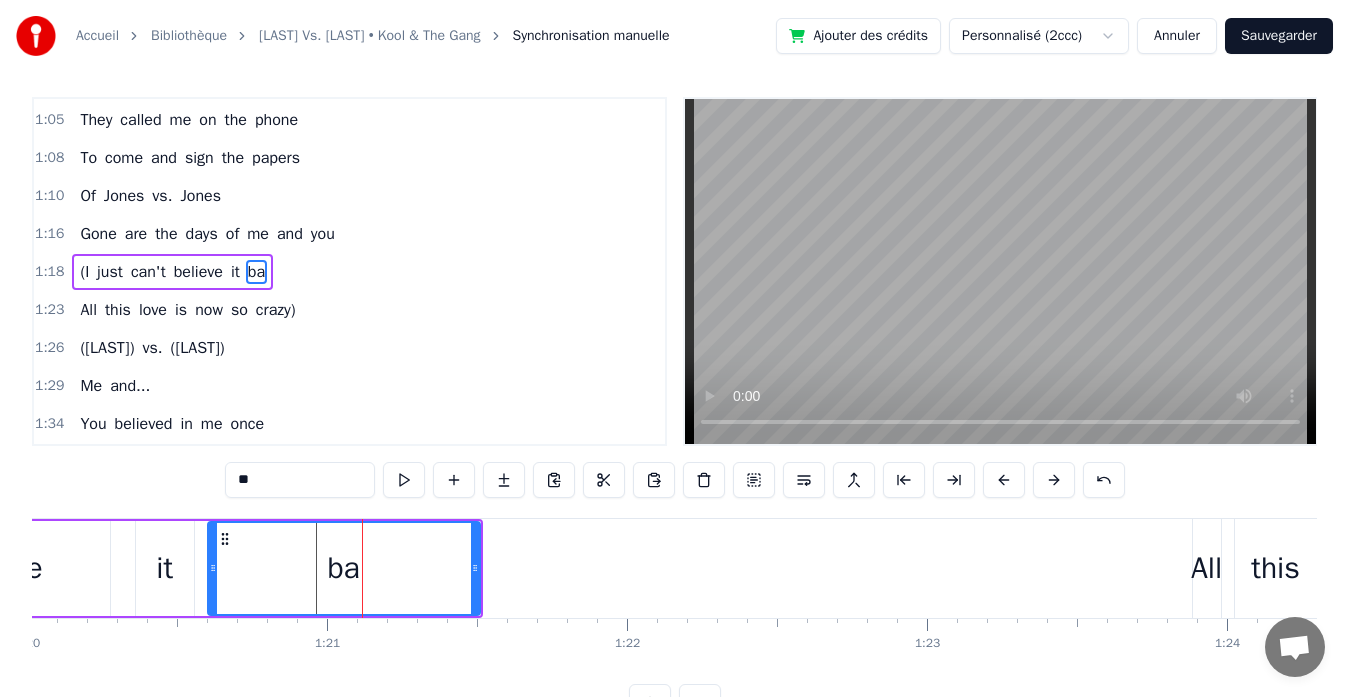 click on "0:11 We don't feel like talking 0:13 There's nothing to be said 0:16 I guess it's just confusion 0:19 Rolling 'round our heads 0:21 Still, we know there's love here 0:24 We just can't work it out 0:26 The hardest part of all, babe 0:29 Is breaking up and out 0:31 So here's where we let go 0:36 So here's where we step out 0:42 The hardest part of all, babe 0:47 Is breaking up and out 0:58 We had a love so strong 1:00 Tell me, where did we go wrong? 1:02 Cause I received a notice 1:05 They called me on the phone 1:08 To come and sign the papers 1:10 Of [LAST] vs. [LAST] 1:16 Gone are the days of me and you 1:18 (I just can't believe it ba 1:23 All this love is now so crazy) 1:26 (Jones vs. Jones) 1:29 Me and... 1:34 You believed in me once 1:36 Girl, I believed in you 1:39 Man and woman 1:41 Love's so beautiful 1:44 Still we know there's love here 1:46 We just can't work it out 1:49 When the hardest part of all, babe 1:52 Is breaking up and out 1:54 So here's where we let go 1:59 So here's where we step out 2:04" at bounding box center (674, 408) 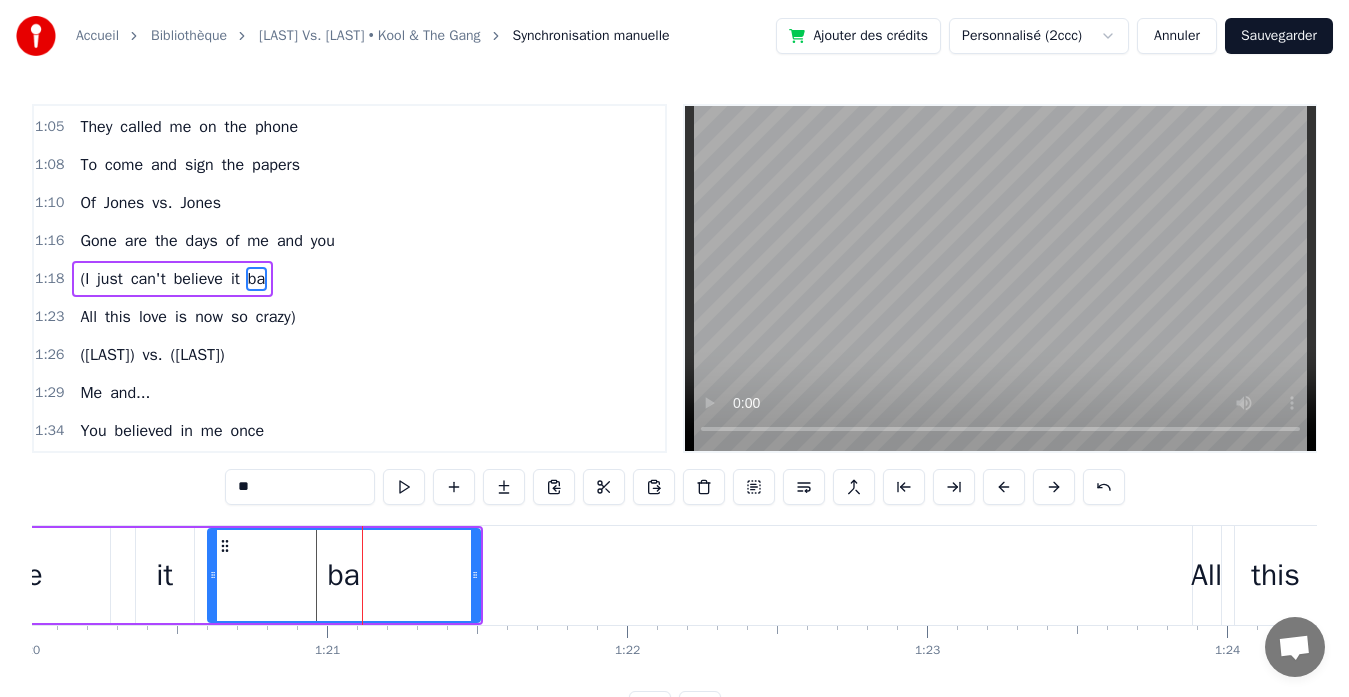 click on "**" at bounding box center [300, 487] 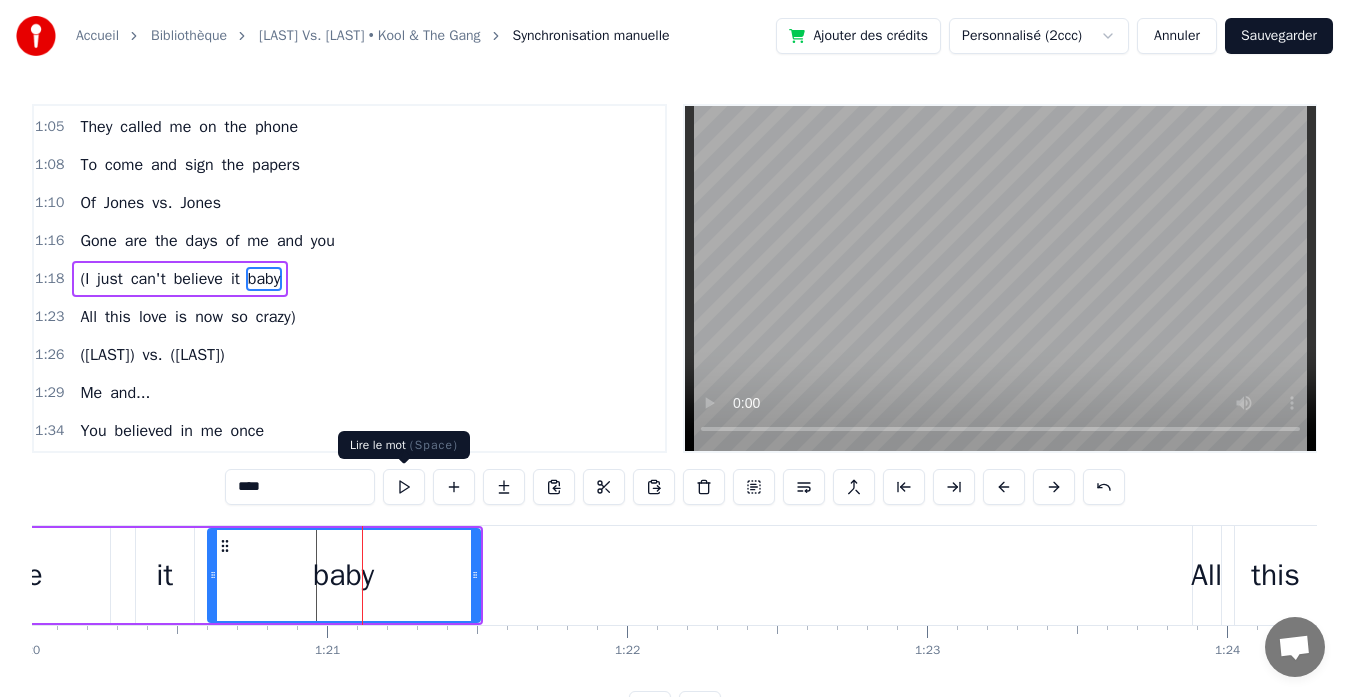 click at bounding box center (404, 487) 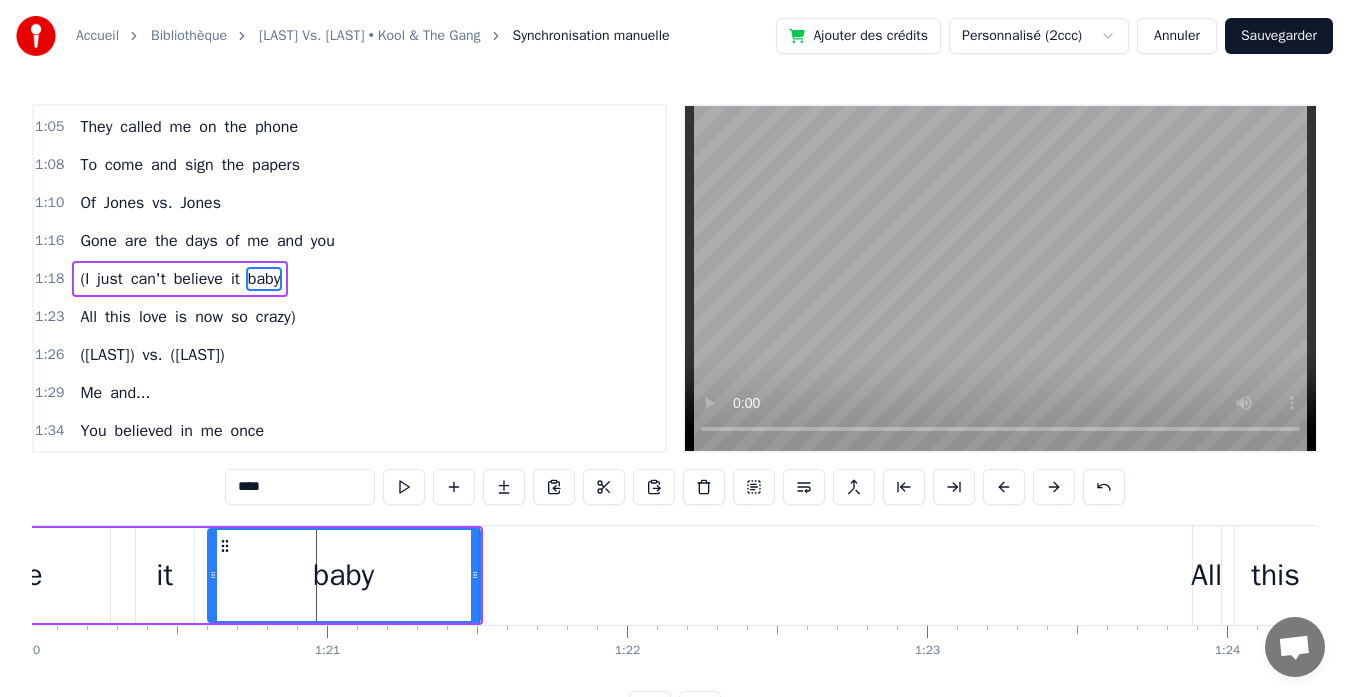 click on "believe" at bounding box center [-3, 575] 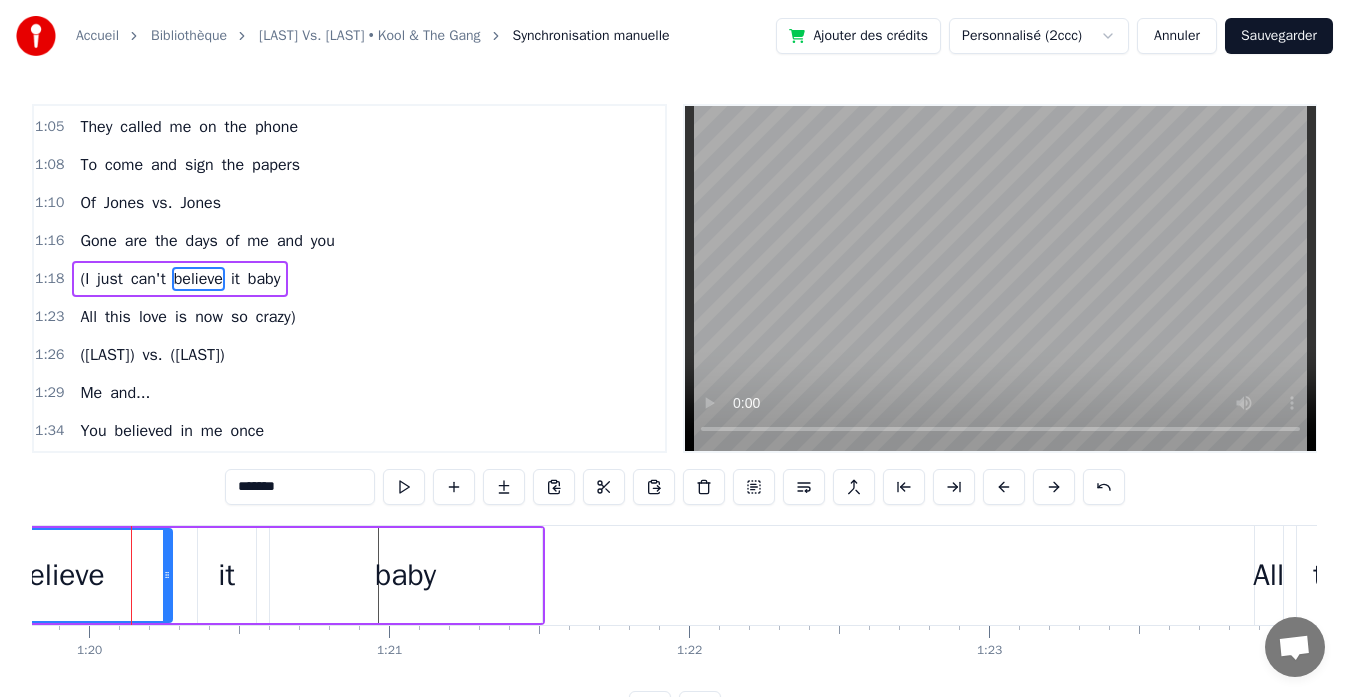 scroll, scrollTop: 0, scrollLeft: 23942, axis: horizontal 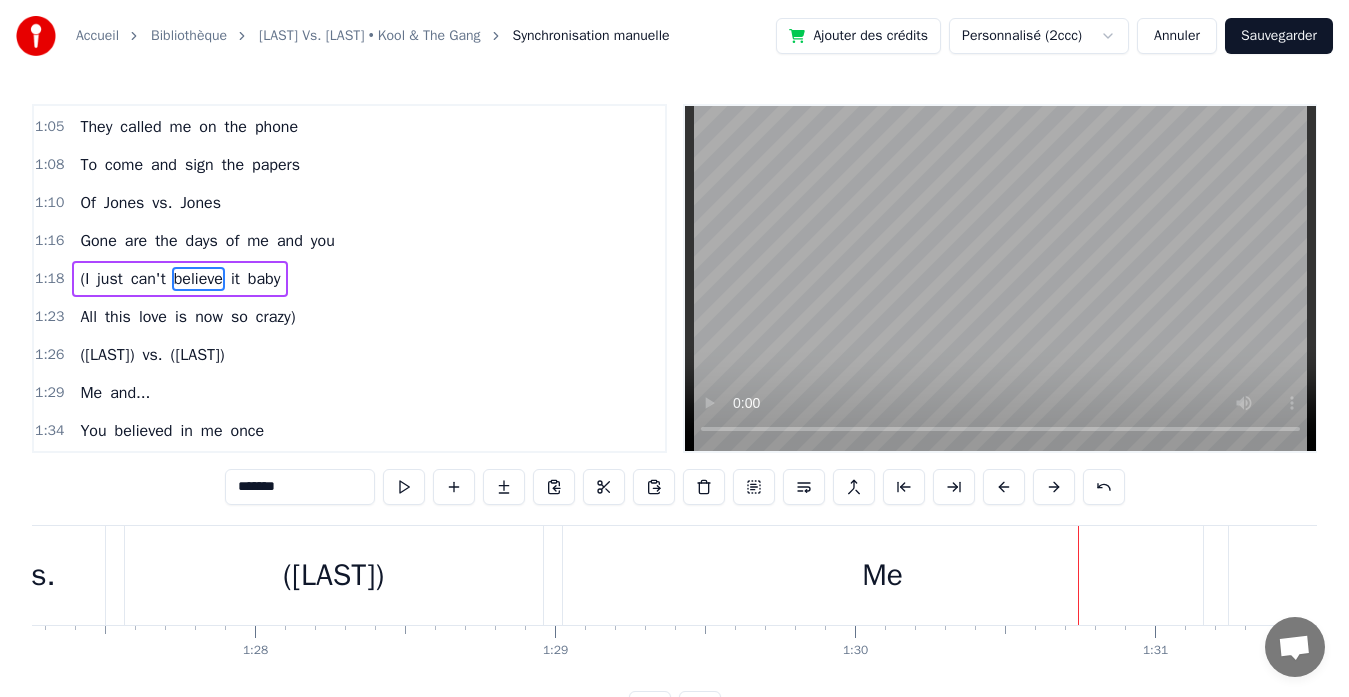 click on "Sauvegarder" at bounding box center (1279, 36) 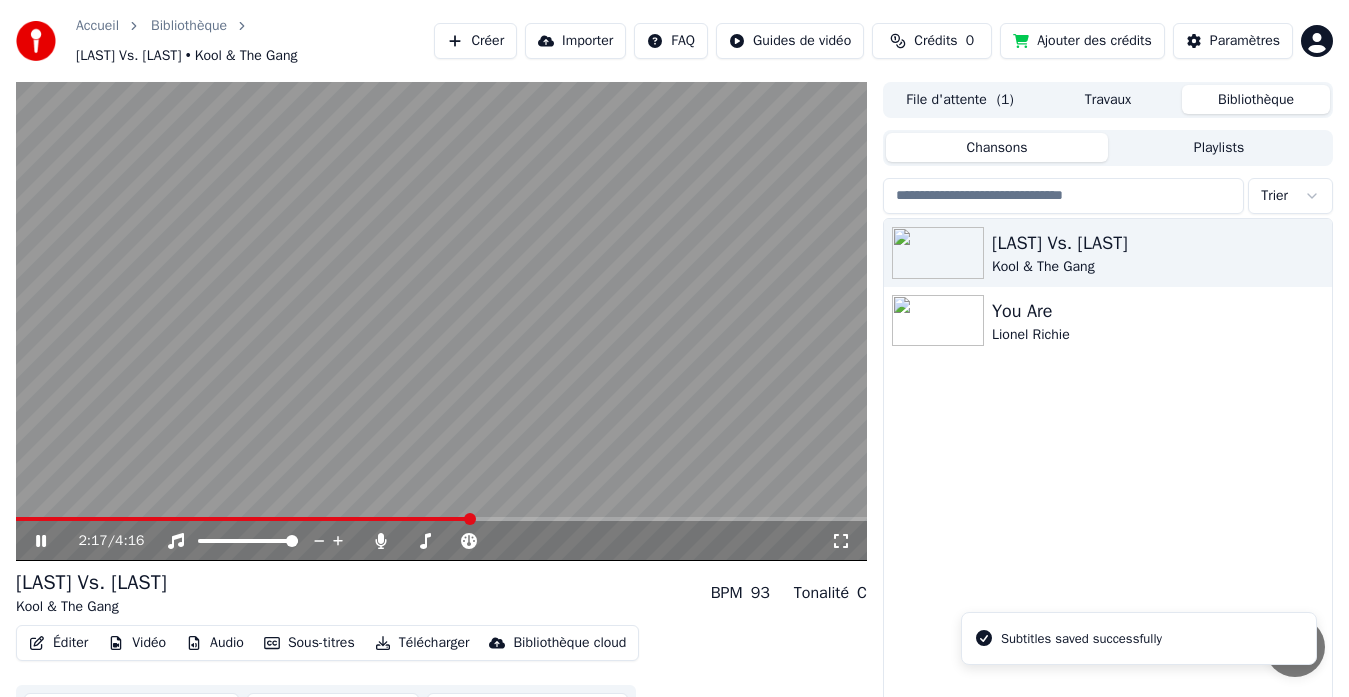 click at bounding box center [441, 519] 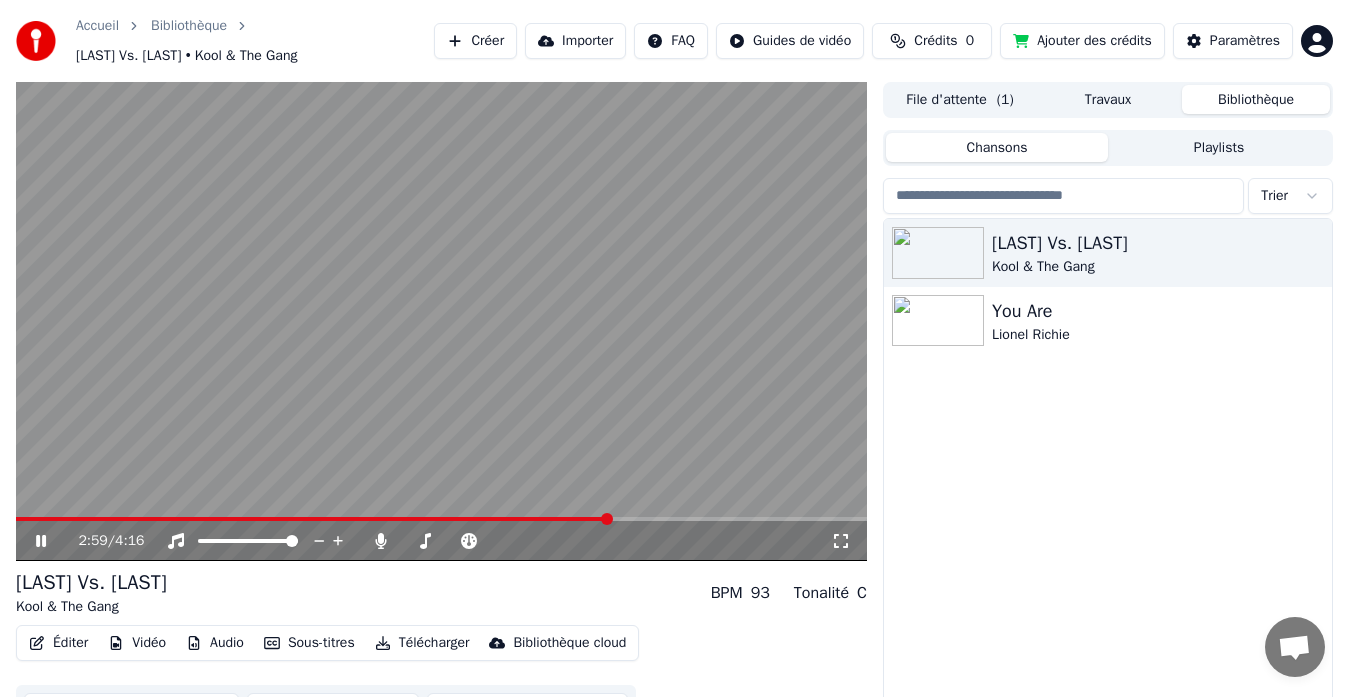 click at bounding box center (441, 519) 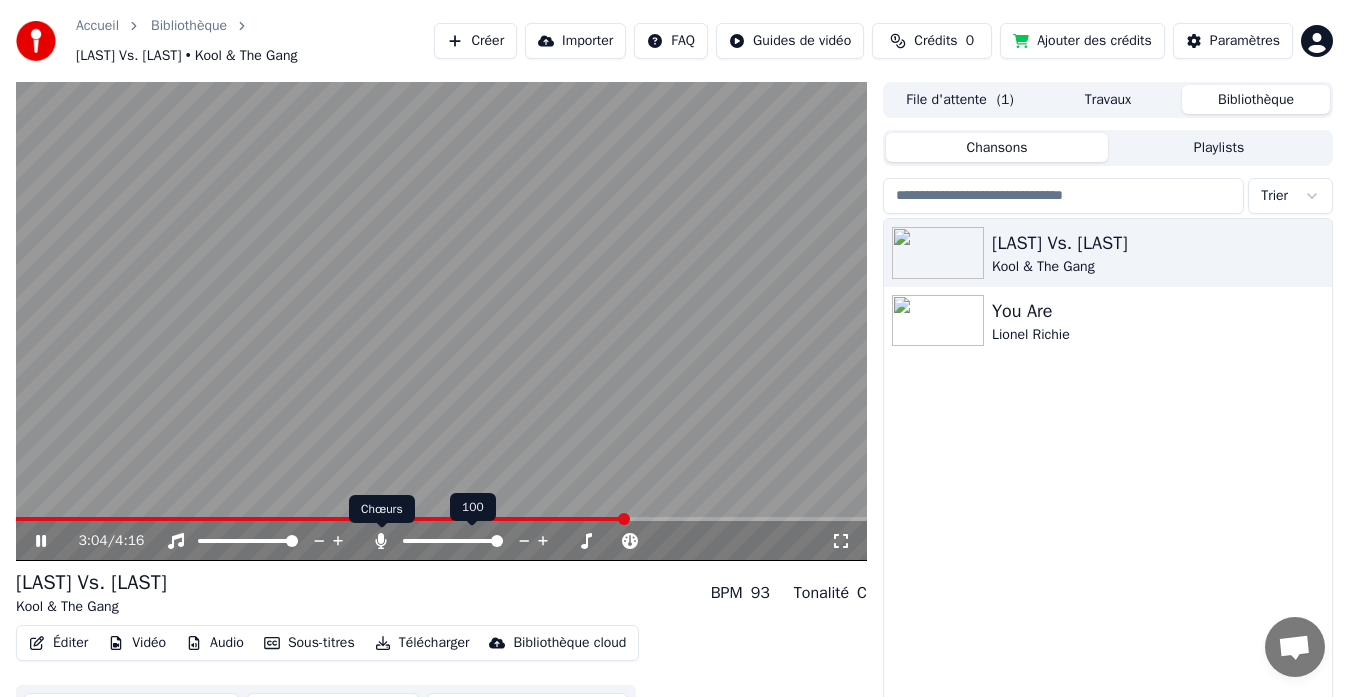 click 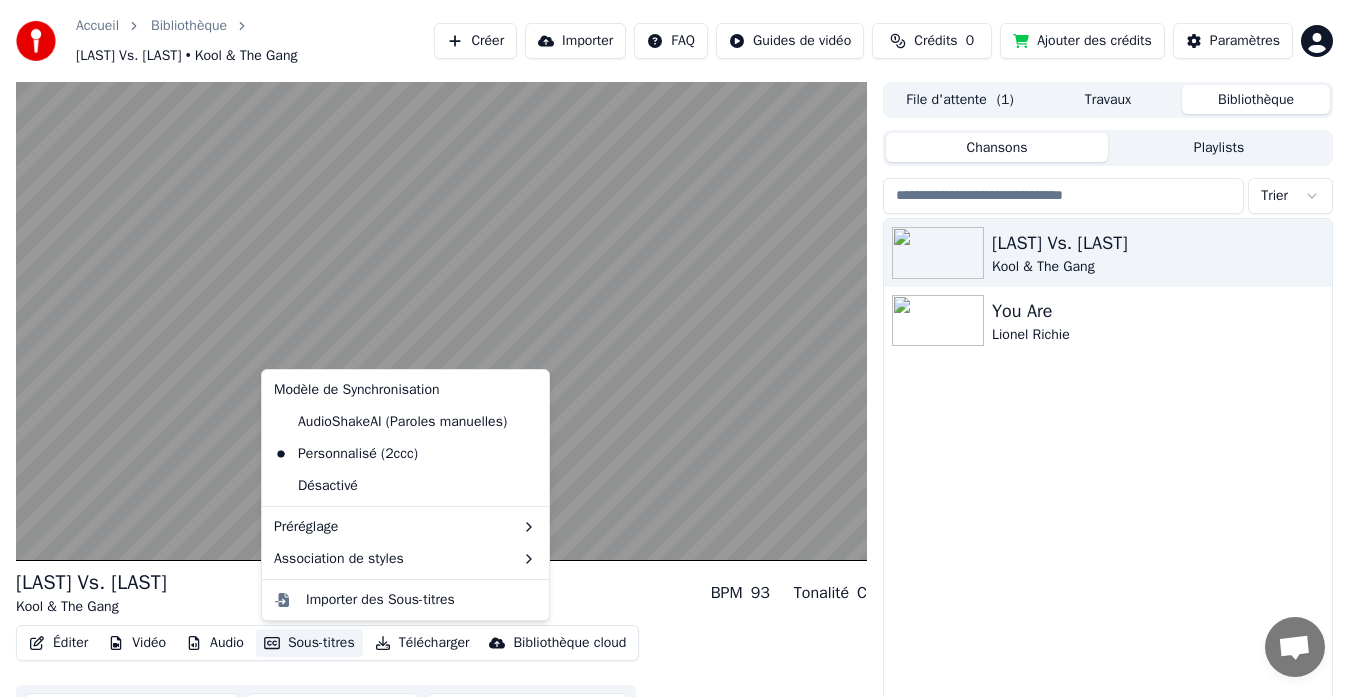 click on "Sous-titres" at bounding box center (309, 643) 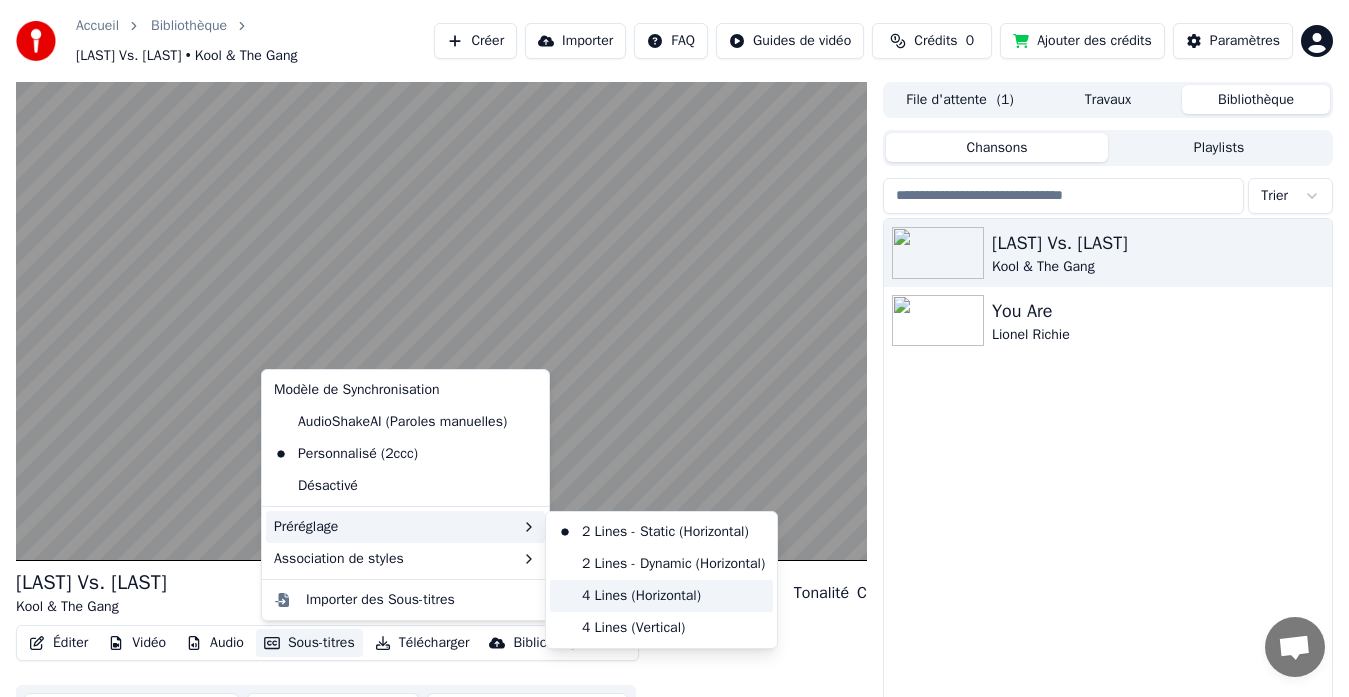 click on "4 Lines (Horizontal)" at bounding box center [661, 596] 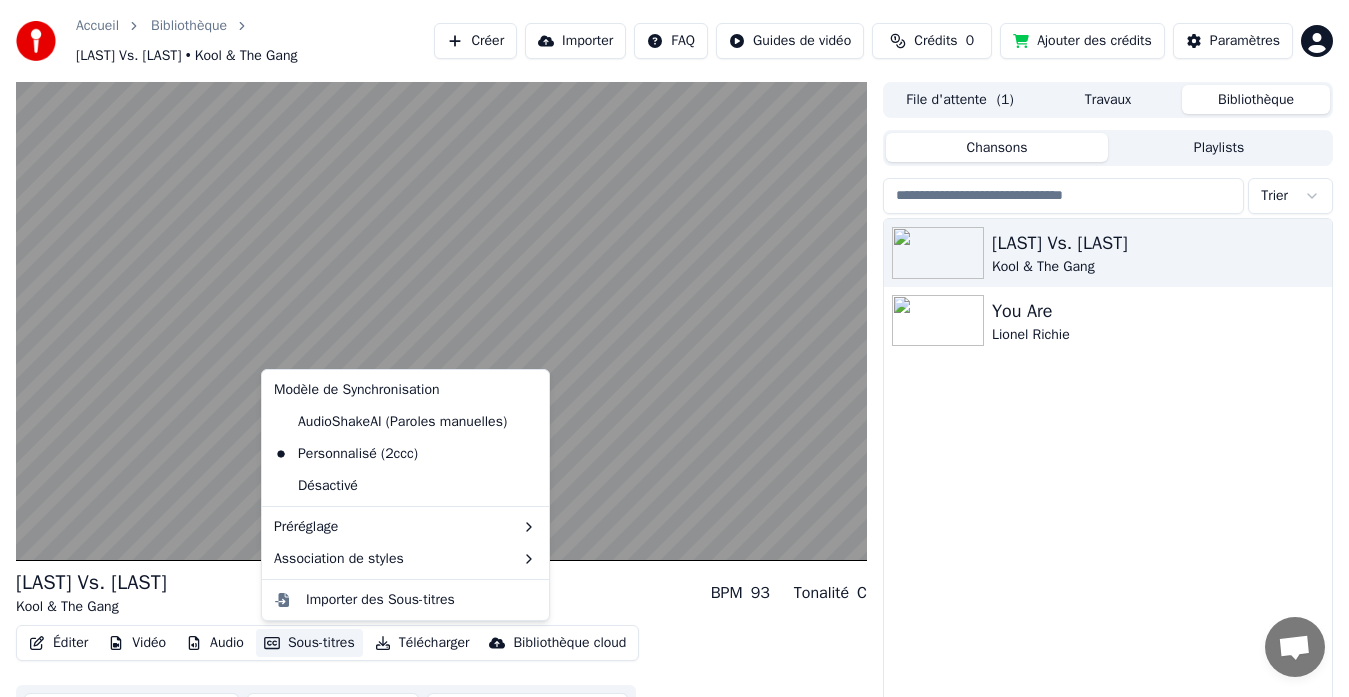 click on "Sous-titres" at bounding box center [309, 643] 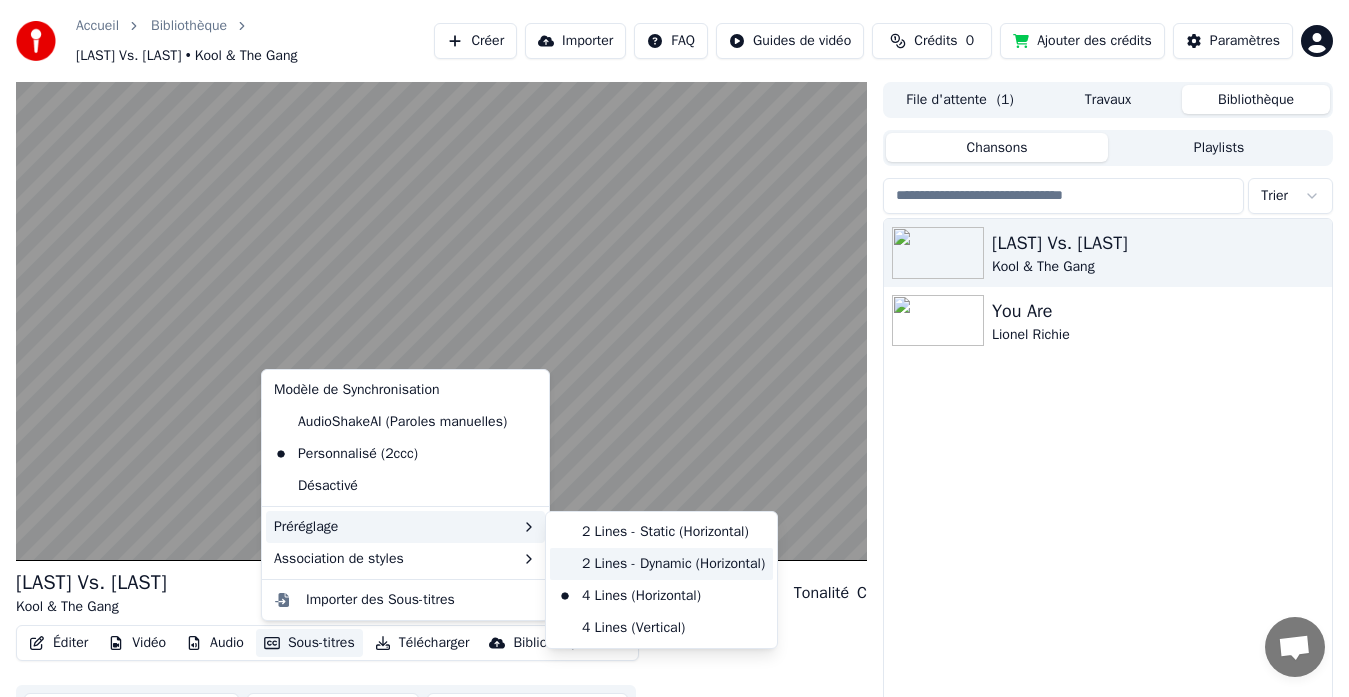 click on "2 Lines - Dynamic (Horizontal)" at bounding box center (661, 564) 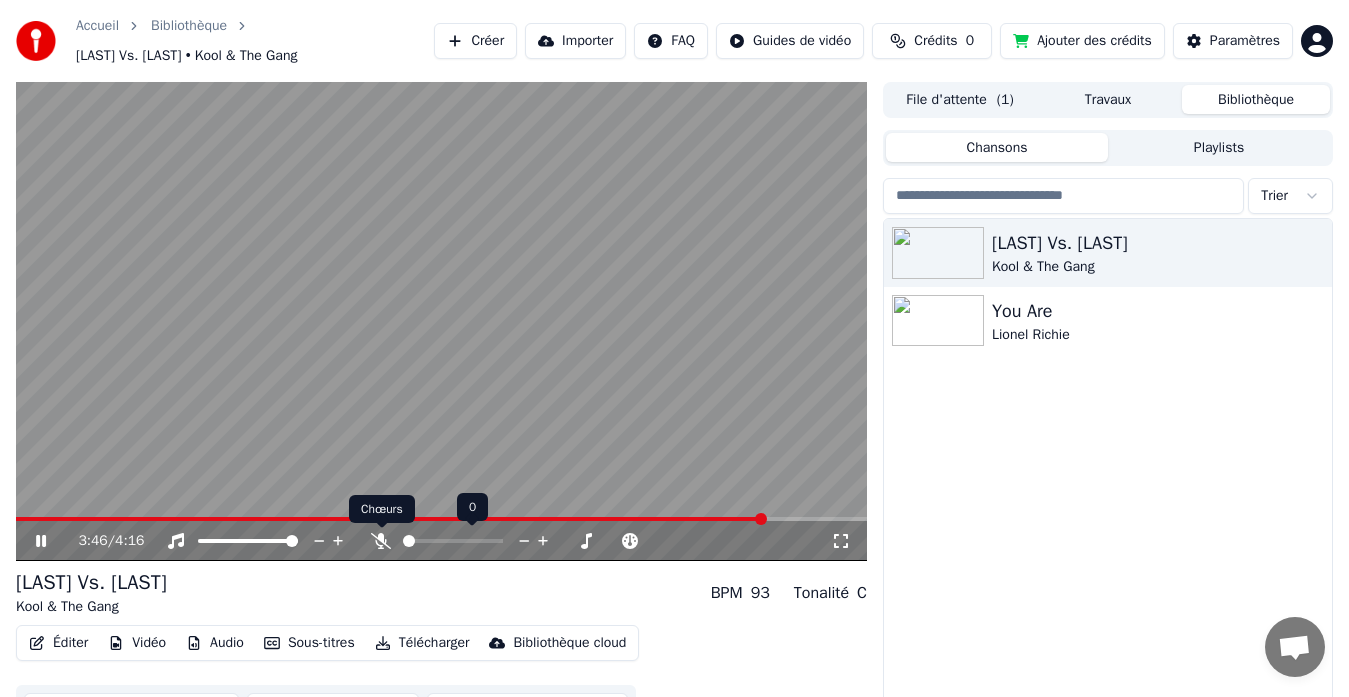 click 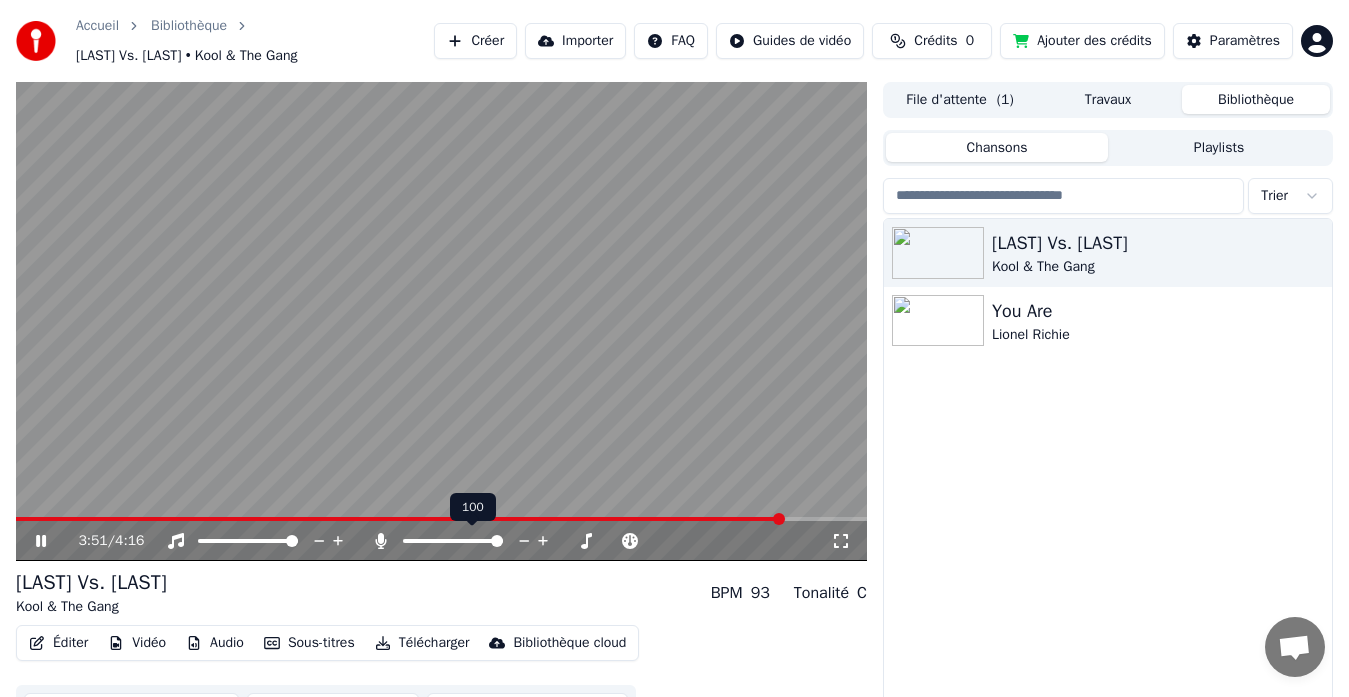 click 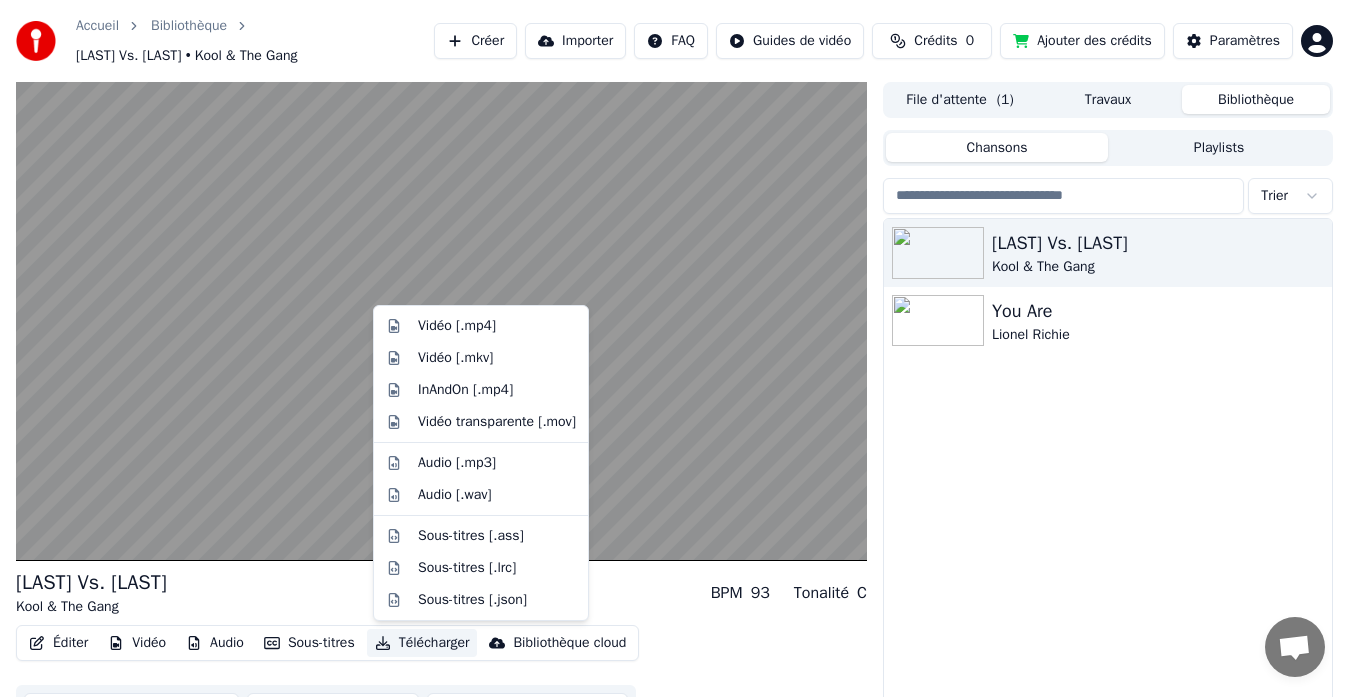 click on "Télécharger" at bounding box center (422, 643) 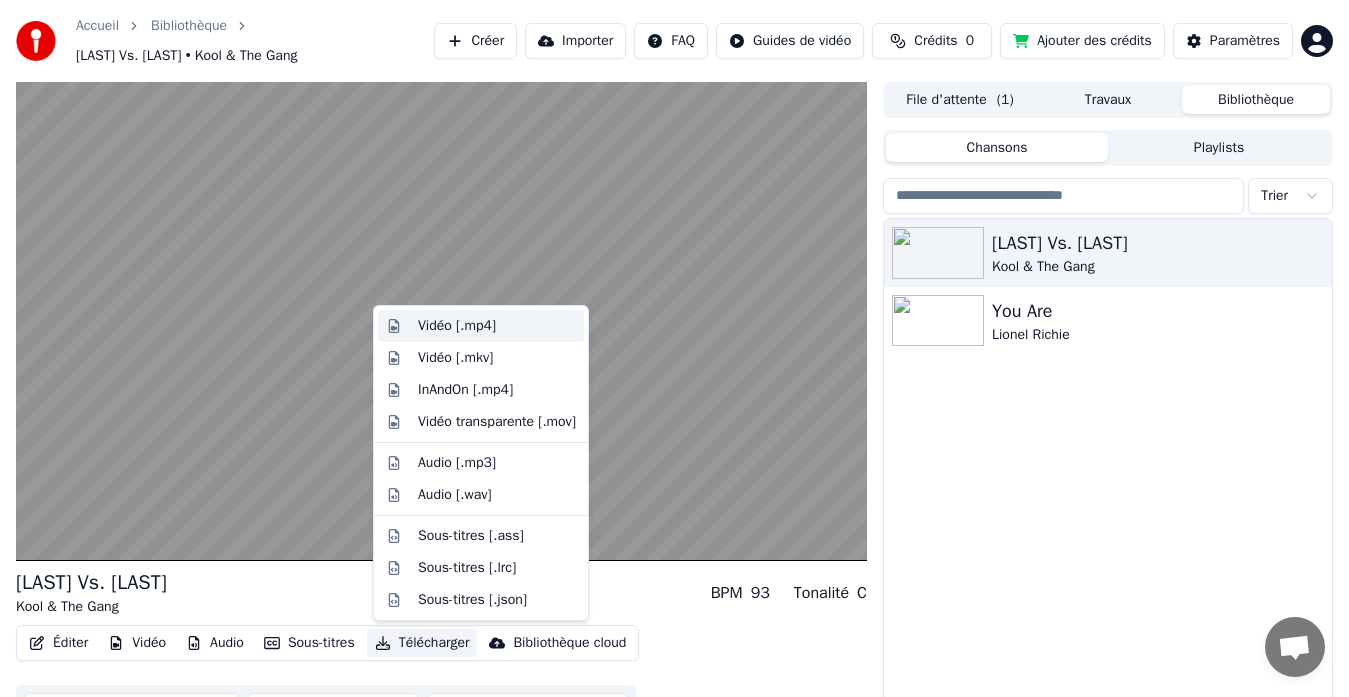 click on "Vidéo [.mp4]" at bounding box center (457, 326) 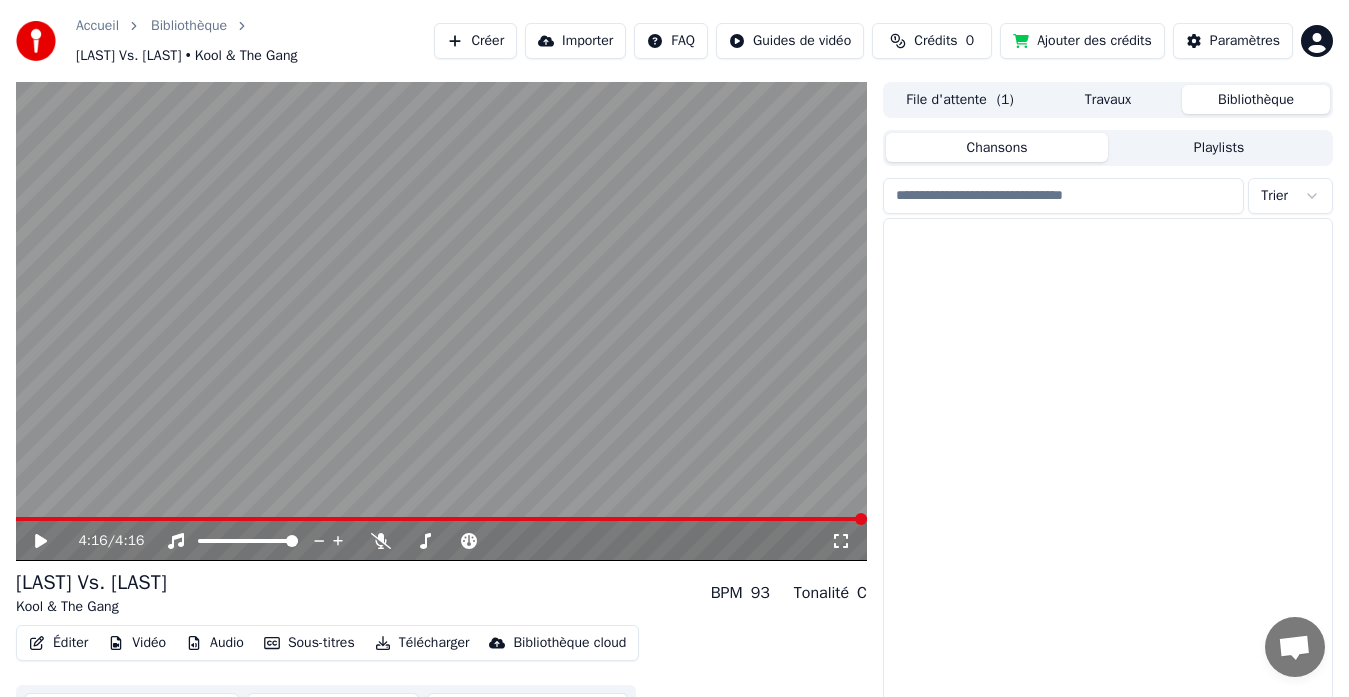 click on "Bibliothèque" at bounding box center [1256, 99] 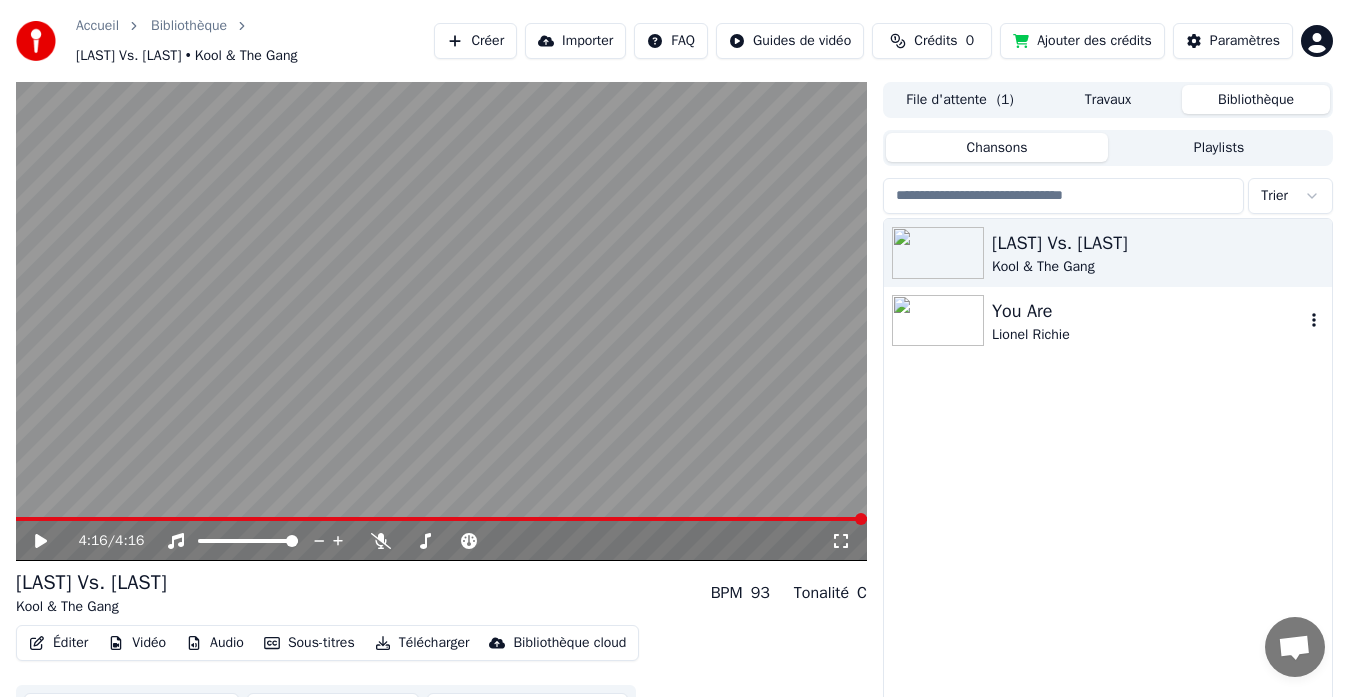 click on "You Are" at bounding box center (1148, 311) 